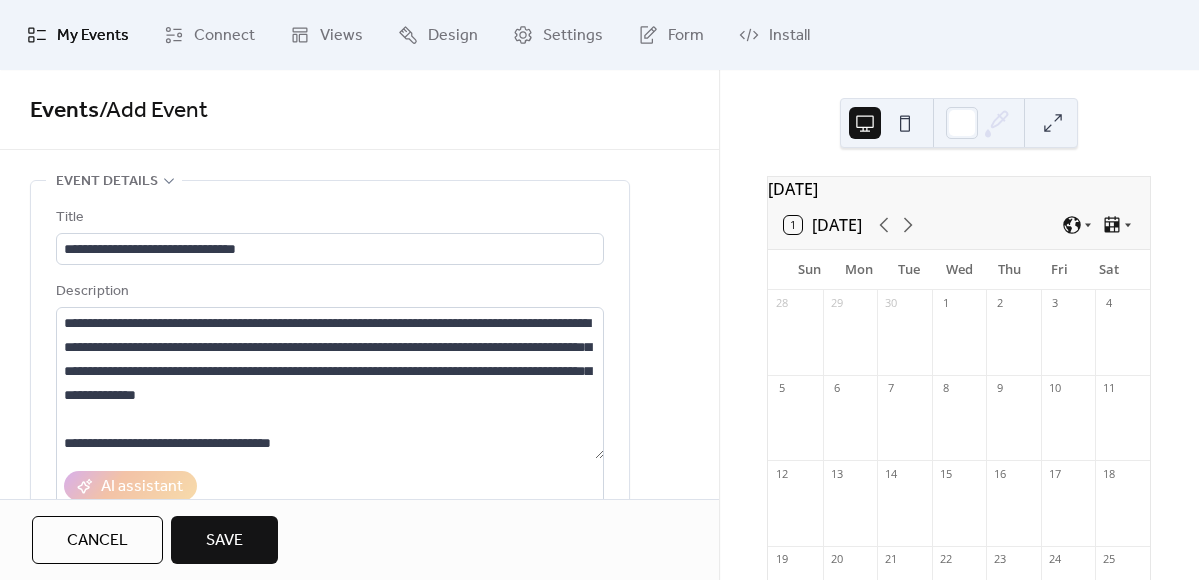 scroll, scrollTop: 0, scrollLeft: 0, axis: both 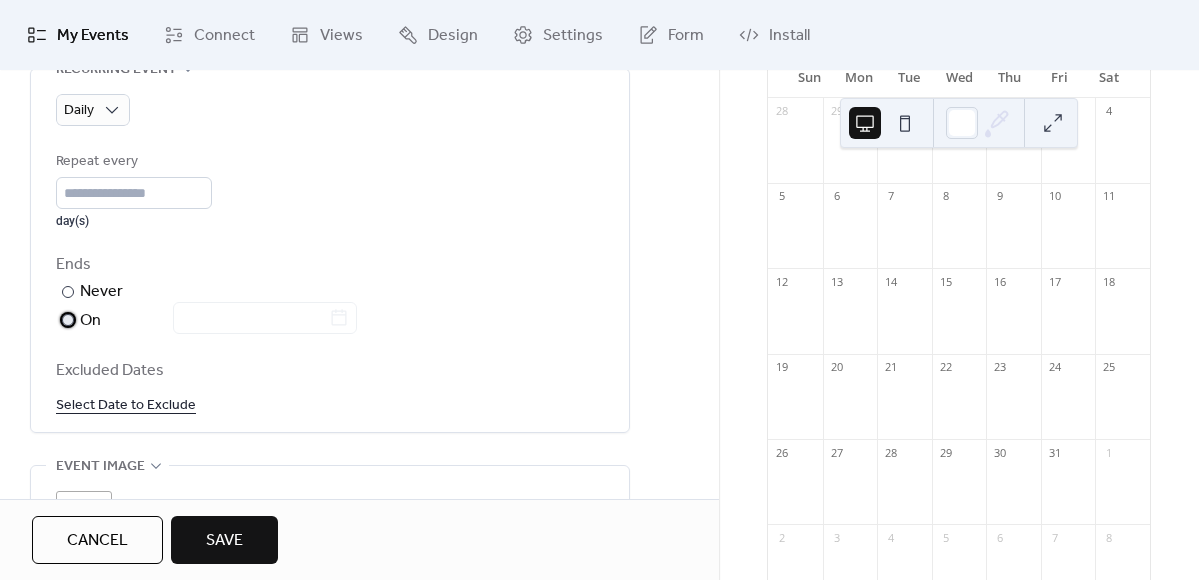 click at bounding box center [68, 320] 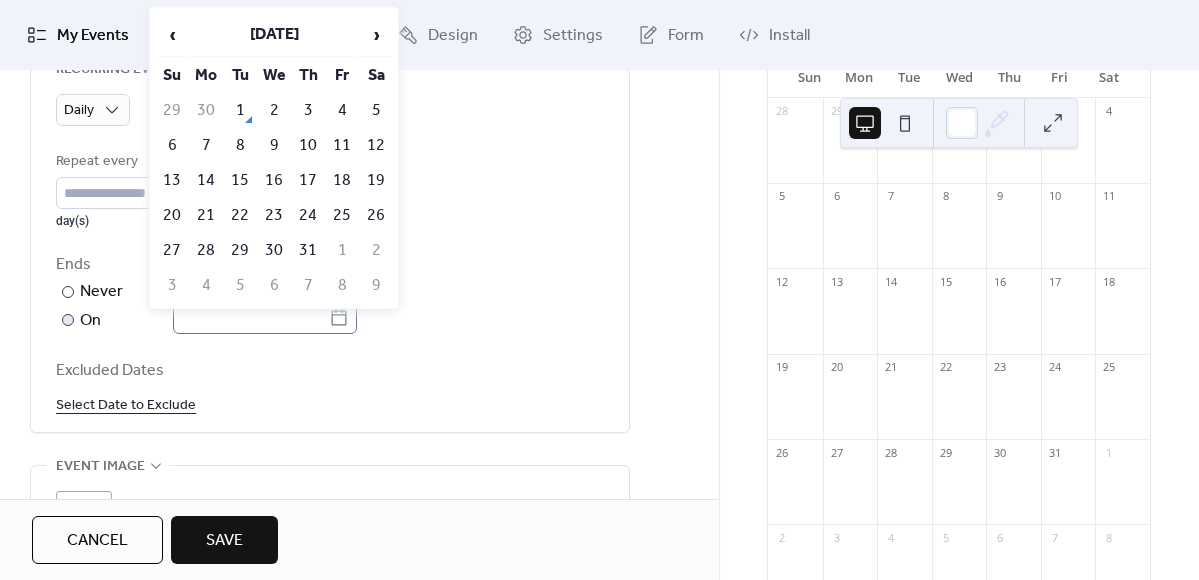 click 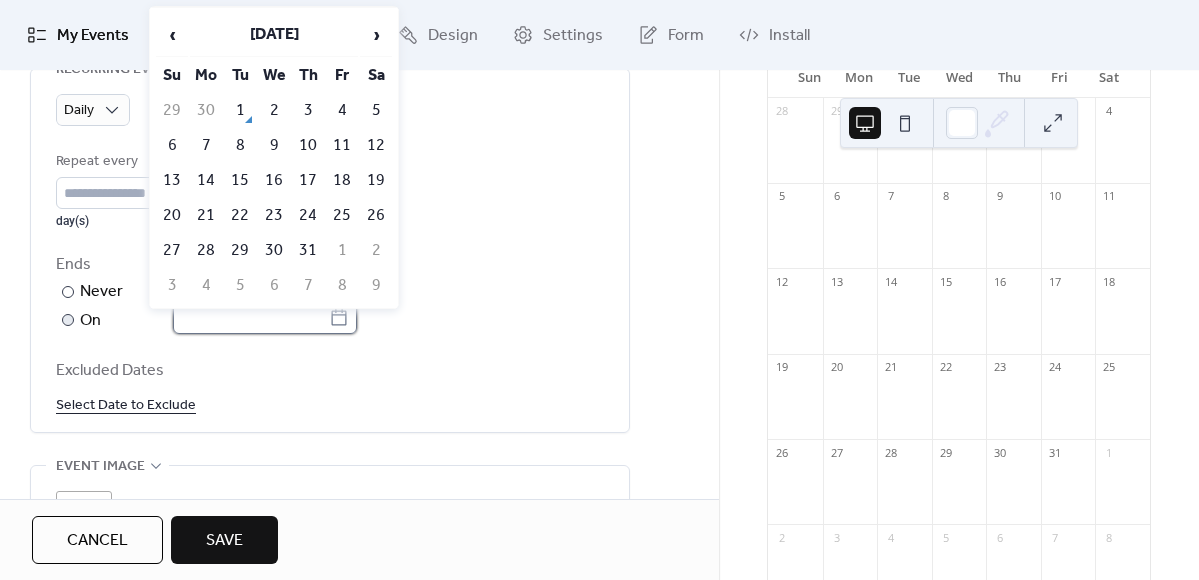 click at bounding box center (251, 318) 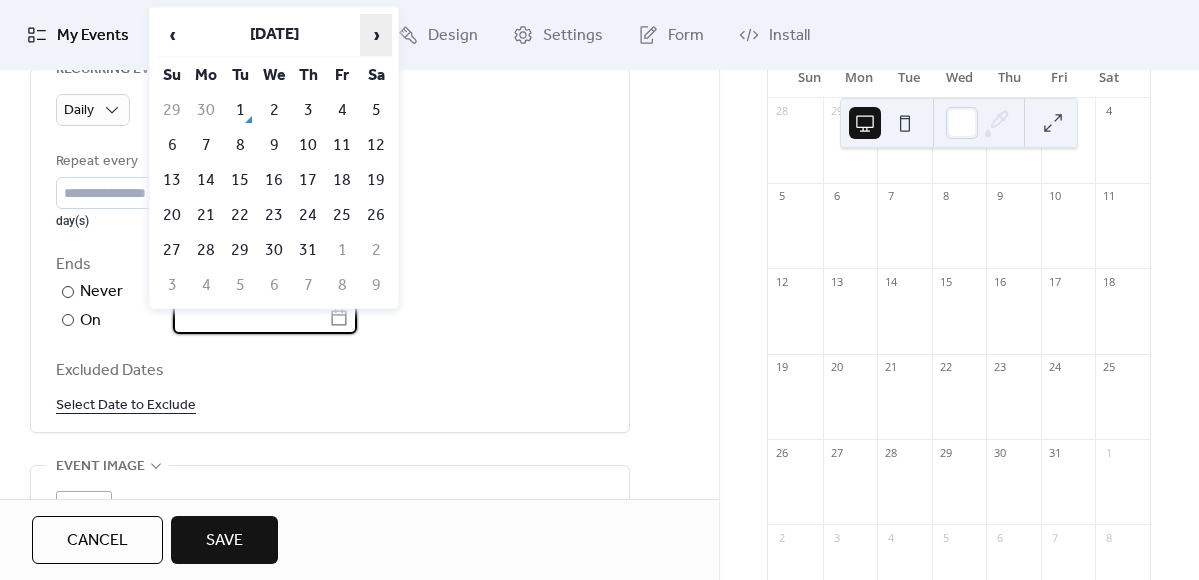 click on "›" at bounding box center (376, 35) 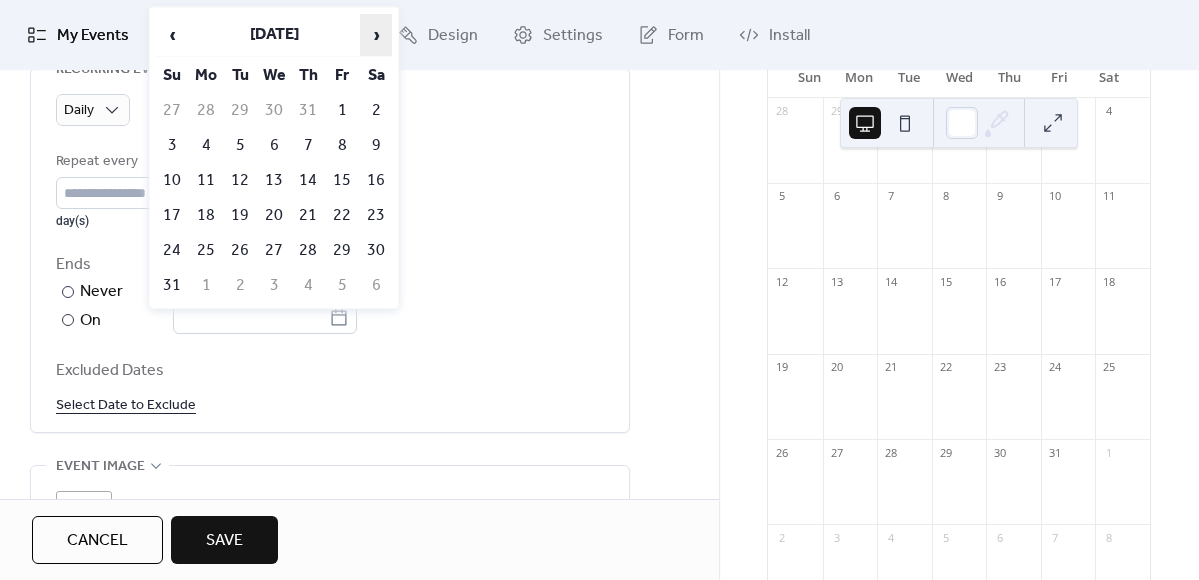 click on "›" at bounding box center (376, 35) 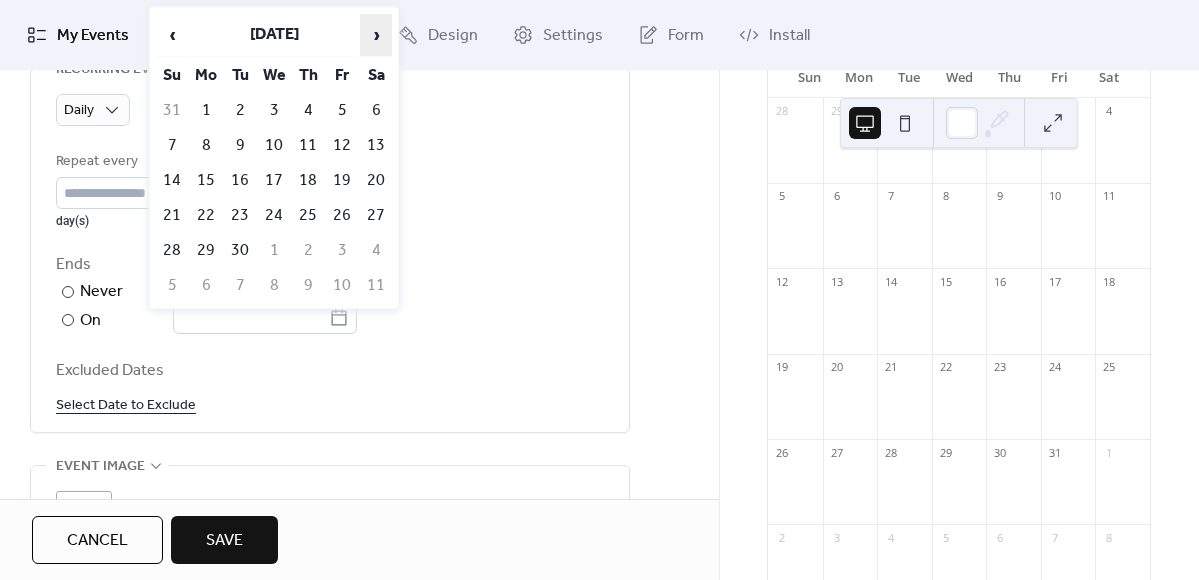 click on "›" at bounding box center (376, 35) 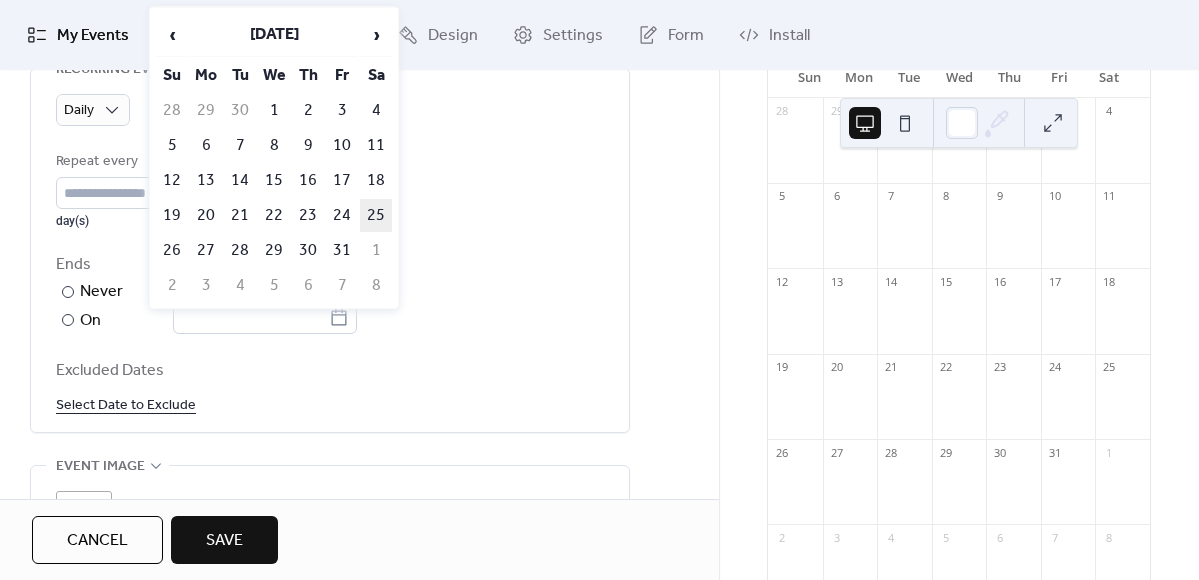 click on "25" at bounding box center (376, 215) 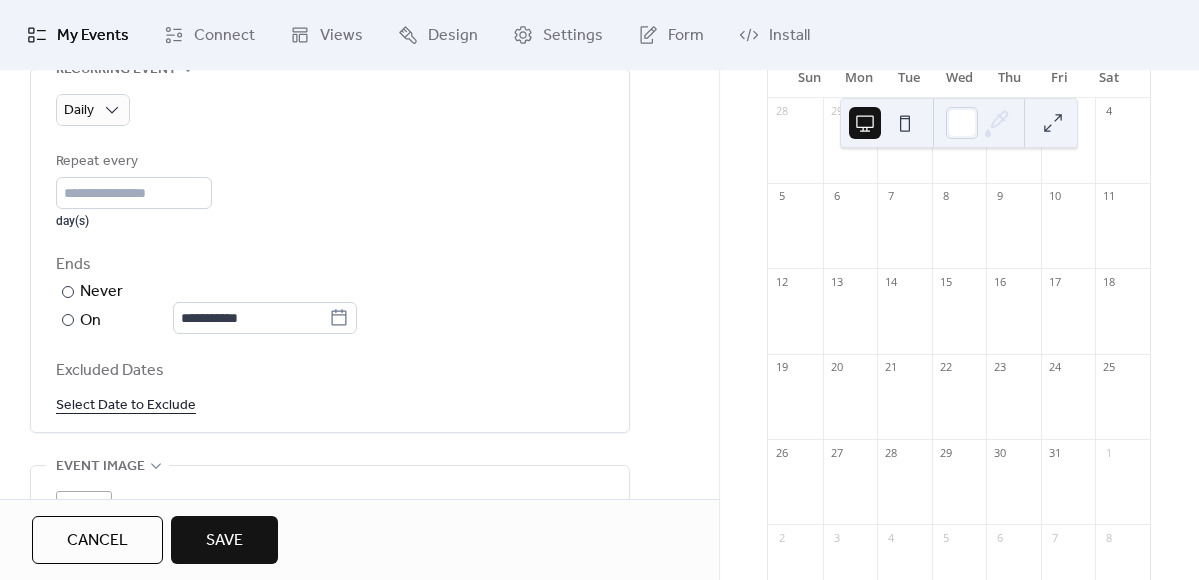 click on "Select Date to Exclude" at bounding box center (126, 404) 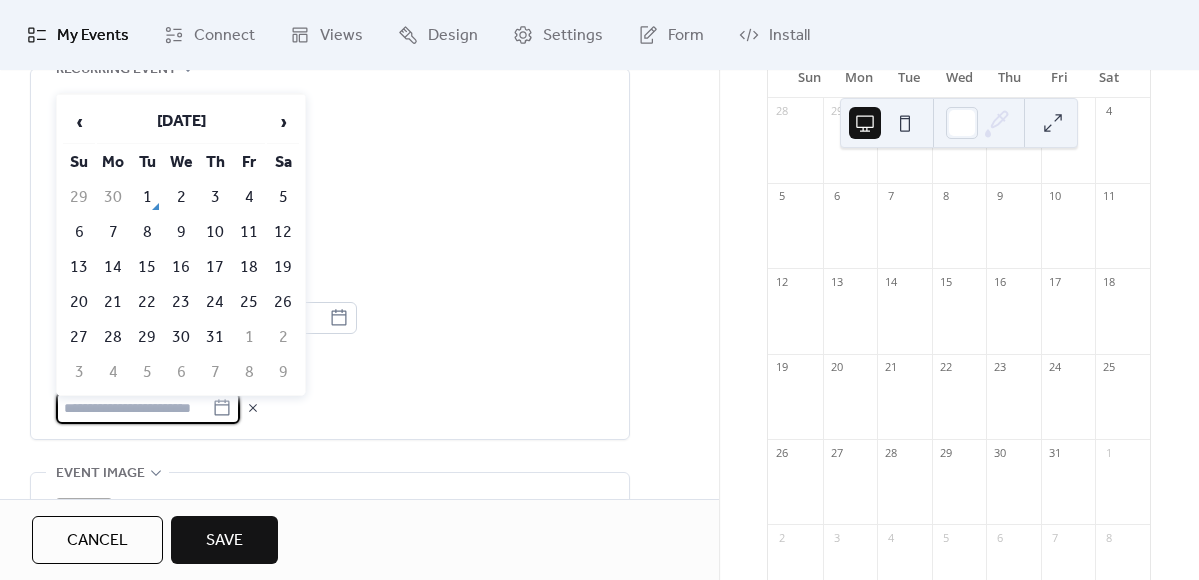 click on "**********" at bounding box center [330, 259] 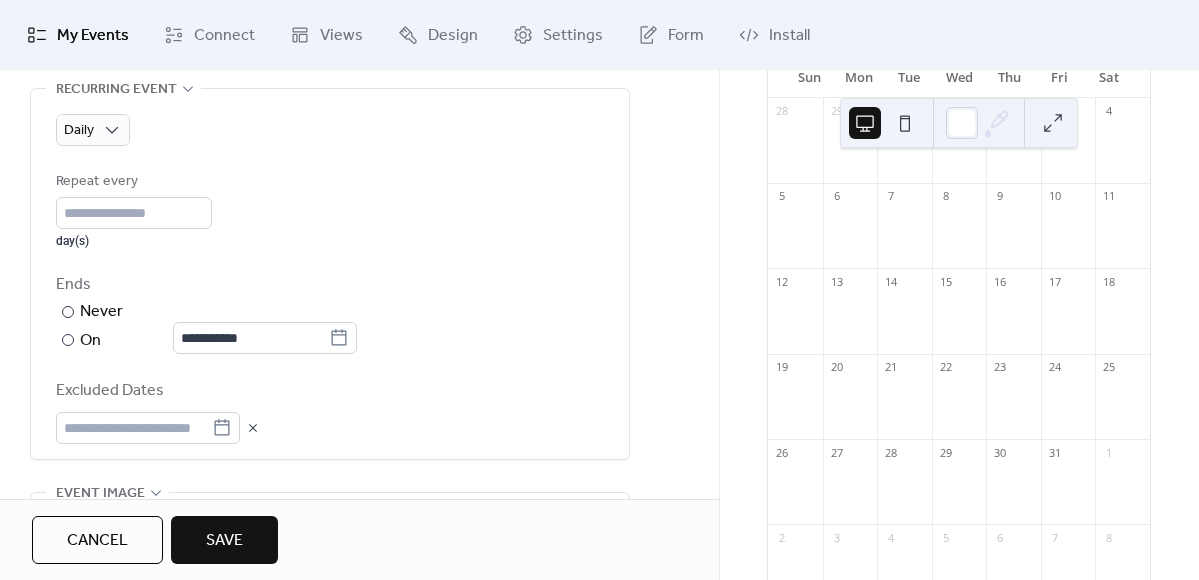 scroll, scrollTop: 928, scrollLeft: 0, axis: vertical 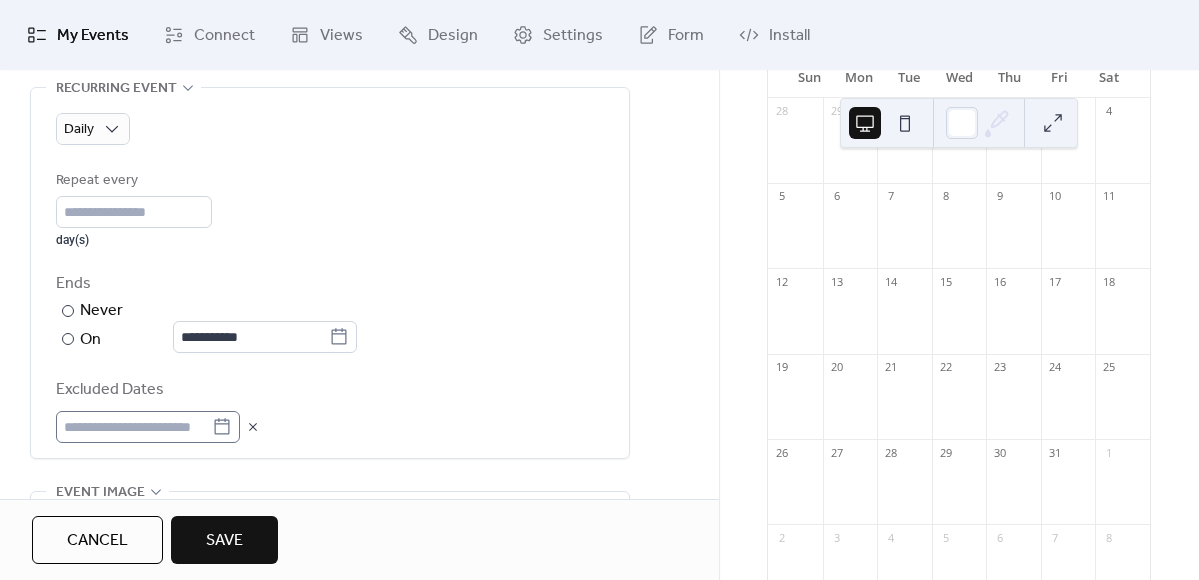click 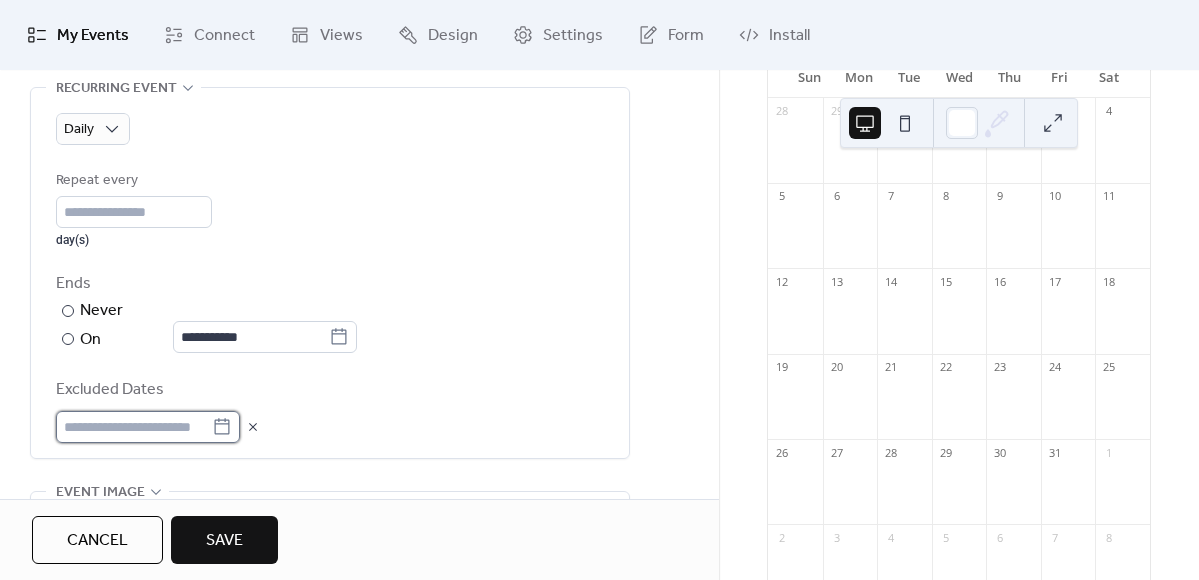 click at bounding box center (134, 427) 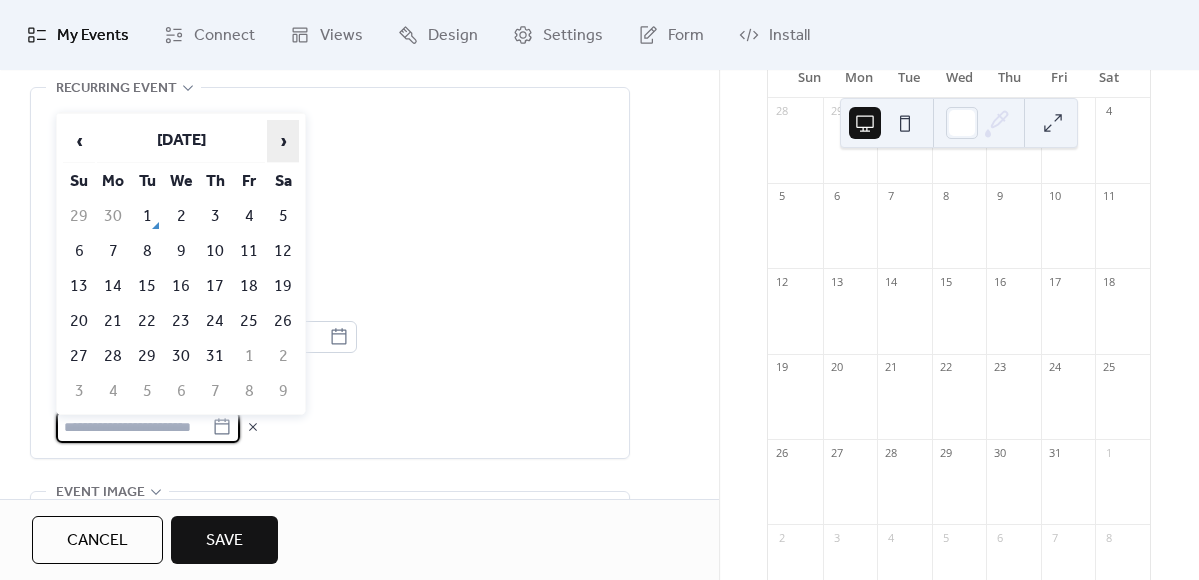 click on "›" at bounding box center [283, 141] 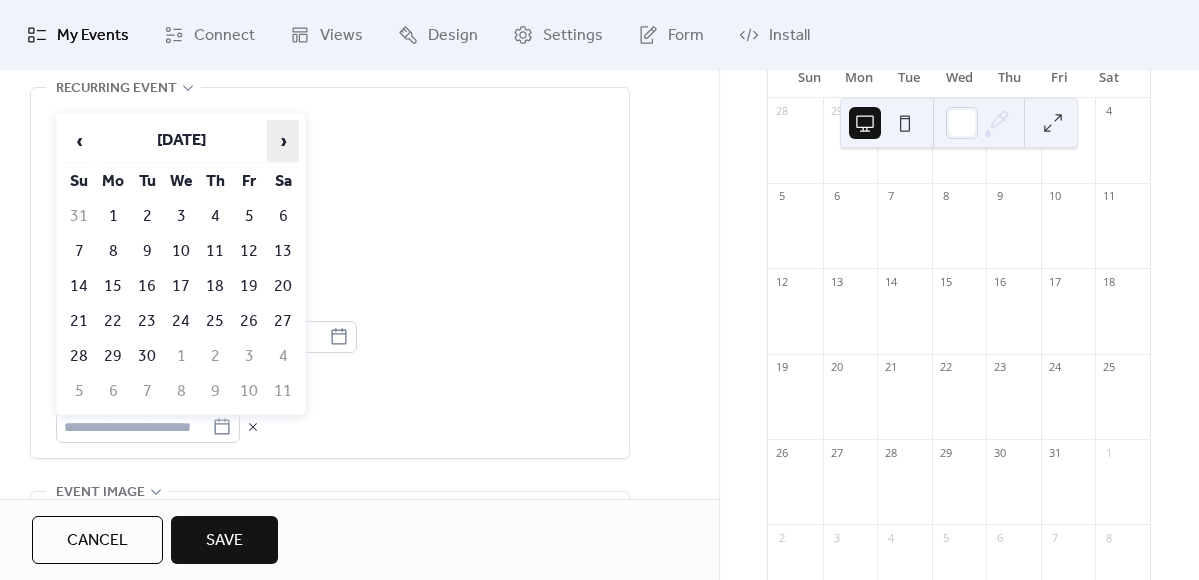click on "›" at bounding box center (283, 141) 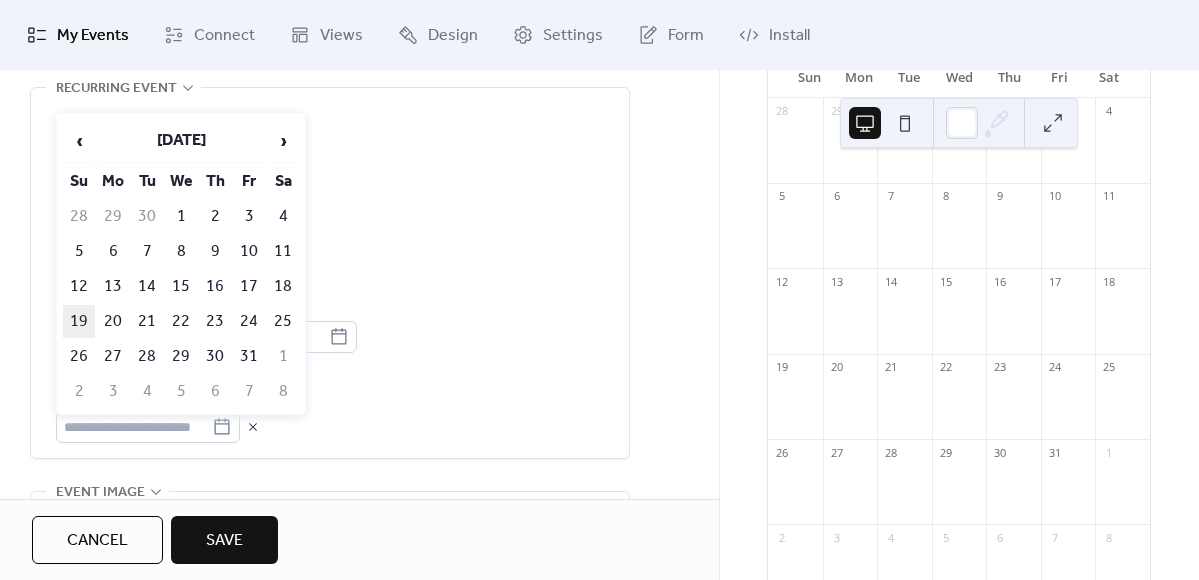 click on "19" at bounding box center (79, 321) 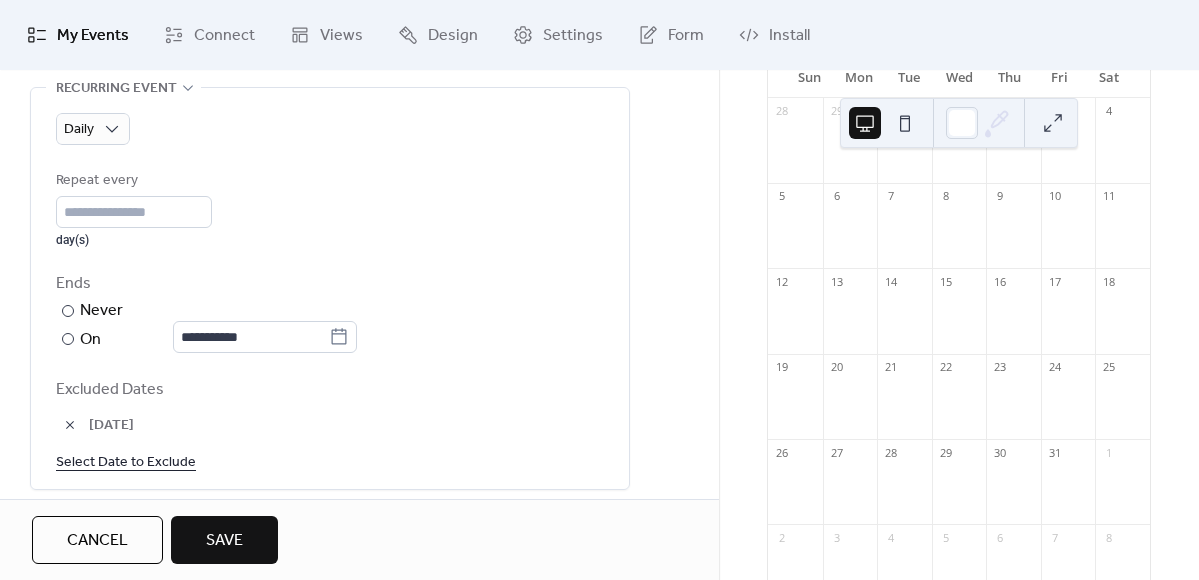 click on "Select Date to Exclude" at bounding box center (126, 461) 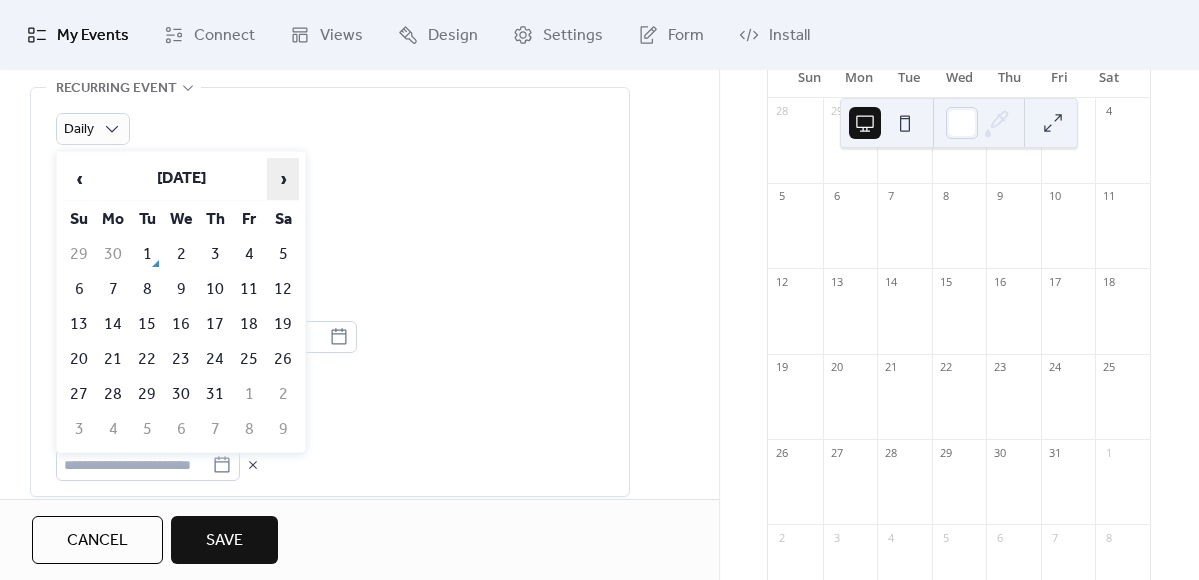 click on "›" at bounding box center [283, 179] 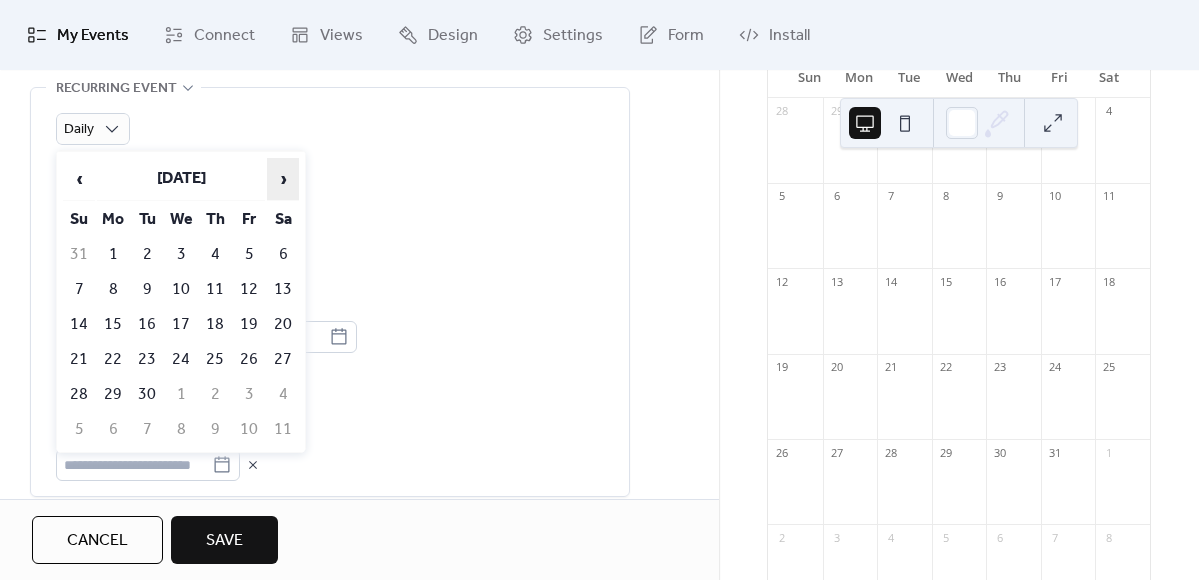 click on "›" at bounding box center [283, 179] 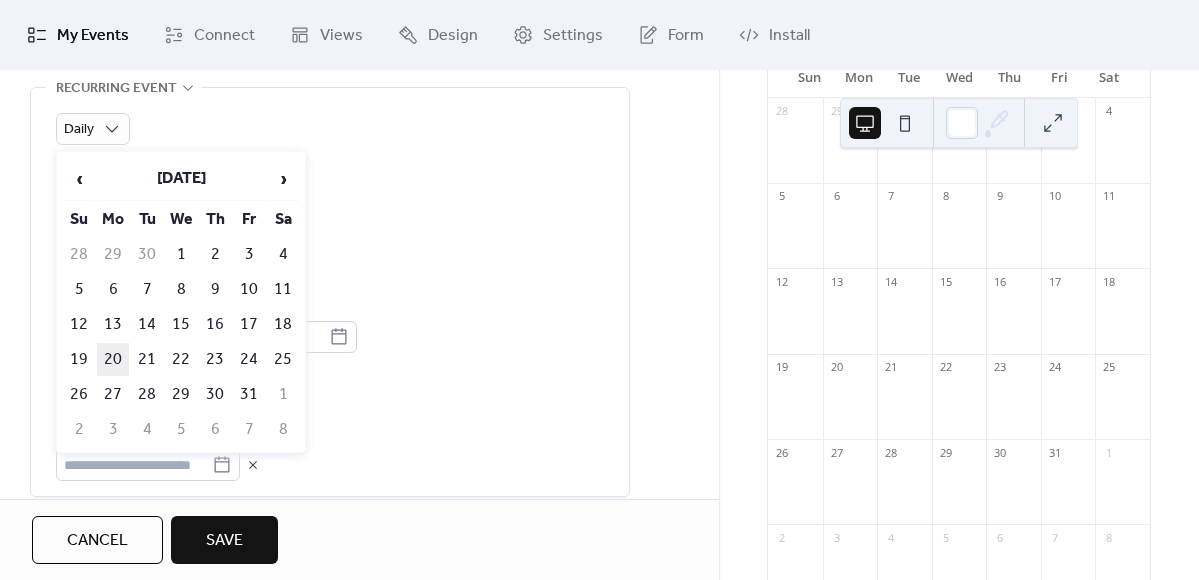 click on "20" at bounding box center (113, 359) 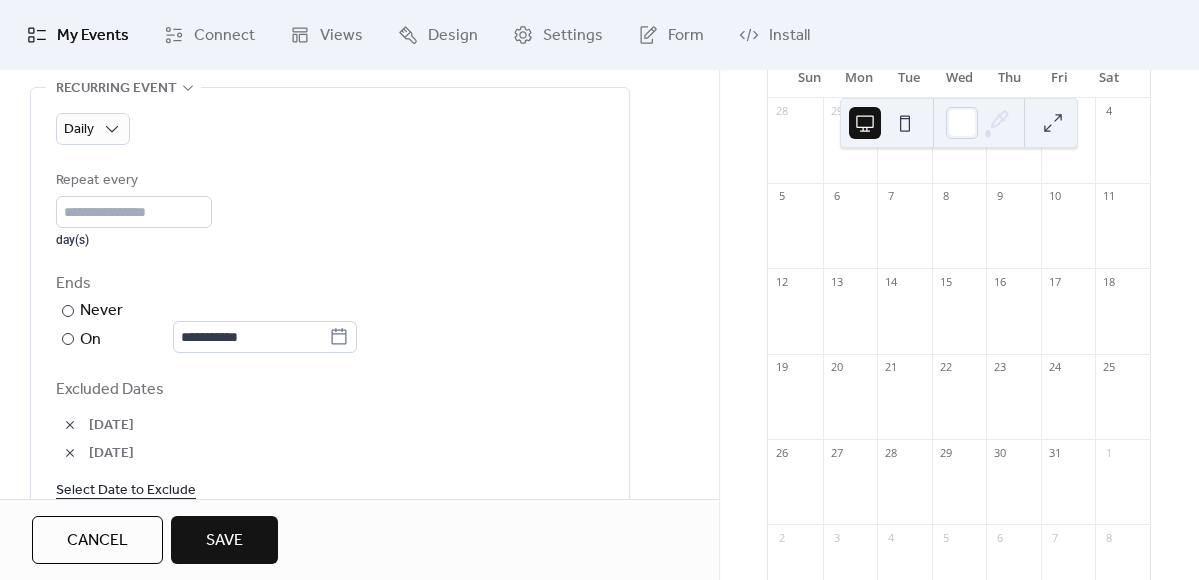 click on "Select Date to Exclude" at bounding box center [126, 489] 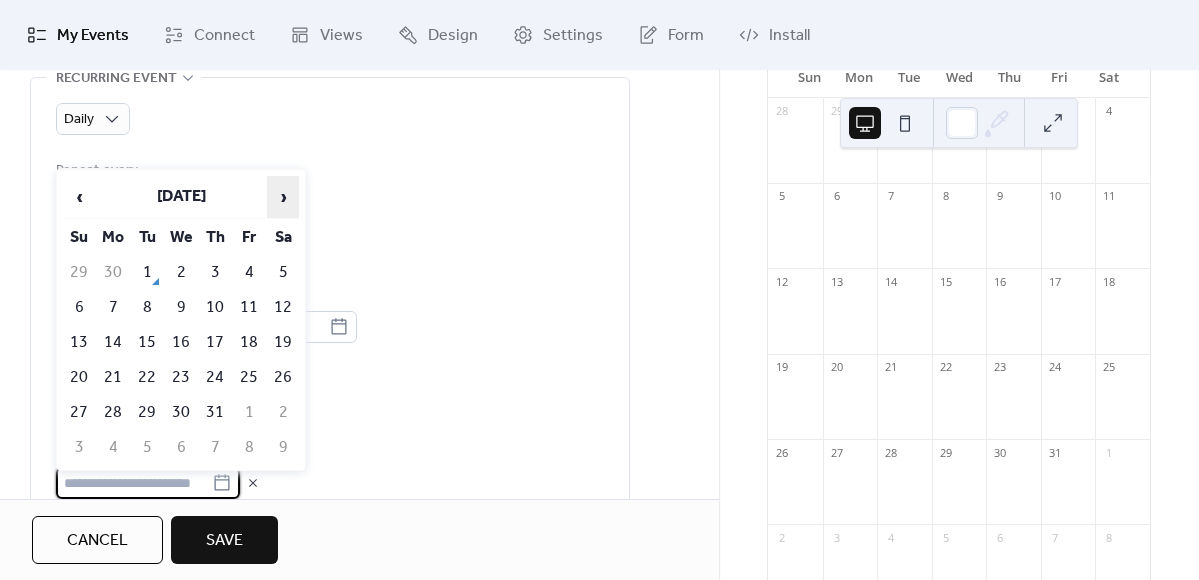 click on "›" at bounding box center (283, 197) 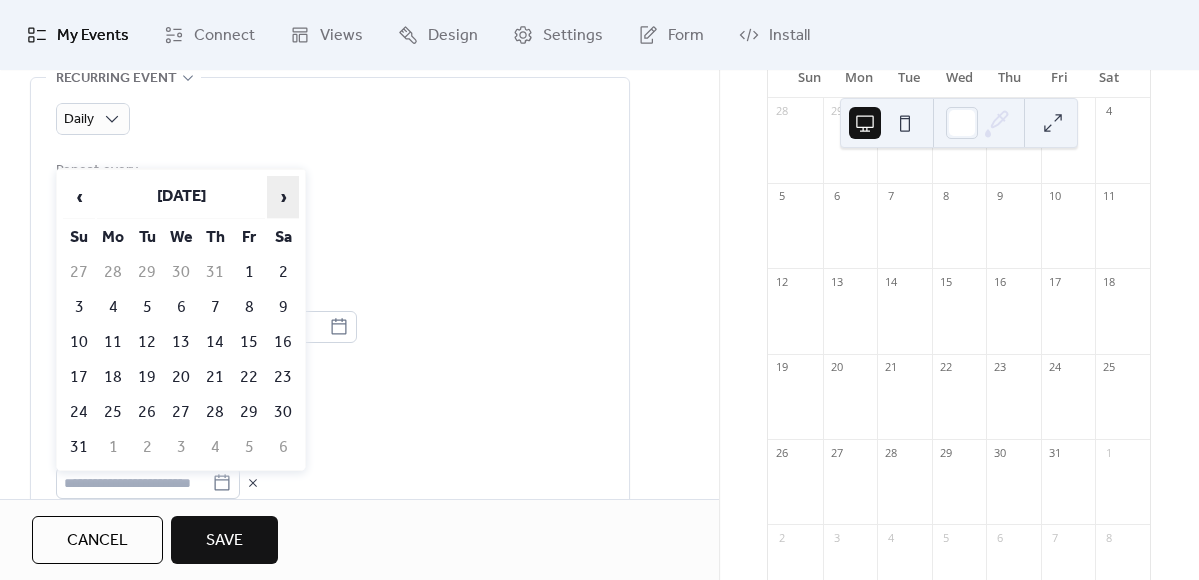 click on "›" at bounding box center (283, 197) 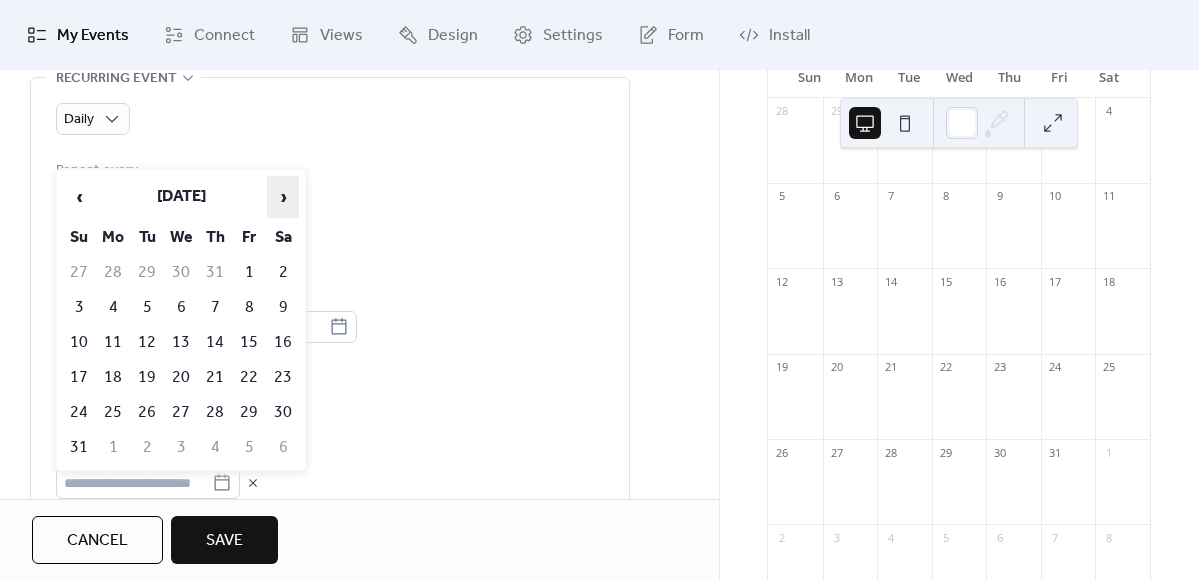 click on "›" at bounding box center (283, 197) 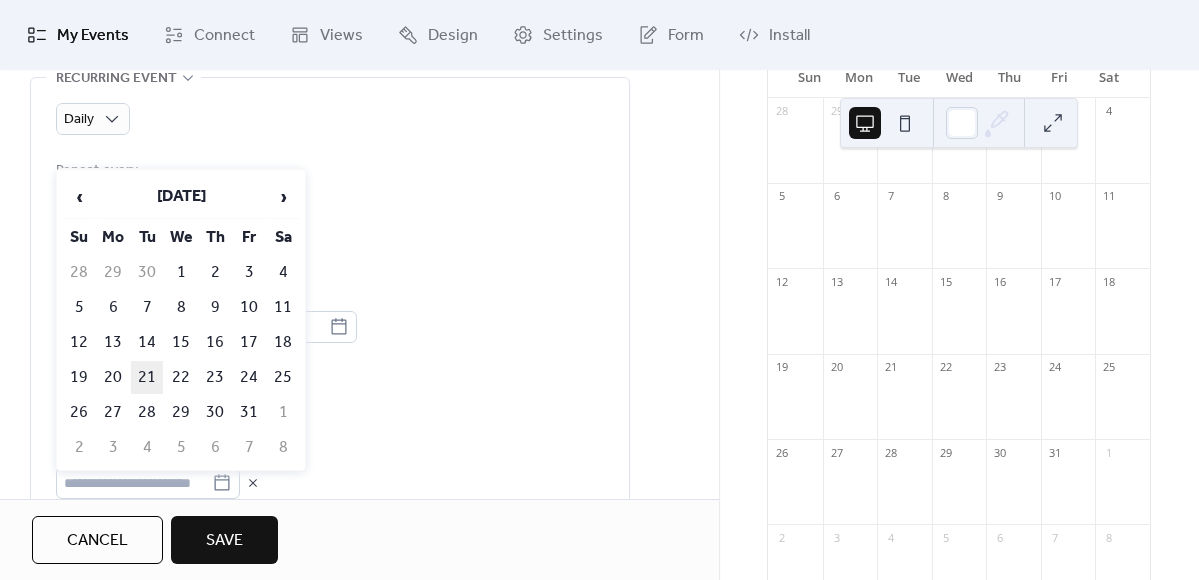 click on "21" at bounding box center [147, 377] 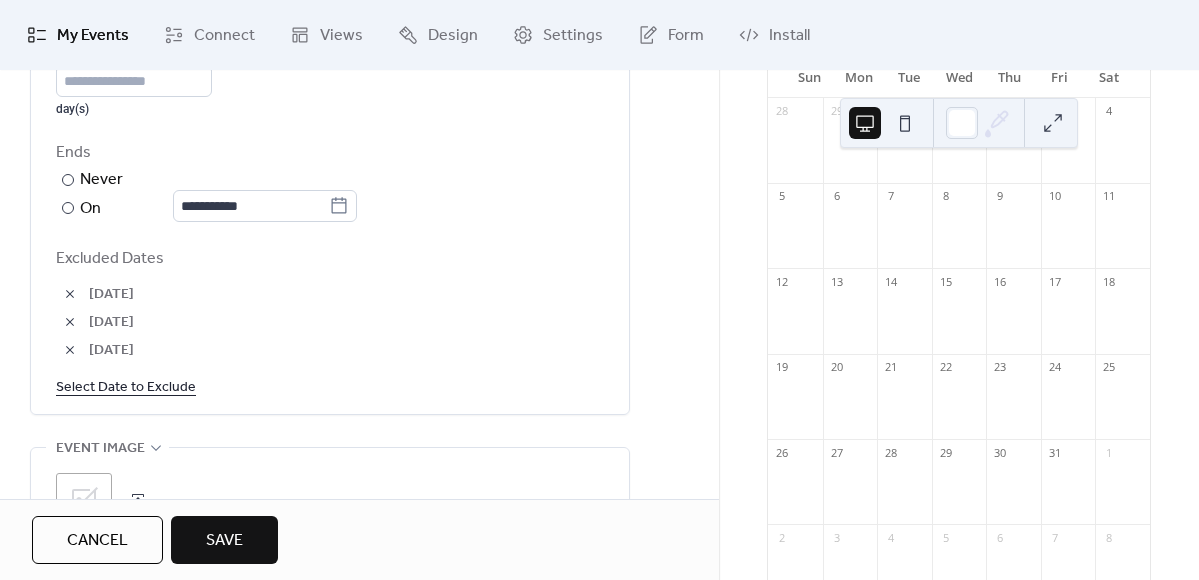 scroll, scrollTop: 1083, scrollLeft: 0, axis: vertical 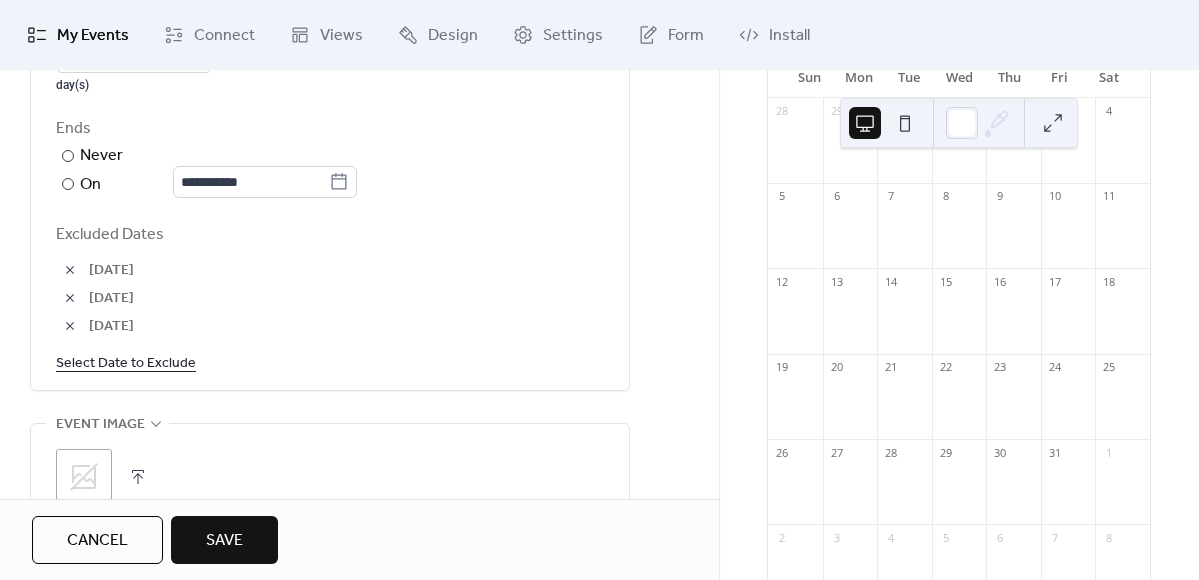 click on "Select Date to Exclude" at bounding box center (126, 362) 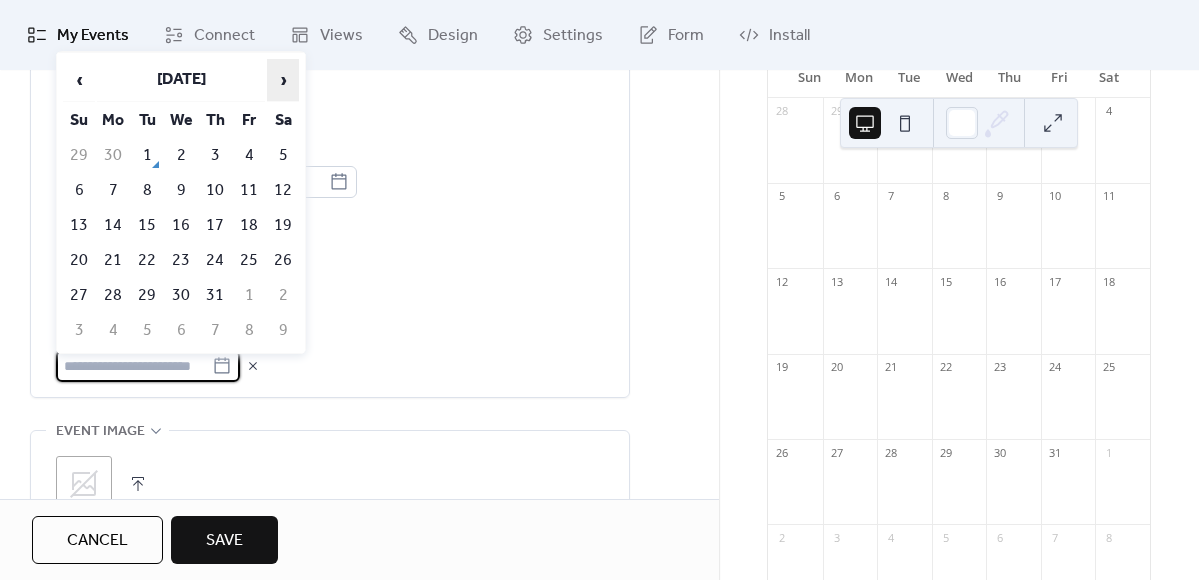 click on "›" at bounding box center [283, 80] 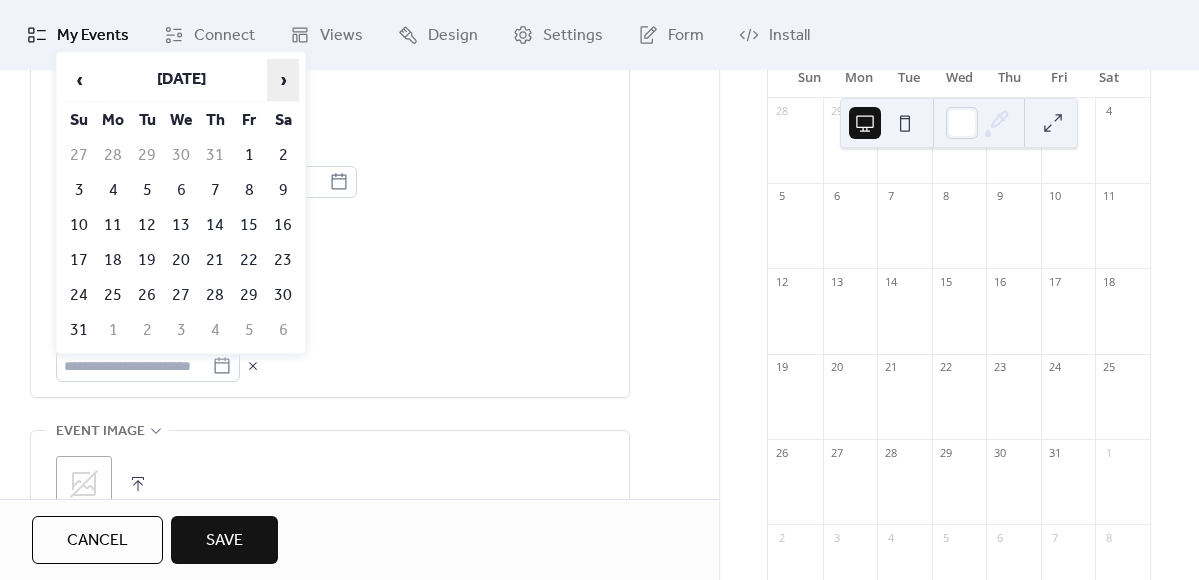 click on "›" at bounding box center [283, 80] 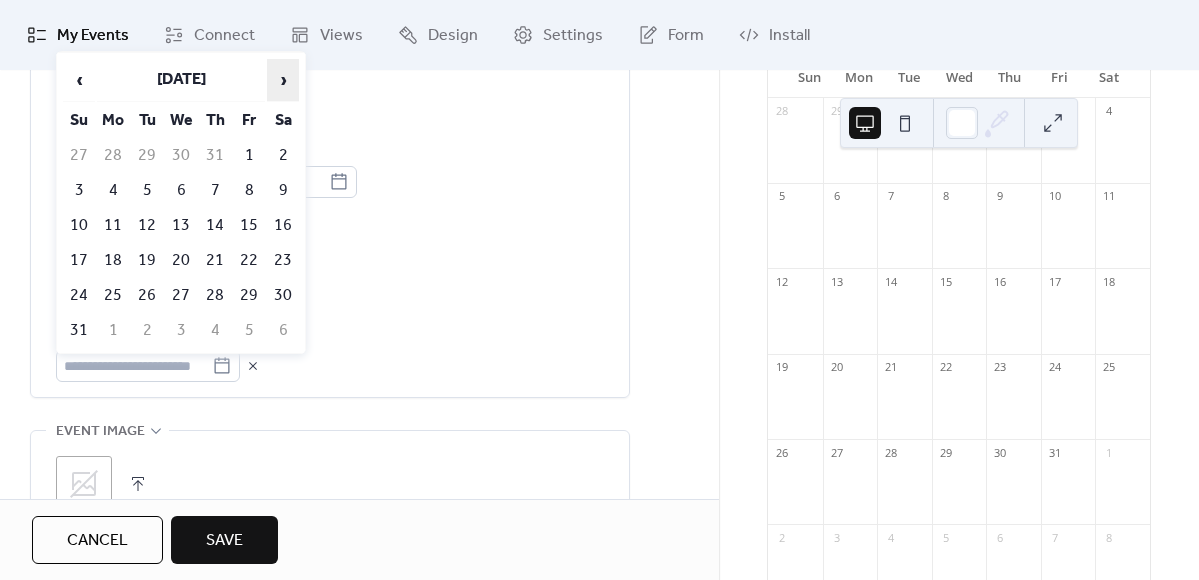 click on "›" at bounding box center [283, 80] 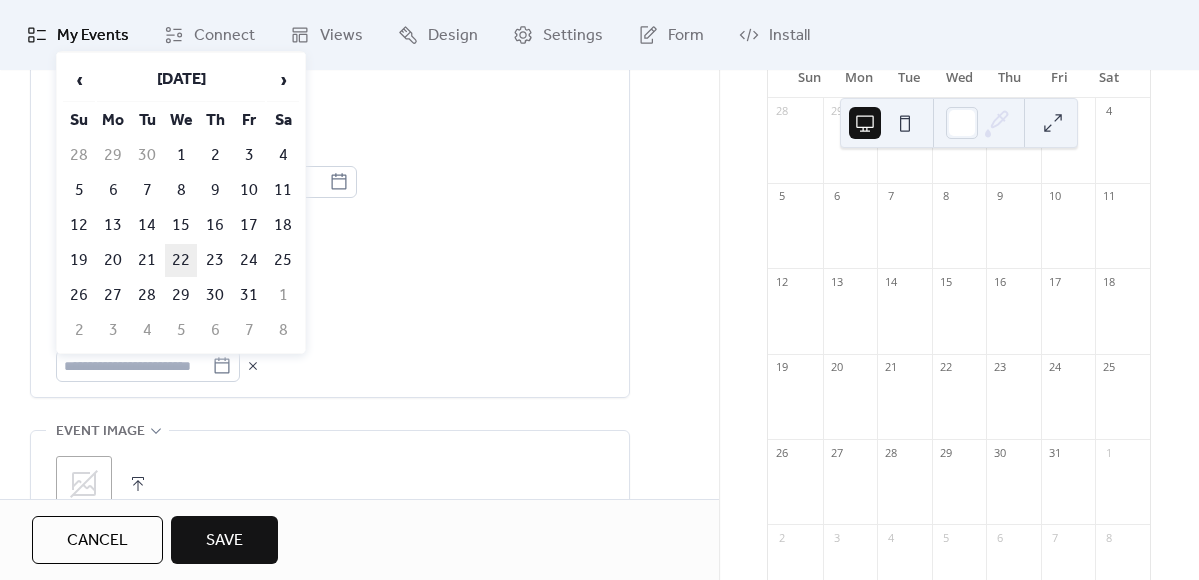 click on "22" at bounding box center [181, 260] 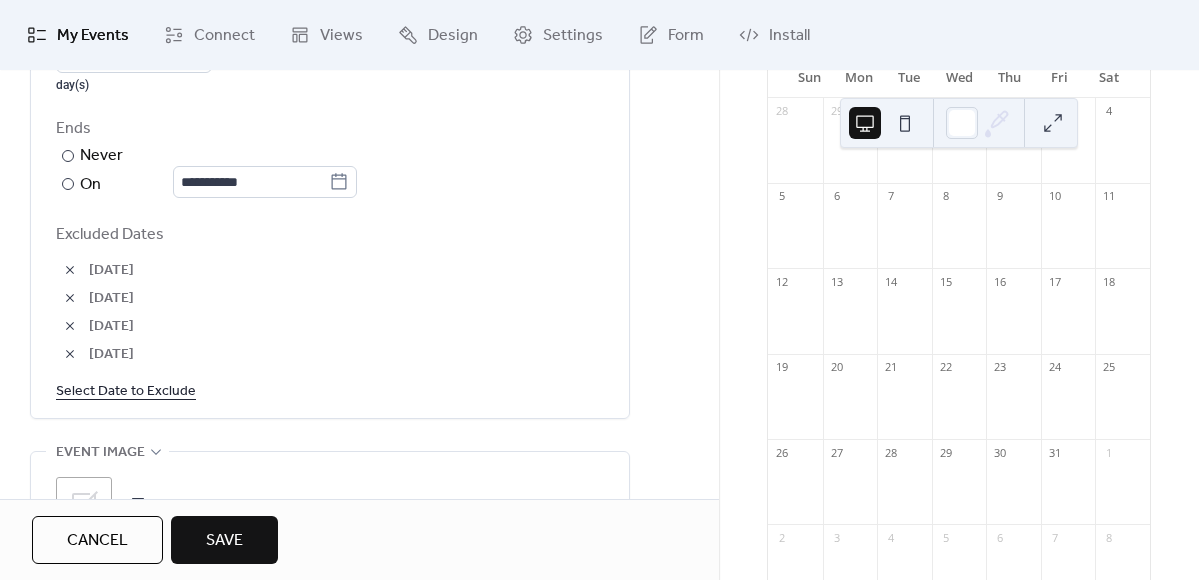 click on "Select Date to Exclude" at bounding box center (126, 390) 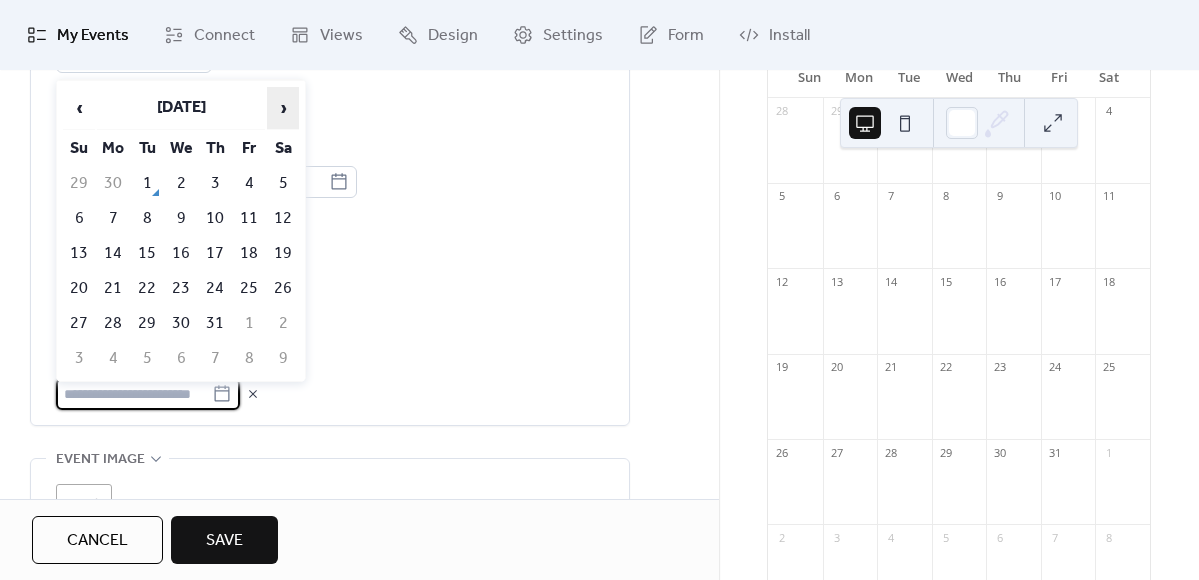 click on "›" at bounding box center [283, 108] 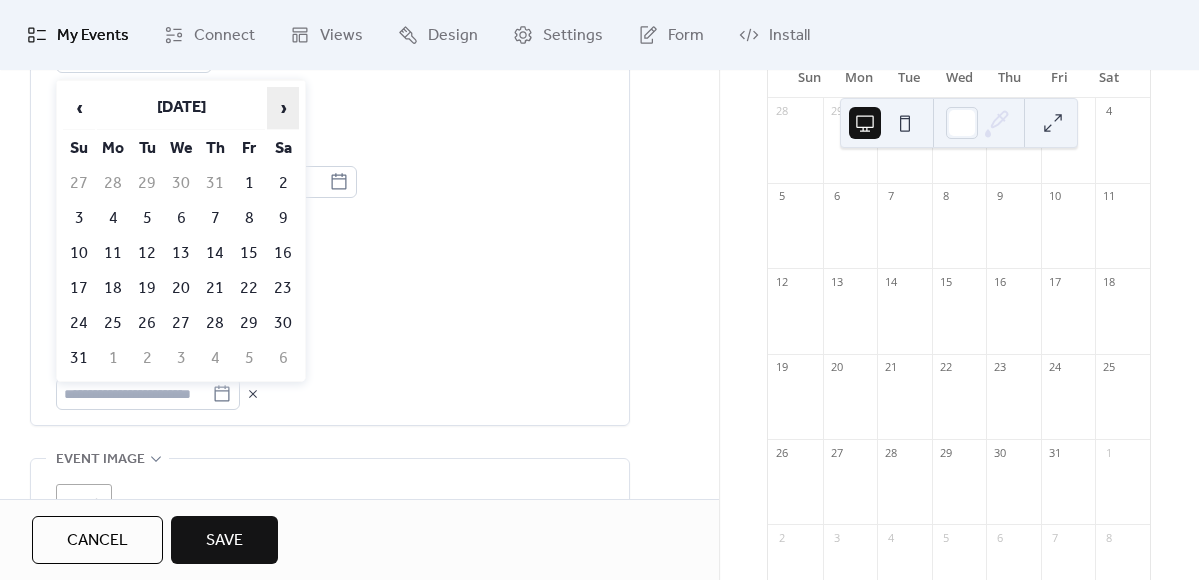 click on "›" at bounding box center (283, 108) 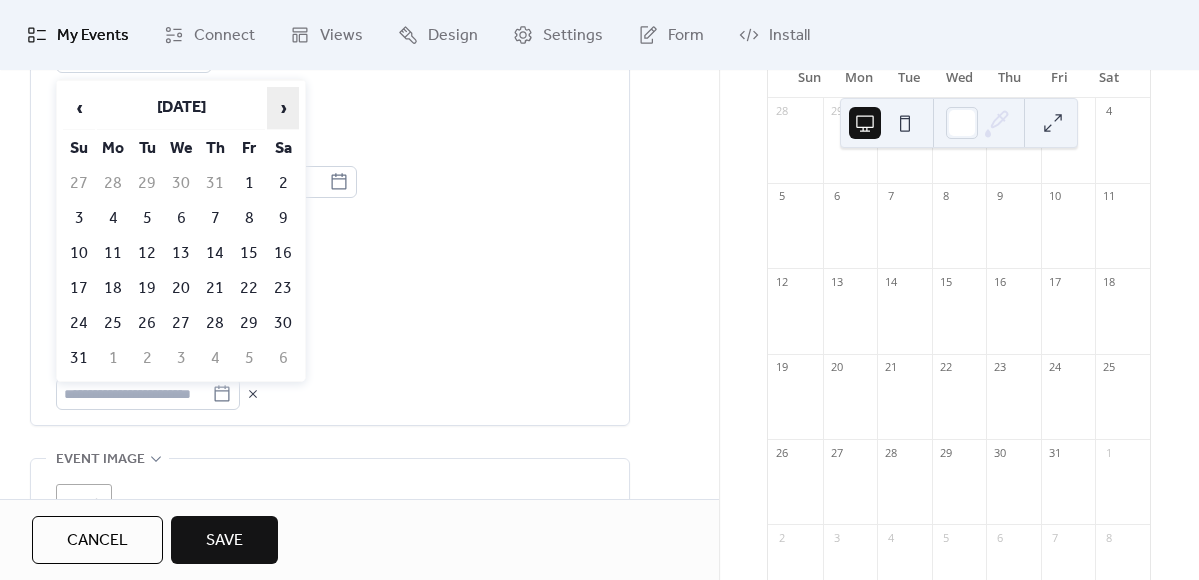 click on "›" at bounding box center (283, 108) 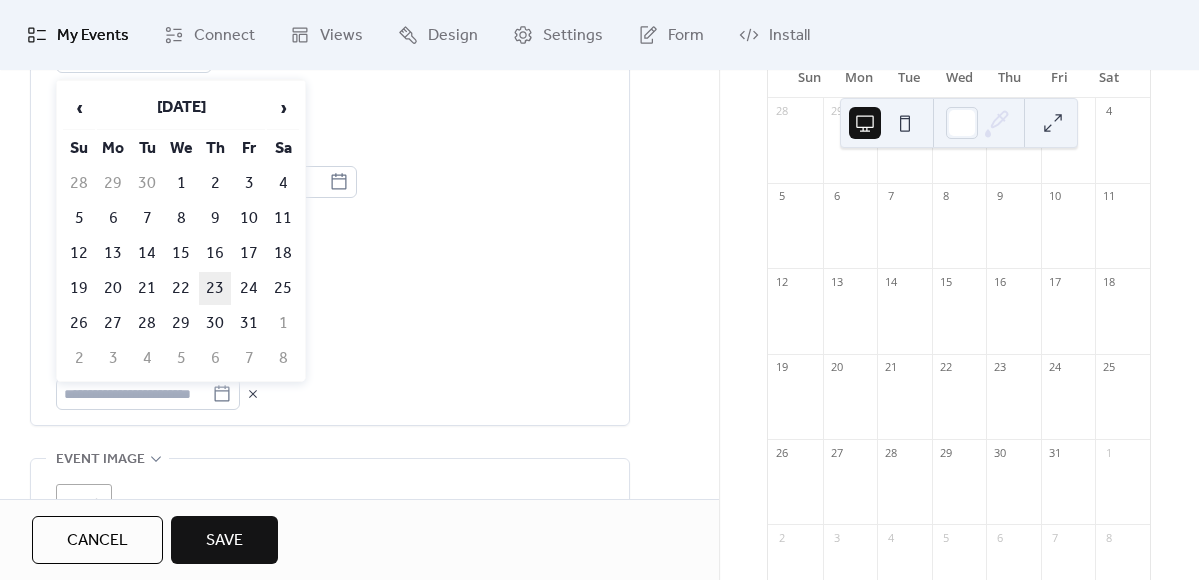 click on "23" at bounding box center (215, 288) 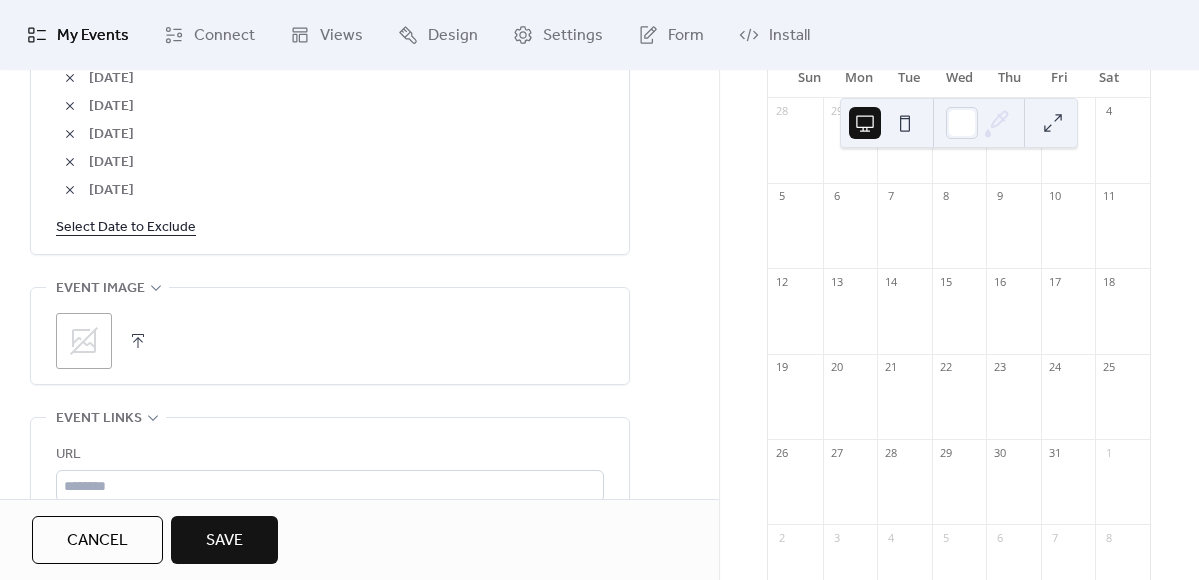 scroll, scrollTop: 1338, scrollLeft: 0, axis: vertical 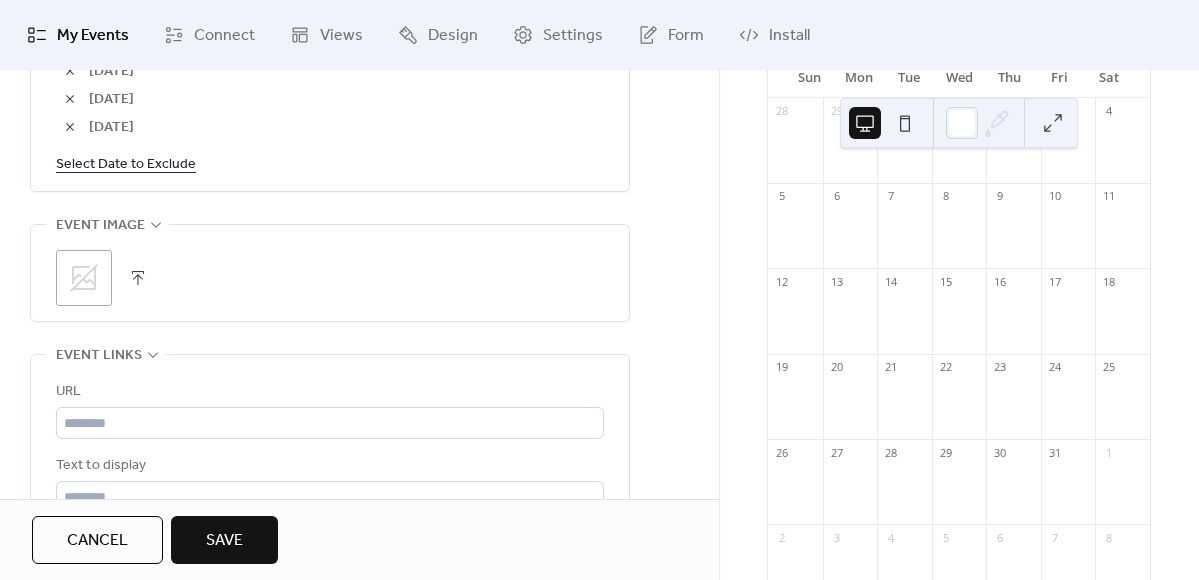 click on ";" at bounding box center [84, 278] 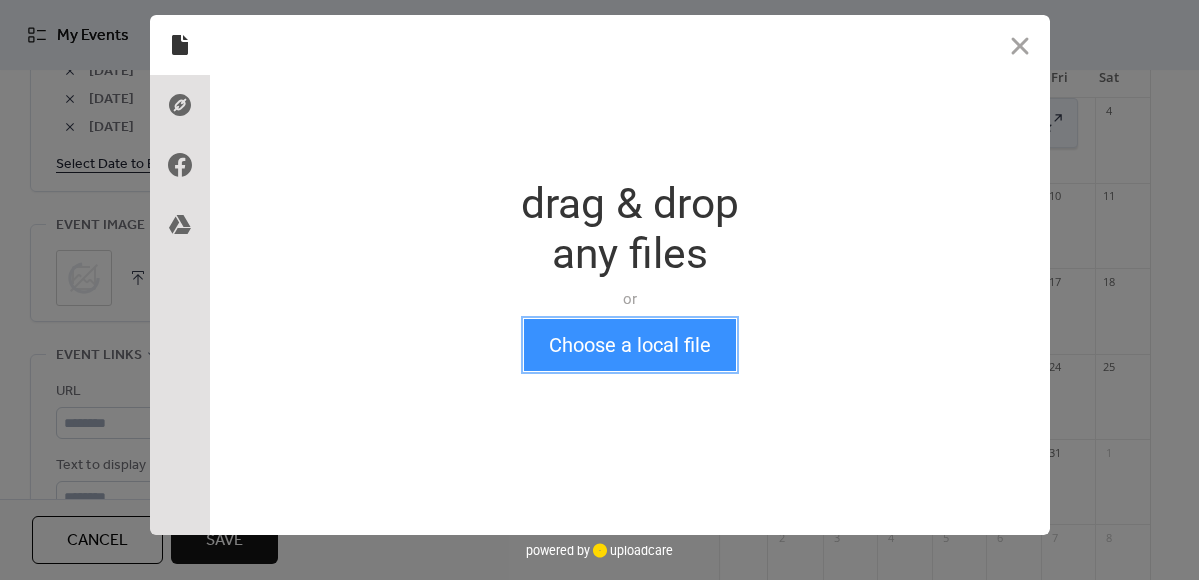 click on "Choose a local file" at bounding box center [630, 345] 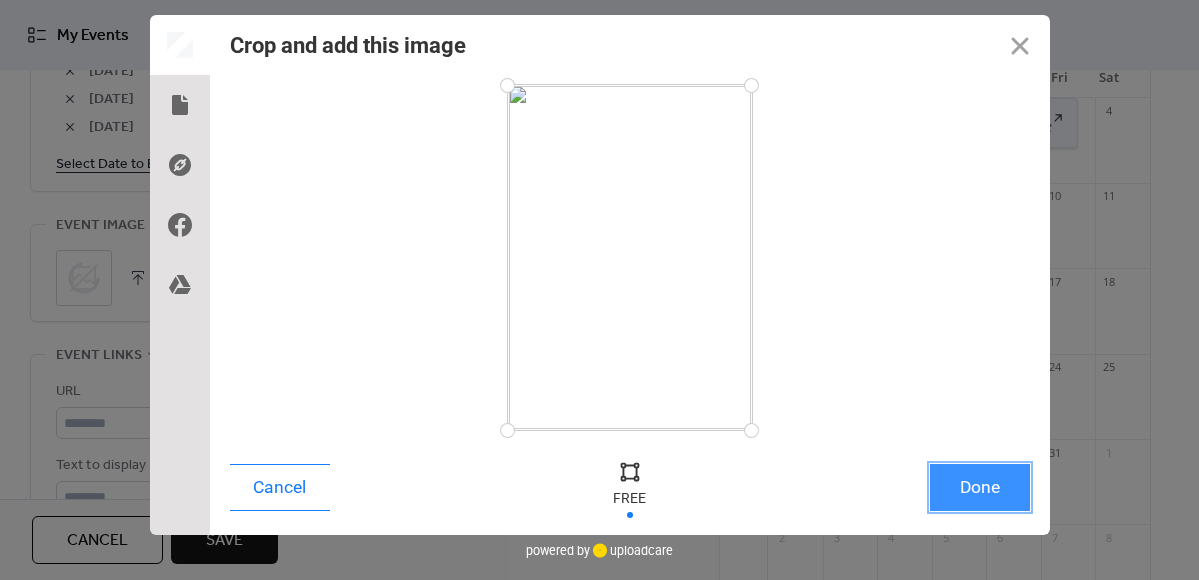click on "Done" at bounding box center [980, 487] 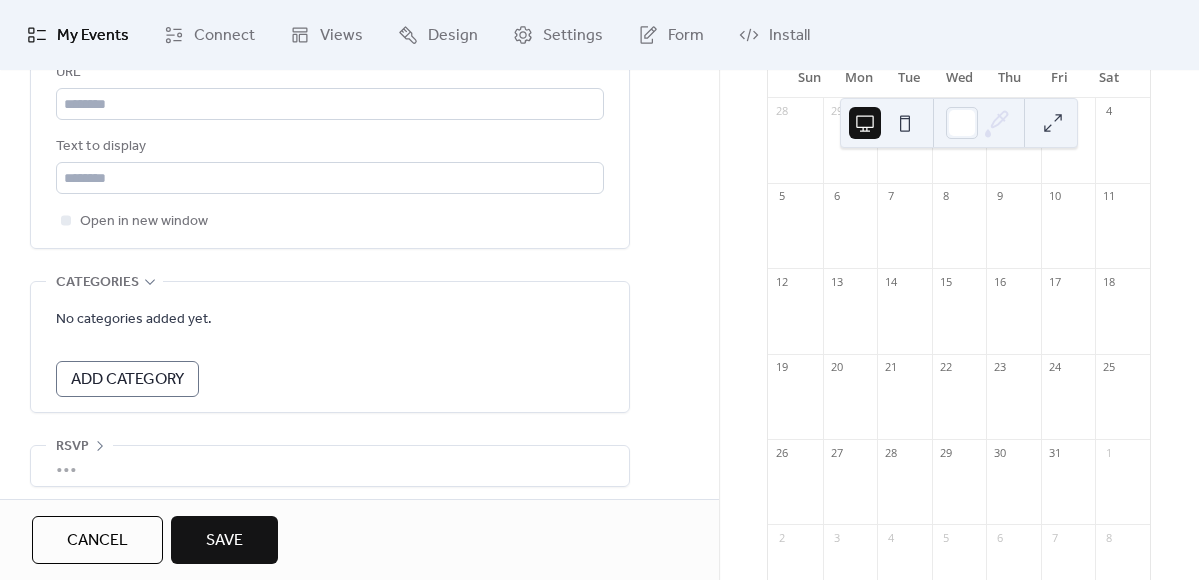 scroll, scrollTop: 1668, scrollLeft: 0, axis: vertical 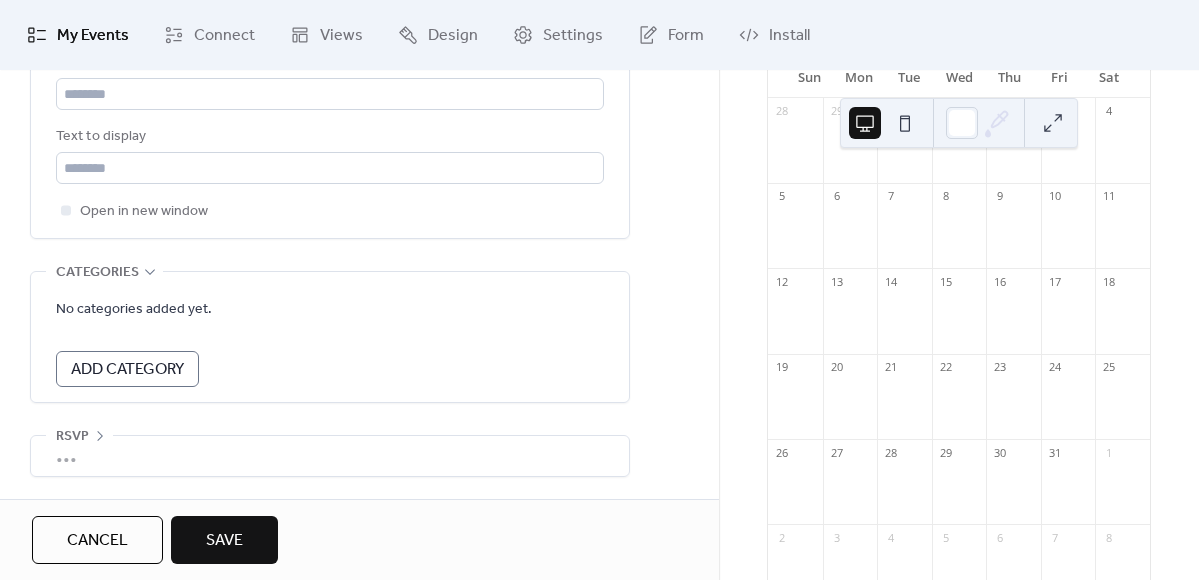 click on "Save" at bounding box center [224, 540] 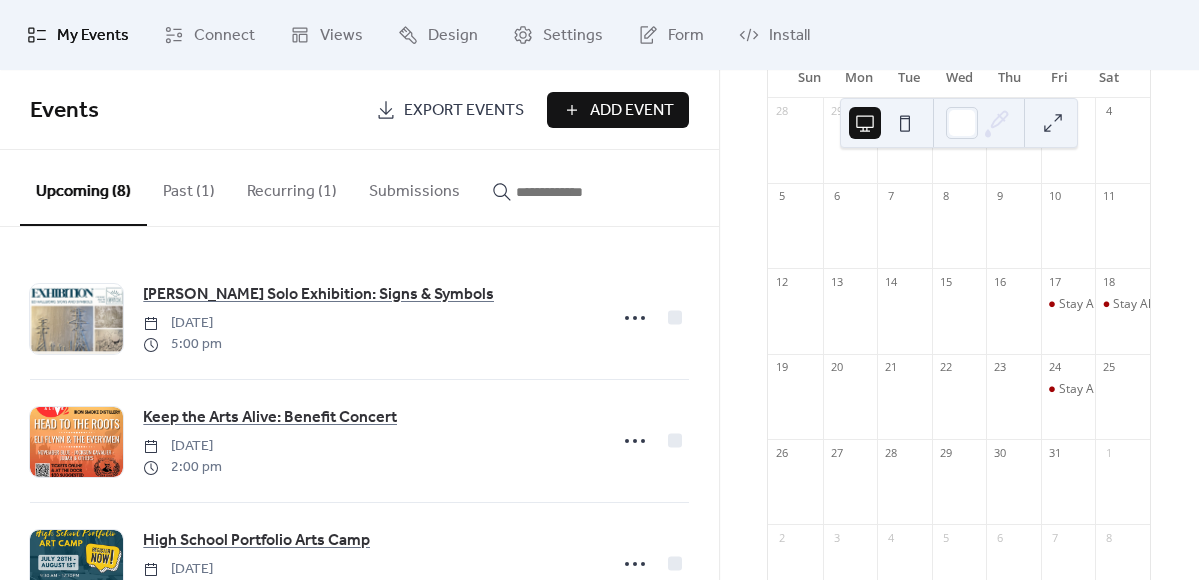 click on "Recurring  (1)" at bounding box center [292, 187] 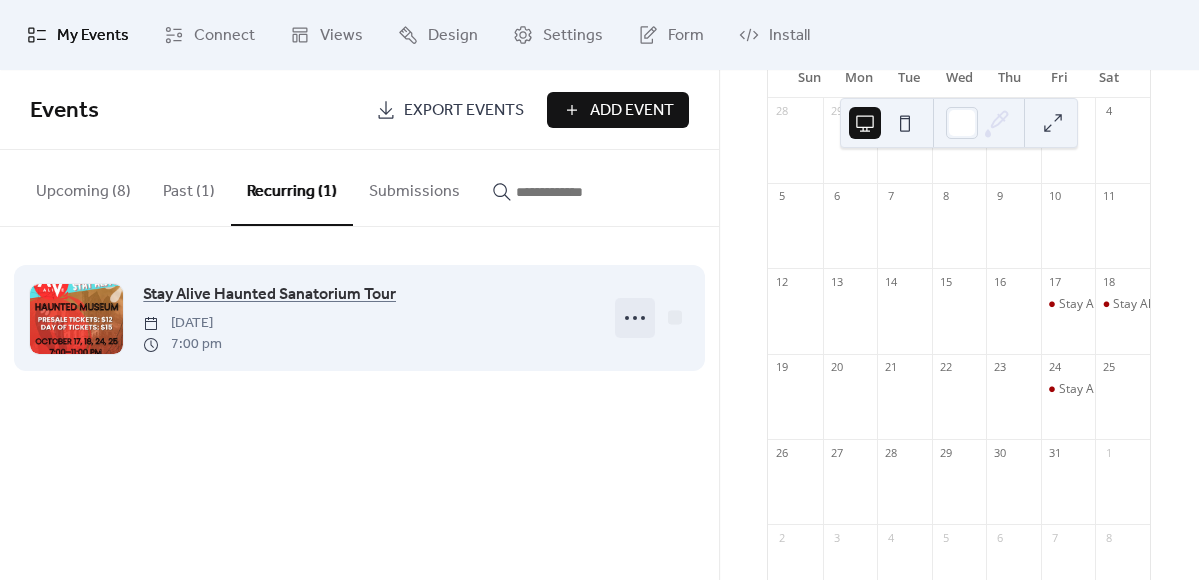 click 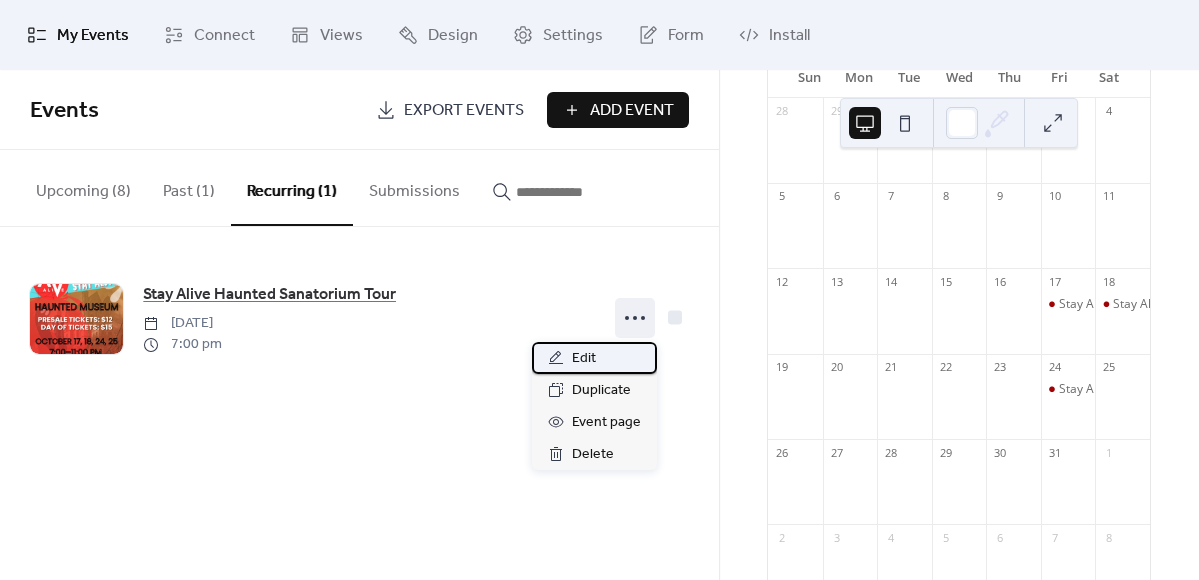 click on "Edit" at bounding box center (594, 358) 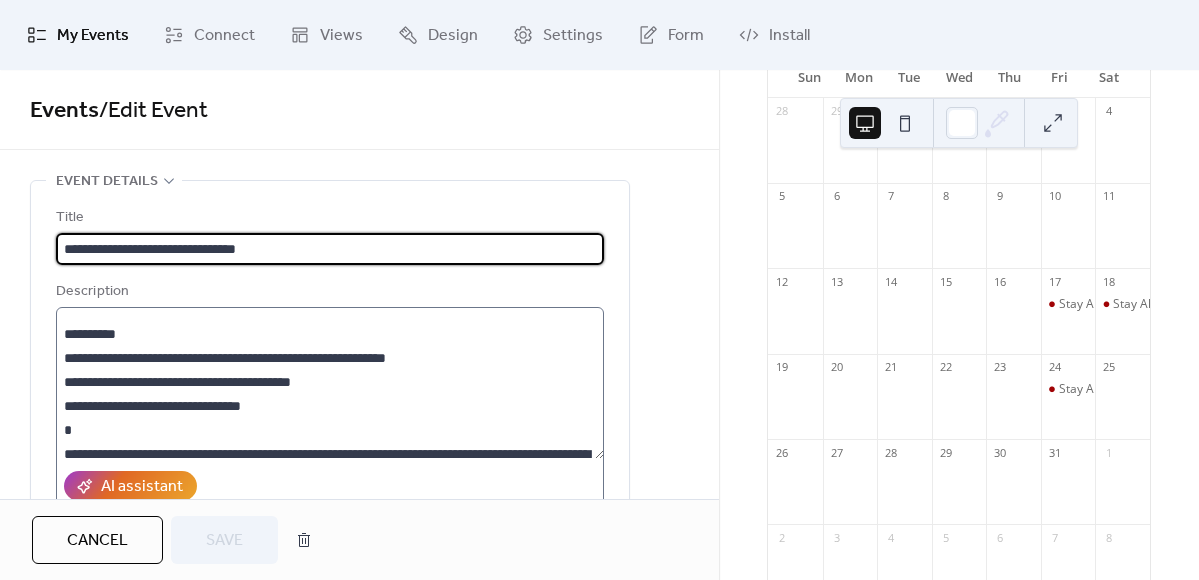 scroll, scrollTop: 522, scrollLeft: 0, axis: vertical 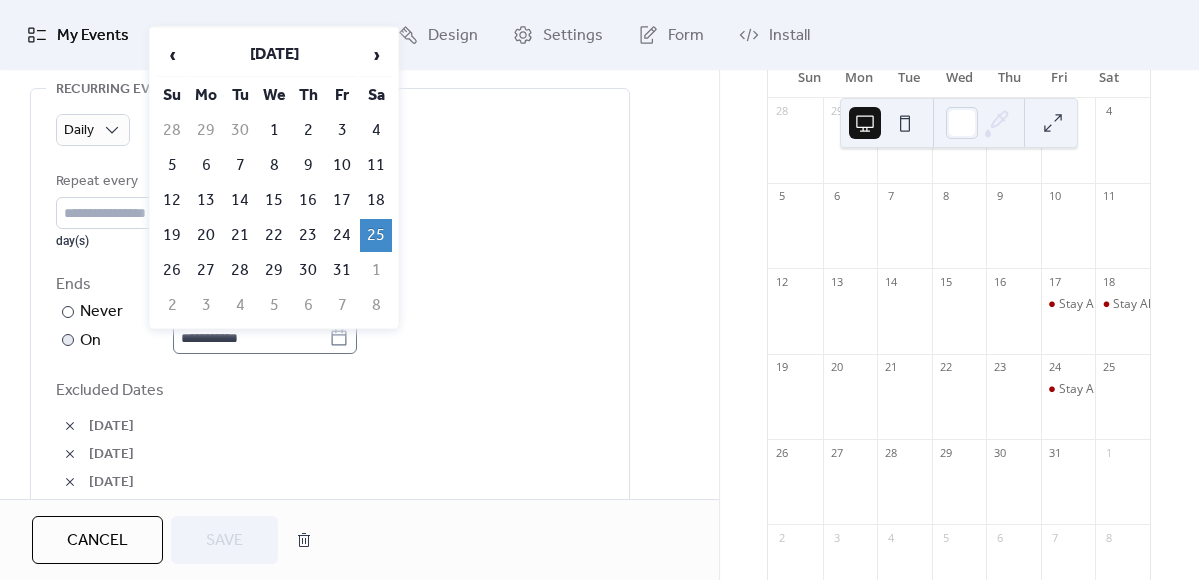 click 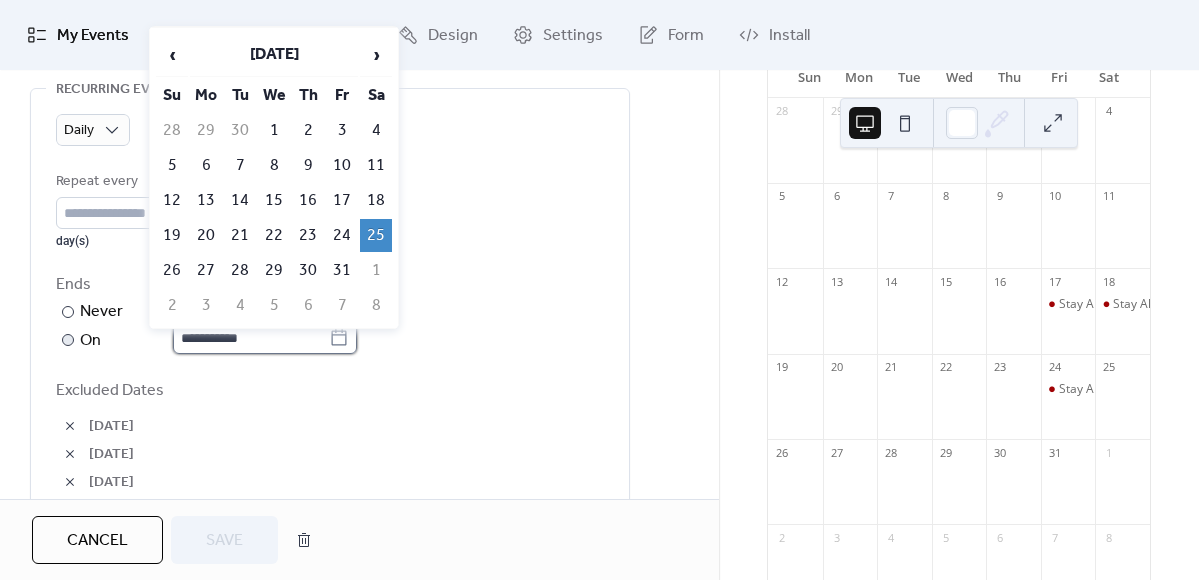 click on "**********" at bounding box center [251, 338] 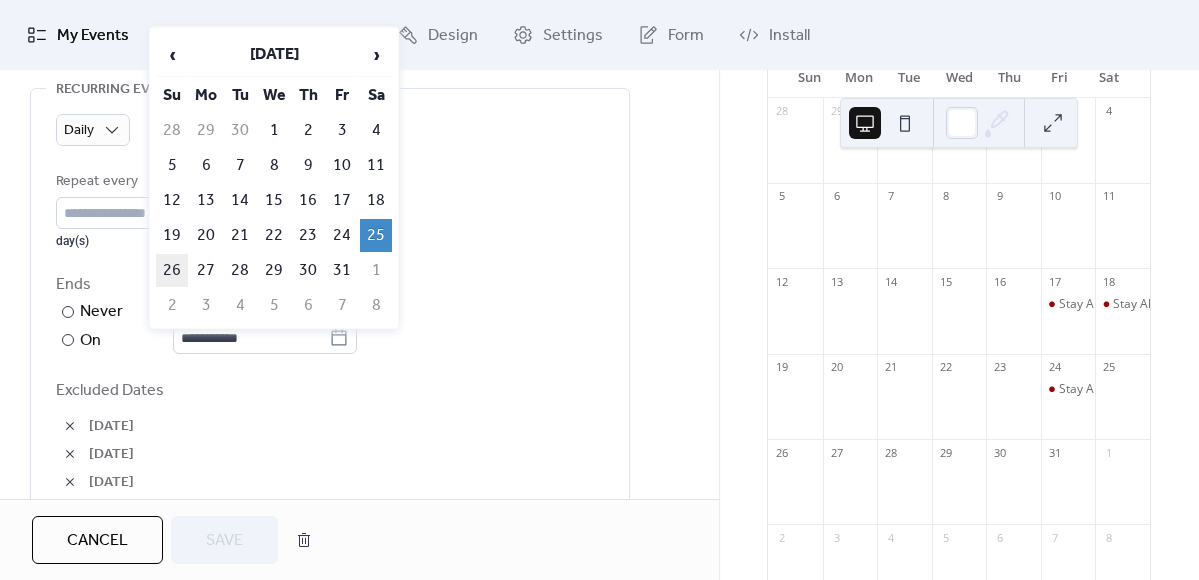 click on "26" at bounding box center (172, 270) 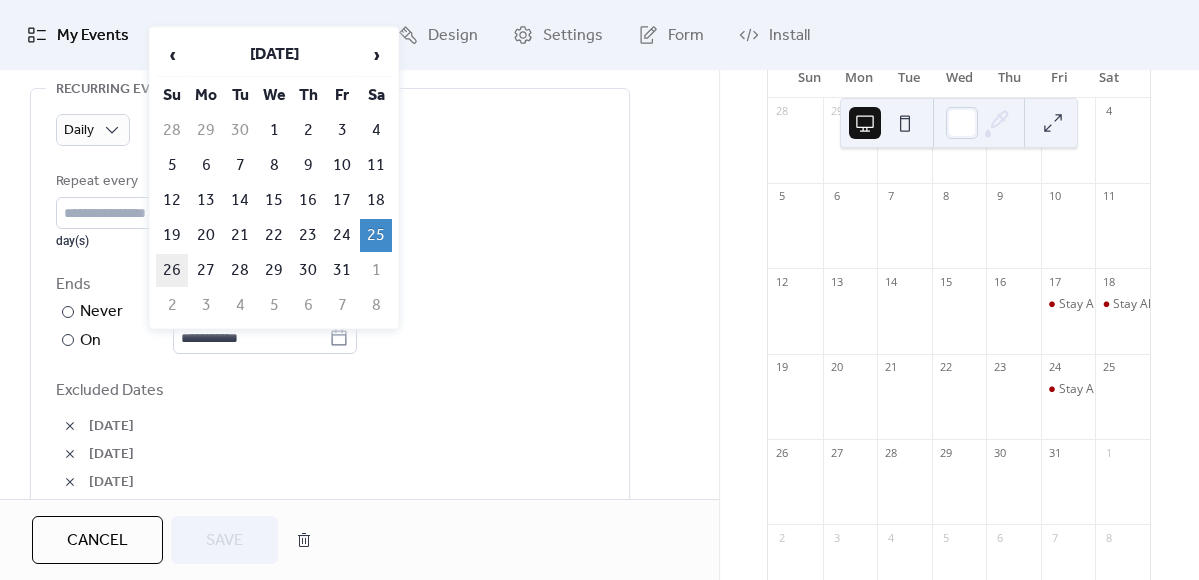 type on "**********" 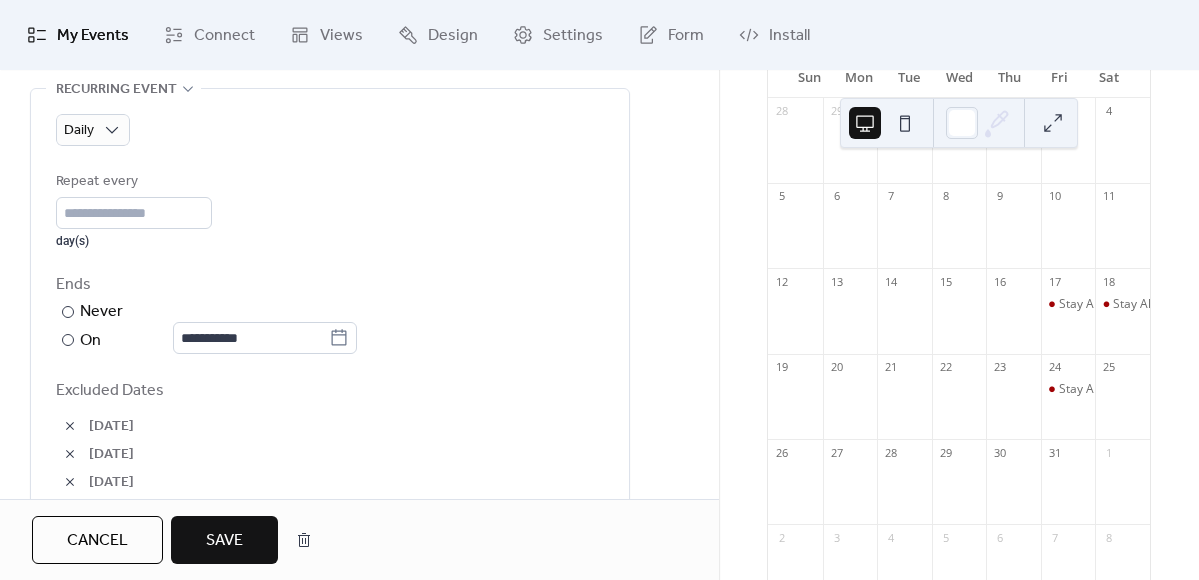 click on "**********" at bounding box center [330, 313] 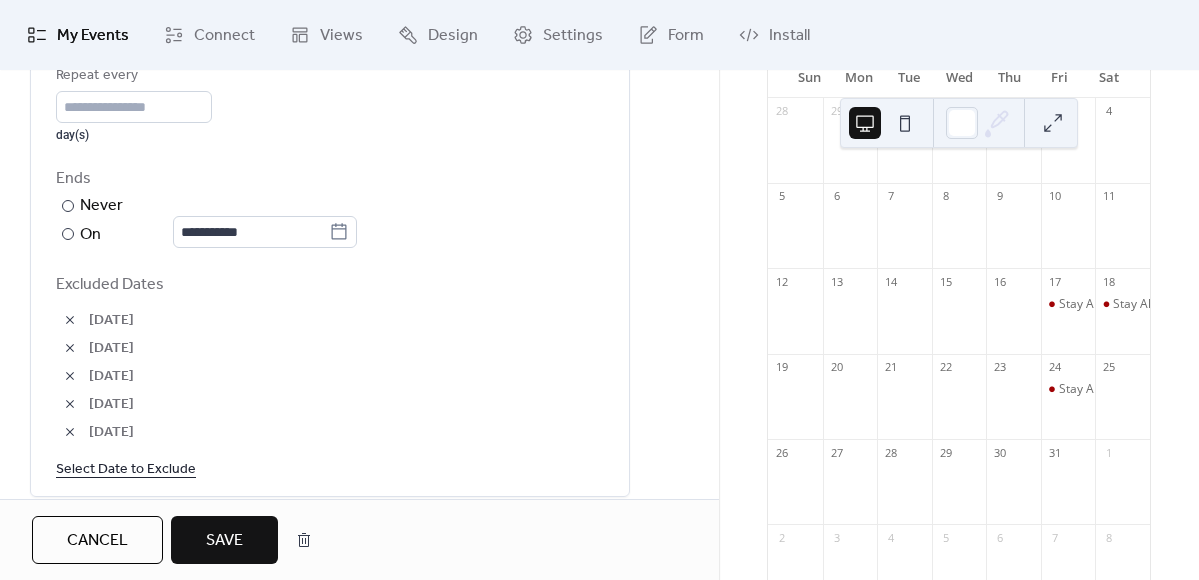 scroll, scrollTop: 1039, scrollLeft: 0, axis: vertical 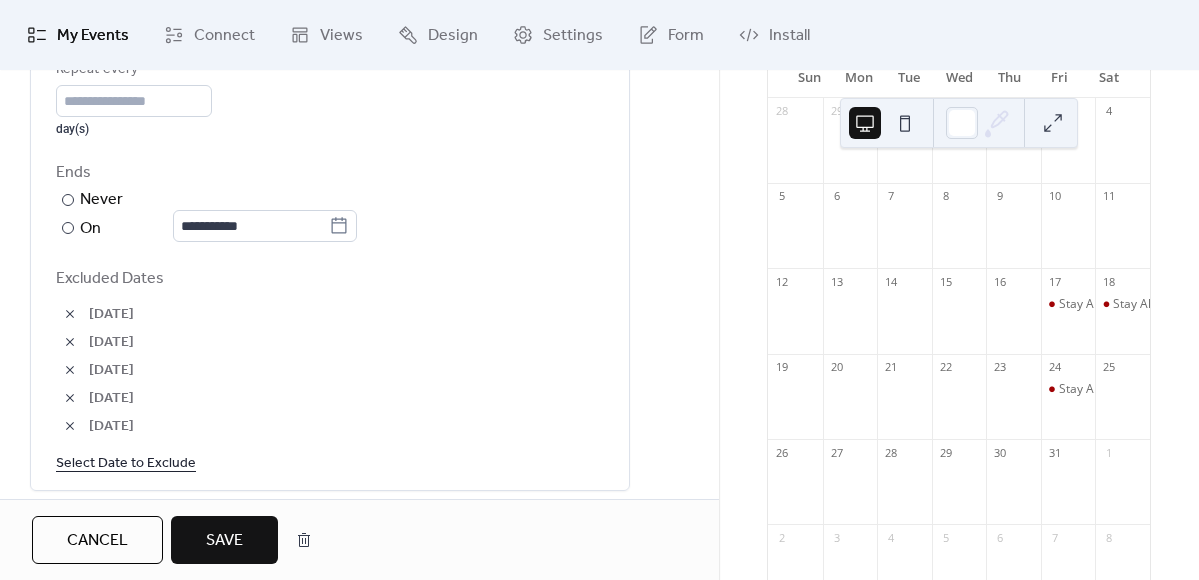 click on "Save" at bounding box center [224, 541] 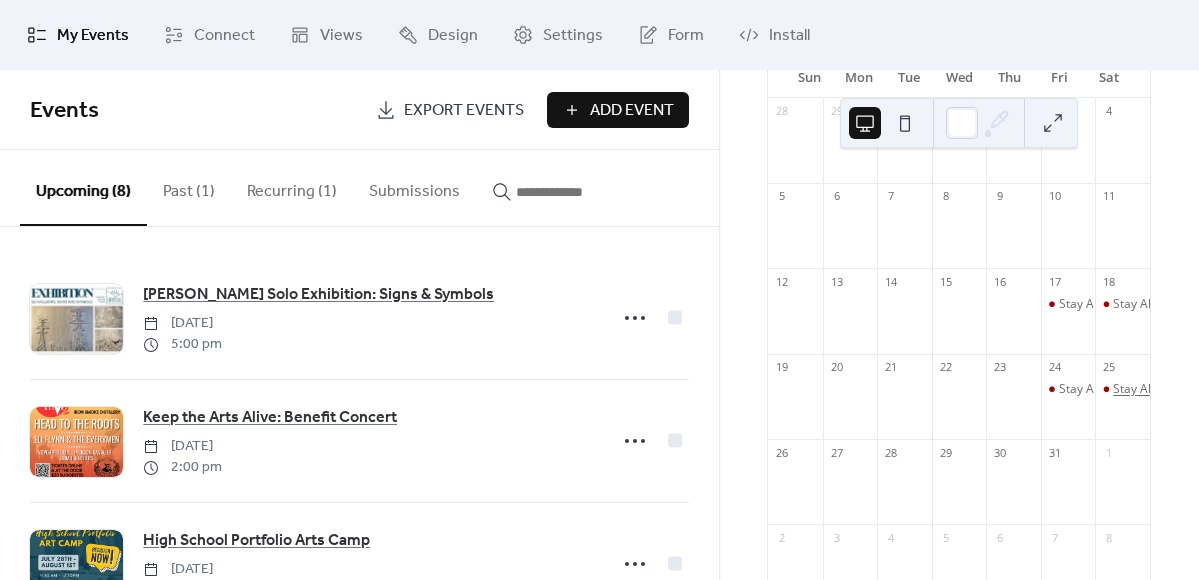 click on "Stay Alive Haunted Sanatorium Tour" at bounding box center [1214, 389] 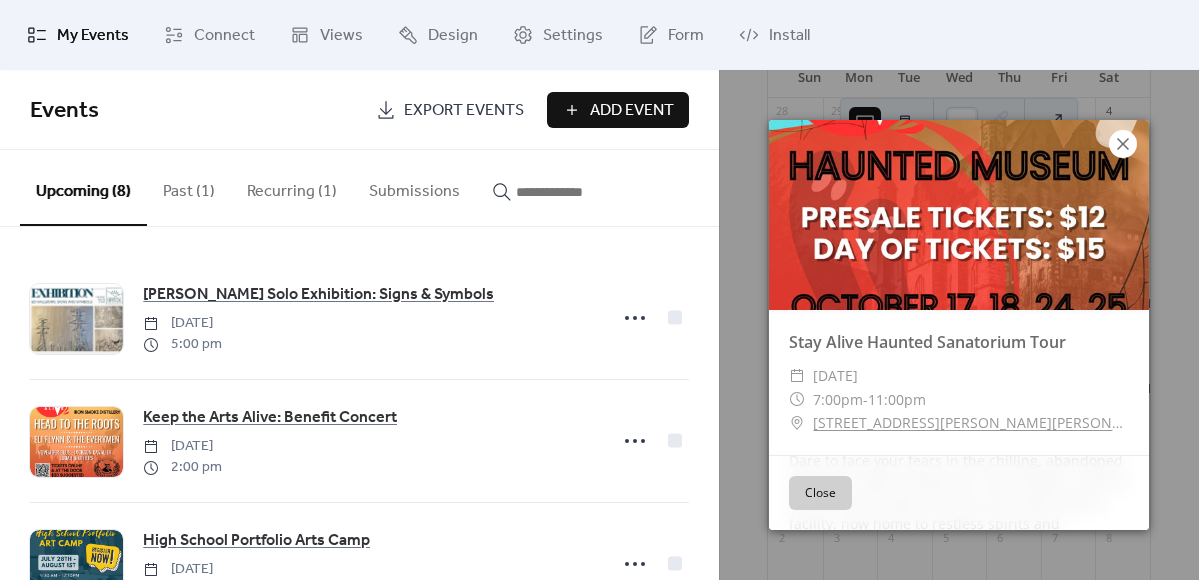 click 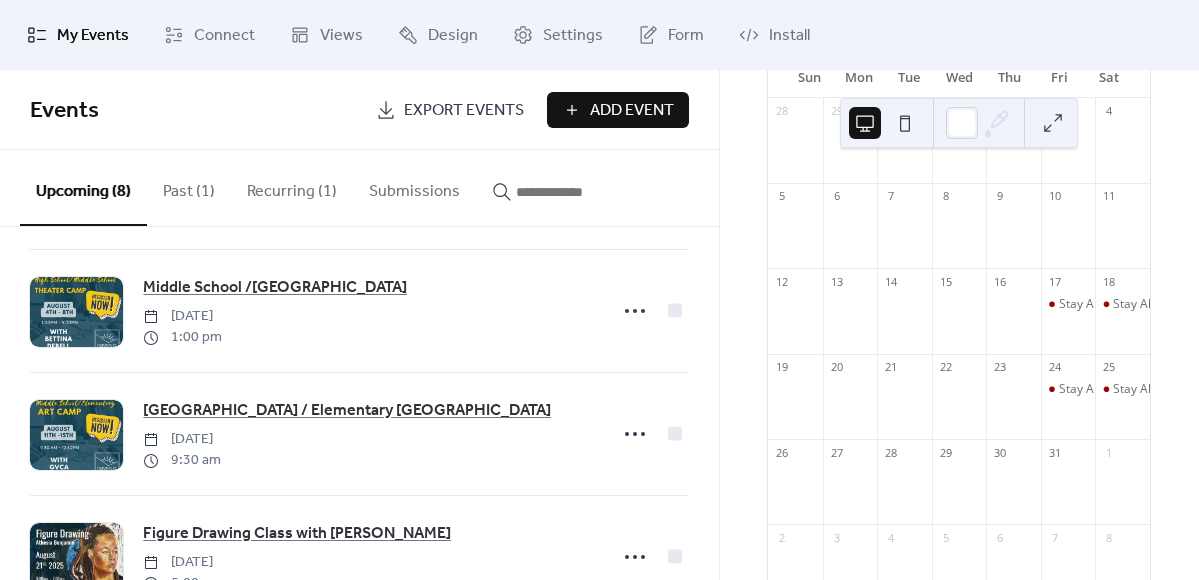 scroll, scrollTop: 694, scrollLeft: 0, axis: vertical 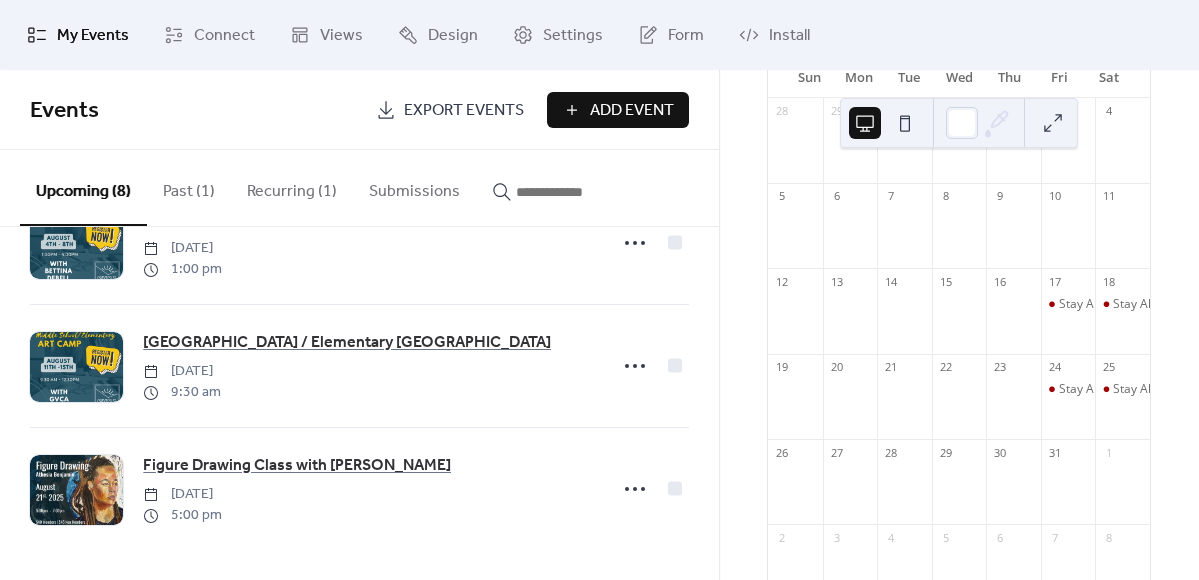 click on "Recurring  (1)" at bounding box center (292, 187) 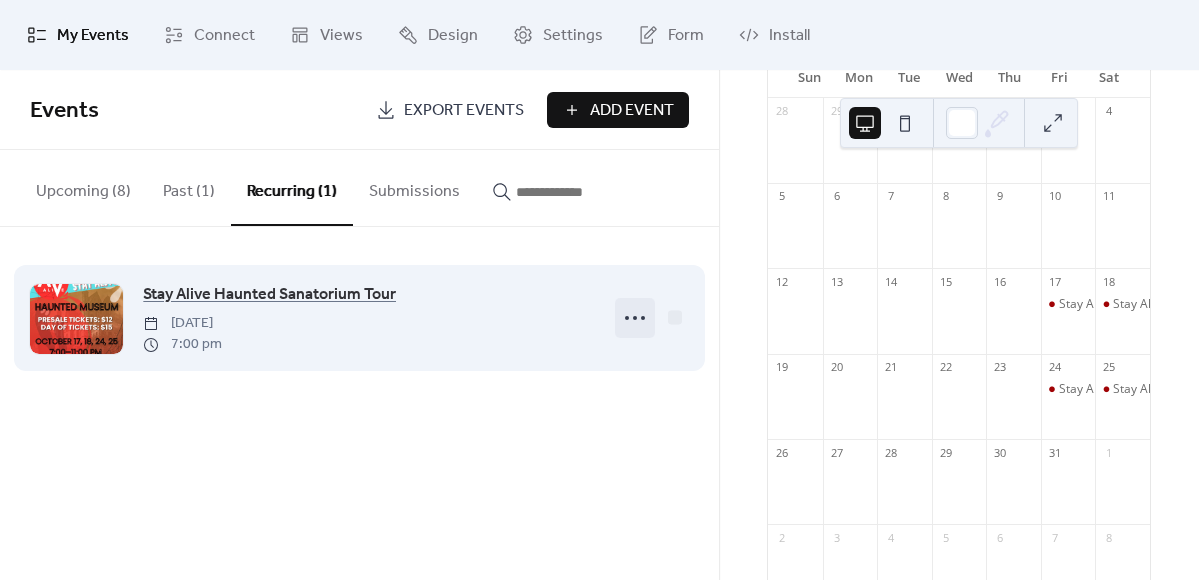 click 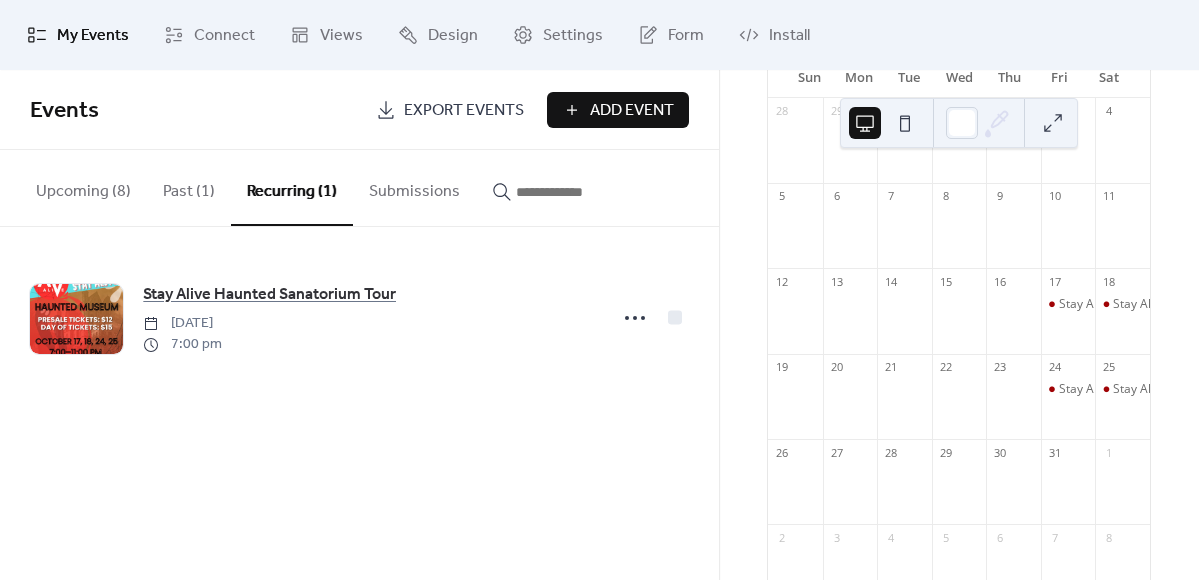 click on "Events Export Events Add Event Upcoming  (8) Past  (1) Recurring  (1) Submissions   [PERSON_NAME] Solo Exhibition: Signs & Symbols [DATE] 5:00 pm Keep the Arts Alive: Benefit Concert [DATE] 2:00 pm  High School Portfolio Arts Camp [DATE] 9:30 am Middle School/High School Film Camp [DATE] 1:00 pm Keep the Arts Alive: Live Dance & BBQ [DATE] 5:30 pm Middle School /[GEOGRAPHIC_DATA] [DATE] 1:00 pm Middle School / Elementary [GEOGRAPHIC_DATA] [DATE] 9:30 am Figure Drawing Class with [PERSON_NAME] [DATE] 5:00 pm Stay Alive Haunted Sanatorium Tour [DATE] 7:00 pm Cancel" at bounding box center [359, 325] 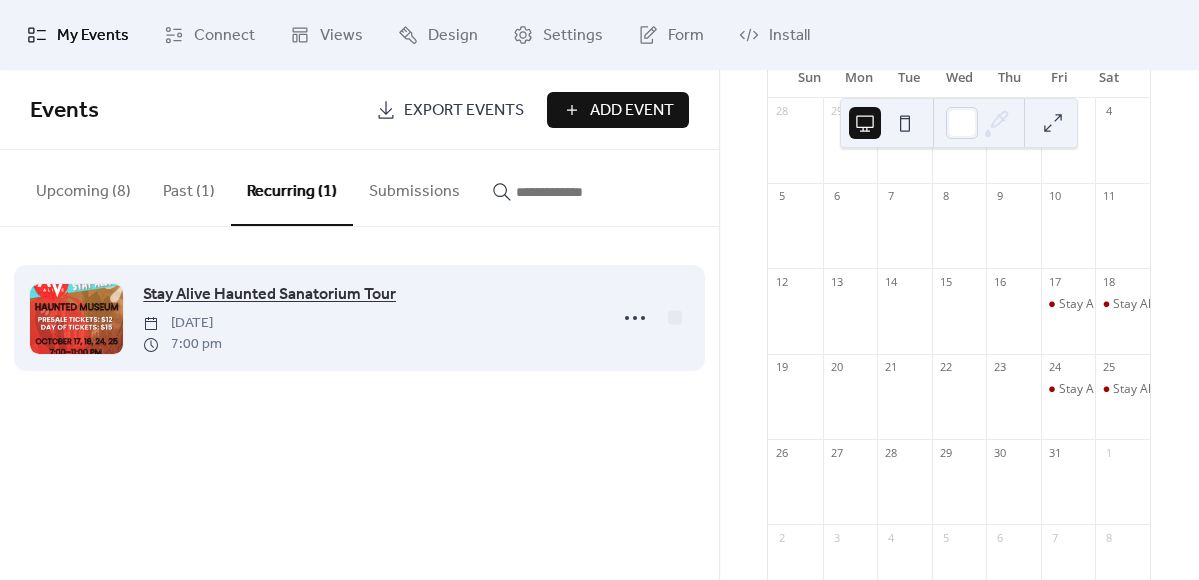 click on "Stay Alive Haunted Sanatorium Tour" at bounding box center (269, 295) 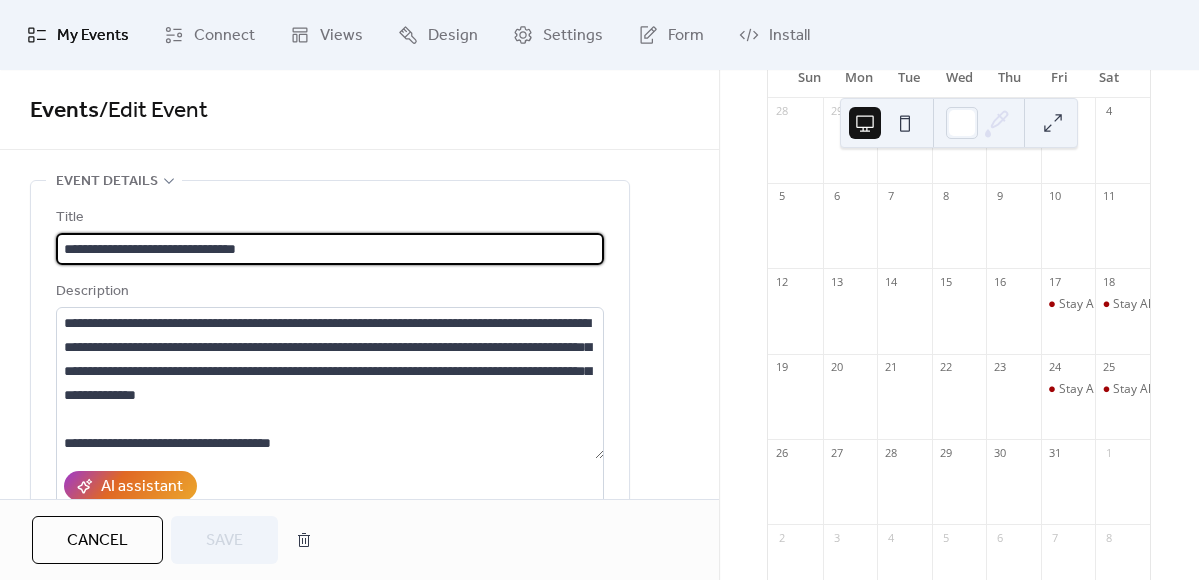 type on "**********" 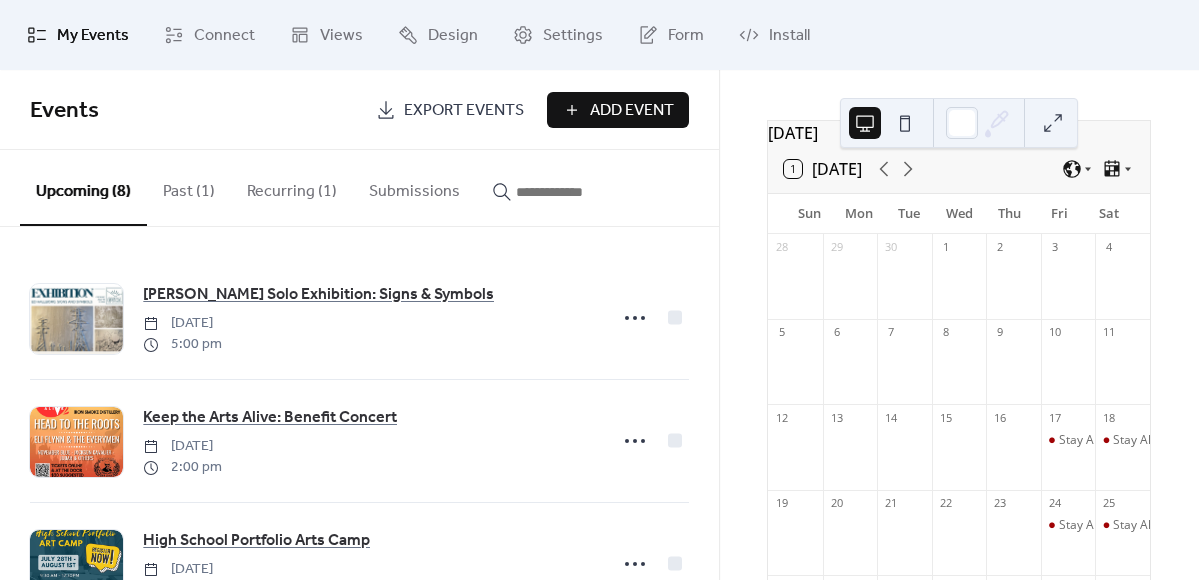 scroll, scrollTop: 0, scrollLeft: 0, axis: both 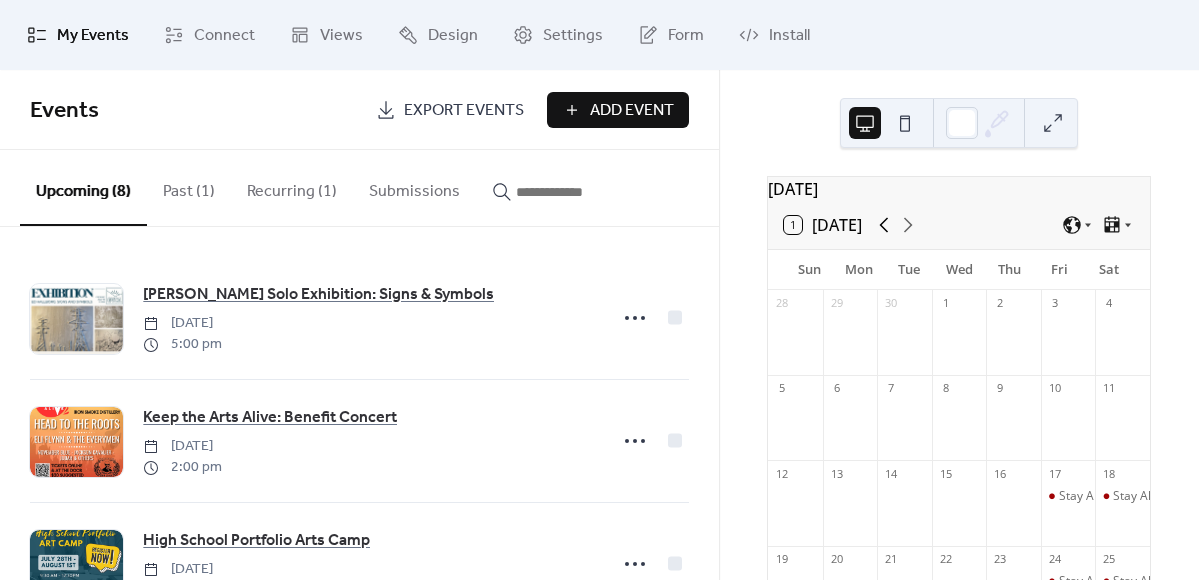 click 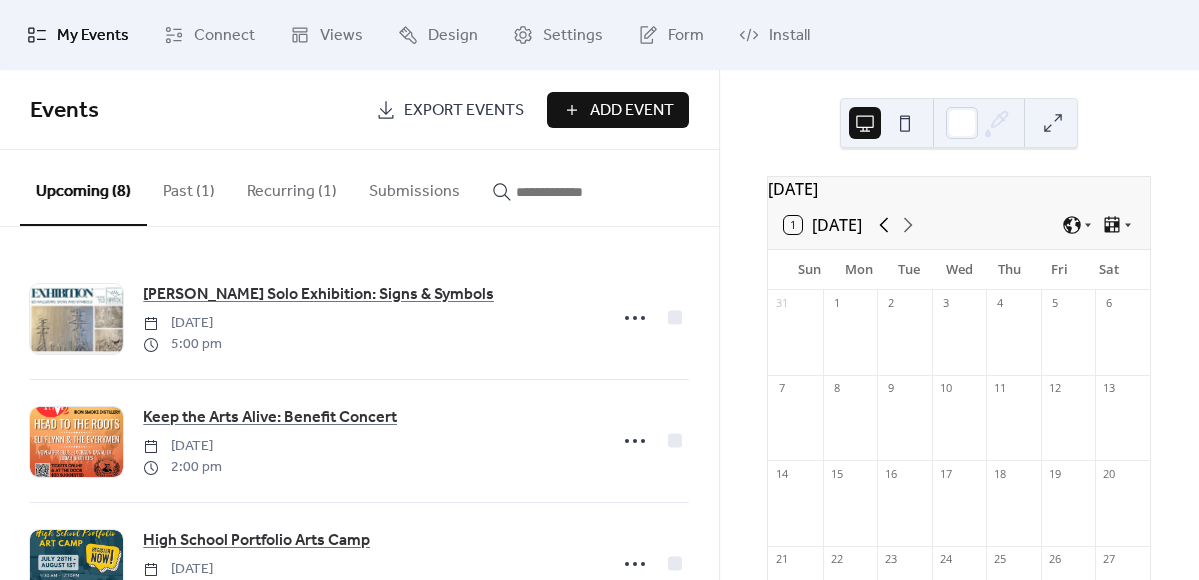 click 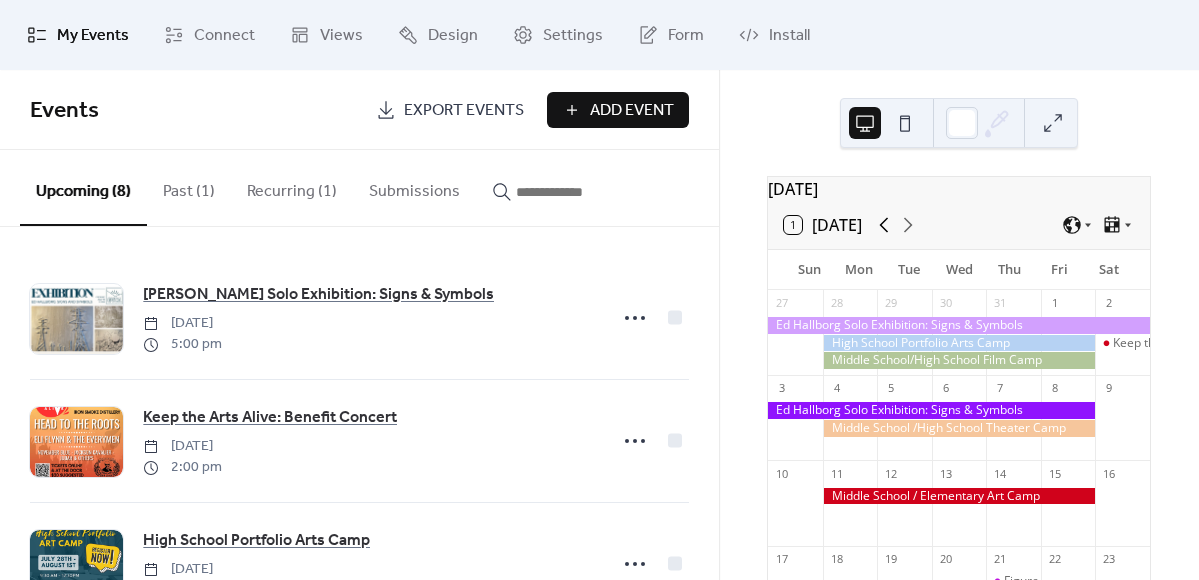 click 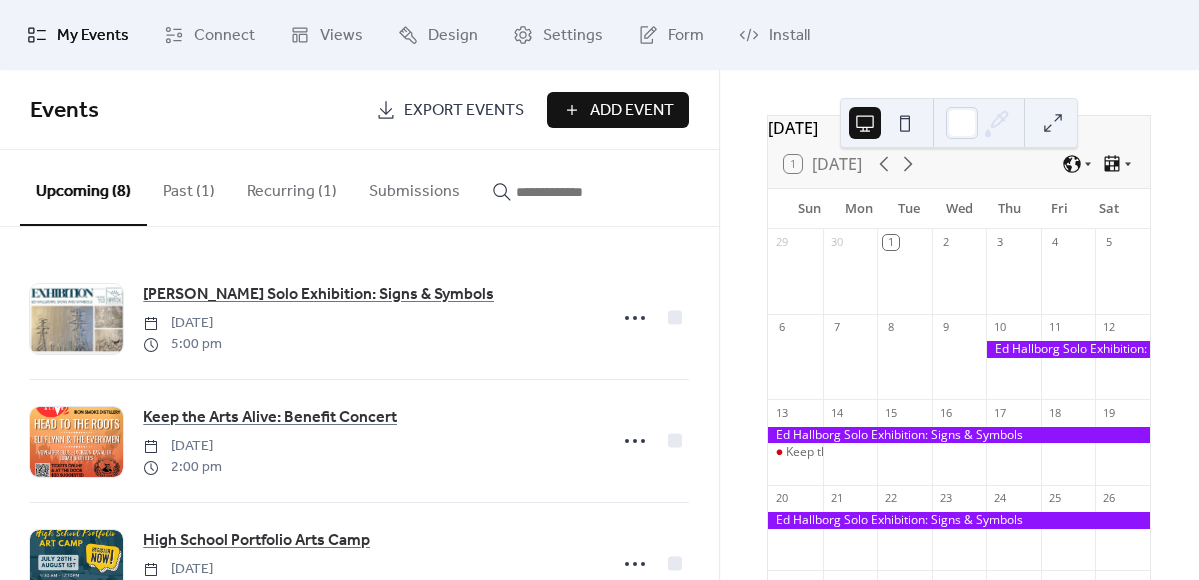 scroll, scrollTop: 97, scrollLeft: 0, axis: vertical 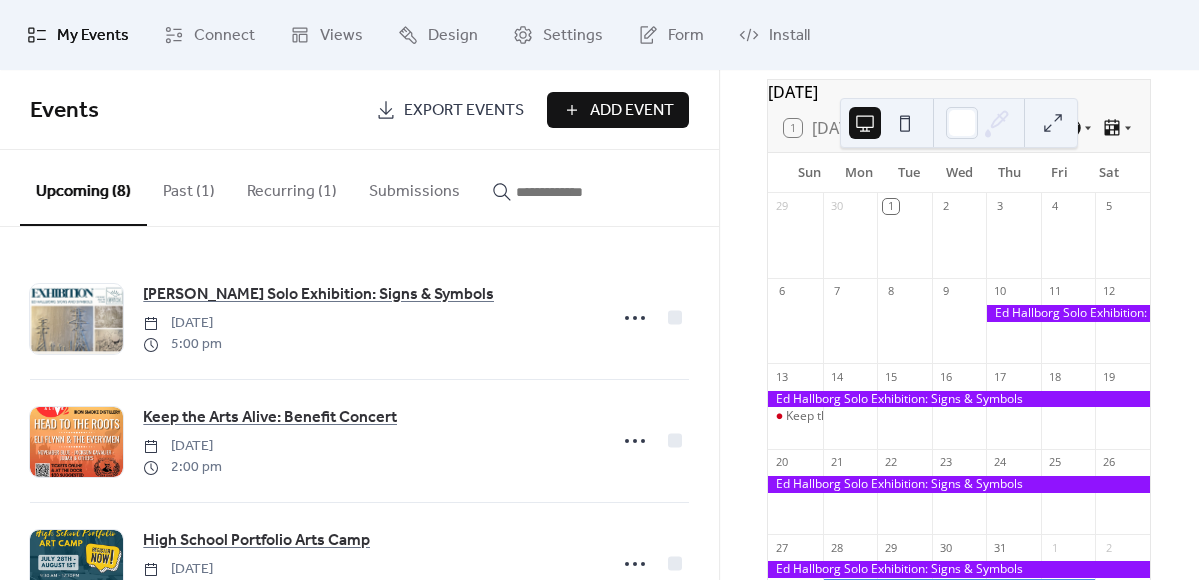click at bounding box center (1068, 313) 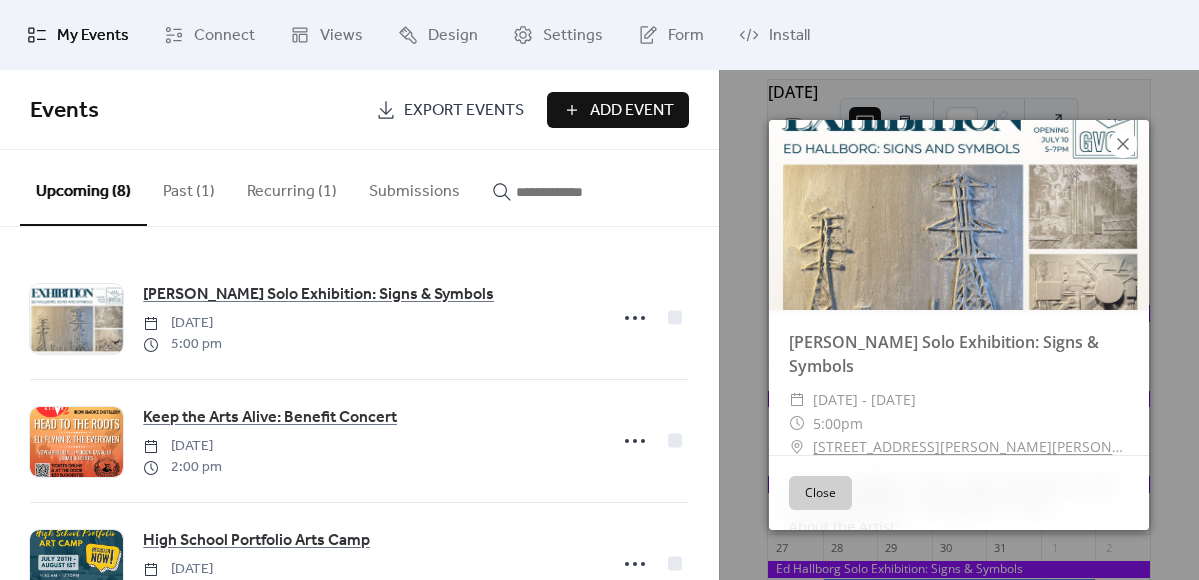 click 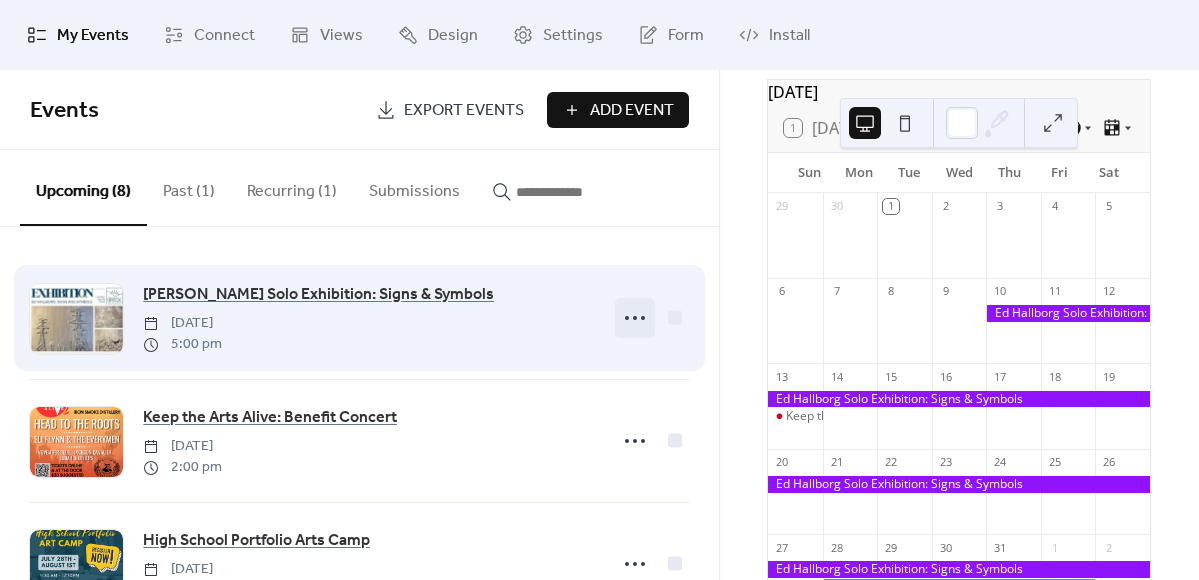 click 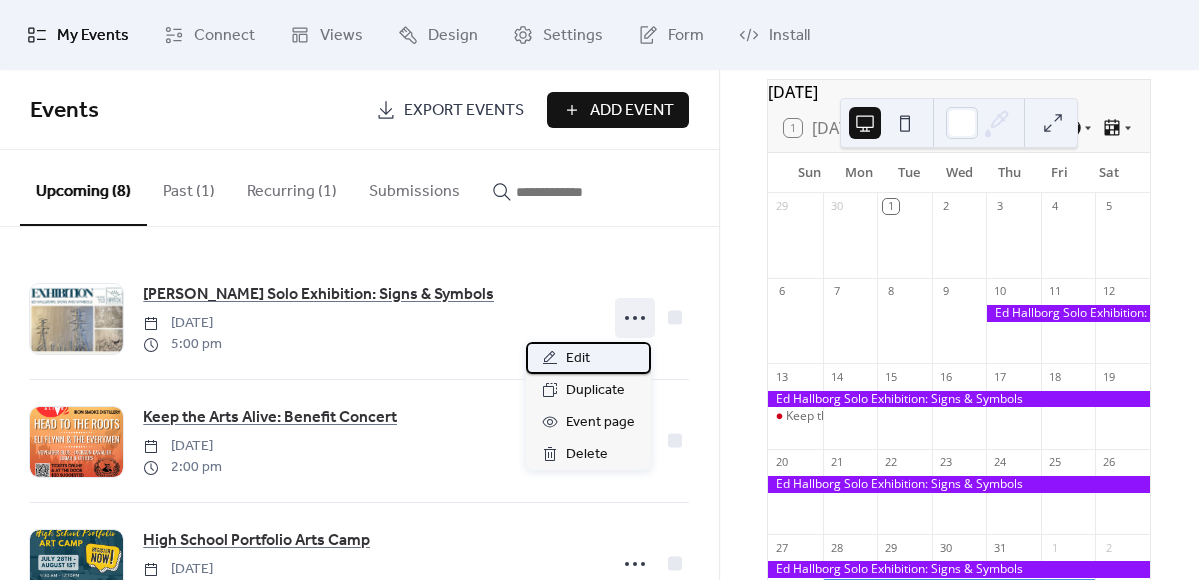 click on "Edit" at bounding box center [578, 359] 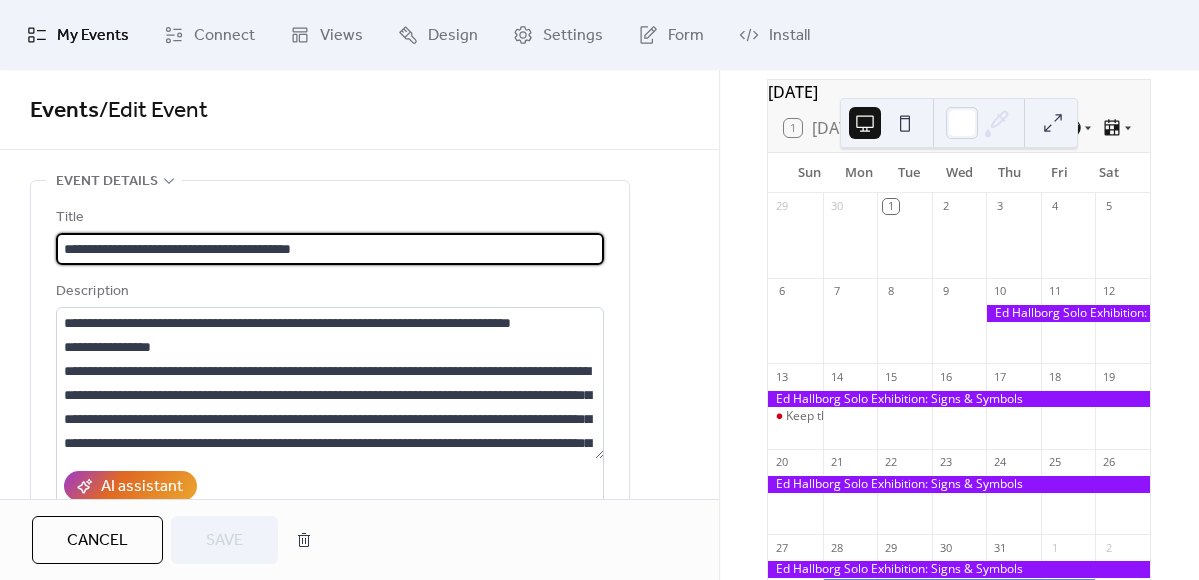 scroll, scrollTop: 1, scrollLeft: 0, axis: vertical 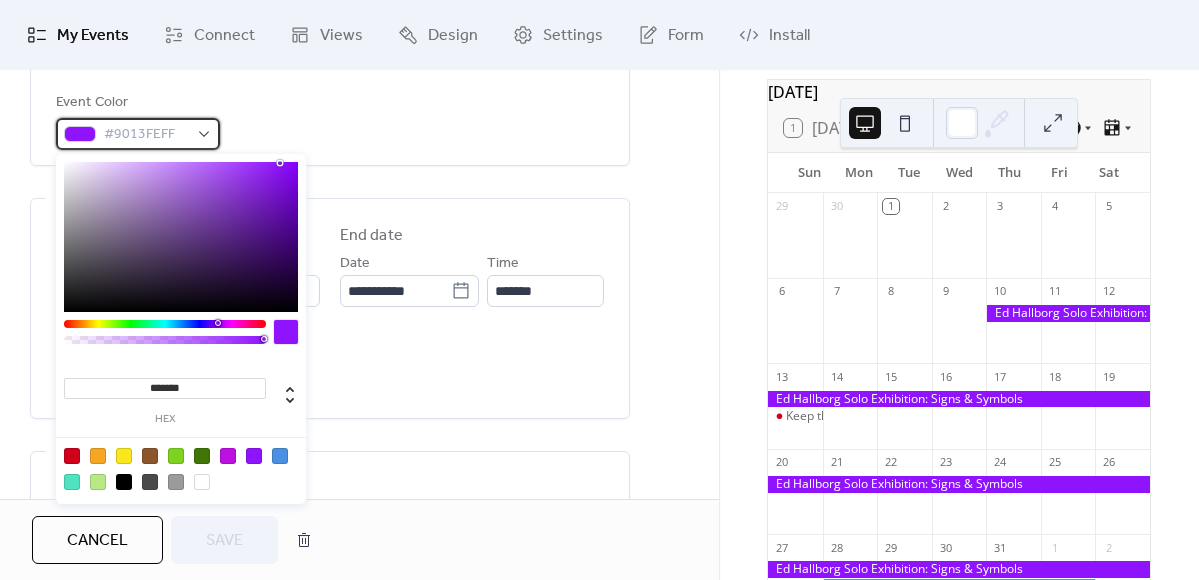 click on "#9013FEFF" at bounding box center [138, 134] 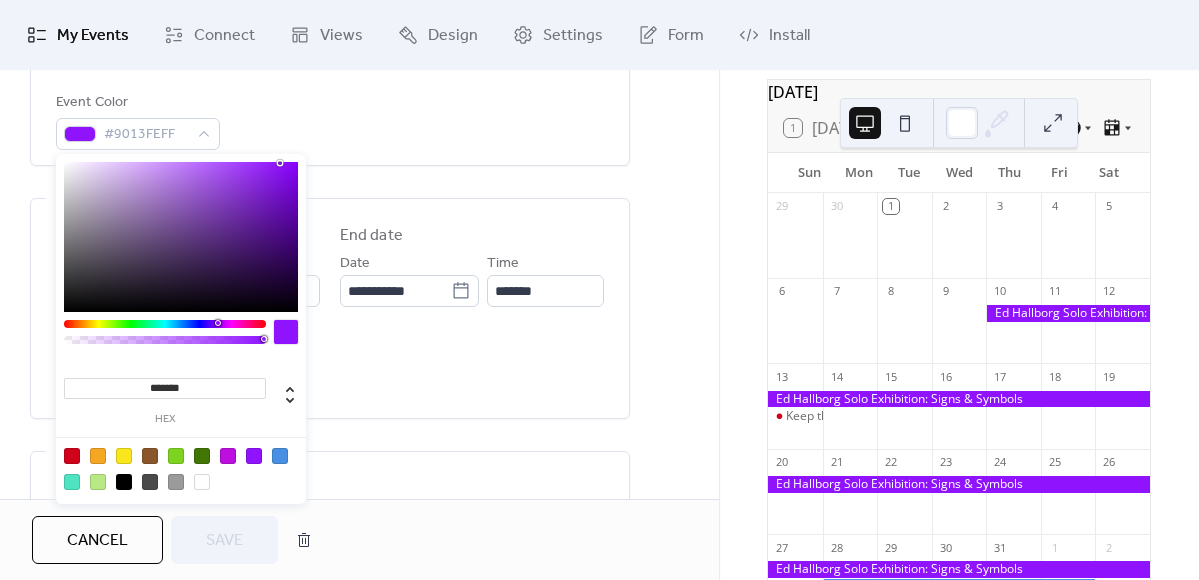 click at bounding box center [181, 237] 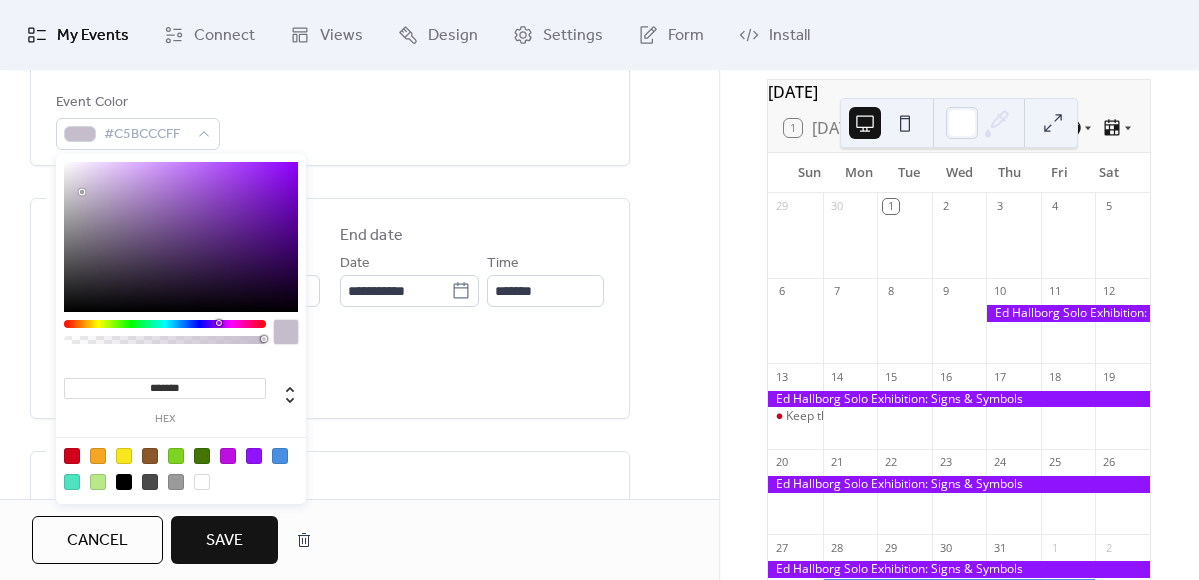 type on "*******" 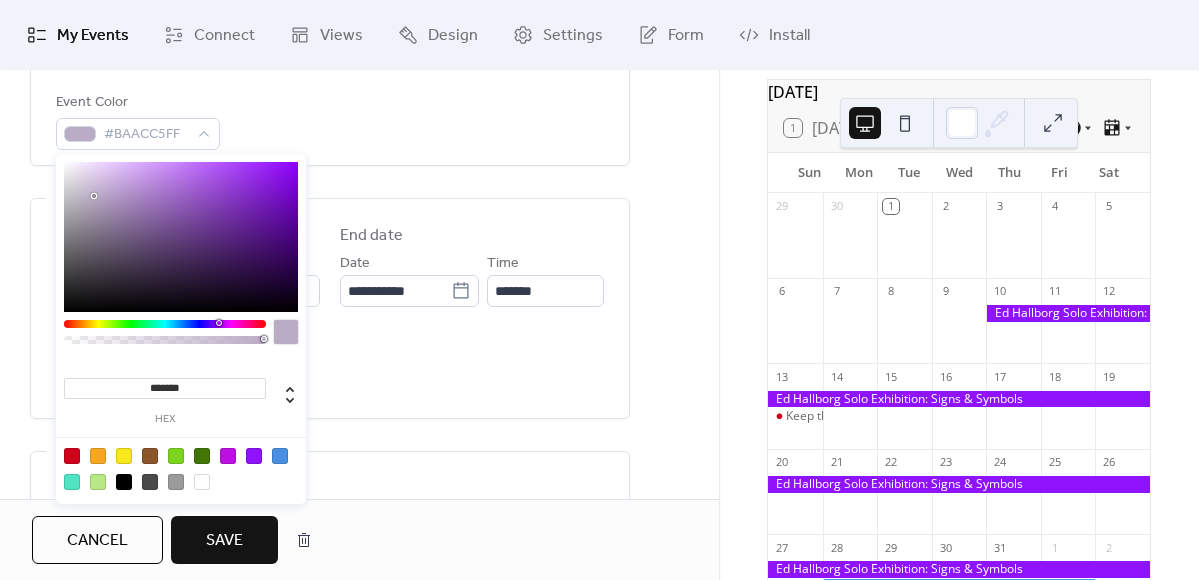 click on "Save" at bounding box center (224, 541) 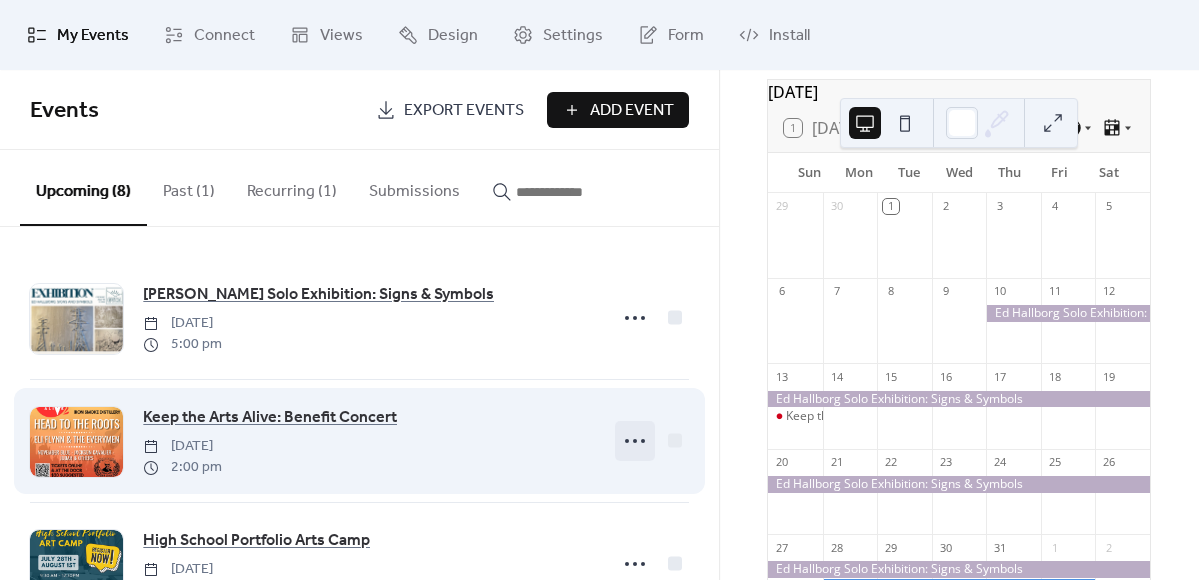 click 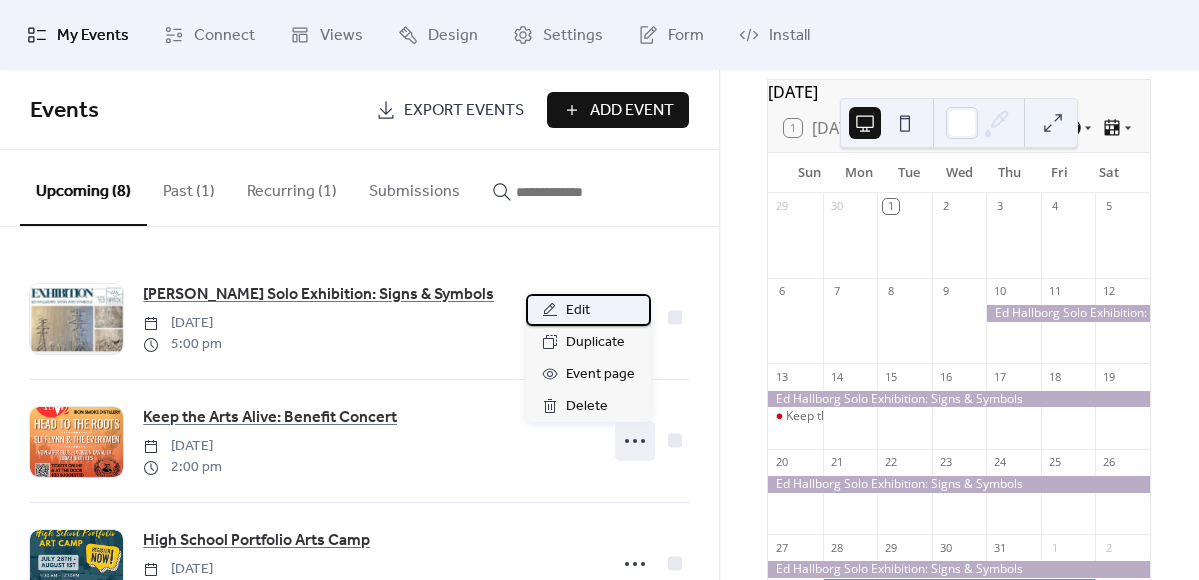 click on "Edit" at bounding box center [578, 311] 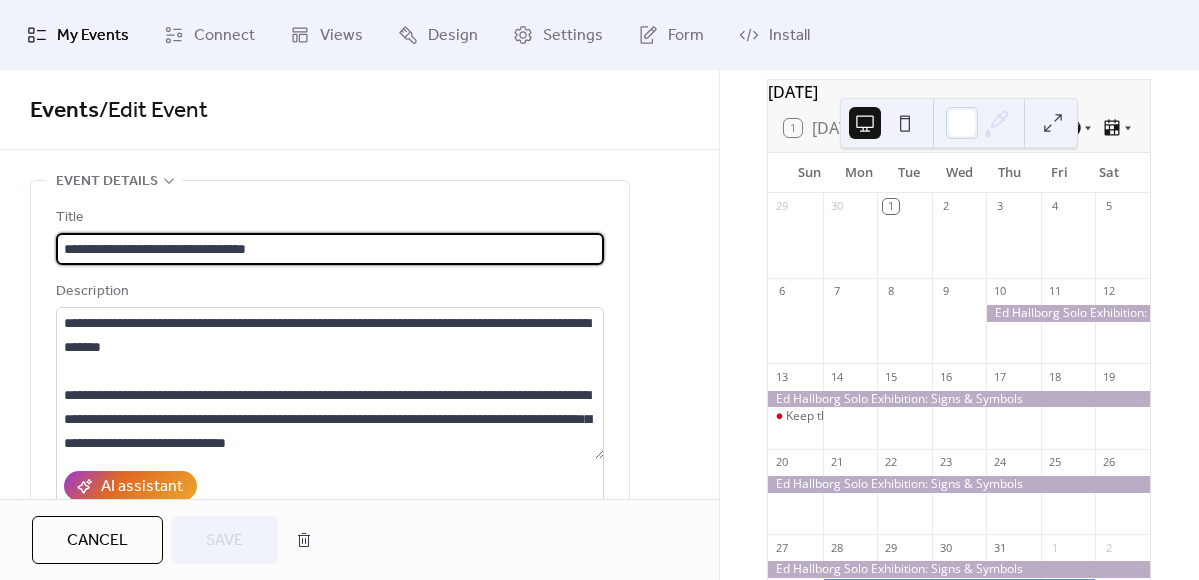 drag, startPoint x: 184, startPoint y: 245, endPoint x: 62, endPoint y: 246, distance: 122.0041 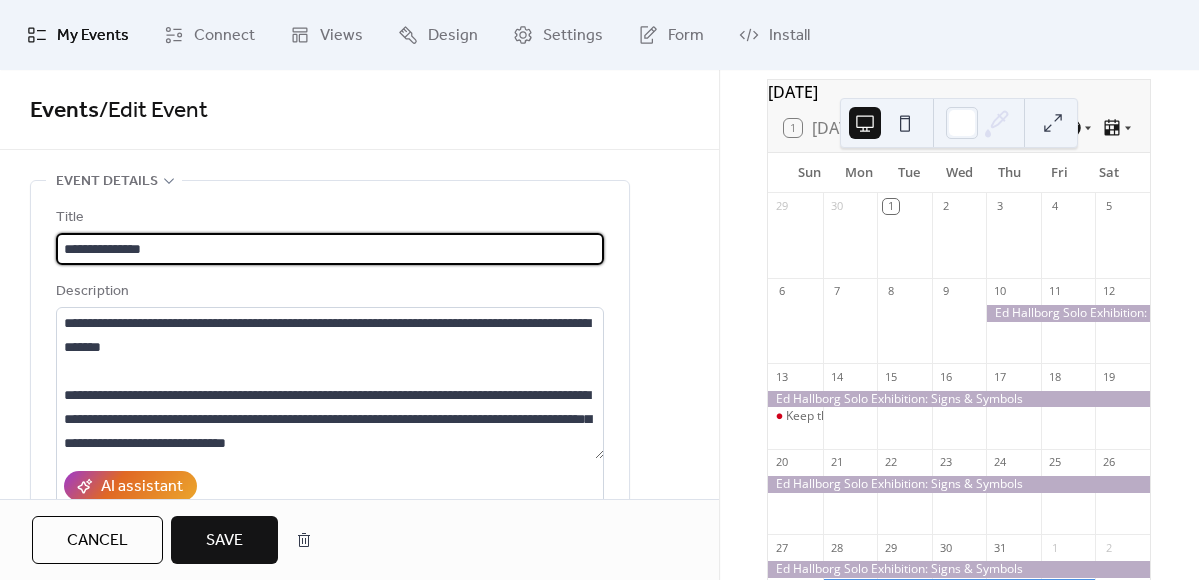 click on "**********" at bounding box center [330, 249] 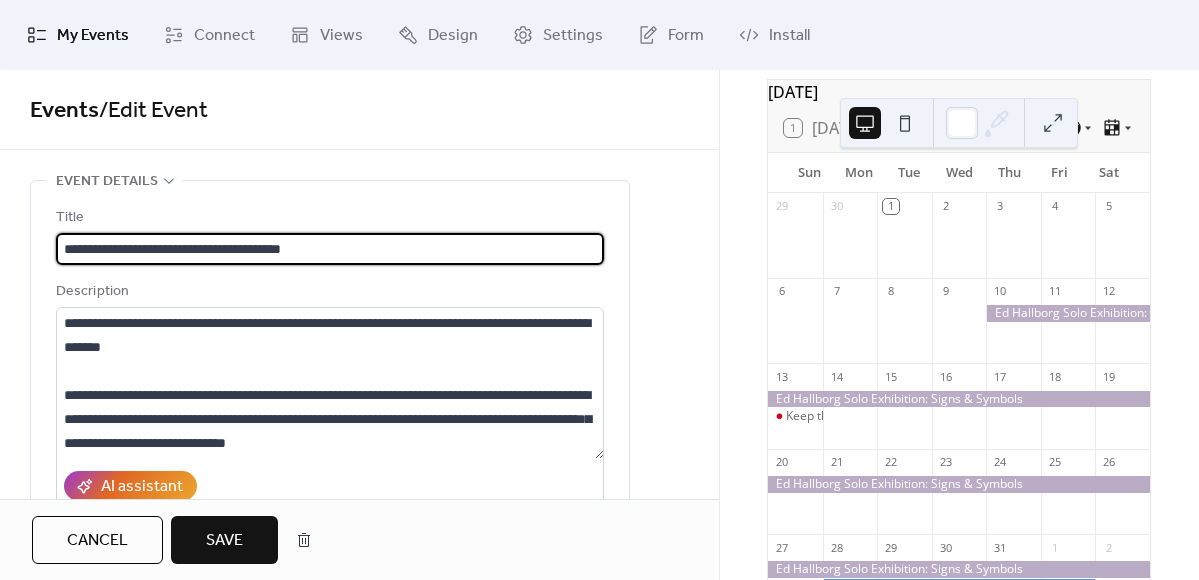 drag, startPoint x: 163, startPoint y: 247, endPoint x: 323, endPoint y: 241, distance: 160.11246 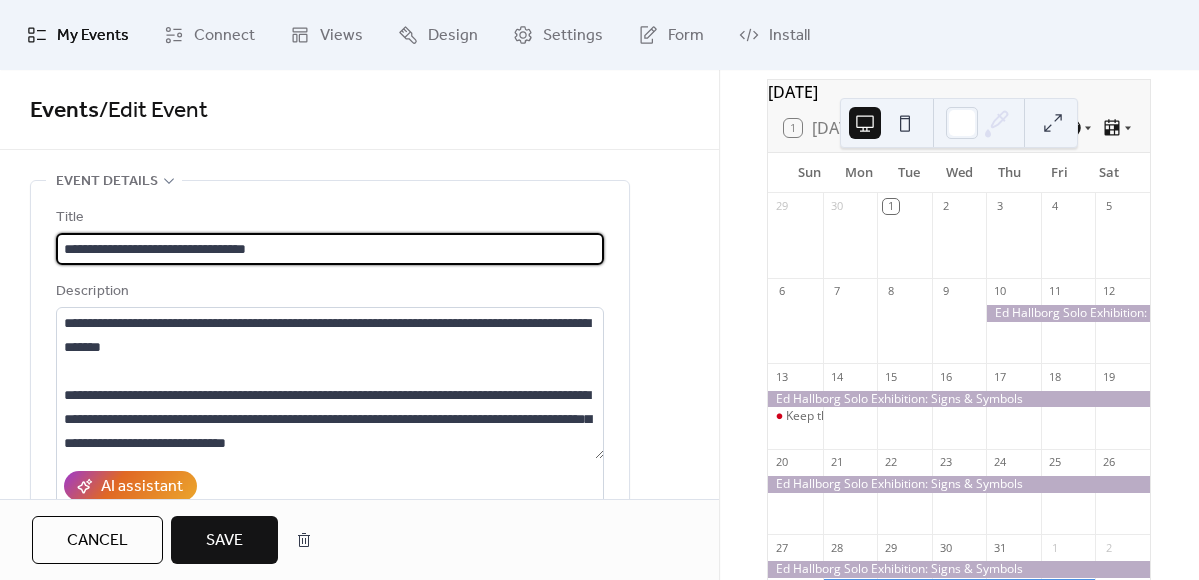 drag, startPoint x: 282, startPoint y: 250, endPoint x: 160, endPoint y: 247, distance: 122.03688 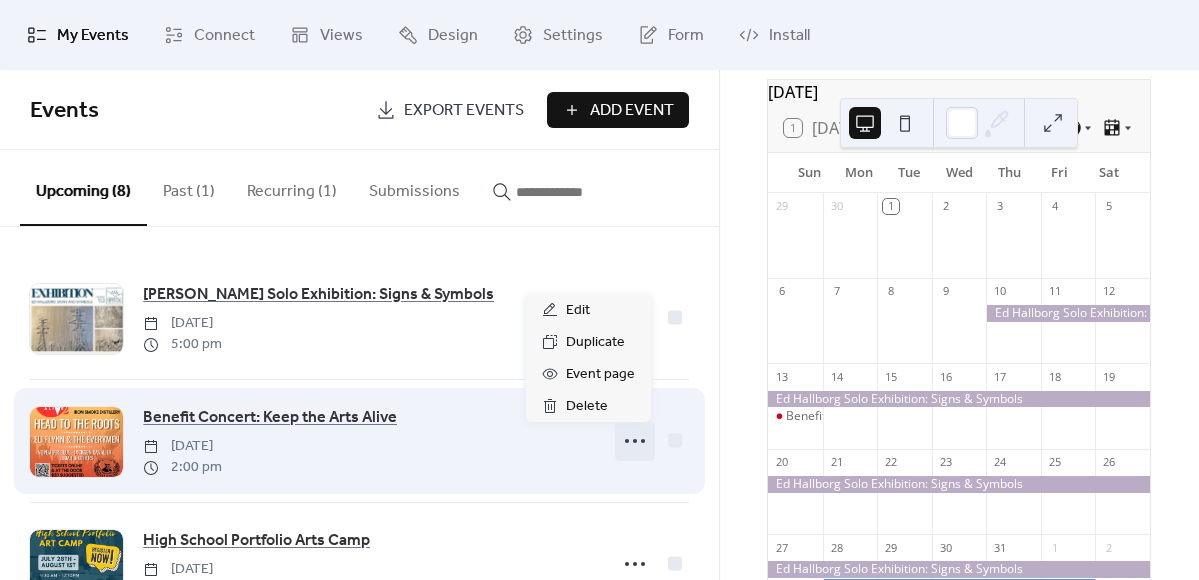 click 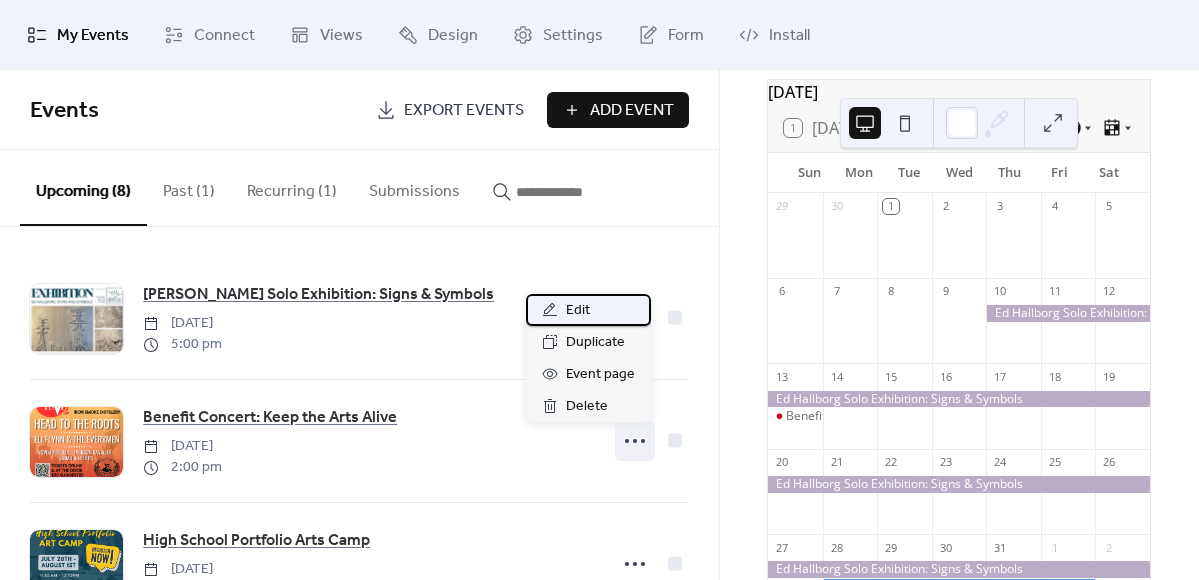 click on "Edit" at bounding box center [588, 310] 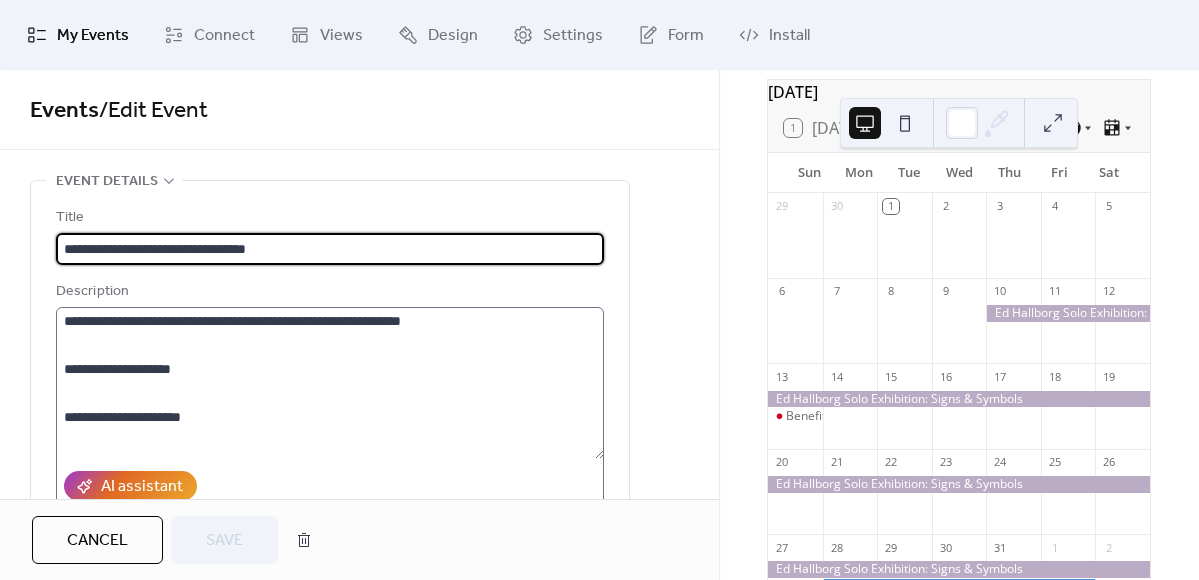 scroll, scrollTop: 216, scrollLeft: 0, axis: vertical 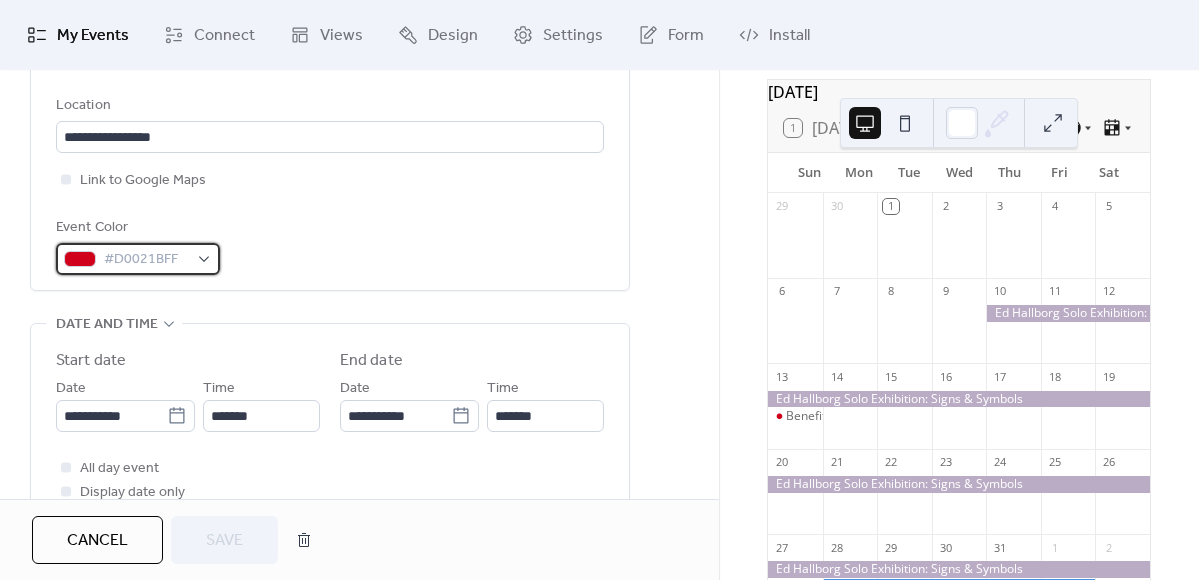 click on "#D0021BFF" at bounding box center (146, 260) 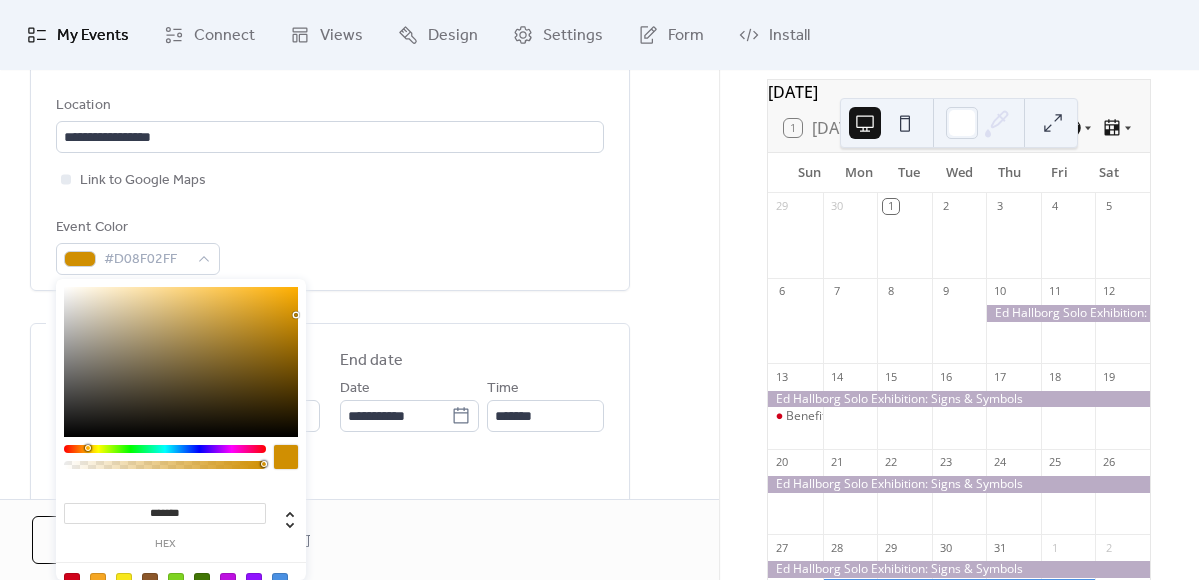 click at bounding box center (165, 449) 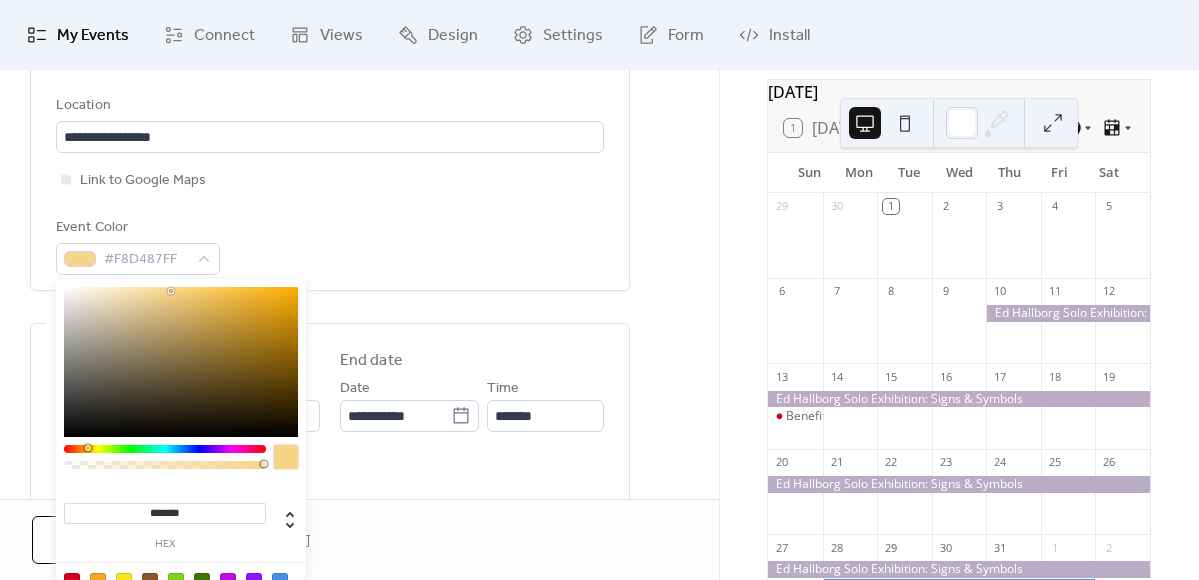 type on "*******" 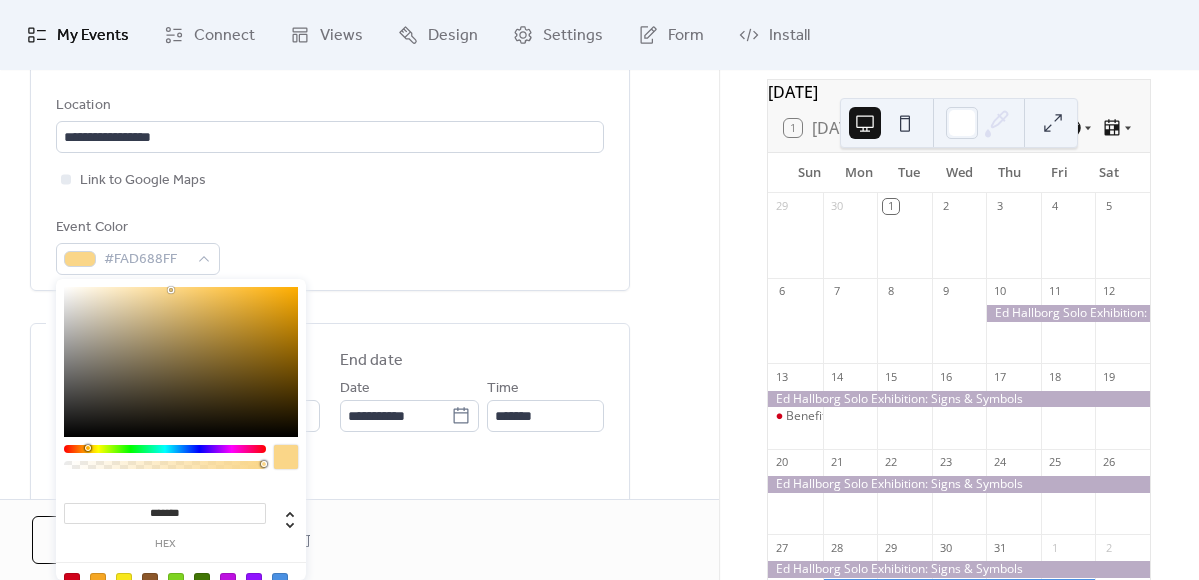 drag, startPoint x: 296, startPoint y: 312, endPoint x: 171, endPoint y: 290, distance: 126.921234 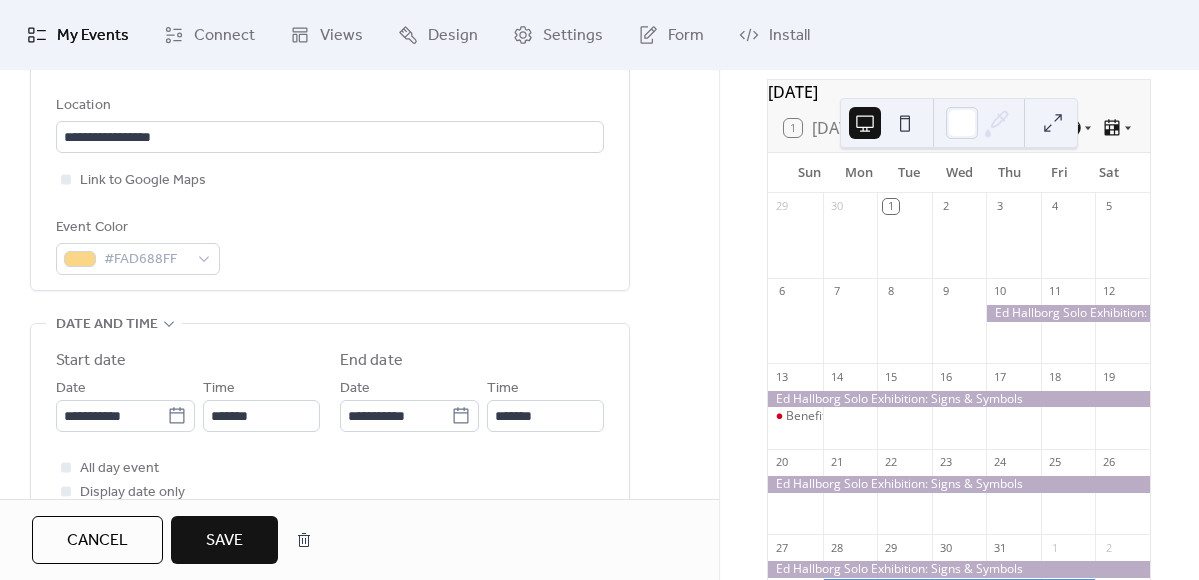 click on "Save" at bounding box center [224, 541] 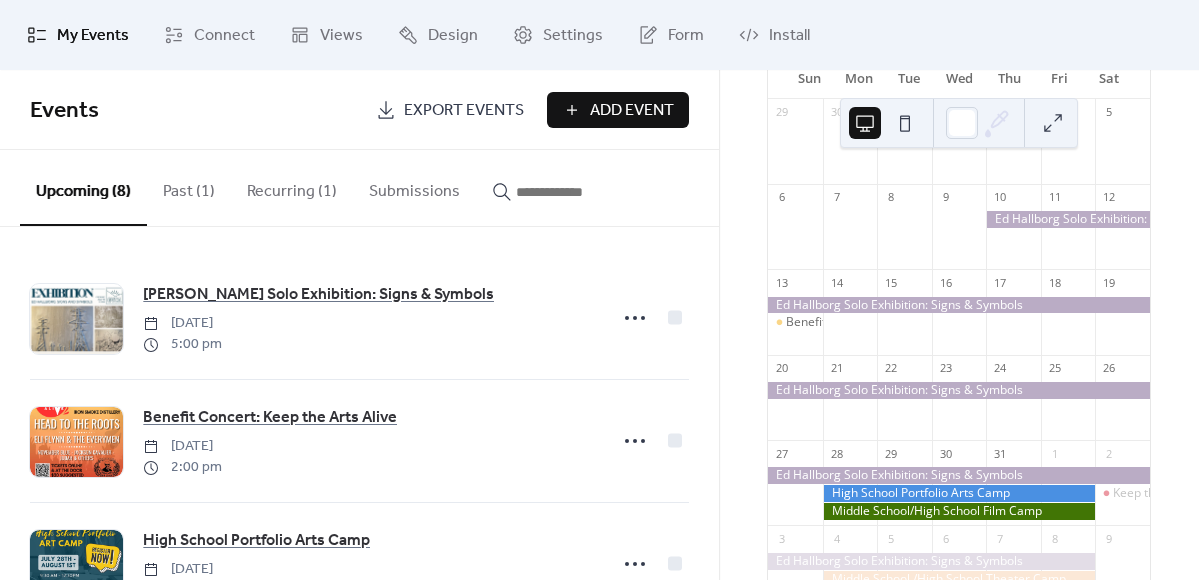 scroll, scrollTop: 178, scrollLeft: 0, axis: vertical 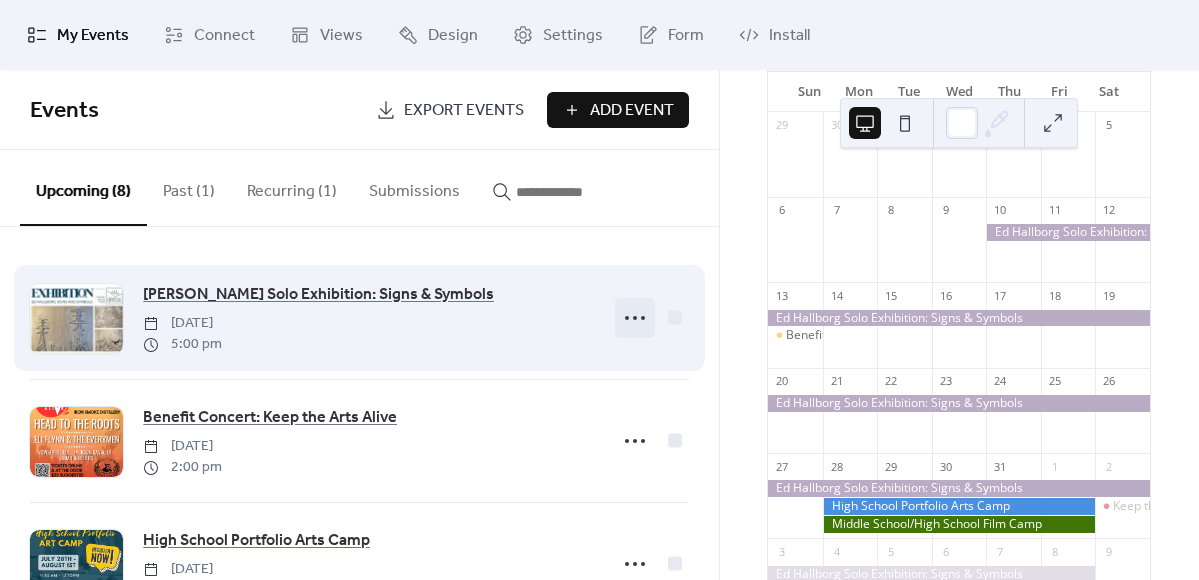 click 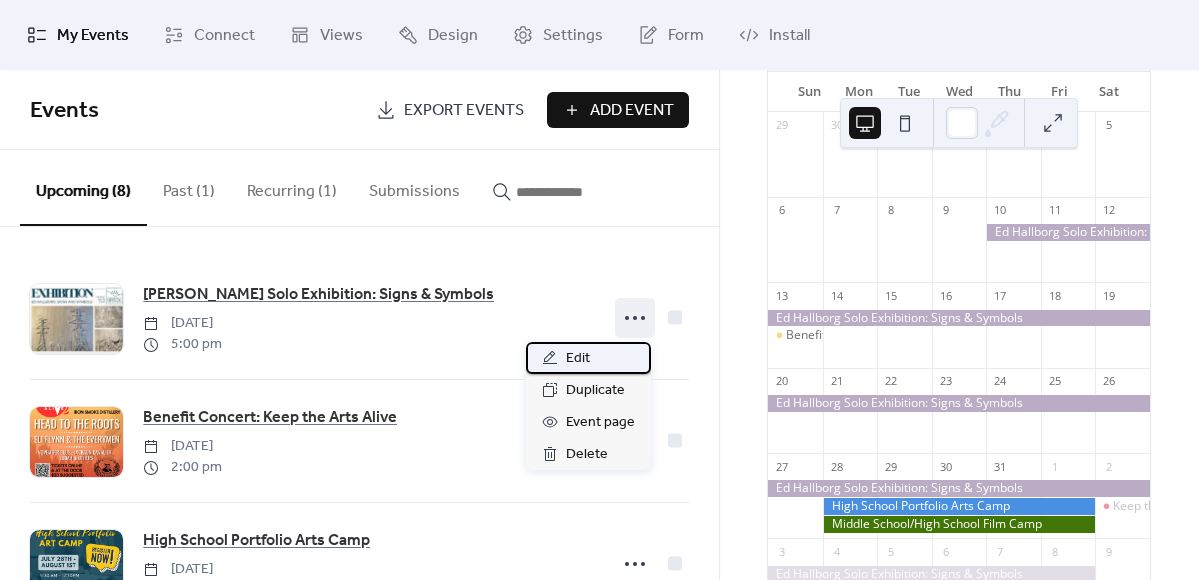 click on "Edit" at bounding box center (578, 359) 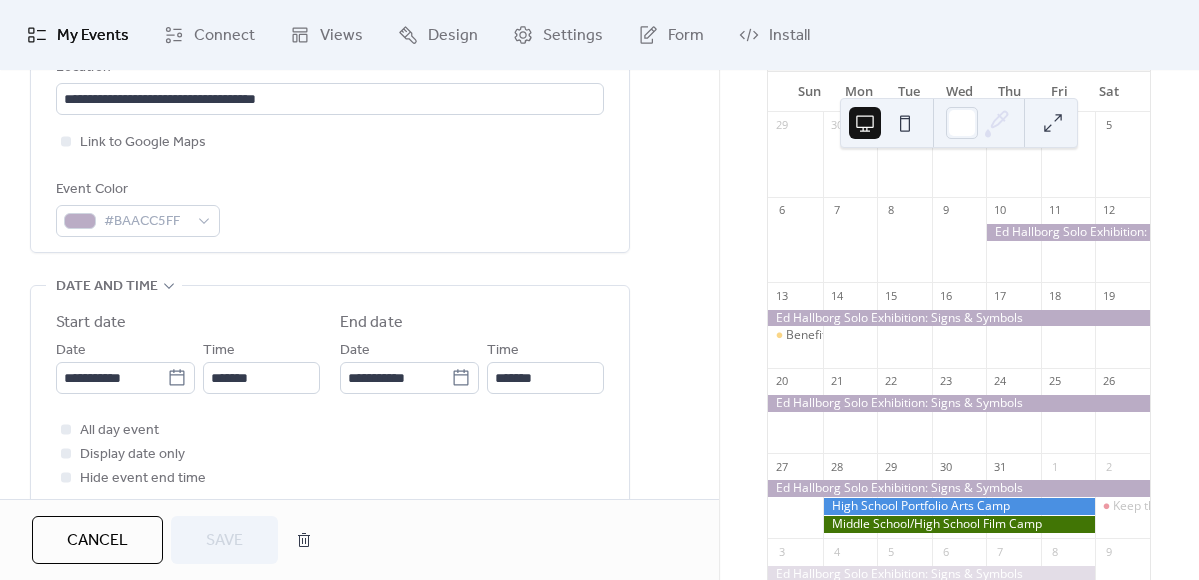 scroll, scrollTop: 544, scrollLeft: 0, axis: vertical 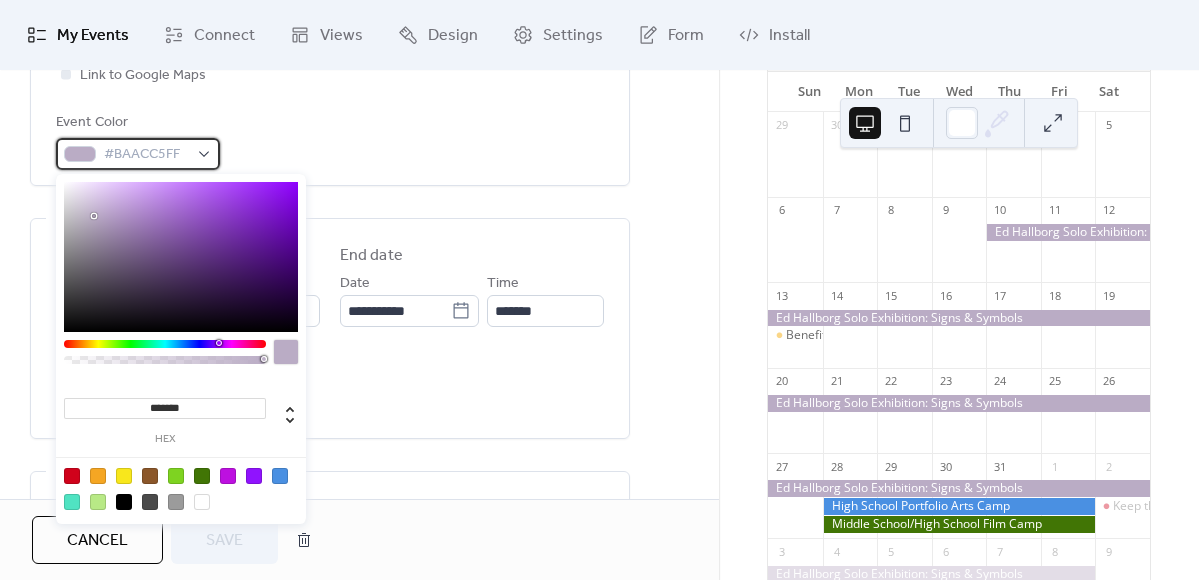 click on "#BAACC5FF" at bounding box center (138, 154) 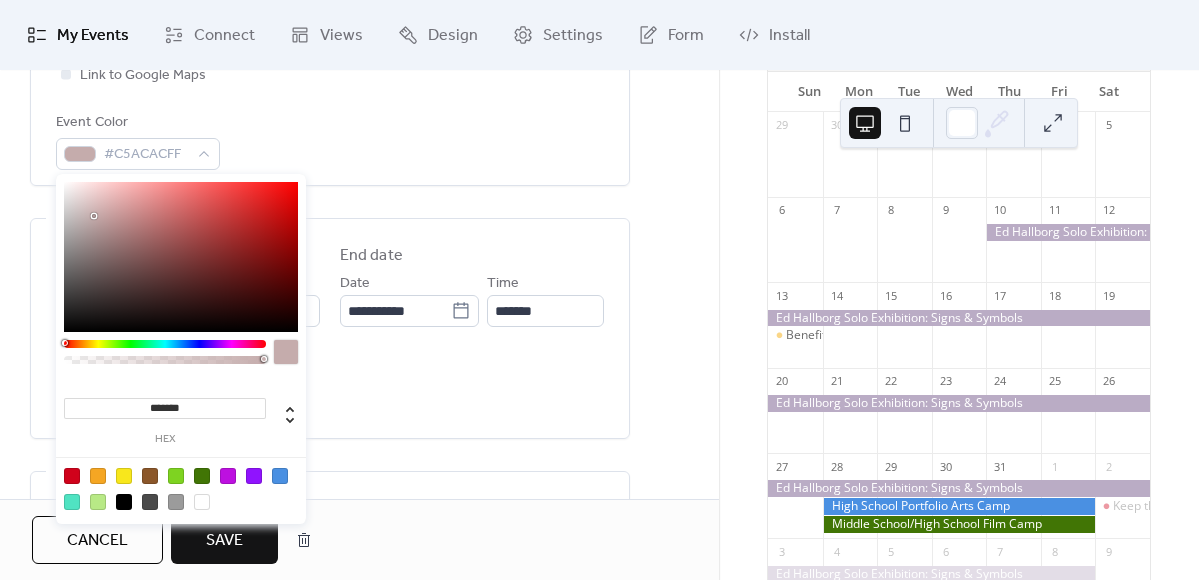 drag, startPoint x: 217, startPoint y: 344, endPoint x: 304, endPoint y: 345, distance: 87.005745 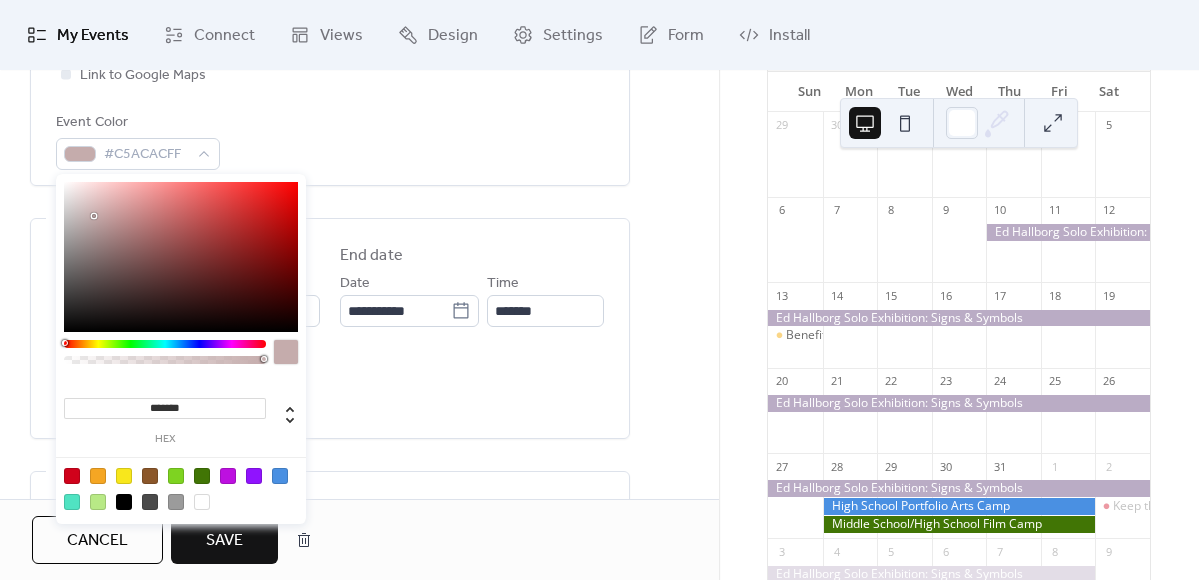 click on "******* hex" at bounding box center [181, 351] 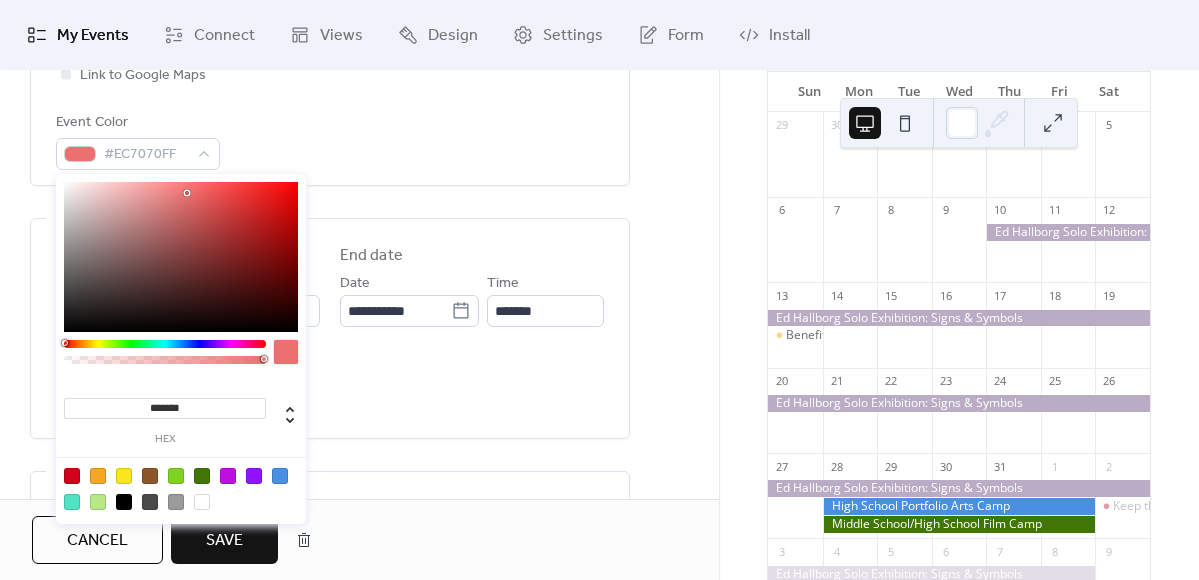 type on "*******" 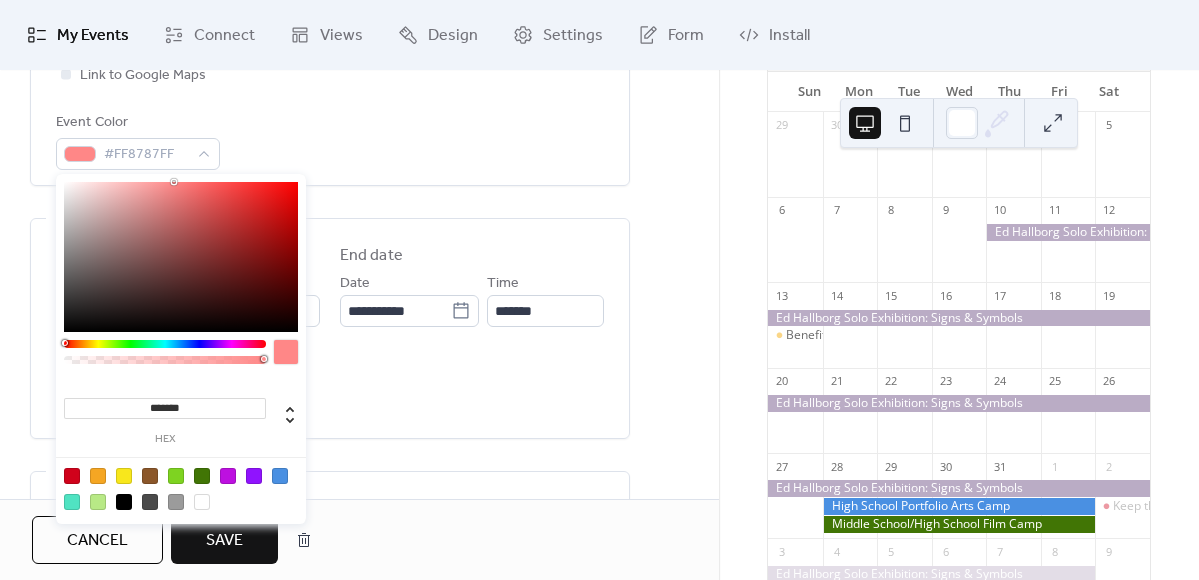 drag, startPoint x: 96, startPoint y: 216, endPoint x: 174, endPoint y: 182, distance: 85.08819 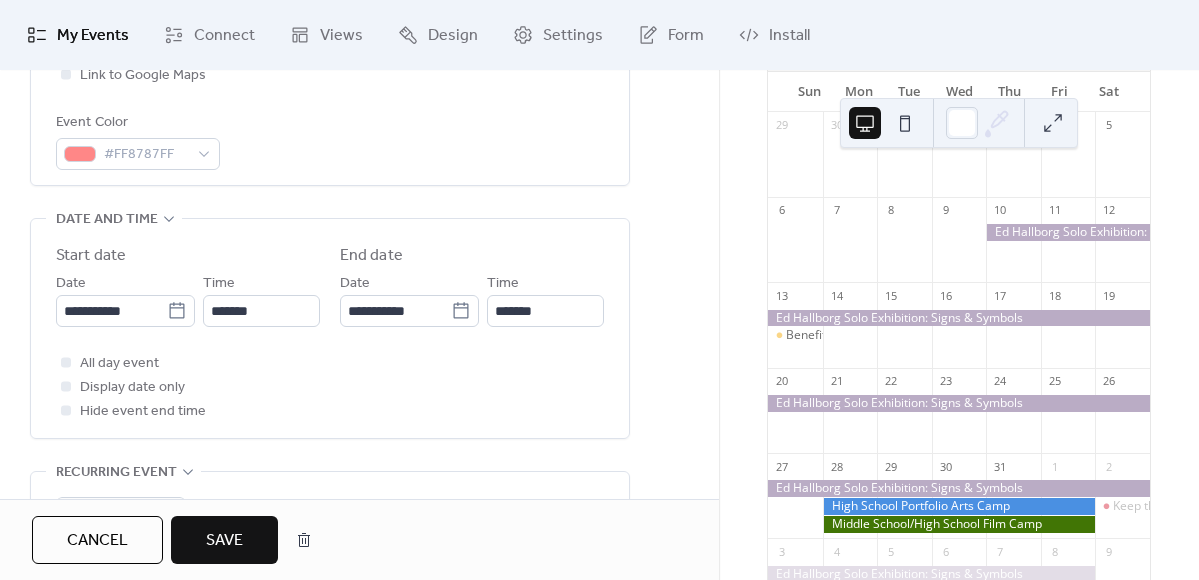 click on "Event Color #FF8787FF" at bounding box center [330, 140] 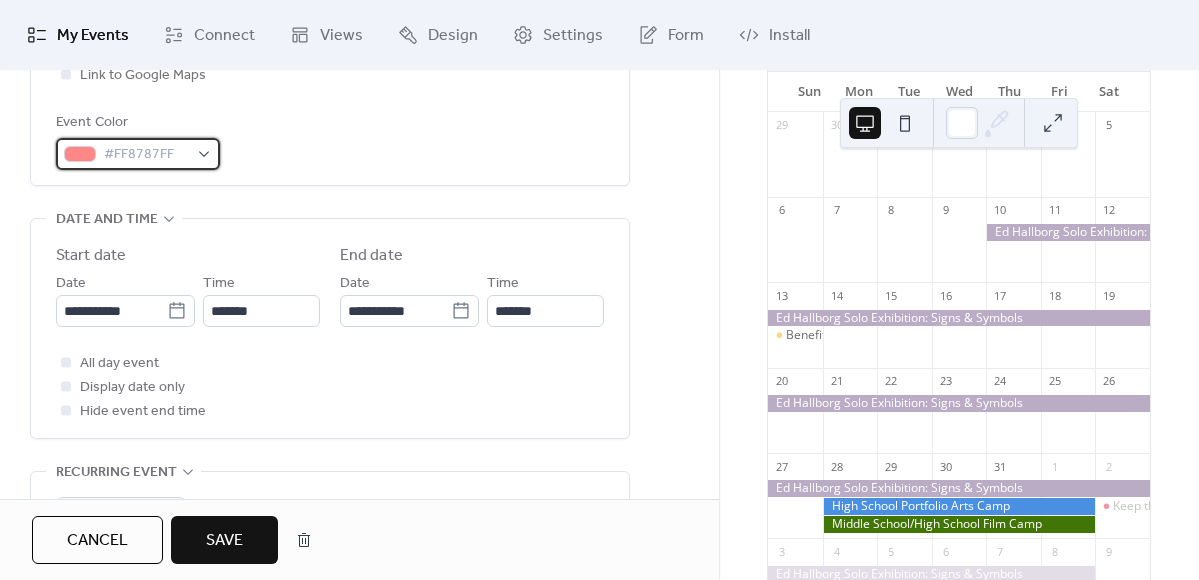 click on "#FF8787FF" at bounding box center (146, 155) 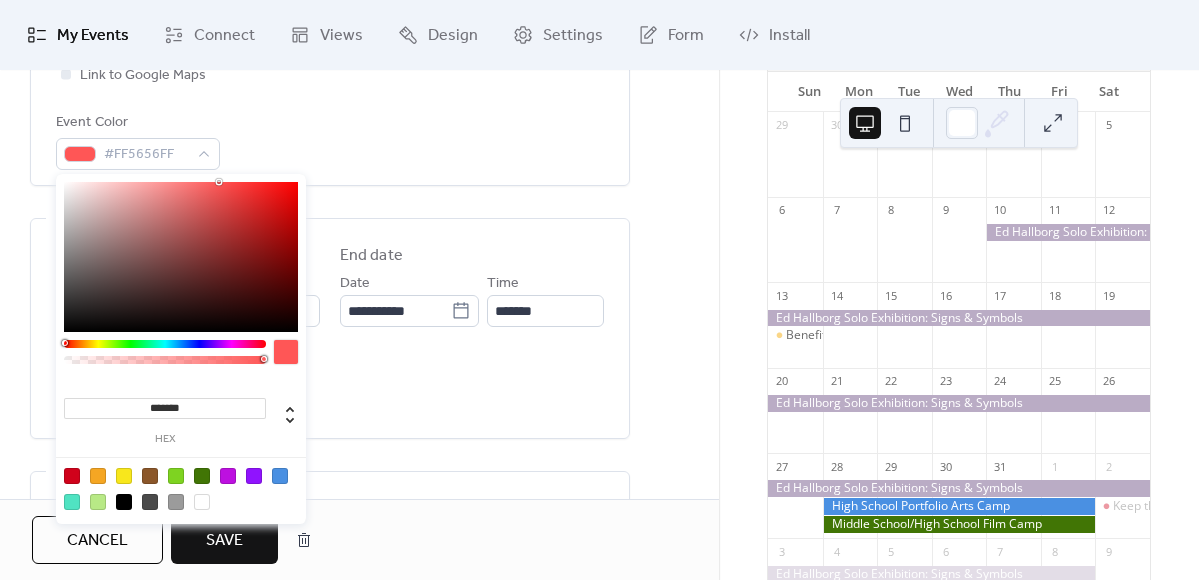 type on "*******" 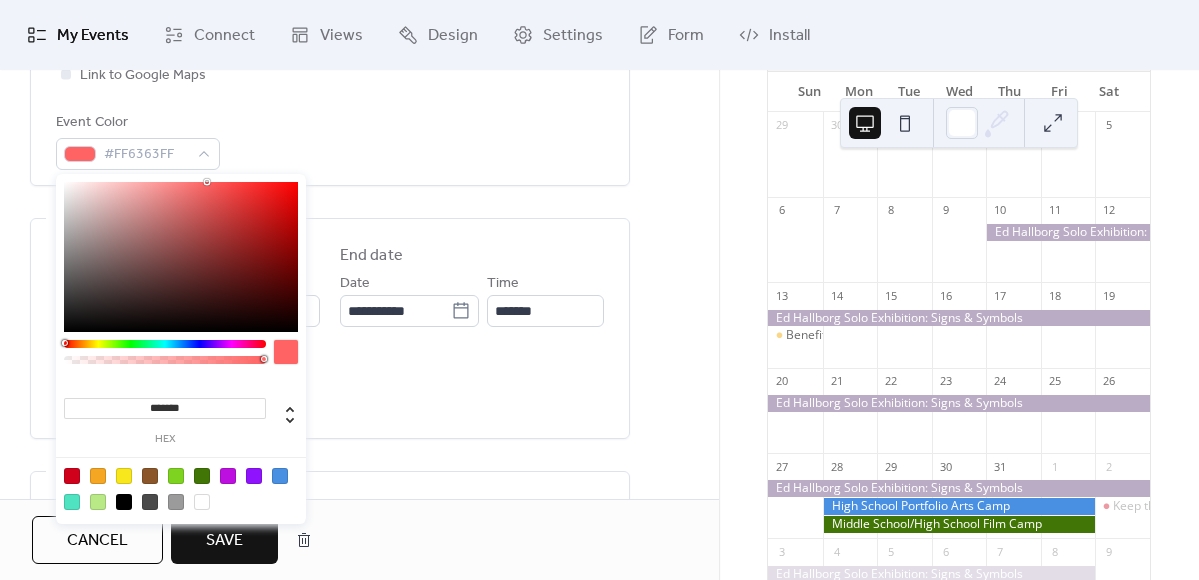 drag, startPoint x: 173, startPoint y: 184, endPoint x: 207, endPoint y: 172, distance: 36.05551 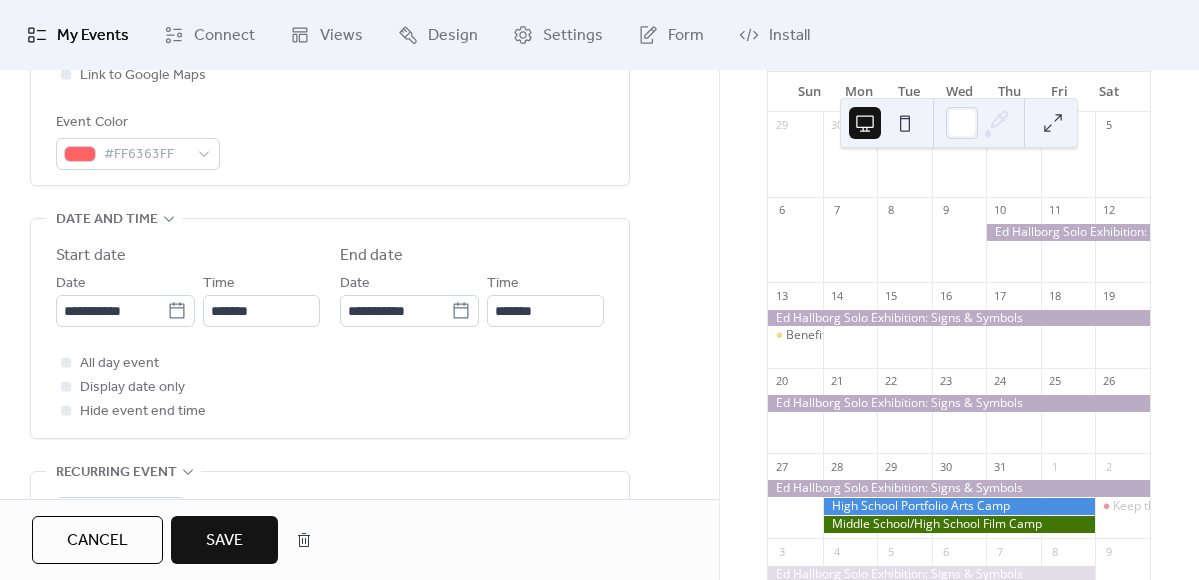 click on "Save" at bounding box center [224, 541] 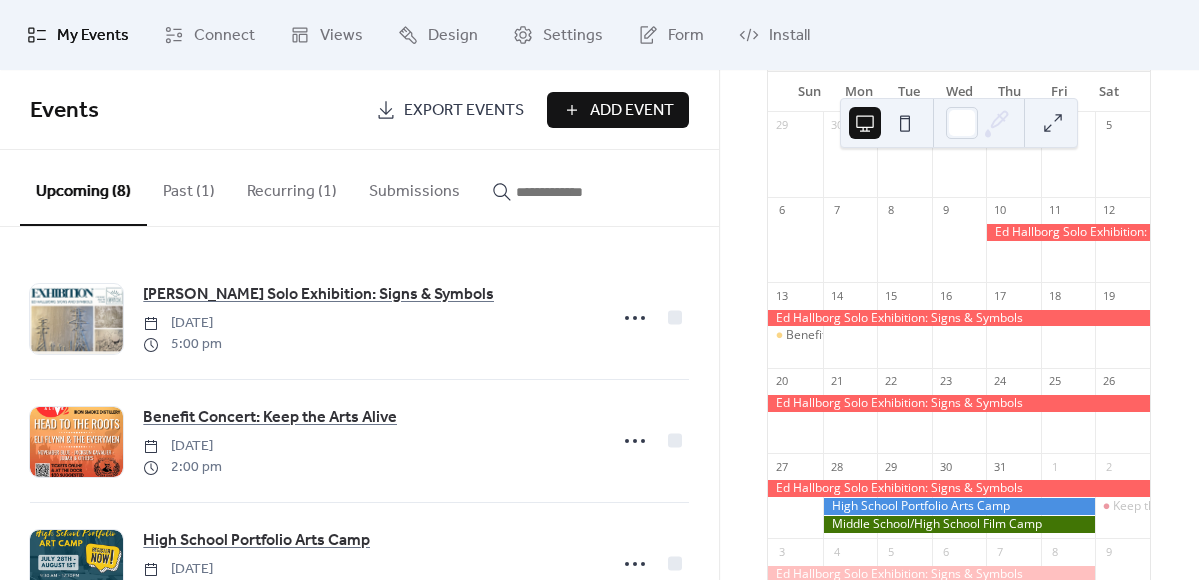 click at bounding box center (959, 506) 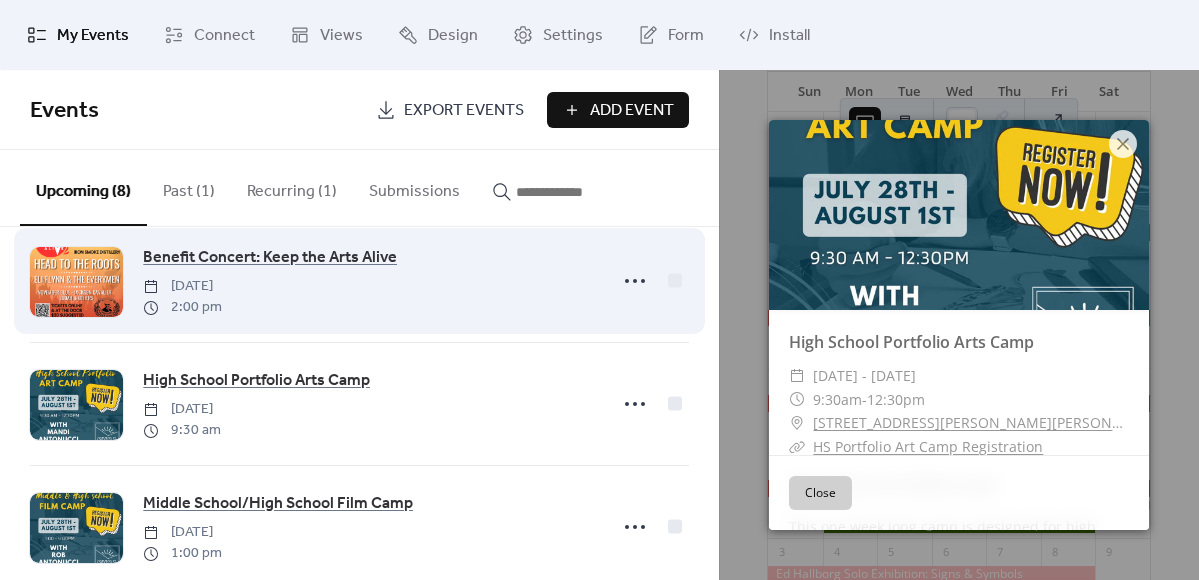 scroll, scrollTop: 172, scrollLeft: 0, axis: vertical 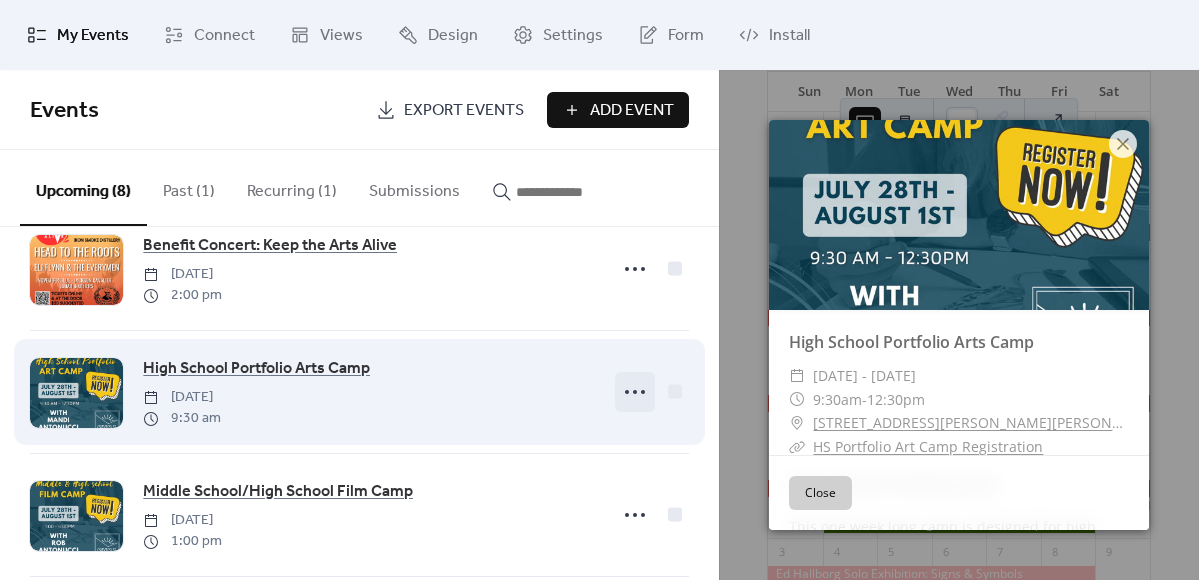 click 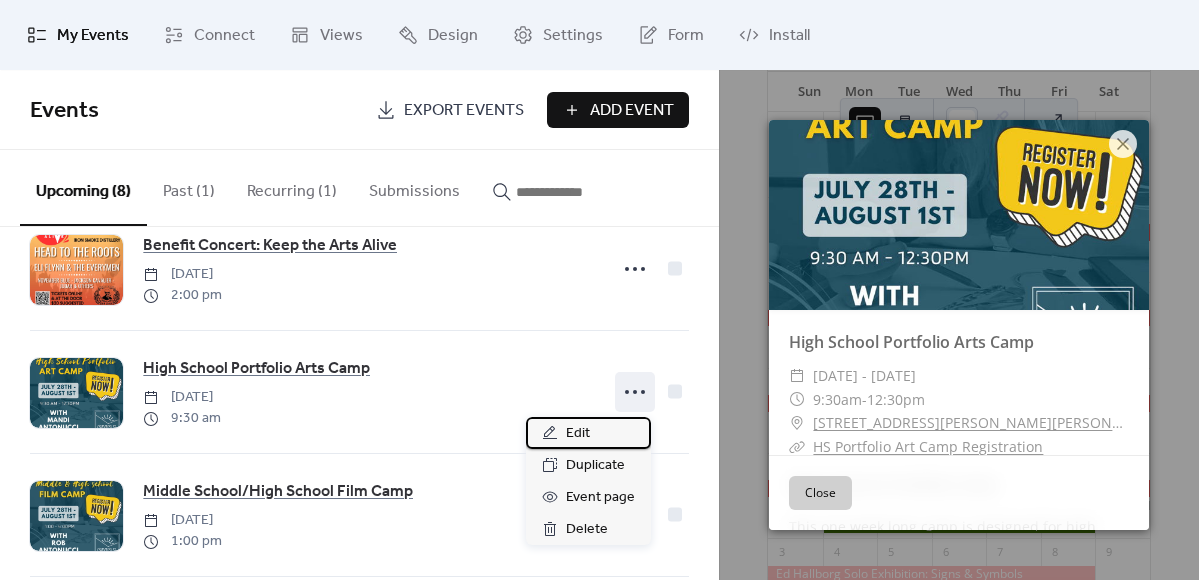 click on "Edit" at bounding box center (588, 433) 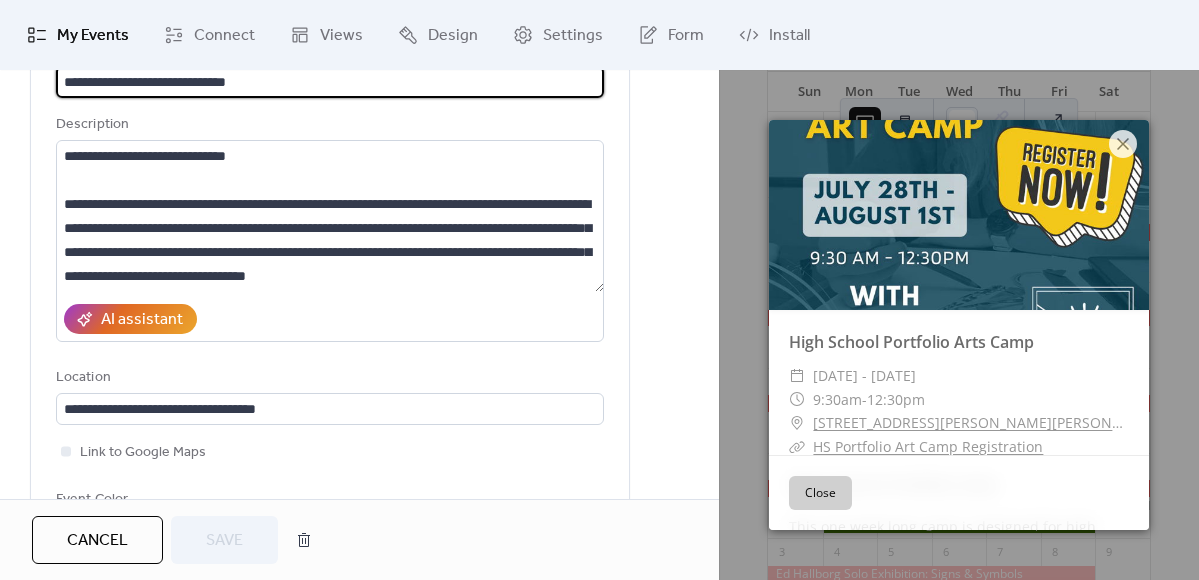 scroll, scrollTop: 456, scrollLeft: 0, axis: vertical 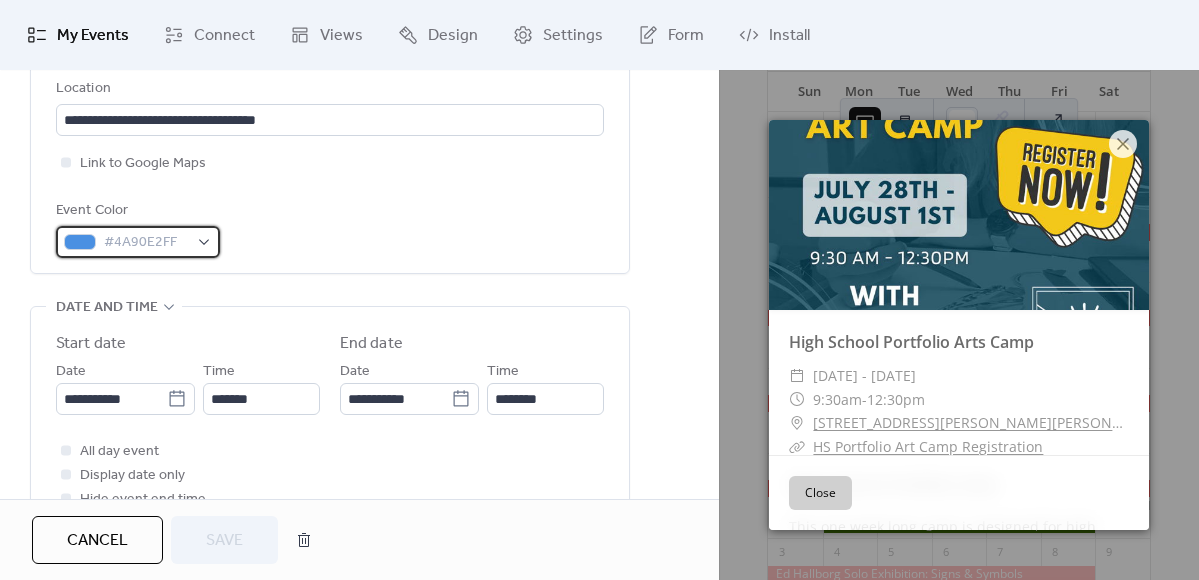 click on "#4A90E2FF" at bounding box center (138, 242) 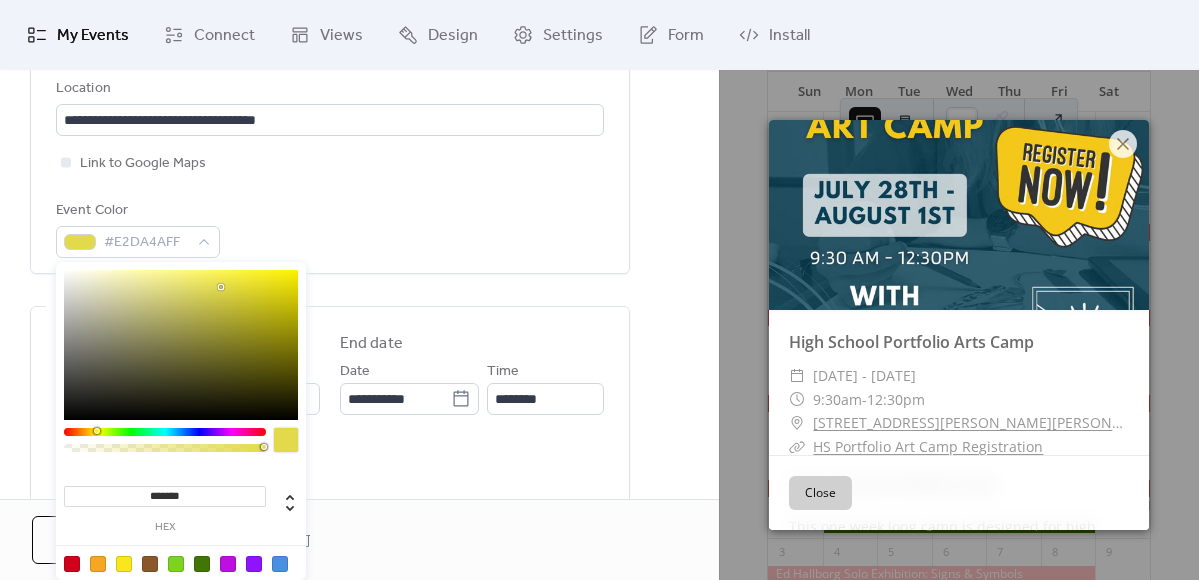 drag, startPoint x: 184, startPoint y: 431, endPoint x: 96, endPoint y: 447, distance: 89.44272 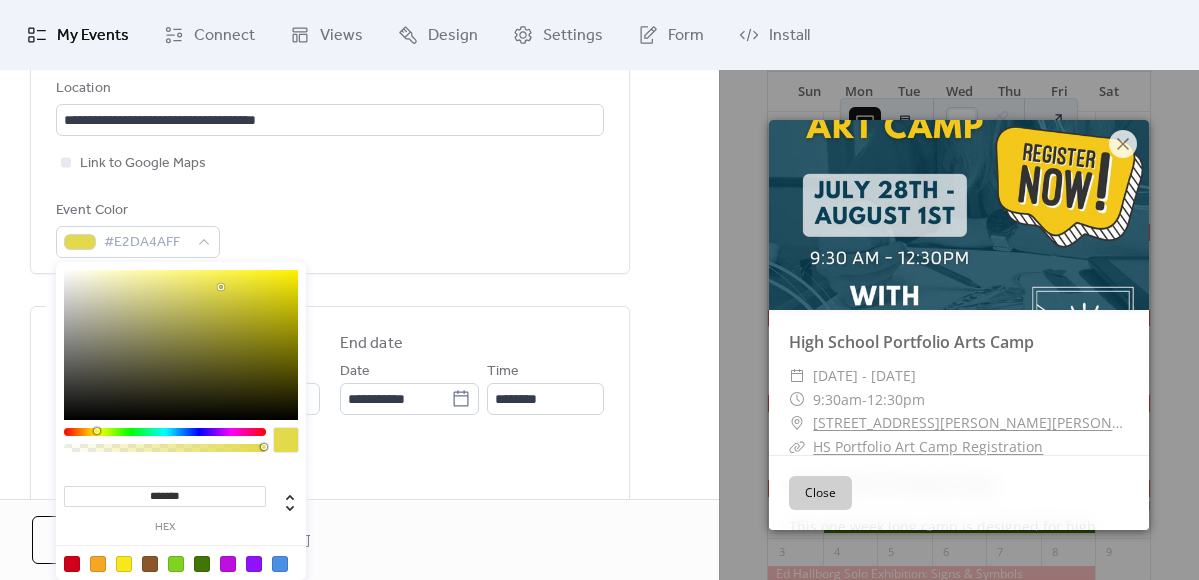 click at bounding box center [165, 445] 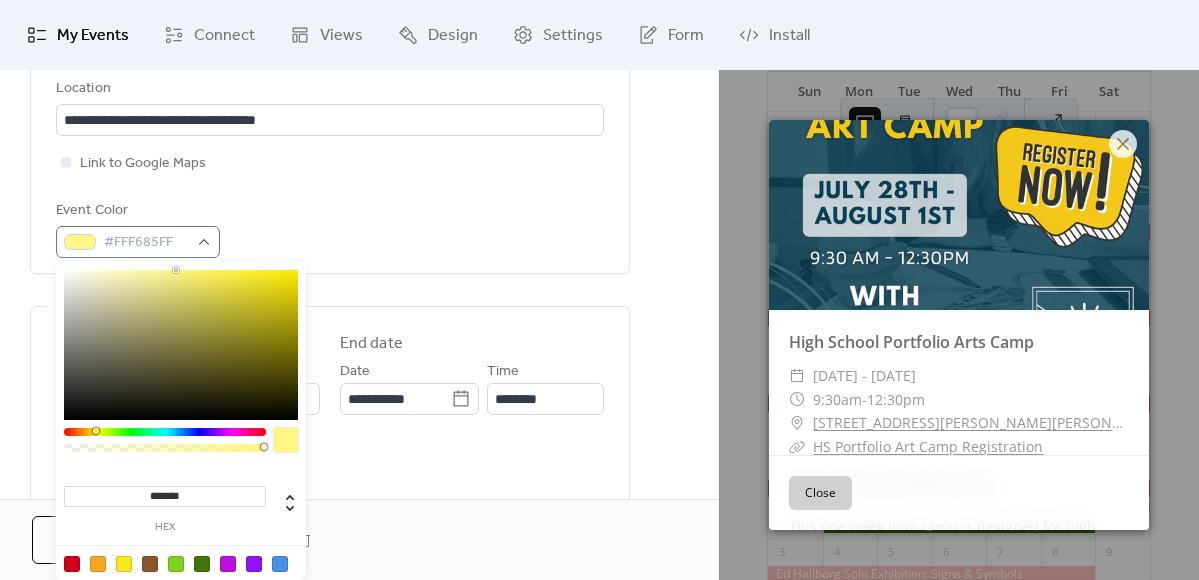 type on "*******" 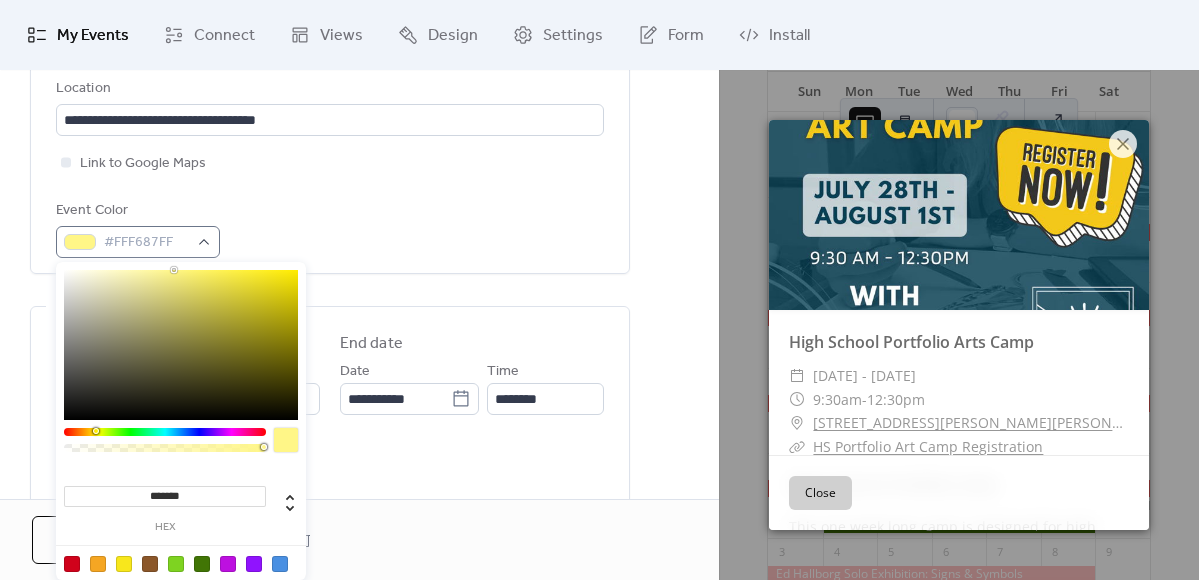 drag, startPoint x: 221, startPoint y: 286, endPoint x: 174, endPoint y: 250, distance: 59.20304 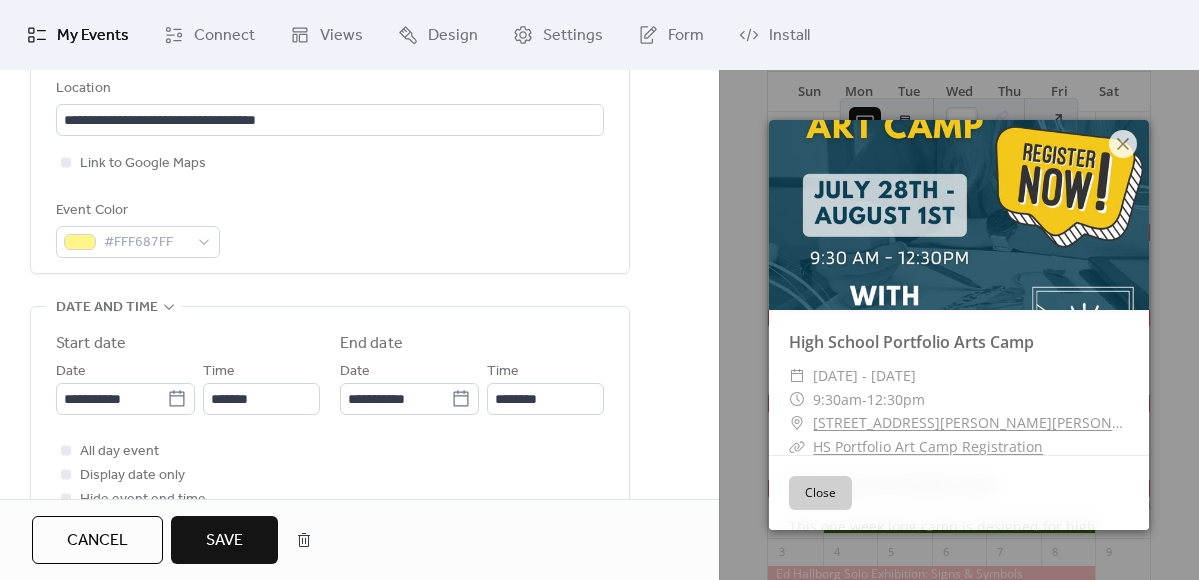 click on "Event Color #FFF687FF" at bounding box center (330, 228) 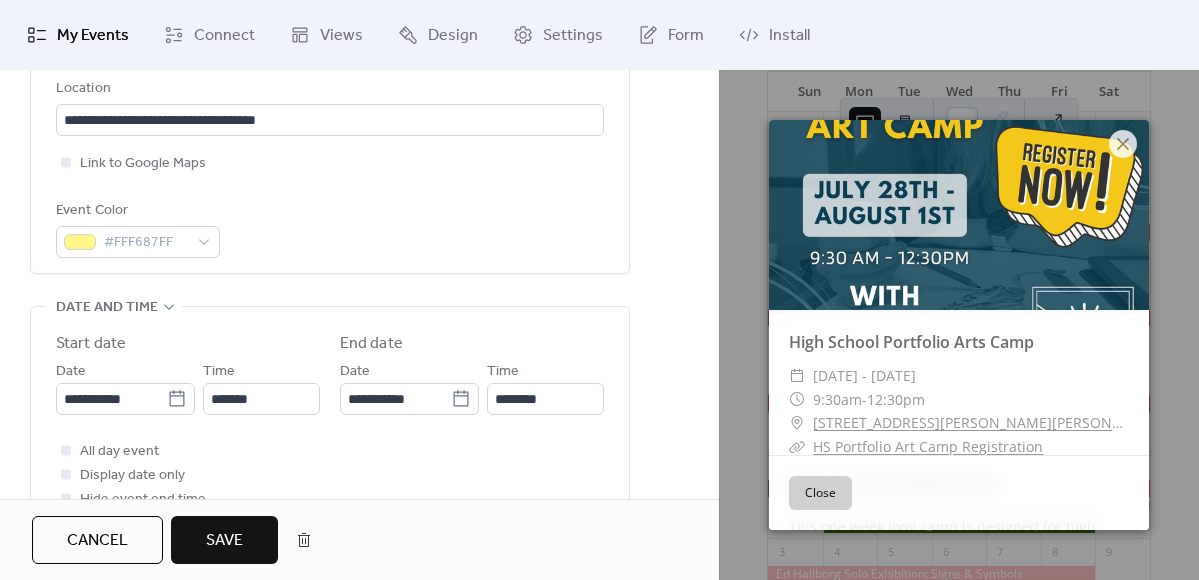 click on "Save" at bounding box center (224, 540) 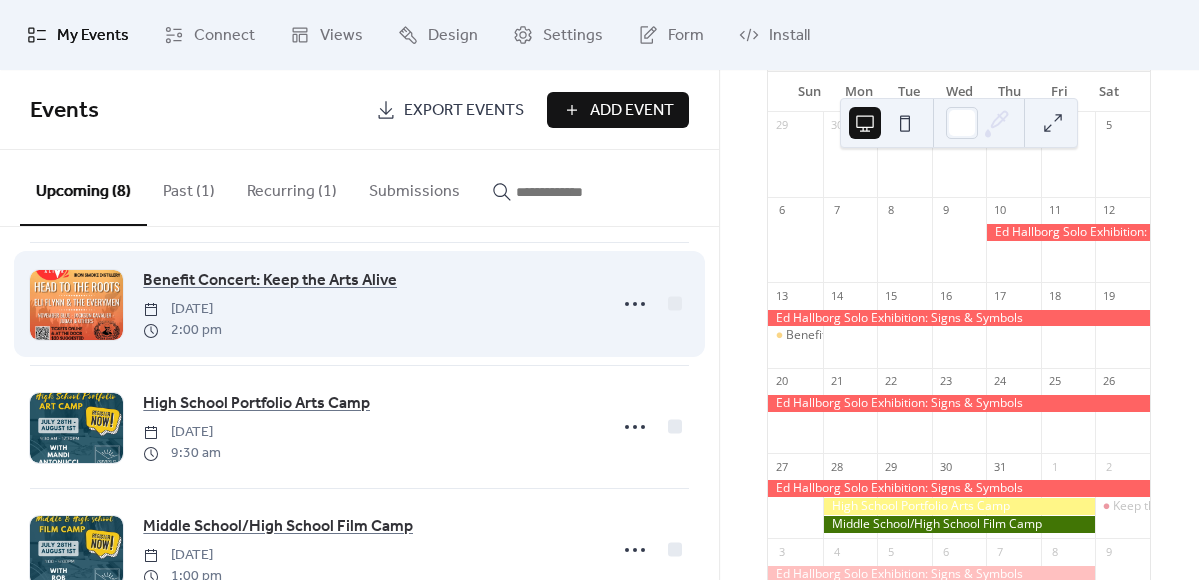 scroll, scrollTop: 152, scrollLeft: 0, axis: vertical 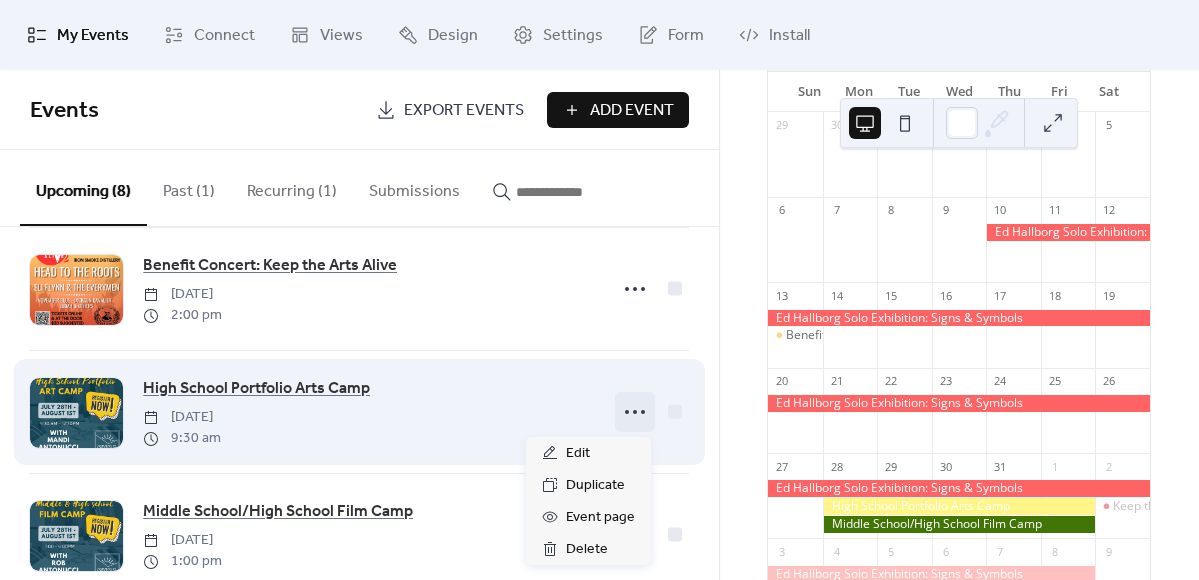 click 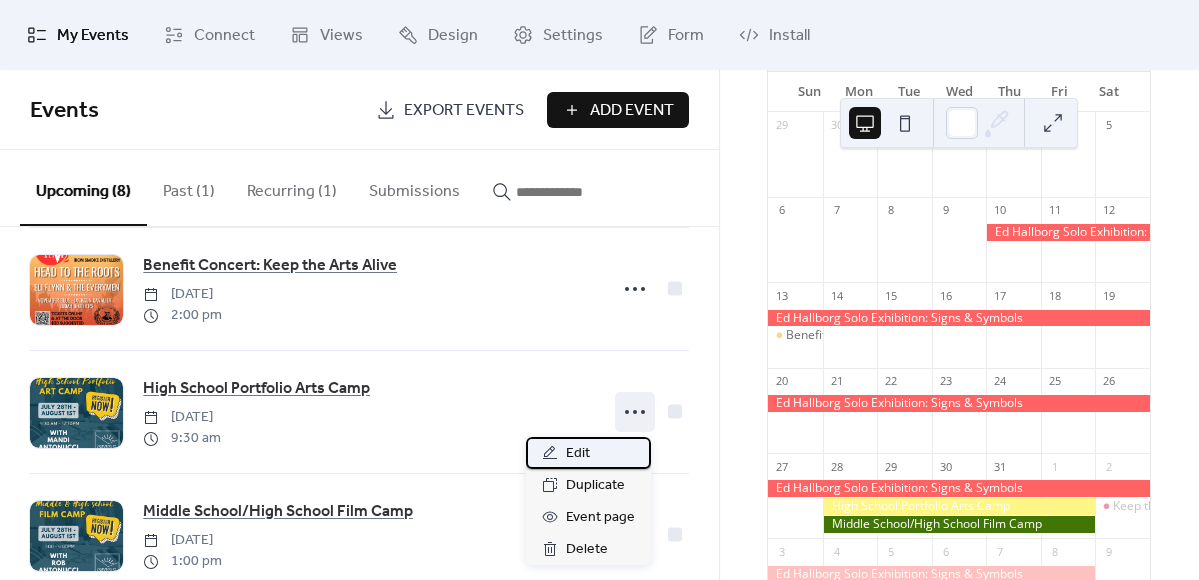 click on "Edit" at bounding box center (578, 454) 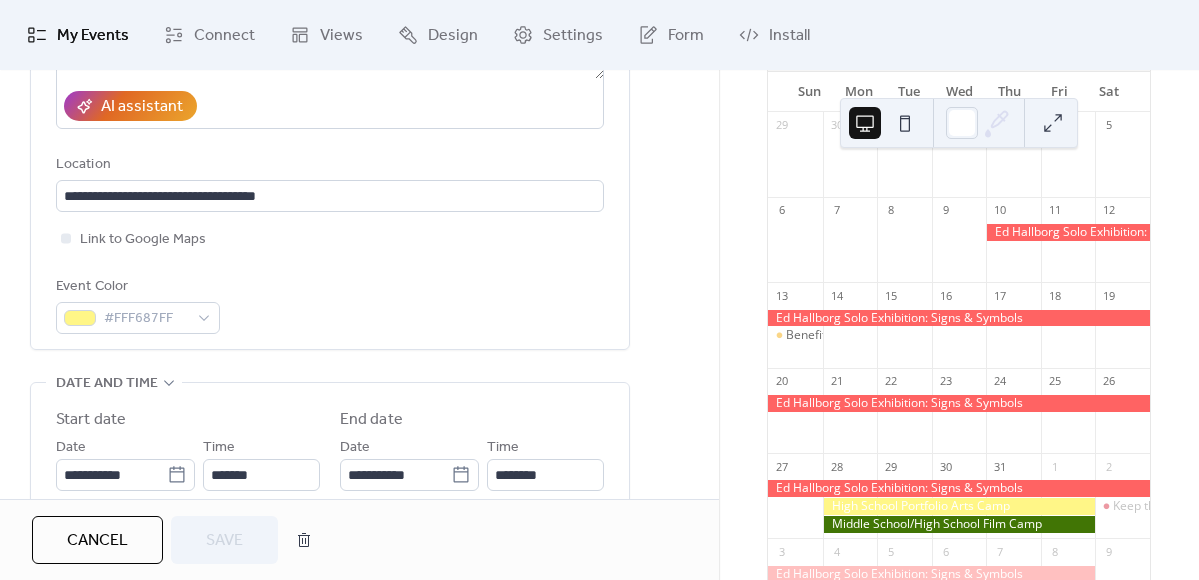 scroll, scrollTop: 446, scrollLeft: 0, axis: vertical 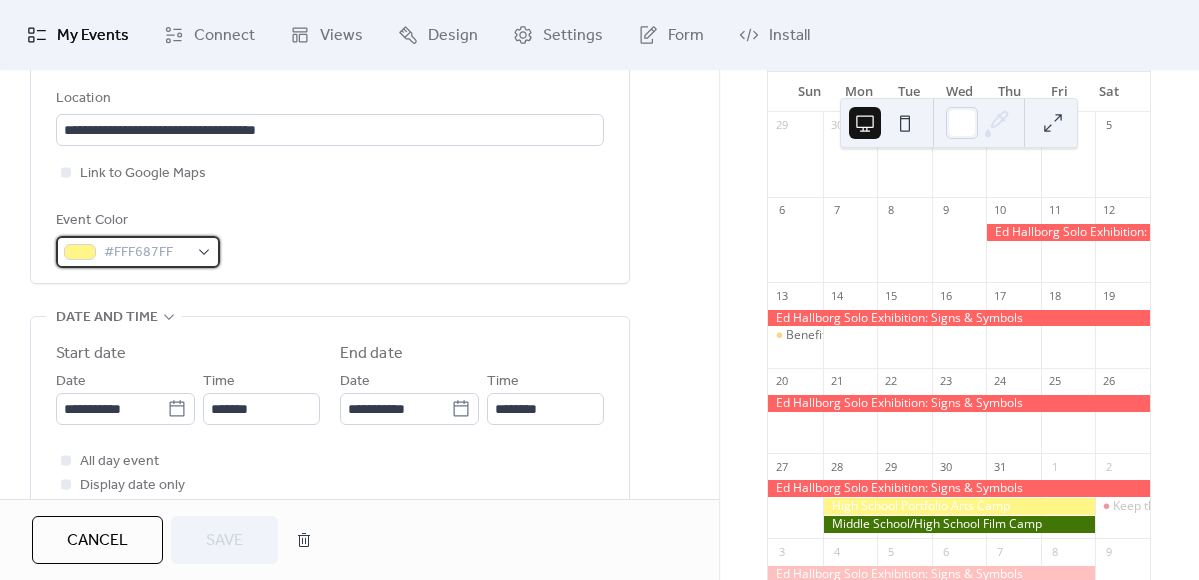 click on "#FFF687FF" at bounding box center [138, 252] 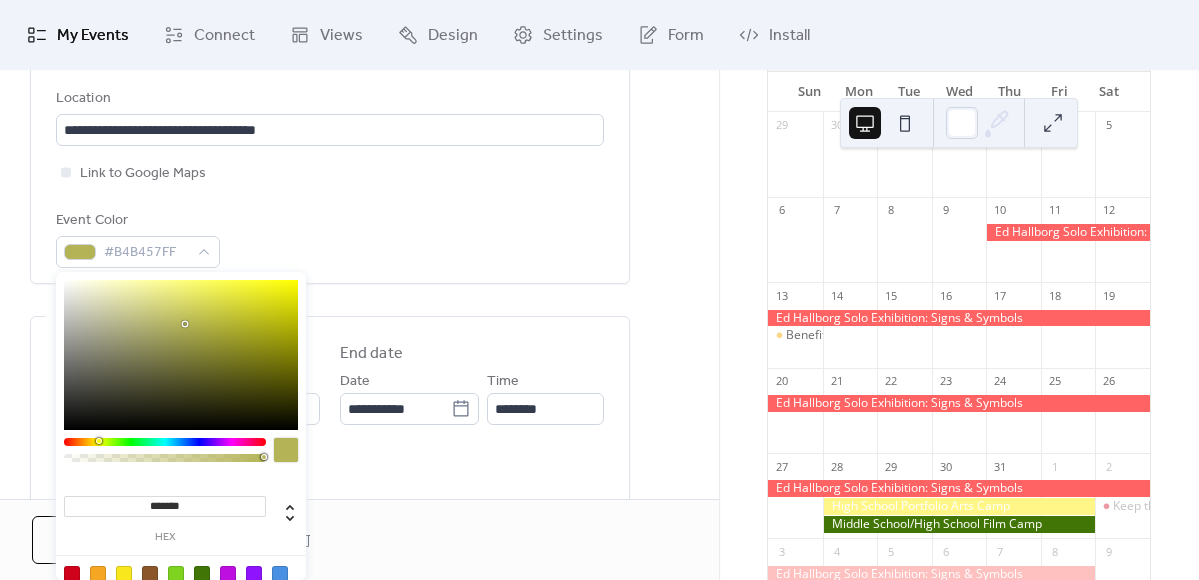 drag, startPoint x: 174, startPoint y: 280, endPoint x: 184, endPoint y: 322, distance: 43.174065 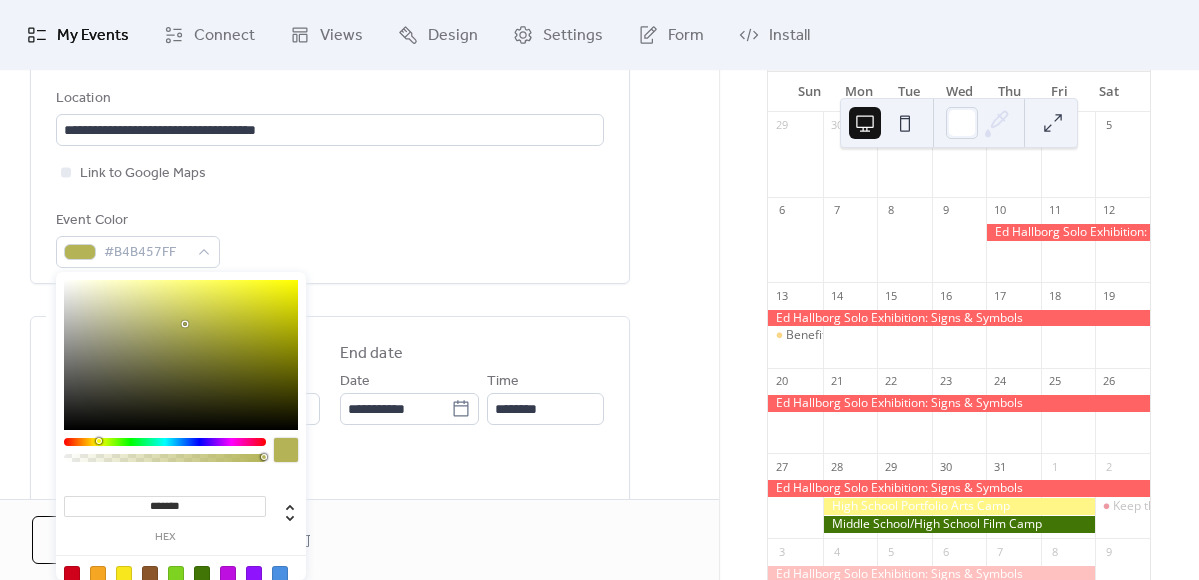 click at bounding box center (185, 324) 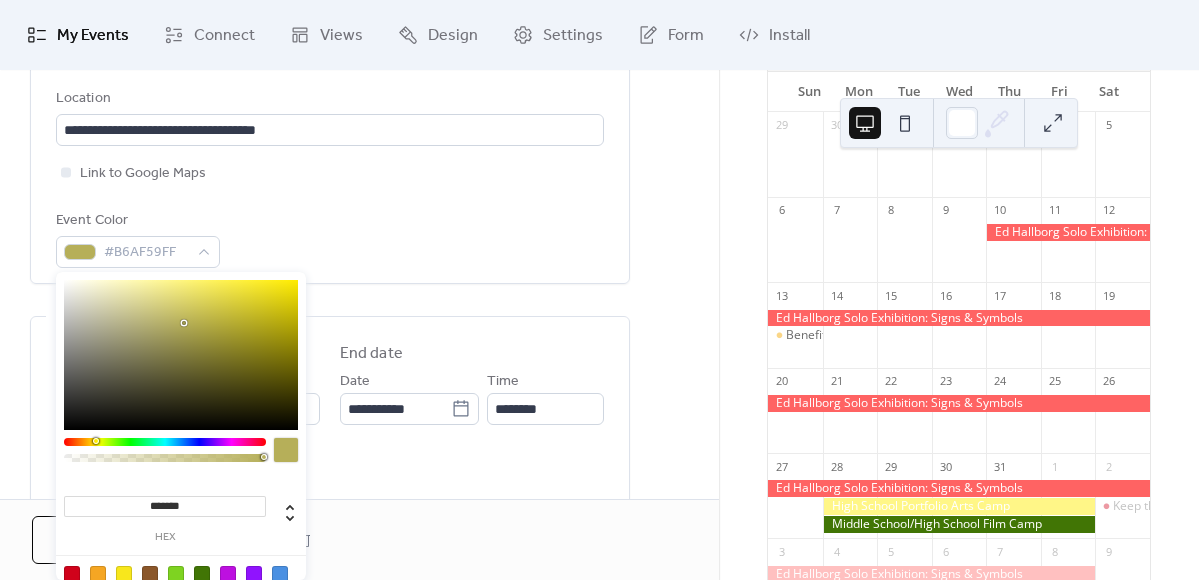 click at bounding box center [96, 441] 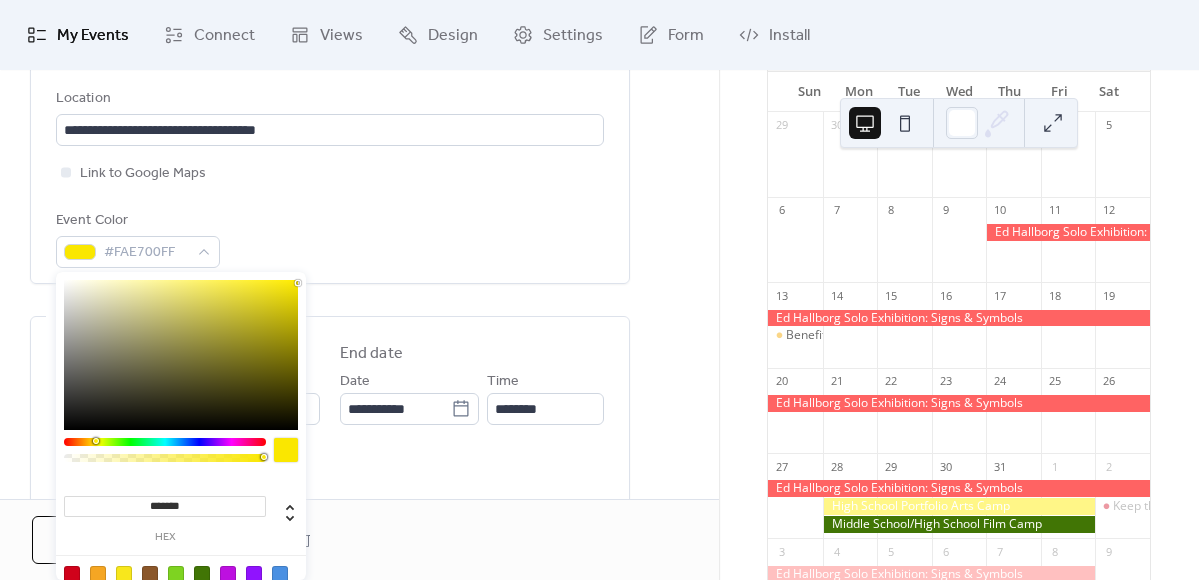 drag, startPoint x: 185, startPoint y: 322, endPoint x: 336, endPoint y: 272, distance: 159.06288 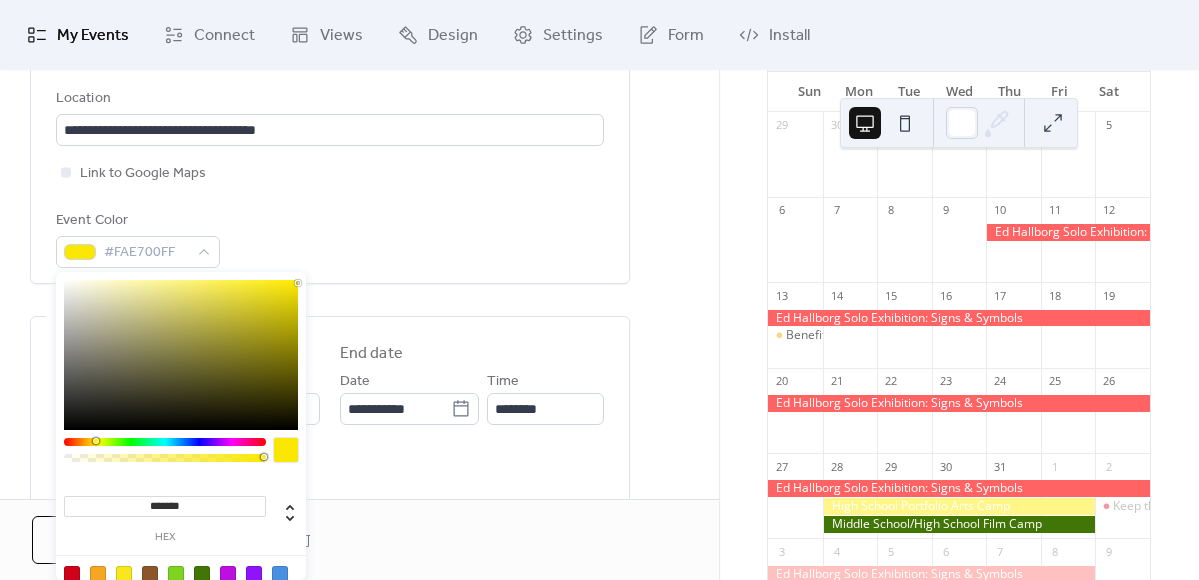 click on "**********" at bounding box center [599, 290] 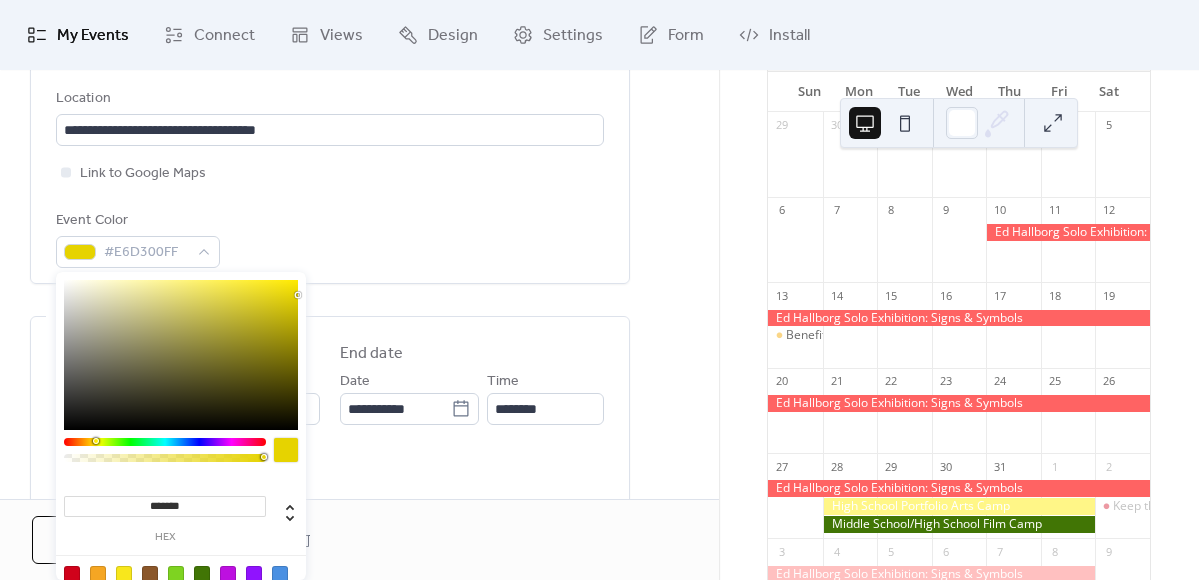type on "*******" 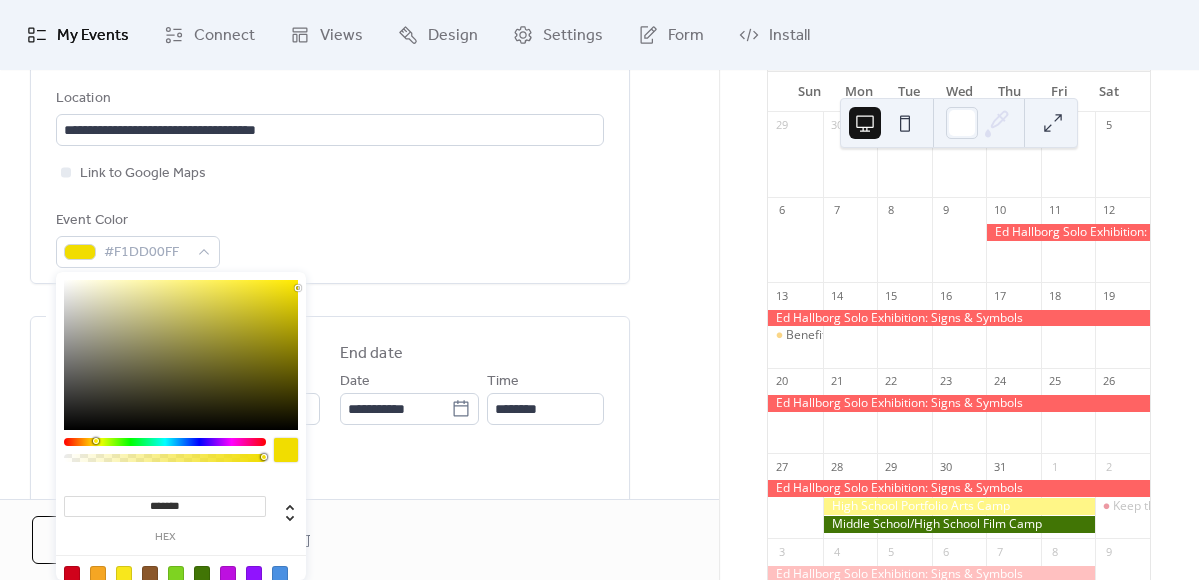 drag, startPoint x: 297, startPoint y: 281, endPoint x: 316, endPoint y: 288, distance: 20.248457 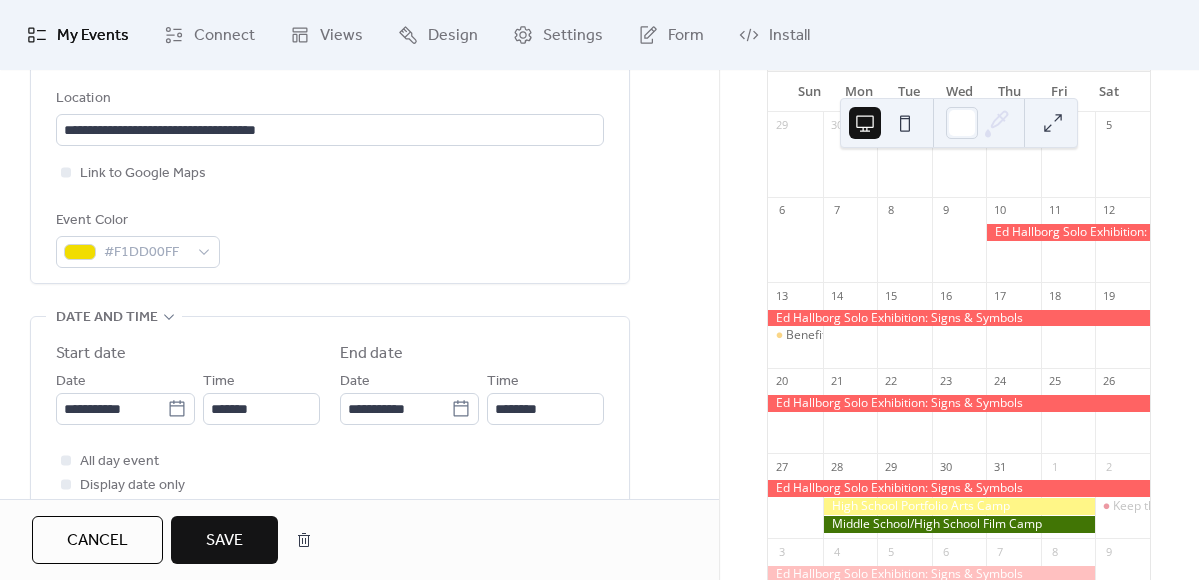 click on "Save" at bounding box center [224, 541] 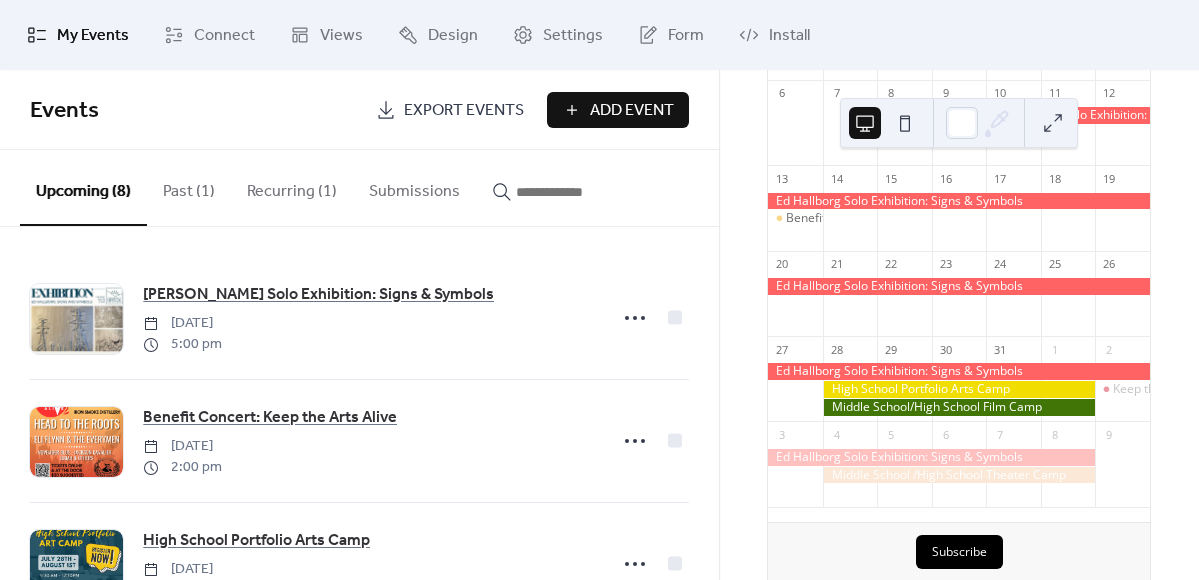 scroll, scrollTop: 297, scrollLeft: 0, axis: vertical 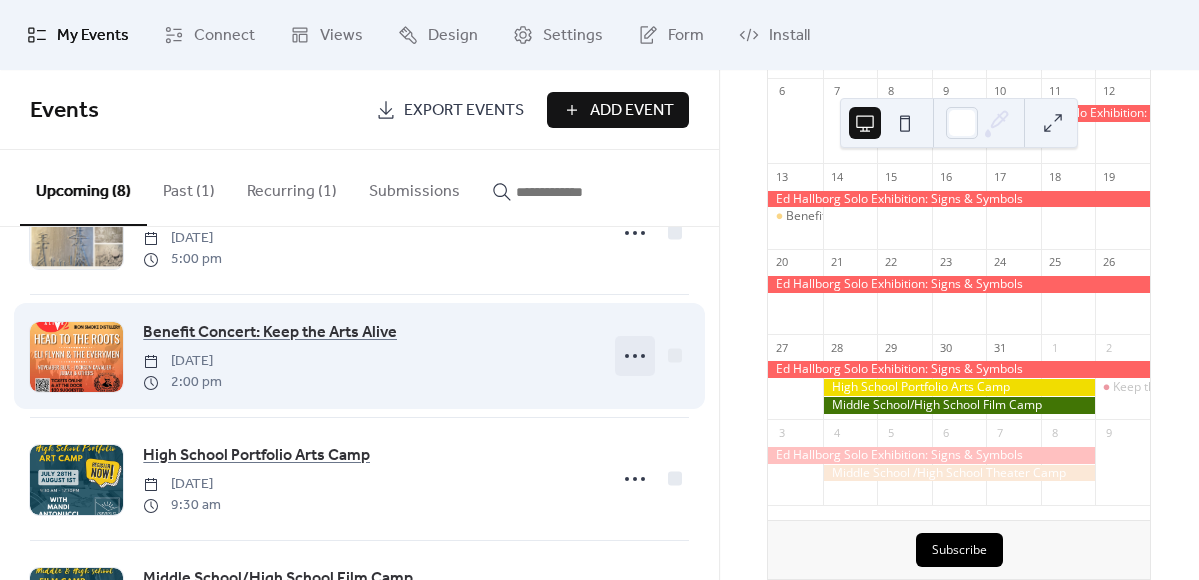 click 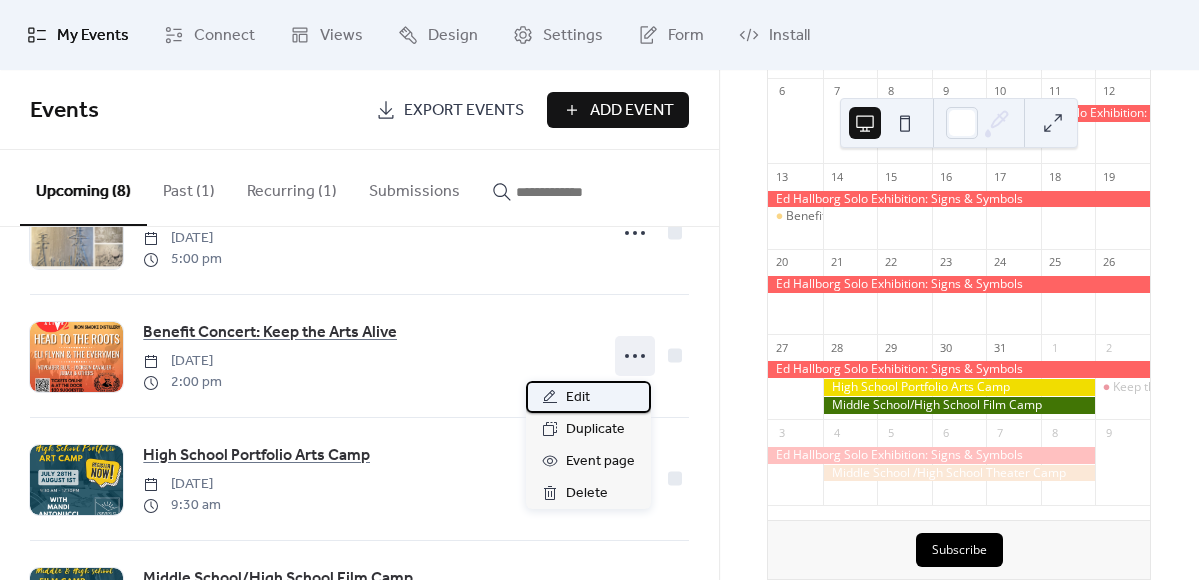 click on "Edit" at bounding box center (588, 397) 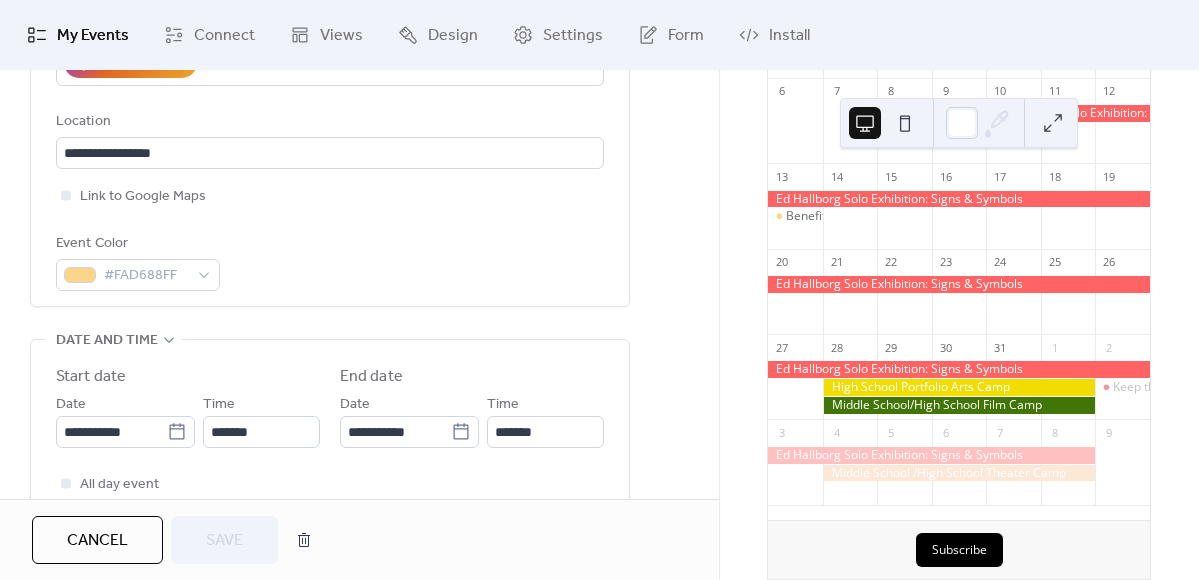 scroll, scrollTop: 454, scrollLeft: 0, axis: vertical 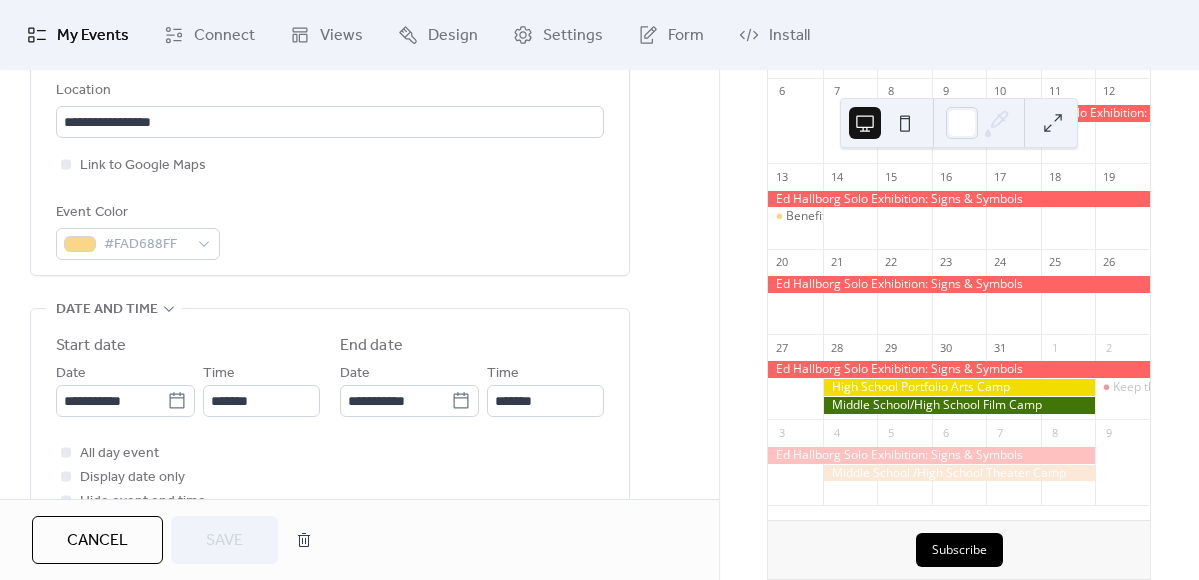 click on "**********" at bounding box center [330, 1] 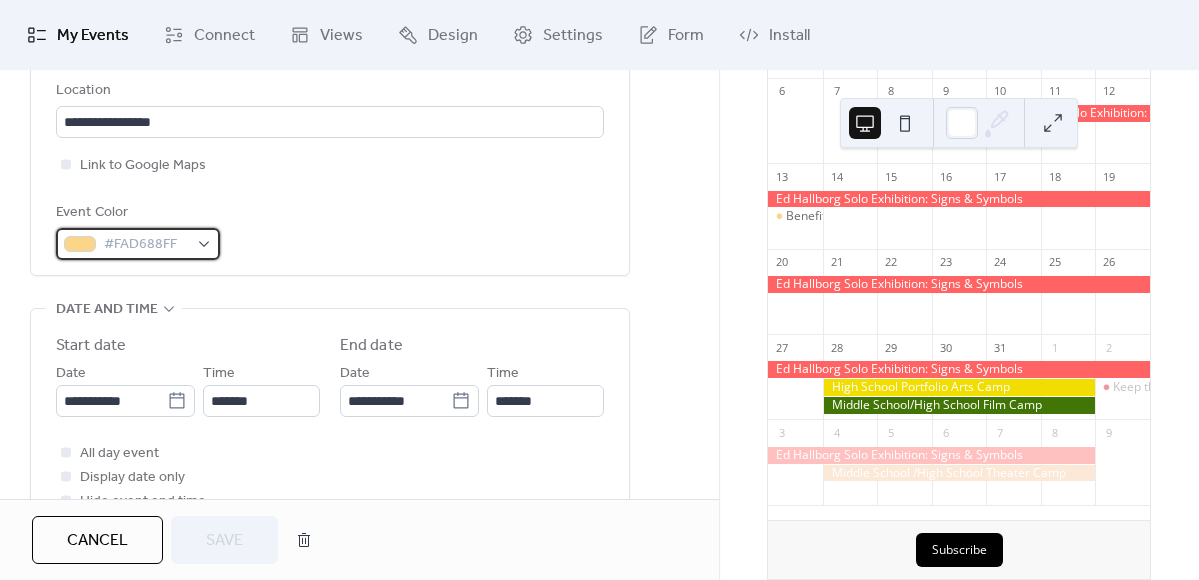 click on "#FAD688FF" at bounding box center (146, 245) 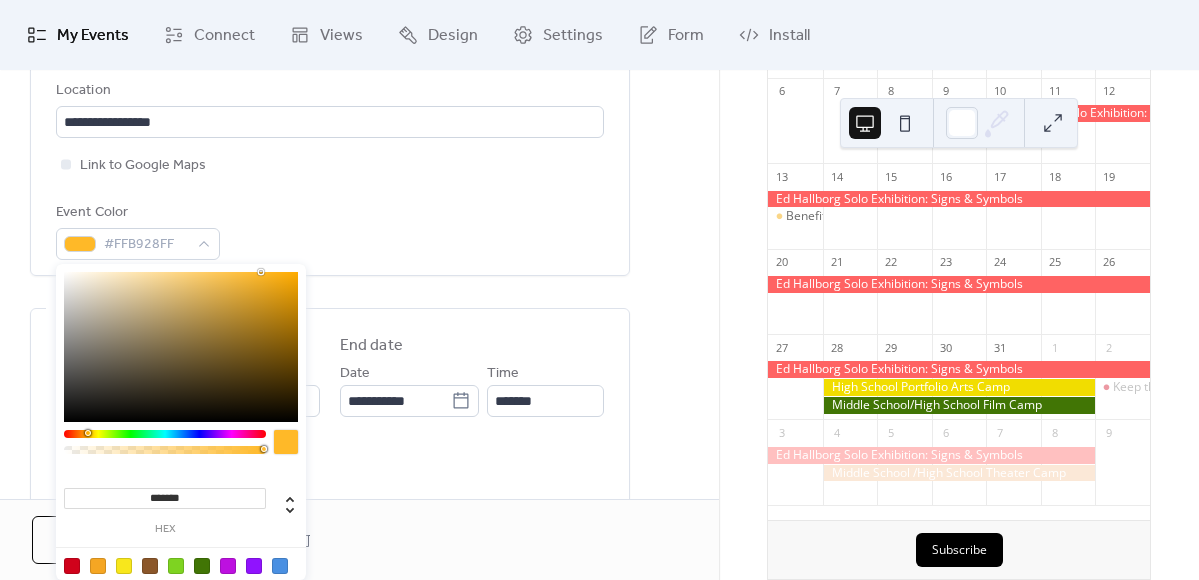 type on "*******" 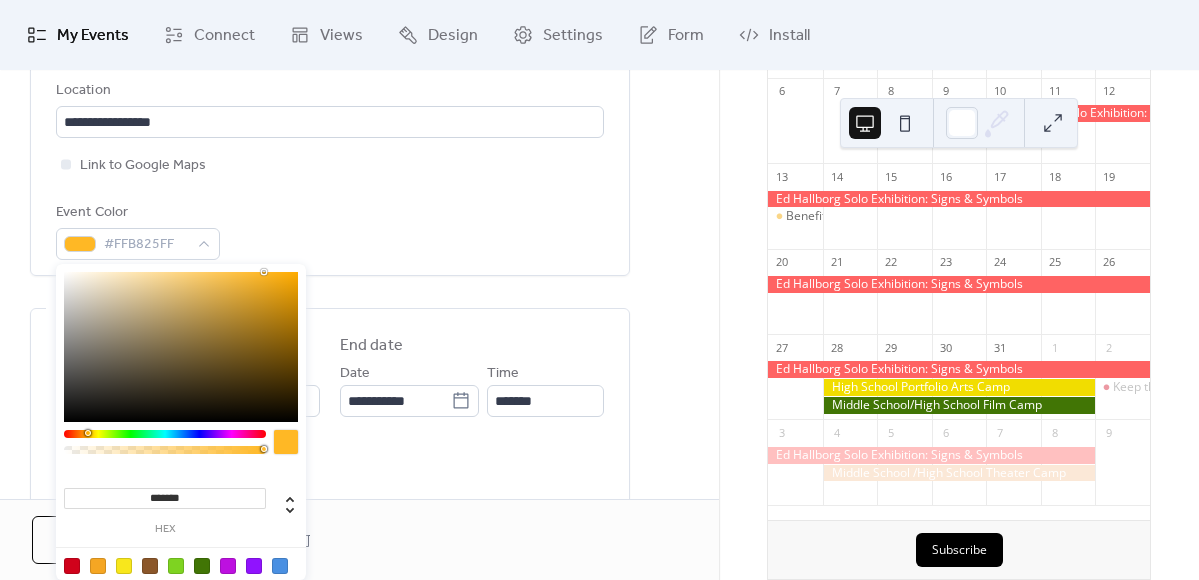 drag, startPoint x: 169, startPoint y: 275, endPoint x: 264, endPoint y: 270, distance: 95.131485 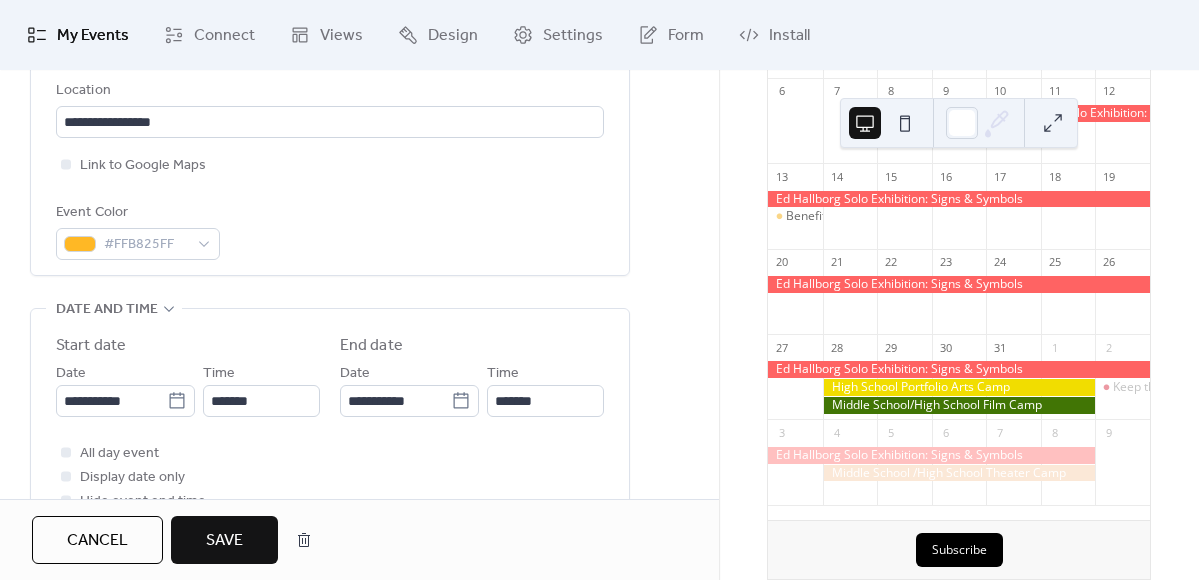 click on "Event Color #FFB825FF" at bounding box center (330, 230) 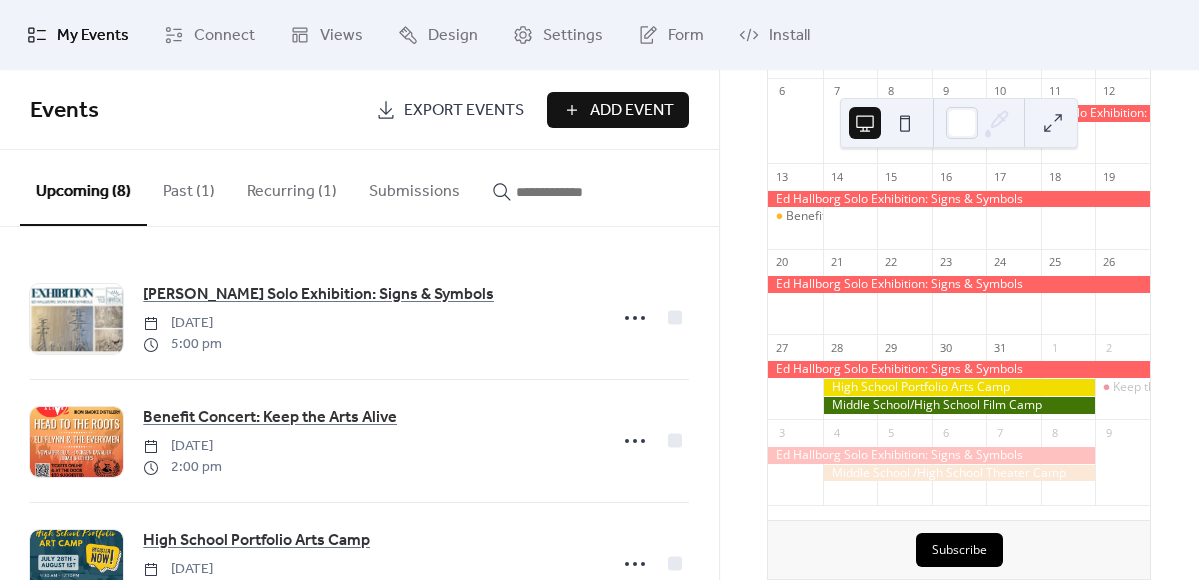 scroll, scrollTop: 341, scrollLeft: 0, axis: vertical 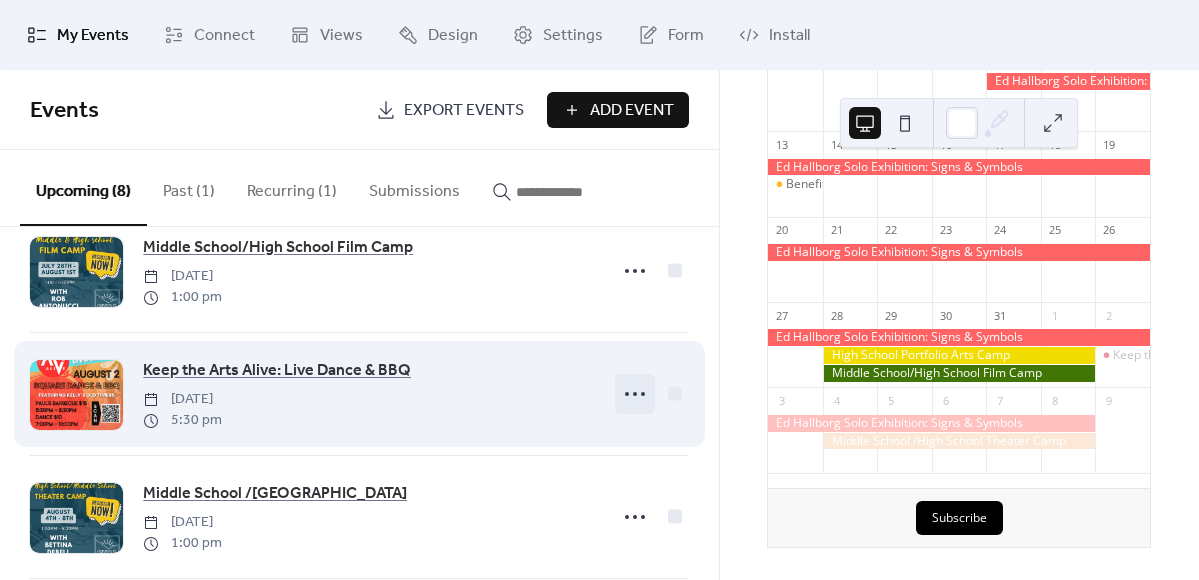 click 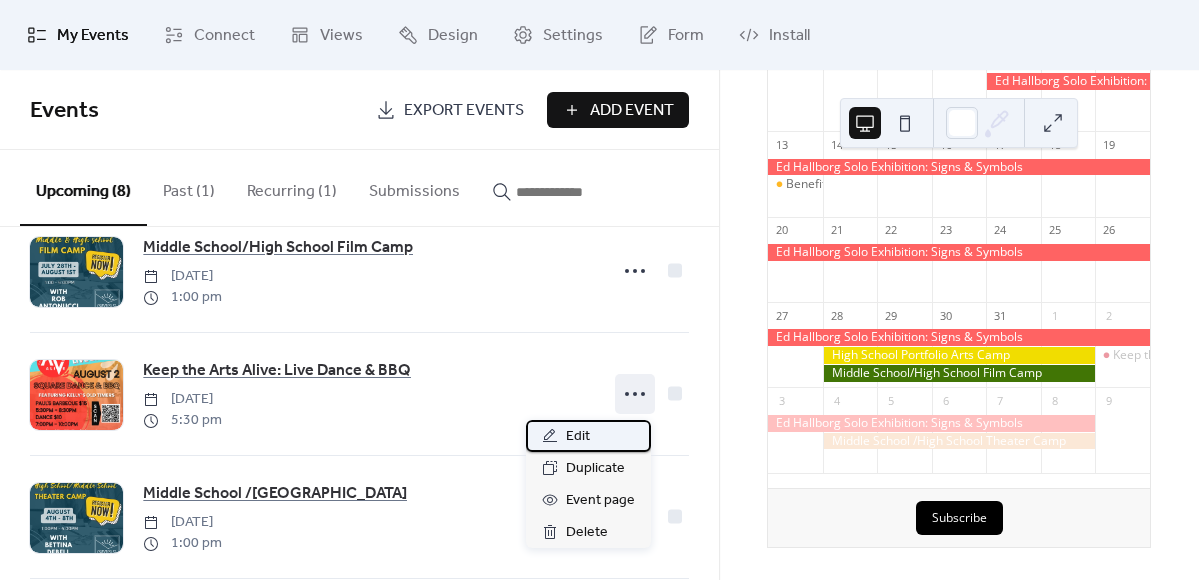 click on "Edit" at bounding box center [578, 437] 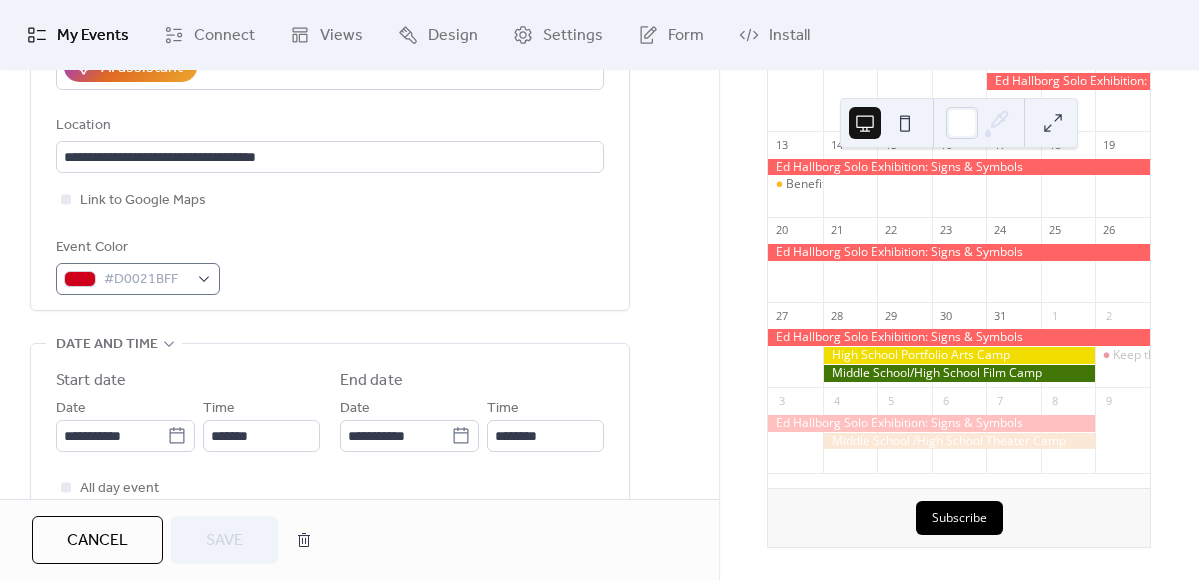 scroll, scrollTop: 428, scrollLeft: 0, axis: vertical 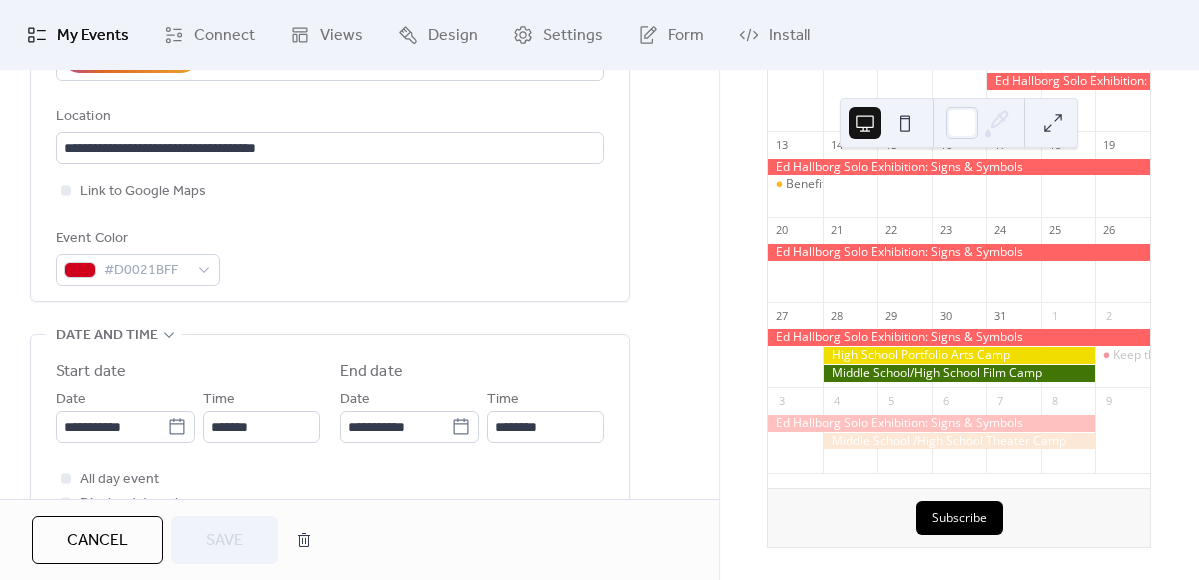 click on "Event Color #D0021BFF" at bounding box center (330, 256) 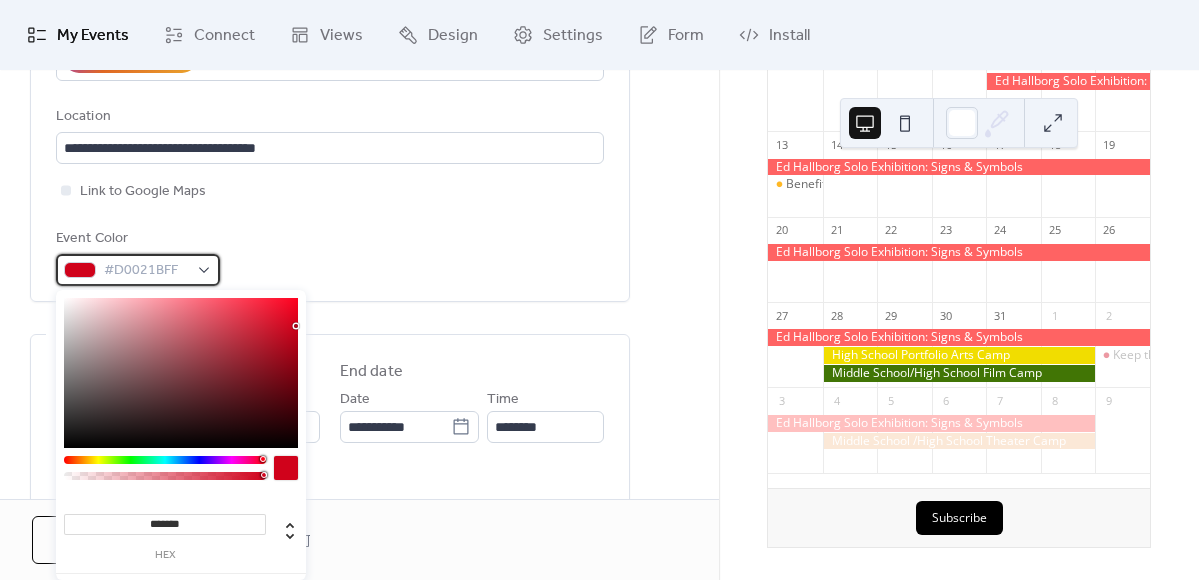 click on "#D0021BFF" at bounding box center (138, 270) 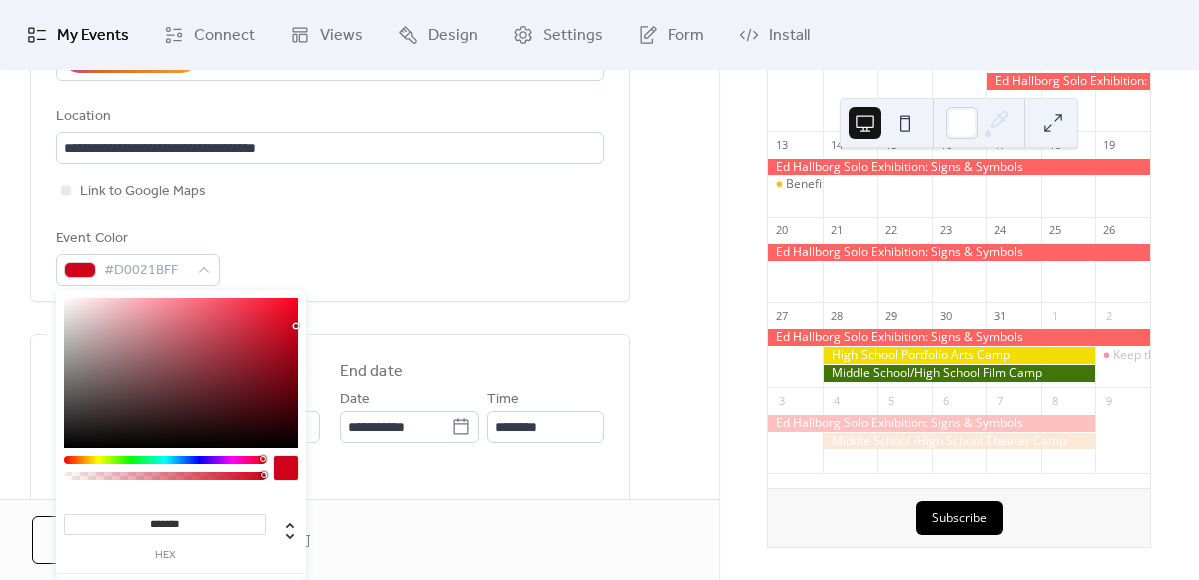 click at bounding box center [165, 460] 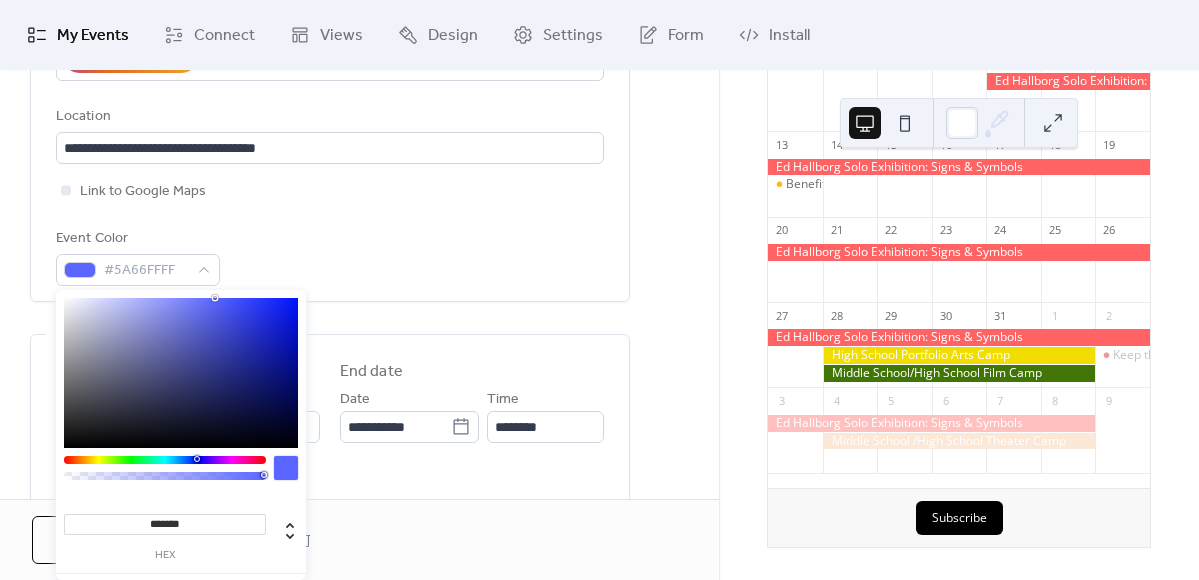 type on "*******" 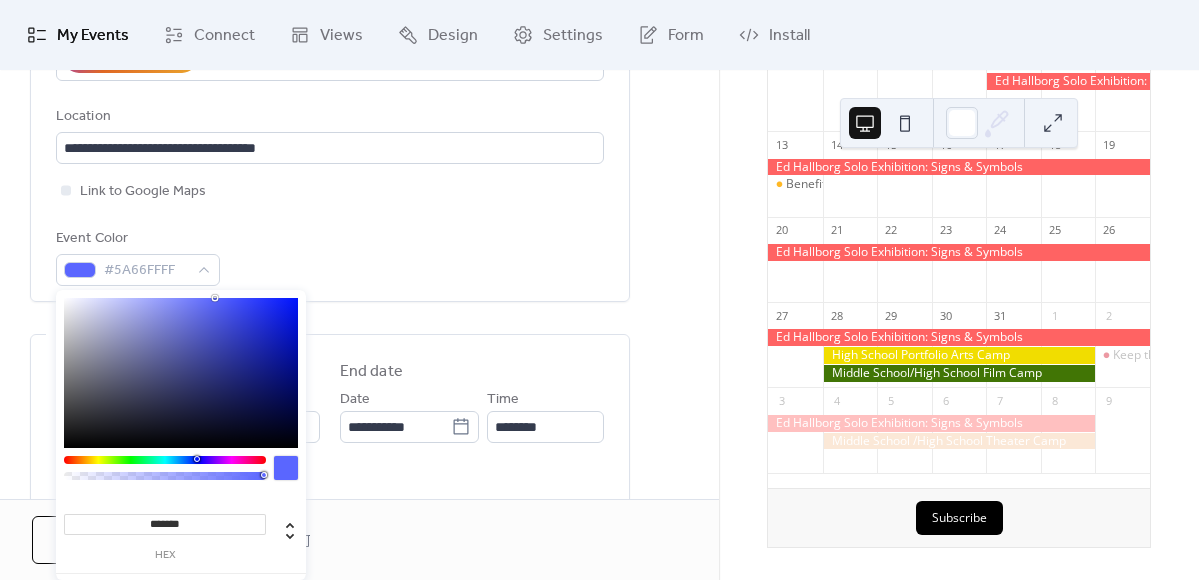 drag, startPoint x: 296, startPoint y: 324, endPoint x: 213, endPoint y: 290, distance: 89.693924 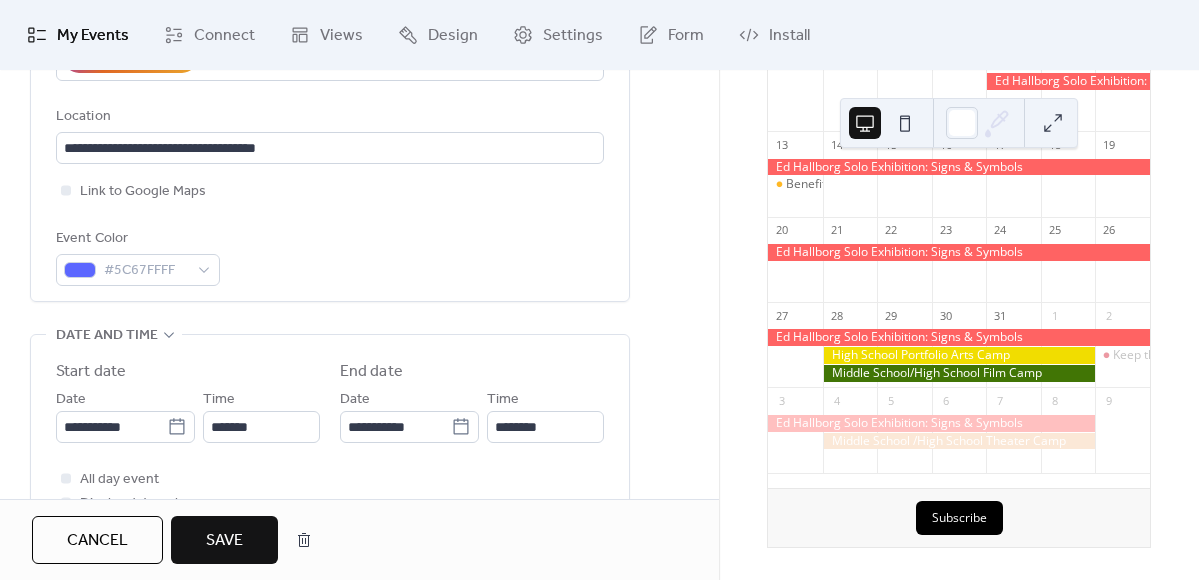 click on "Event Color #5C67FFFF" at bounding box center [330, 256] 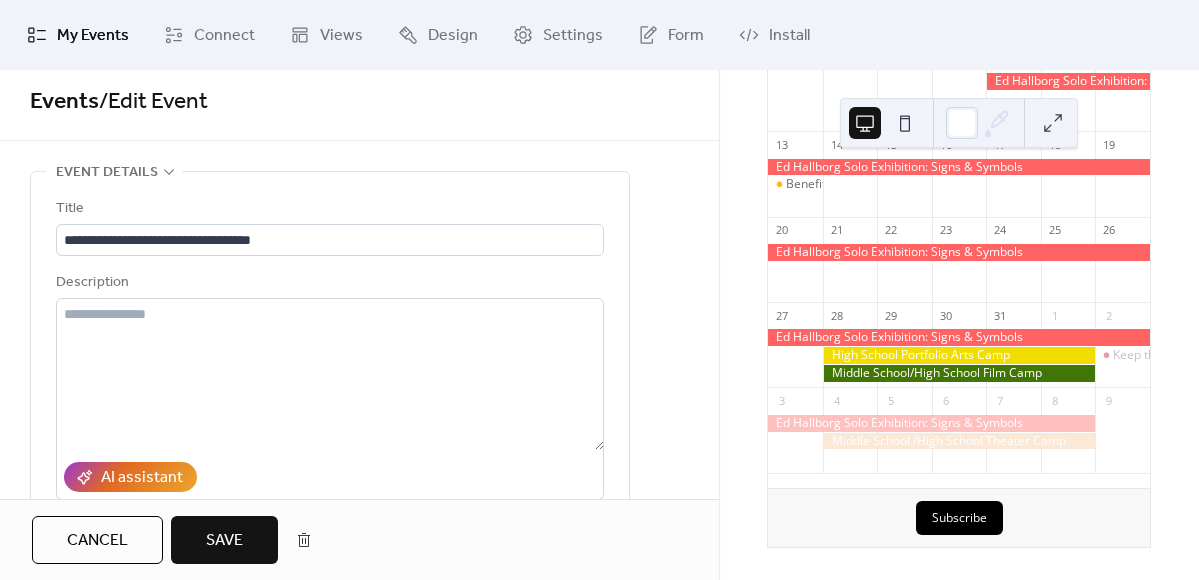 scroll, scrollTop: 0, scrollLeft: 0, axis: both 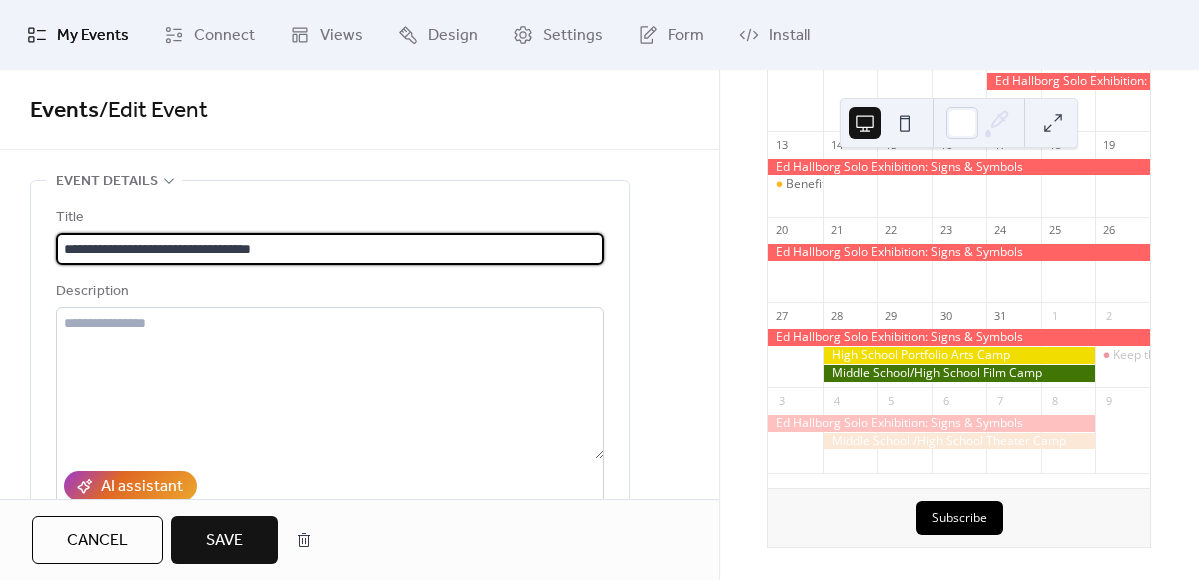 drag, startPoint x: 184, startPoint y: 248, endPoint x: 62, endPoint y: 245, distance: 122.03688 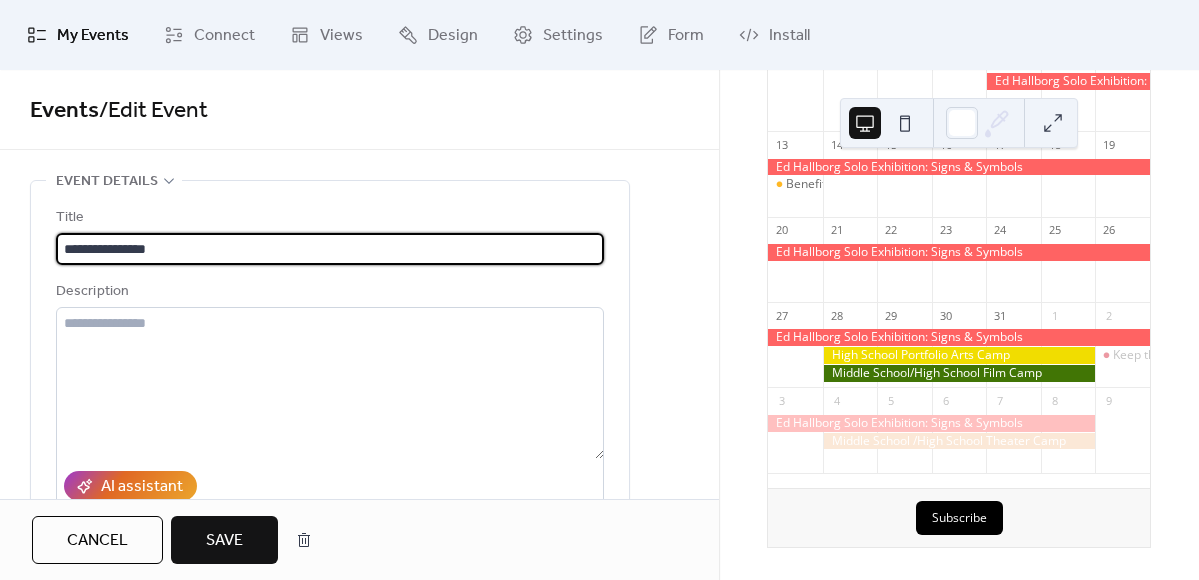 click on "**********" at bounding box center (330, 249) 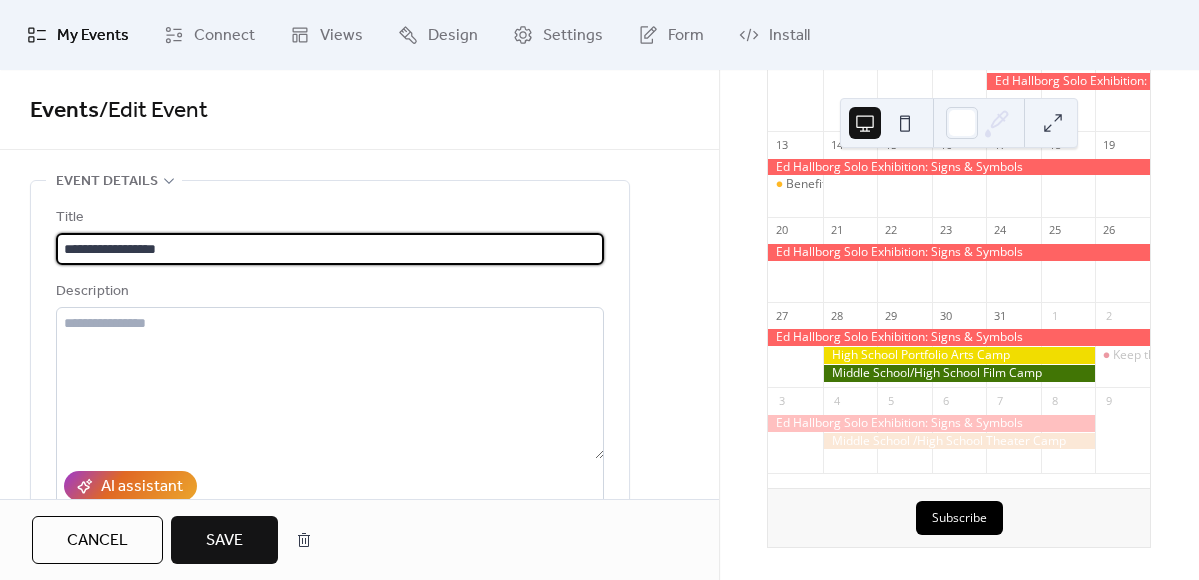 paste on "**********" 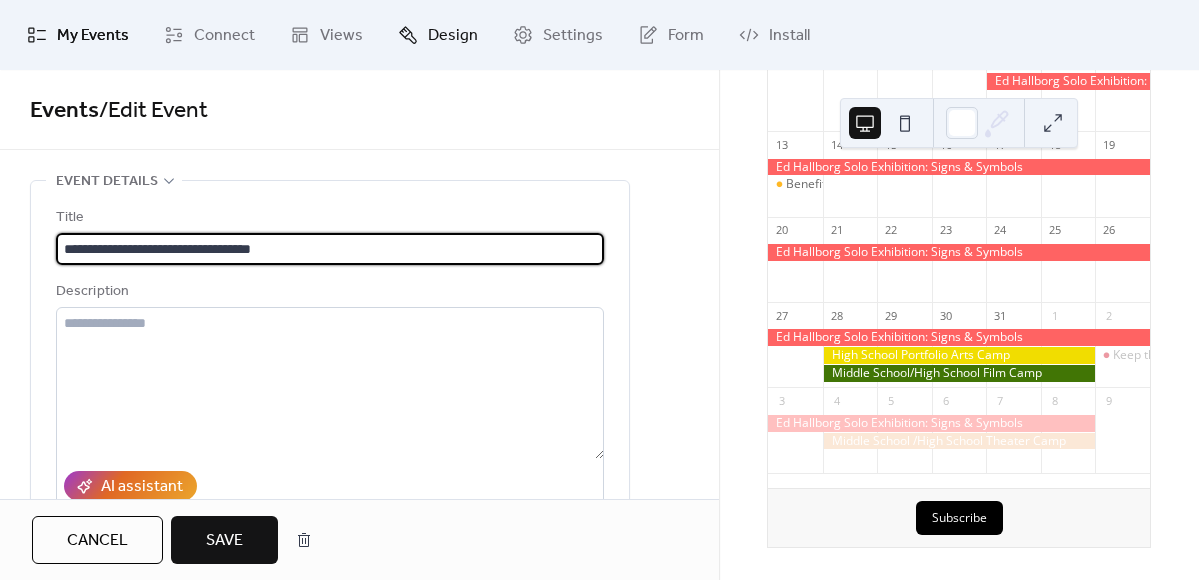 type on "**********" 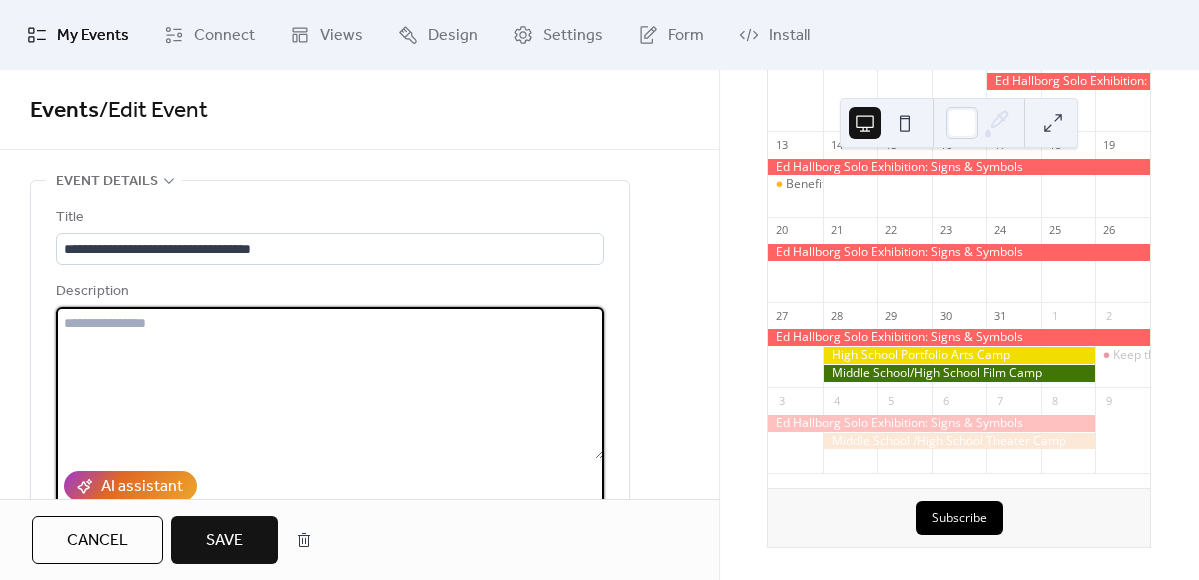 click at bounding box center (330, 383) 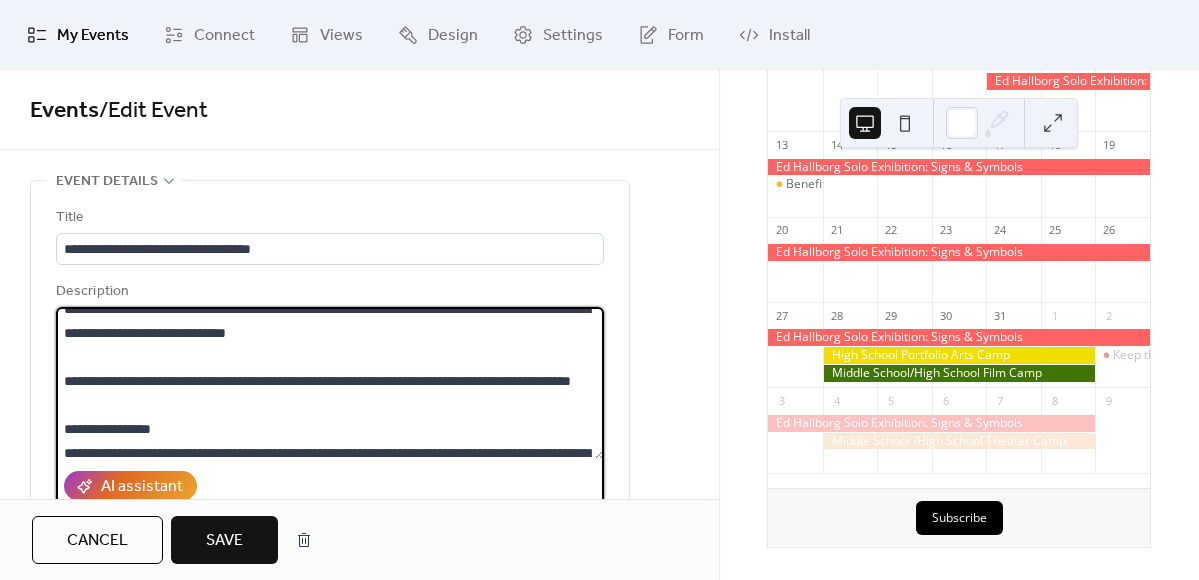 scroll, scrollTop: 0, scrollLeft: 0, axis: both 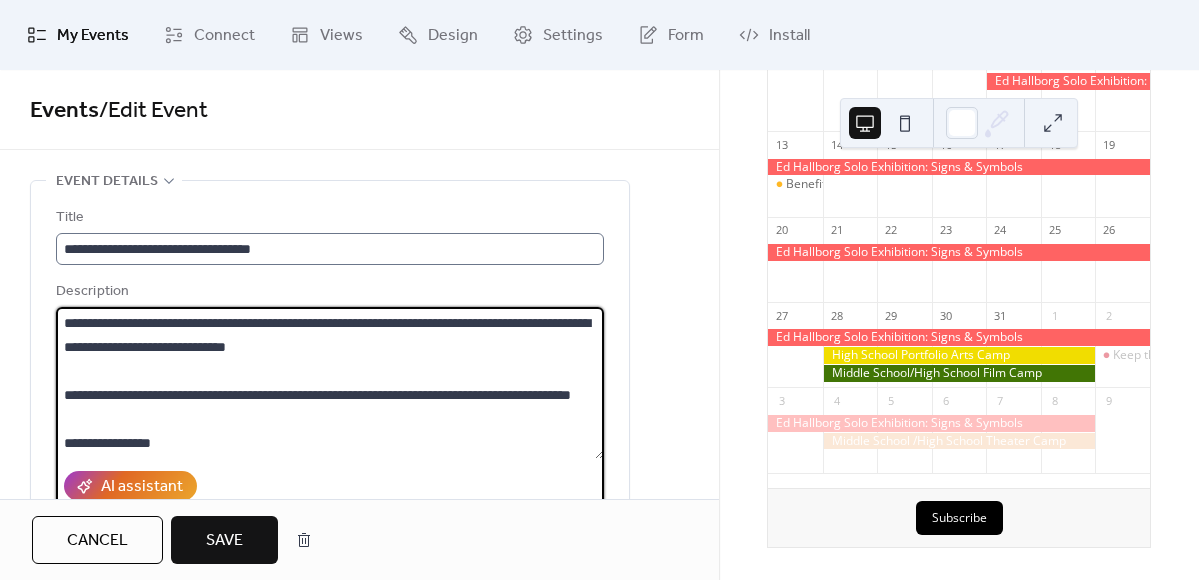 type on "**********" 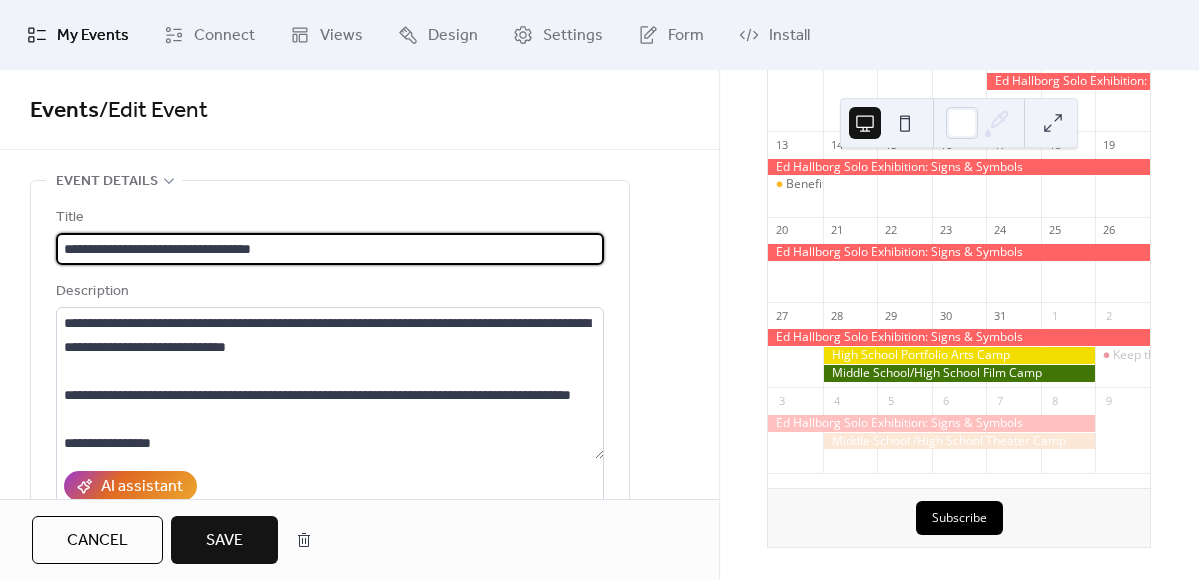 scroll, scrollTop: 1, scrollLeft: 0, axis: vertical 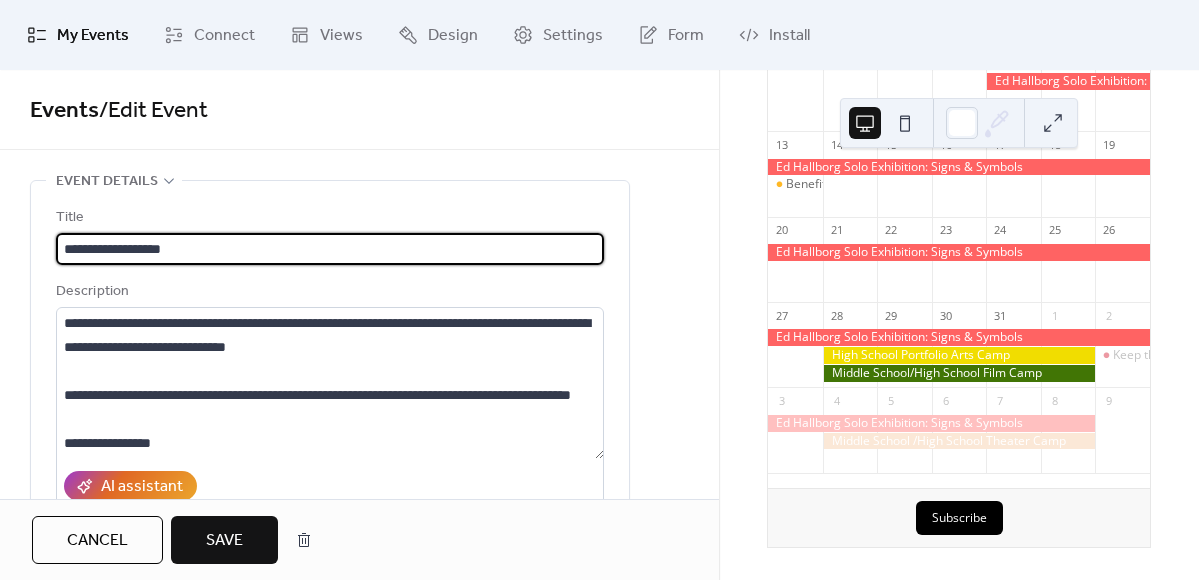 click on "**********" at bounding box center (330, 249) 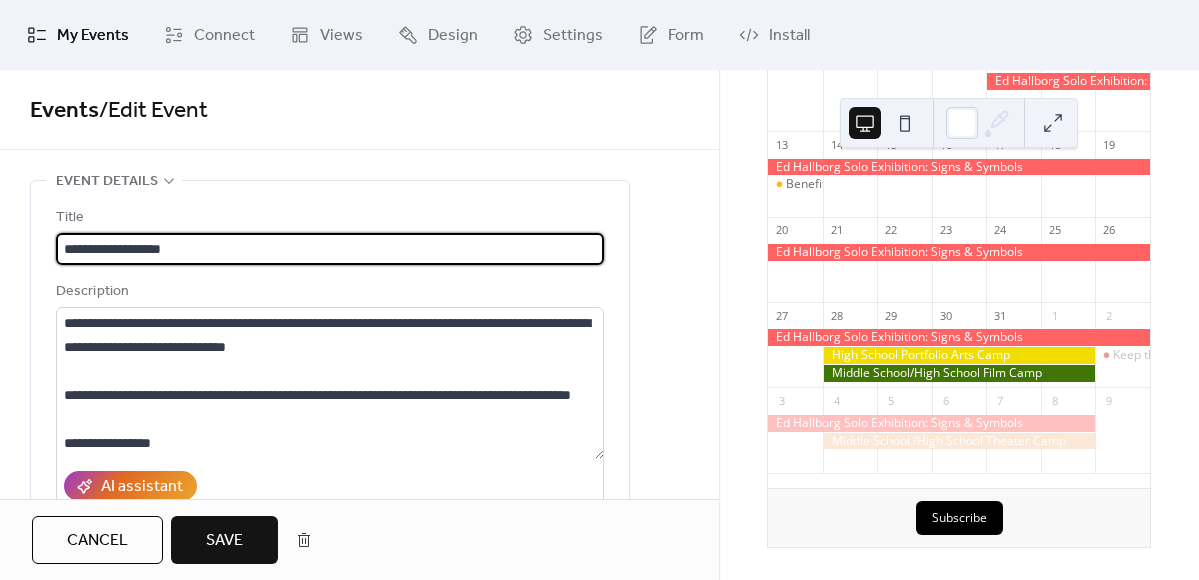click on "**********" at bounding box center (330, 249) 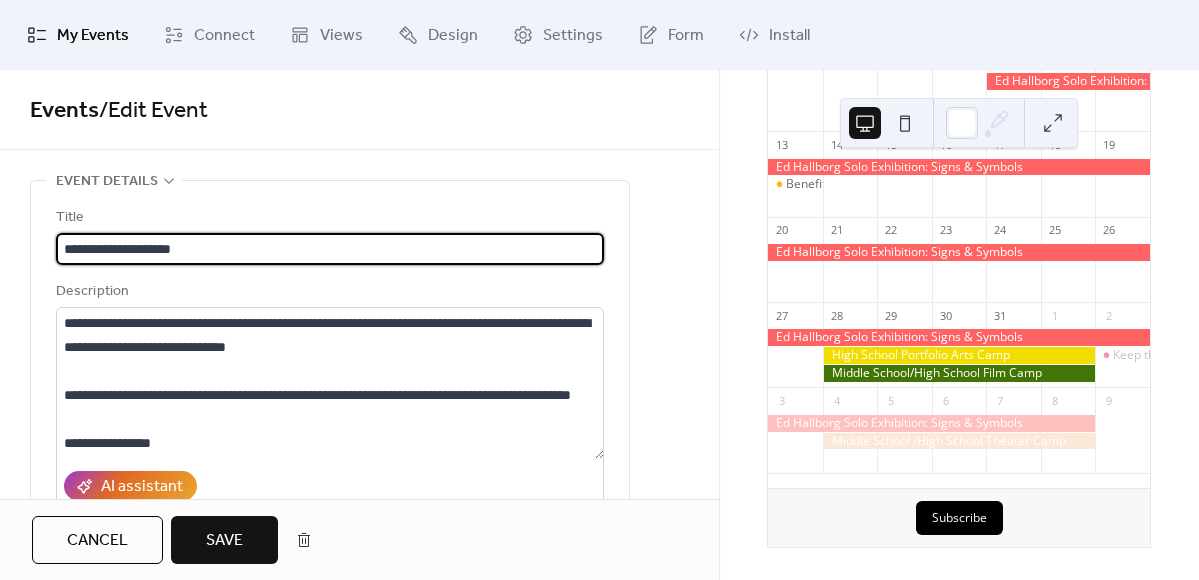 paste on "**********" 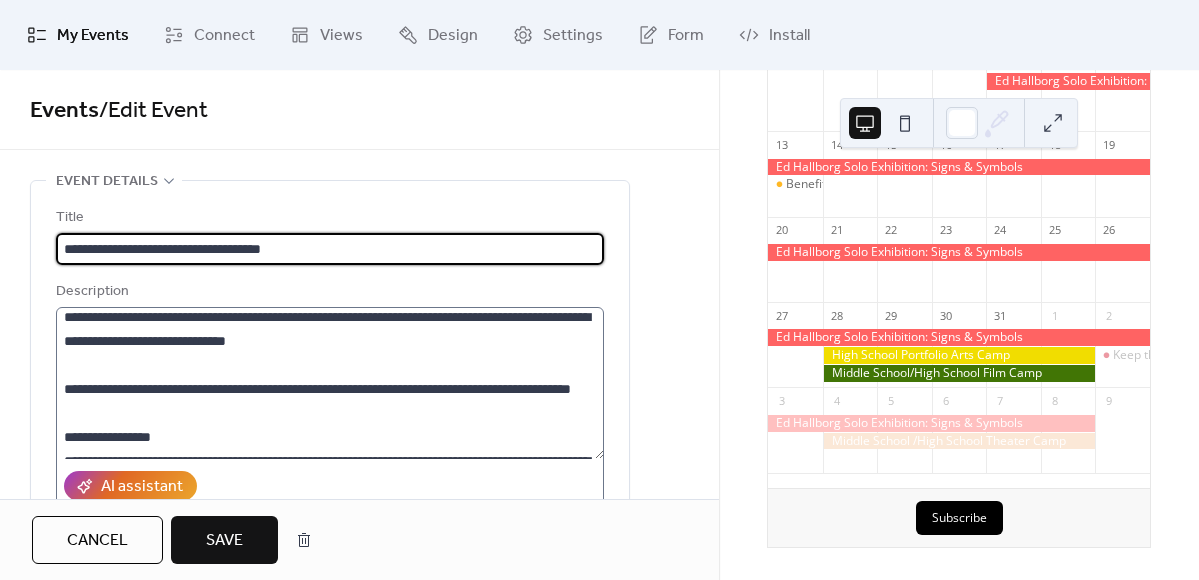 scroll, scrollTop: 0, scrollLeft: 0, axis: both 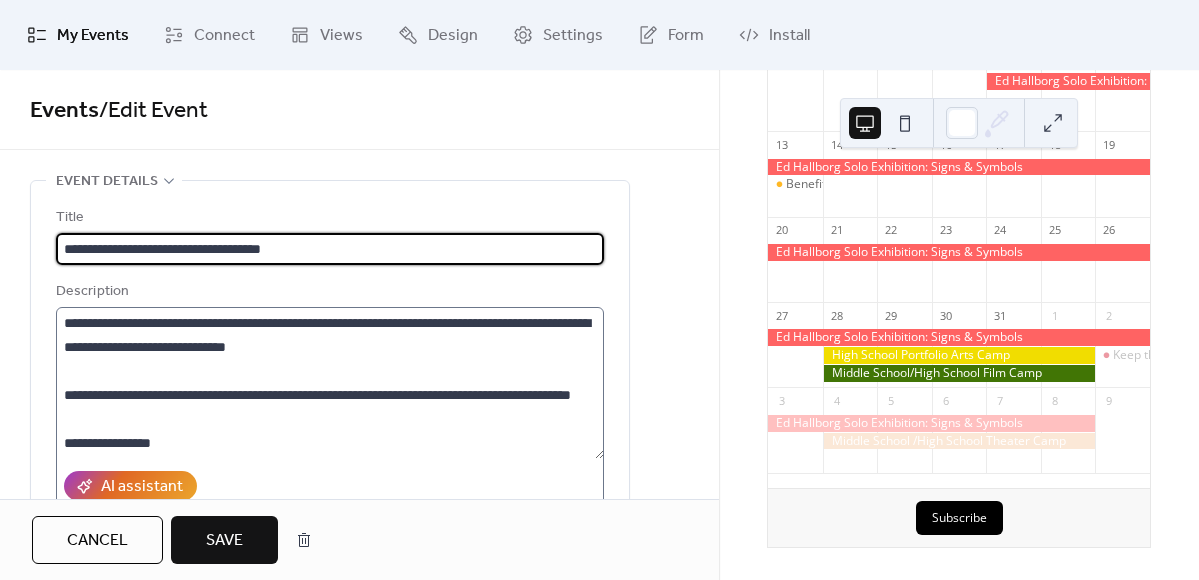 type on "**********" 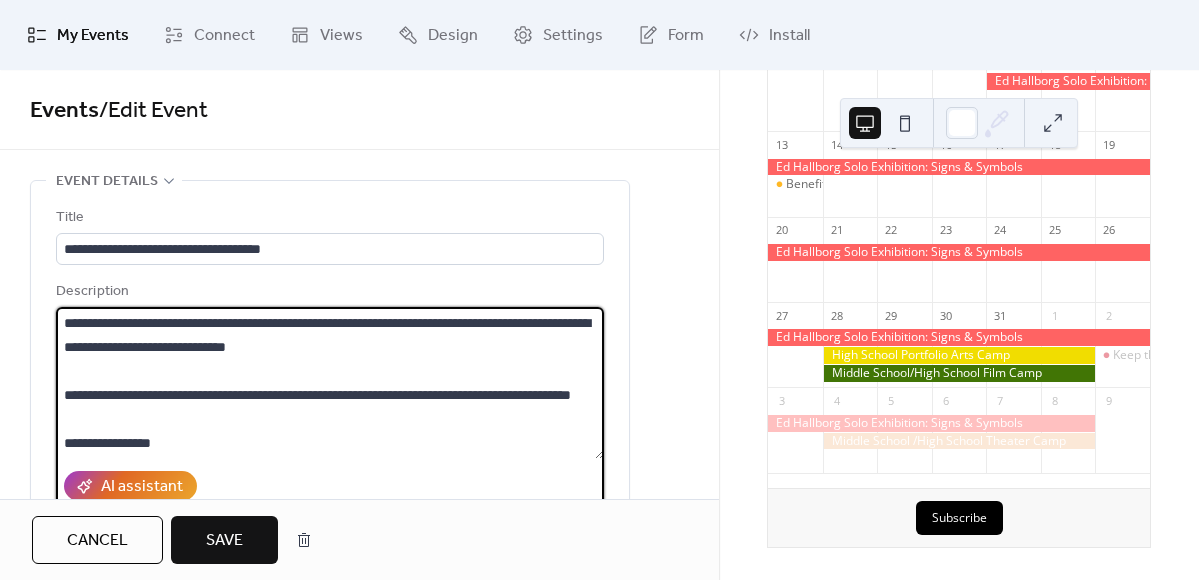 click at bounding box center (330, 383) 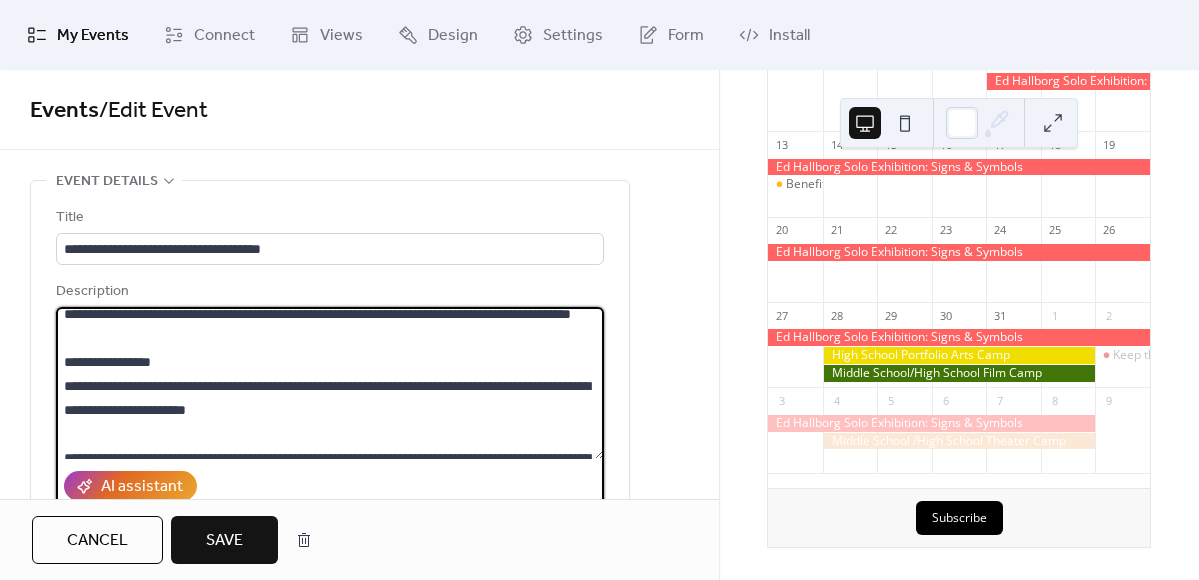 scroll, scrollTop: 0, scrollLeft: 0, axis: both 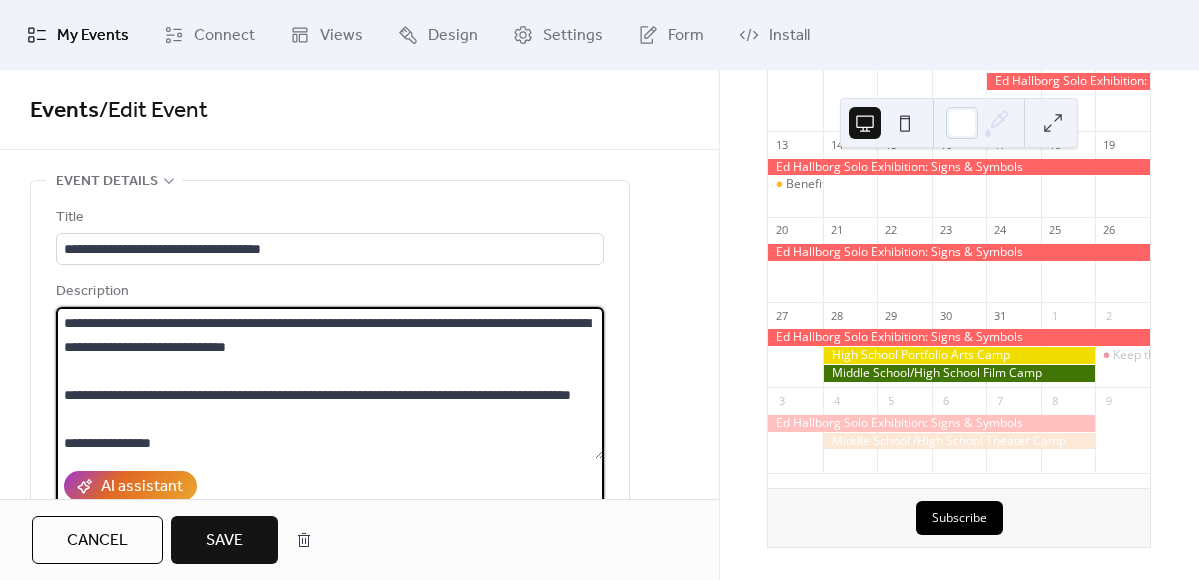 click at bounding box center [330, 383] 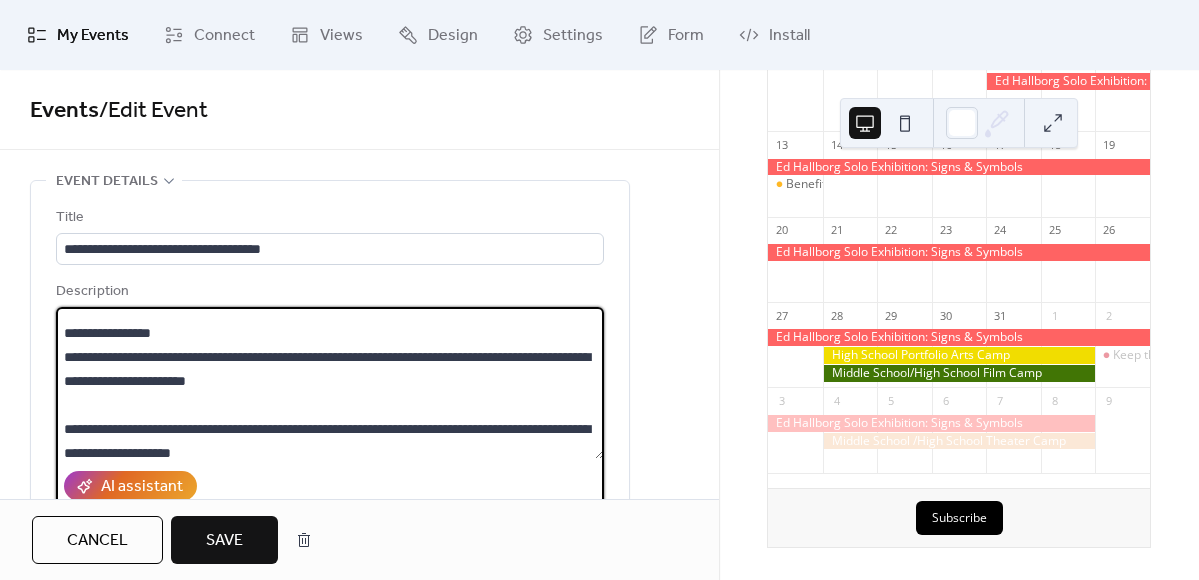 scroll, scrollTop: 0, scrollLeft: 0, axis: both 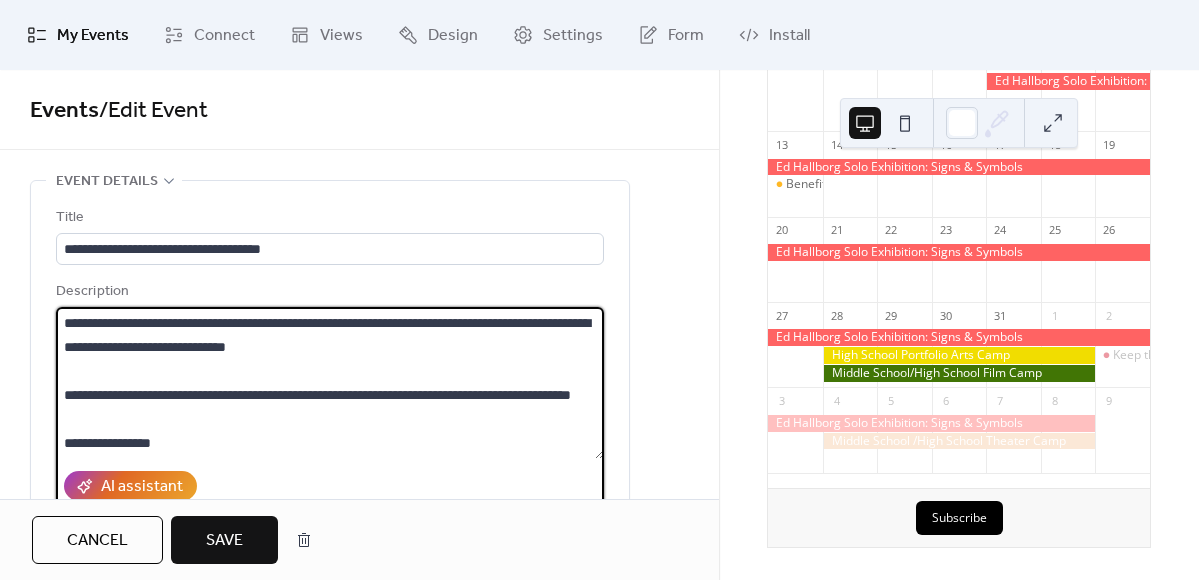 drag, startPoint x: 65, startPoint y: 322, endPoint x: 386, endPoint y: 363, distance: 323.6078 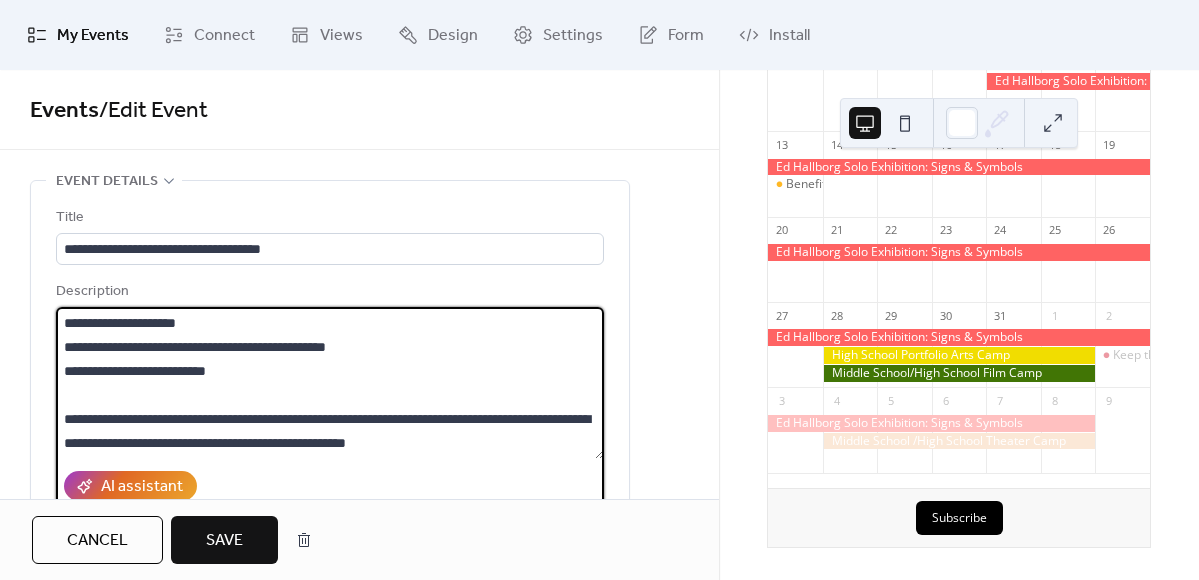 scroll, scrollTop: 443, scrollLeft: 0, axis: vertical 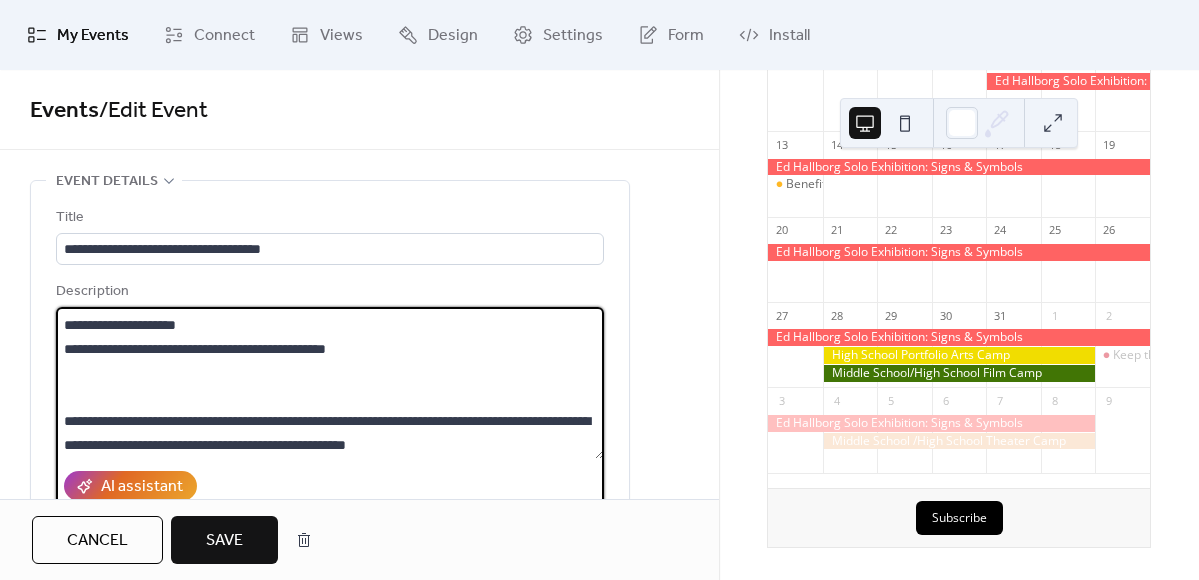 paste on "**********" 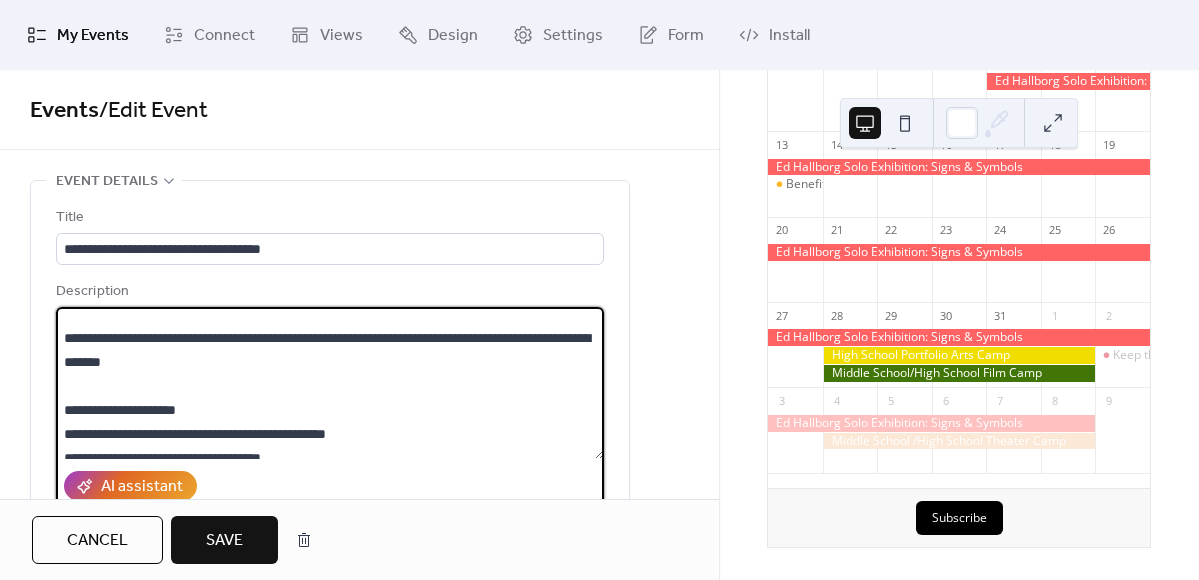scroll, scrollTop: 346, scrollLeft: 0, axis: vertical 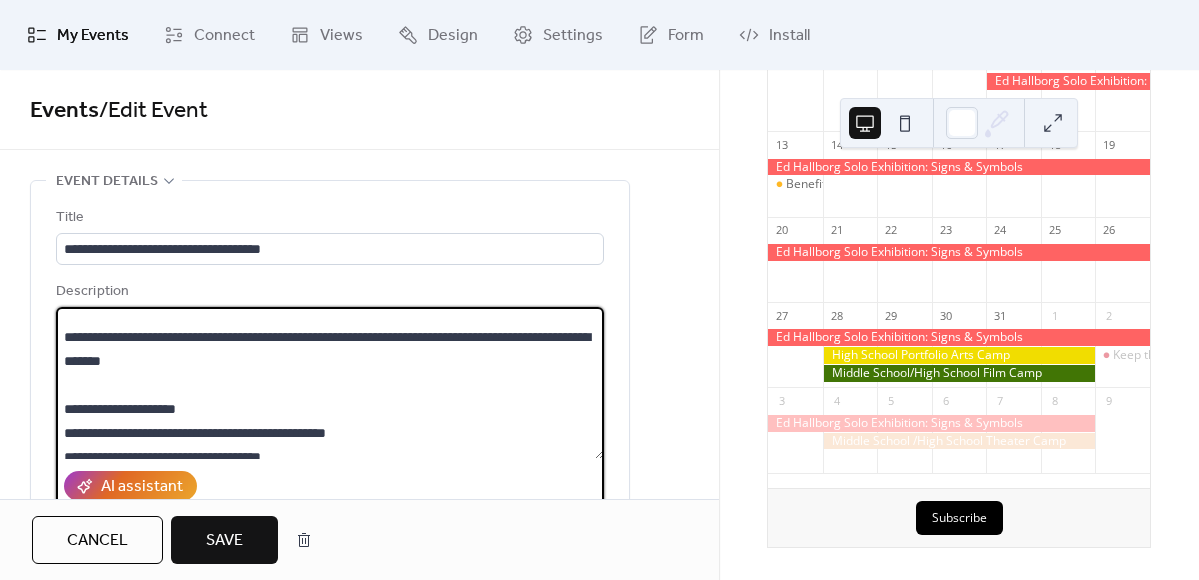 drag, startPoint x: 138, startPoint y: 383, endPoint x: 251, endPoint y: 403, distance: 114.75626 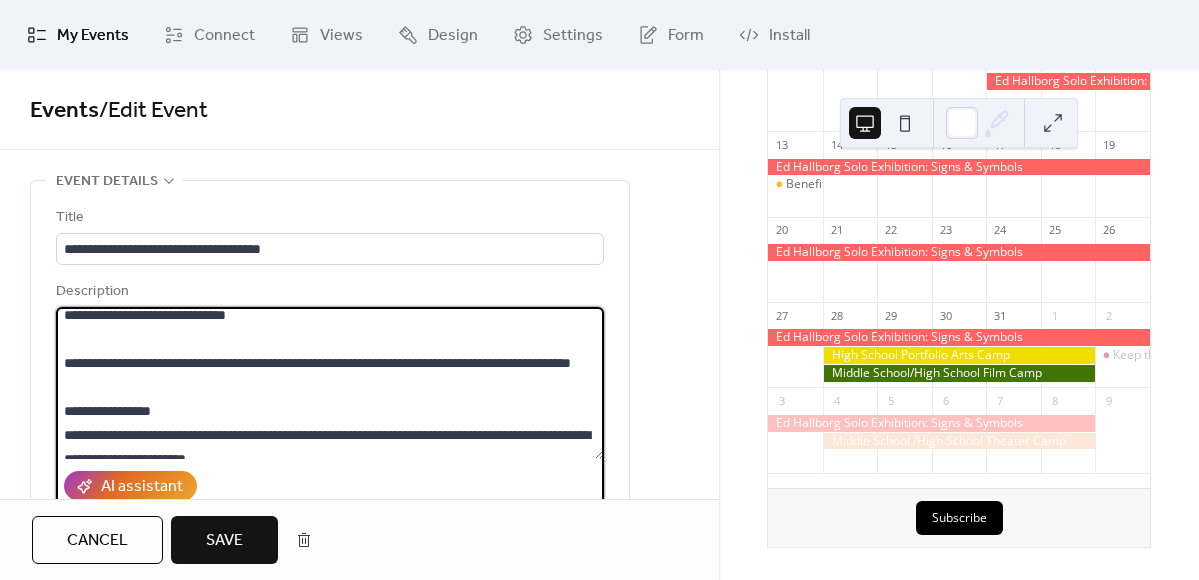 scroll, scrollTop: 0, scrollLeft: 0, axis: both 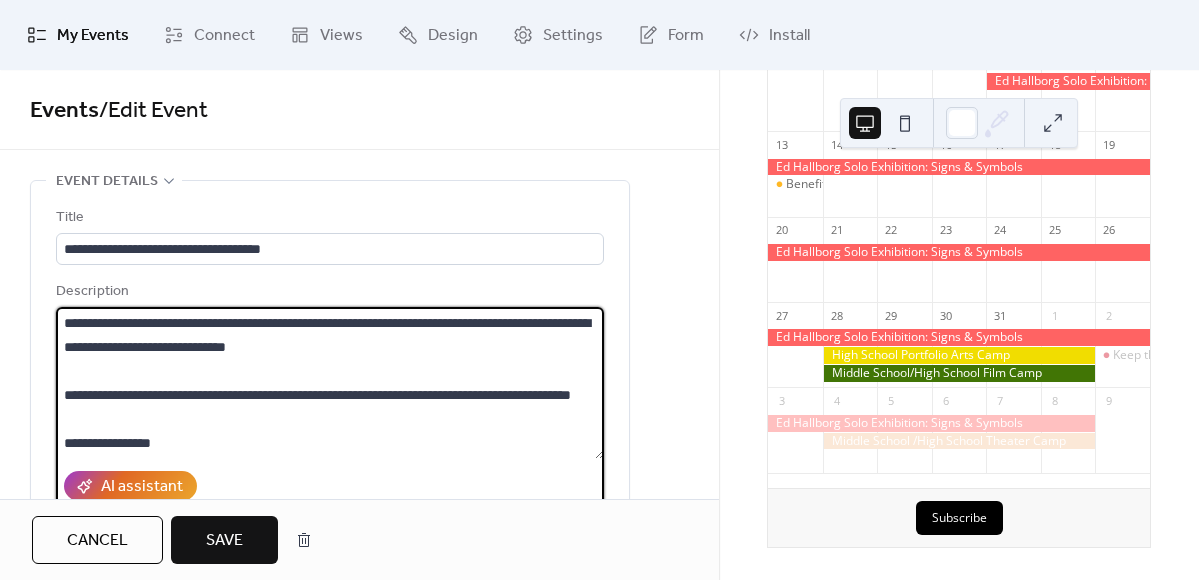 drag, startPoint x: 373, startPoint y: 350, endPoint x: 42, endPoint y: 300, distance: 334.75513 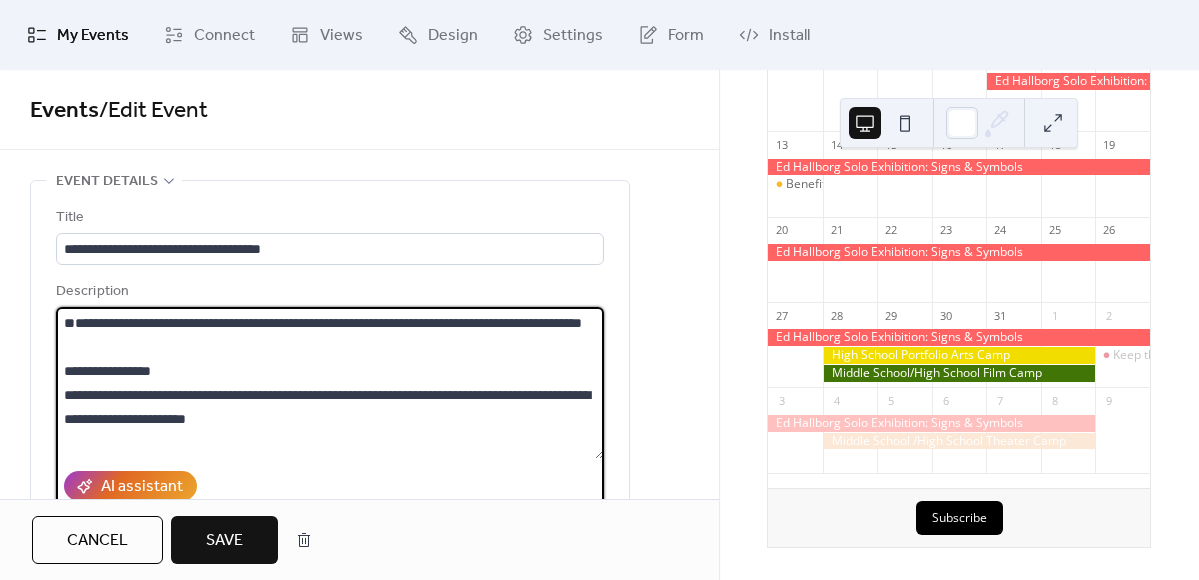 click on "**********" at bounding box center (330, 383) 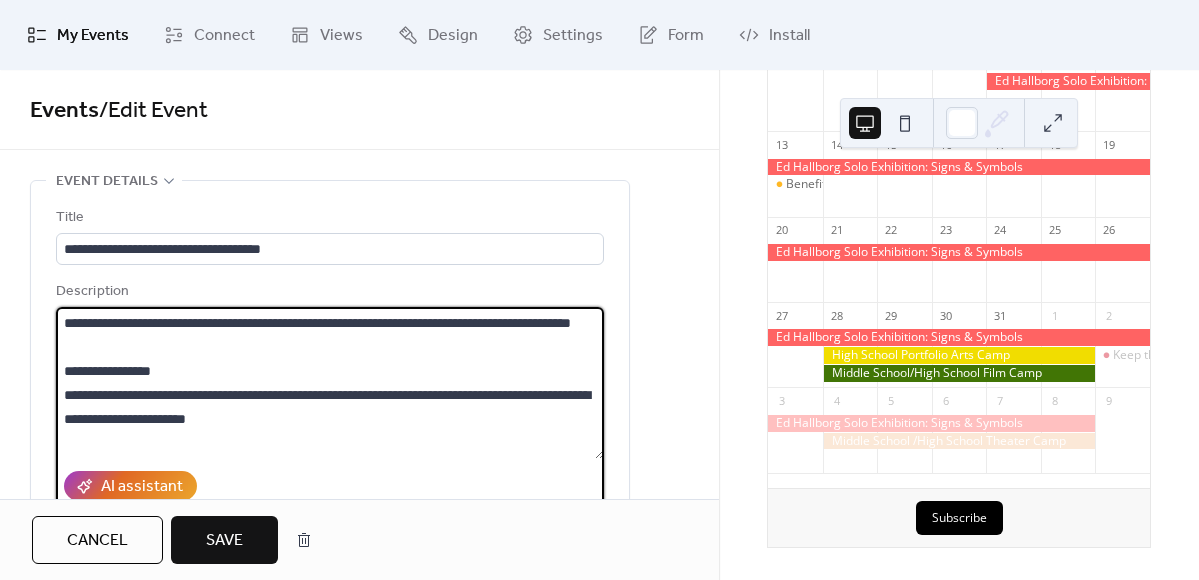 click on "**********" at bounding box center (330, 383) 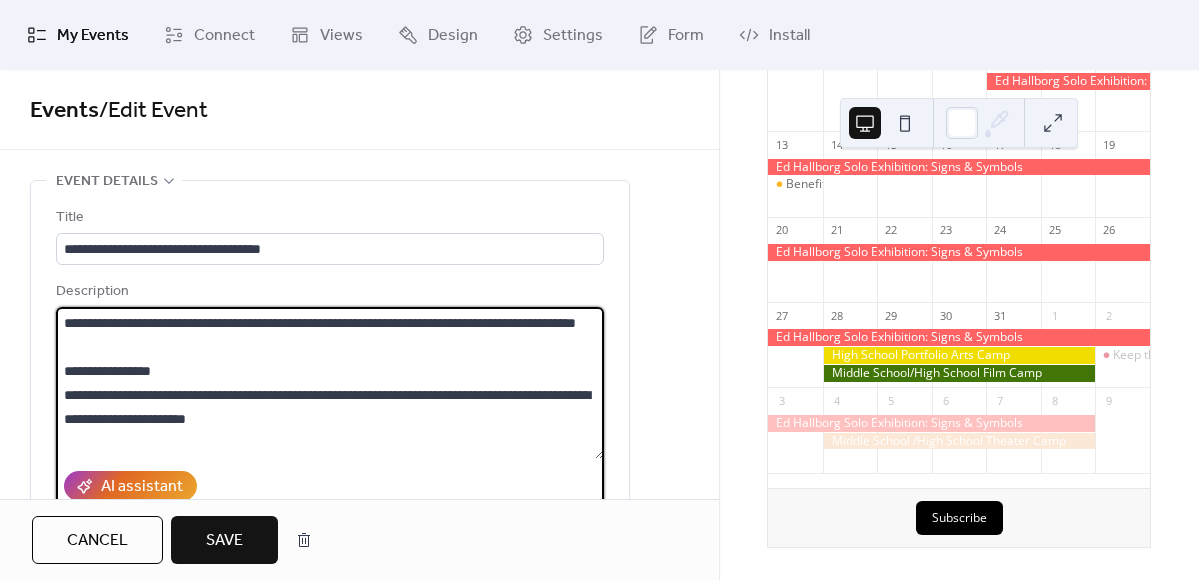 paste on "**********" 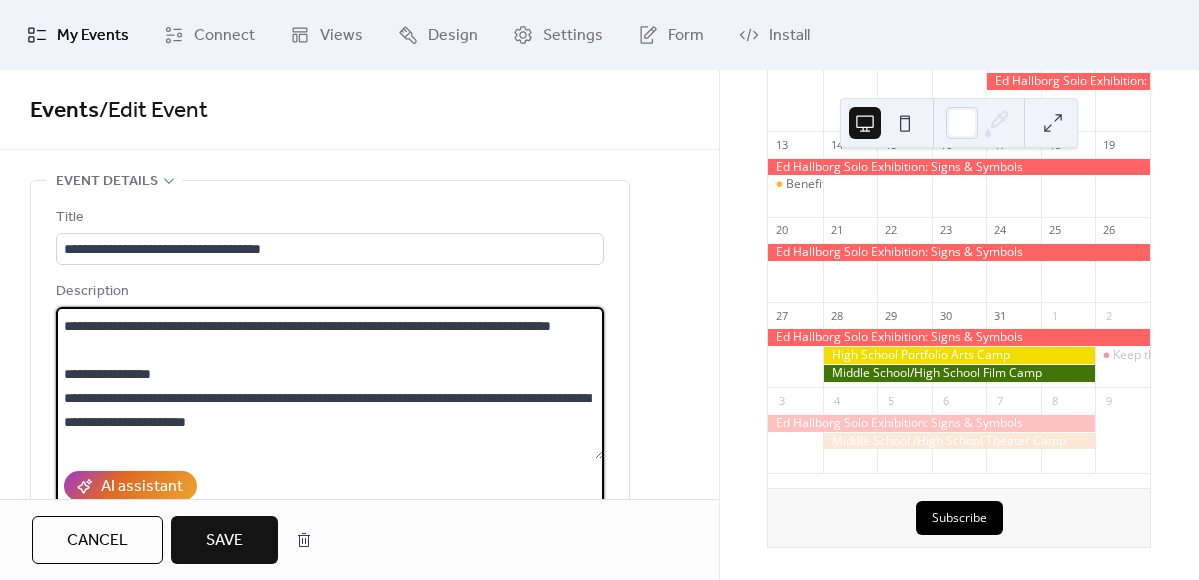 scroll, scrollTop: 20, scrollLeft: 0, axis: vertical 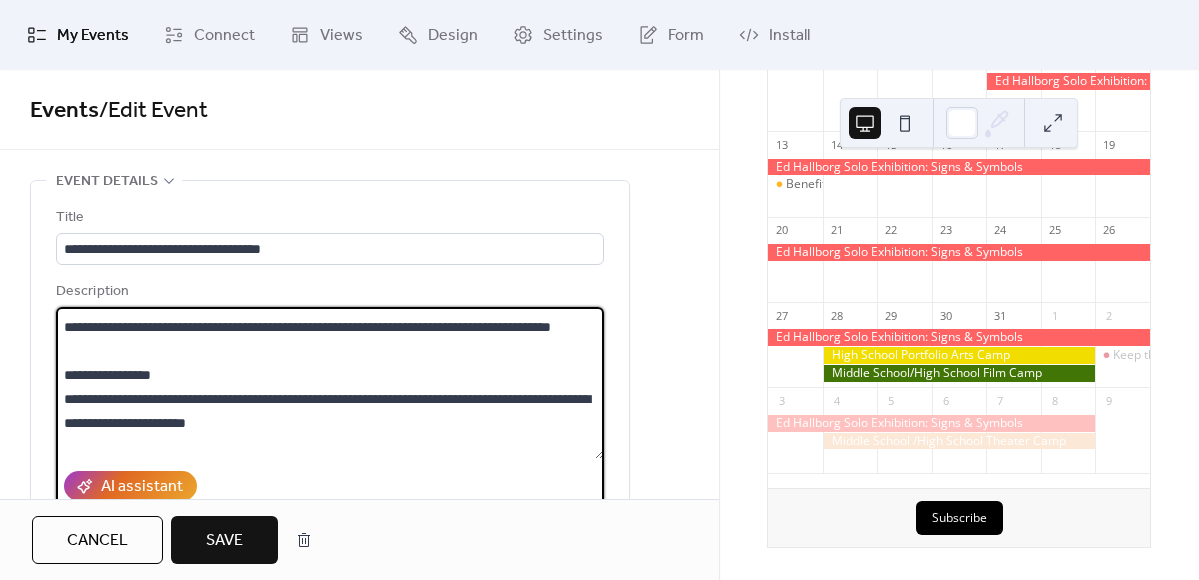 click on "**********" at bounding box center [330, 383] 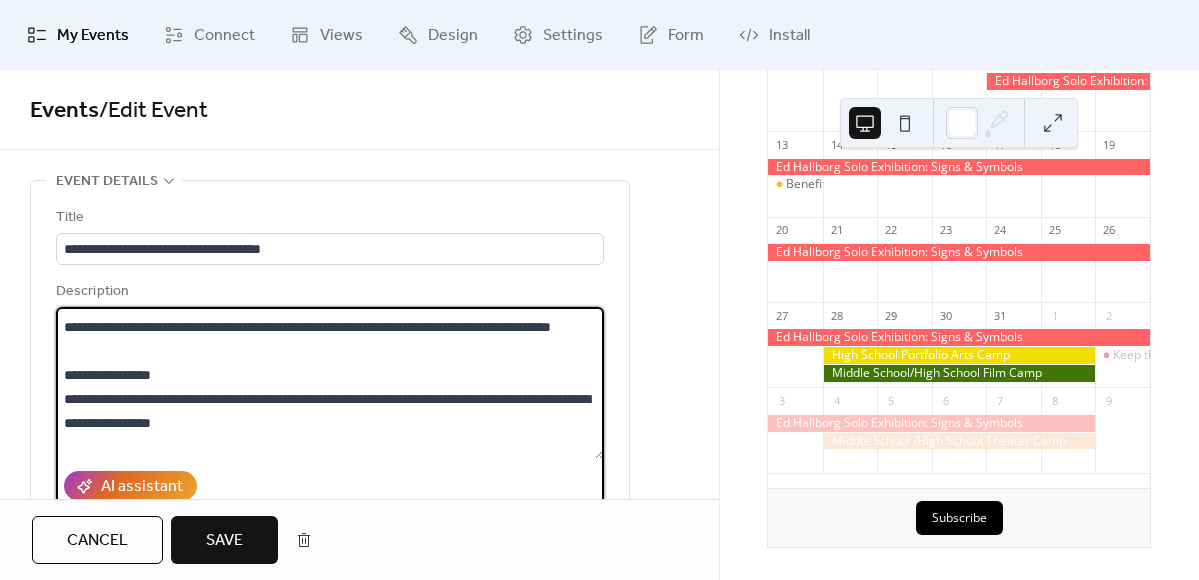 click on "**********" at bounding box center (330, 383) 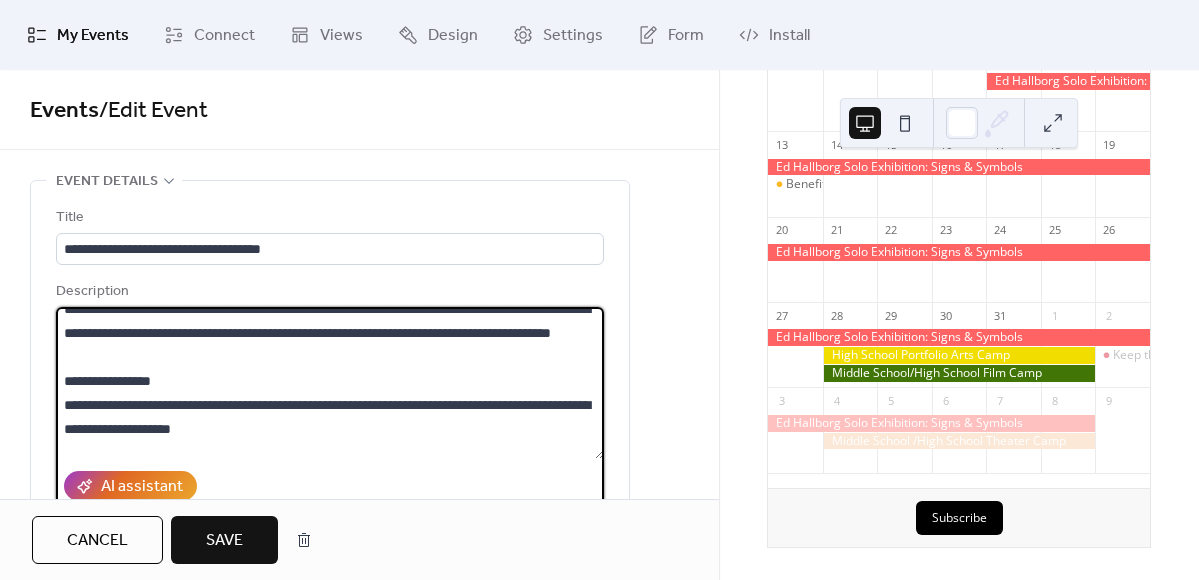 scroll, scrollTop: 0, scrollLeft: 0, axis: both 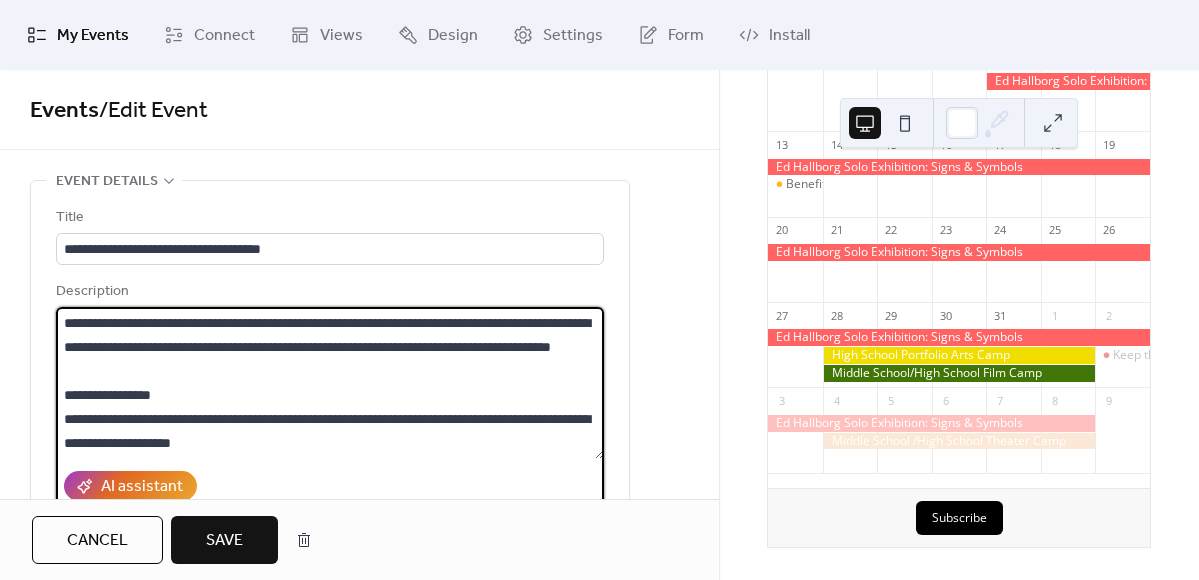 drag, startPoint x: 257, startPoint y: 371, endPoint x: 139, endPoint y: 368, distance: 118.03813 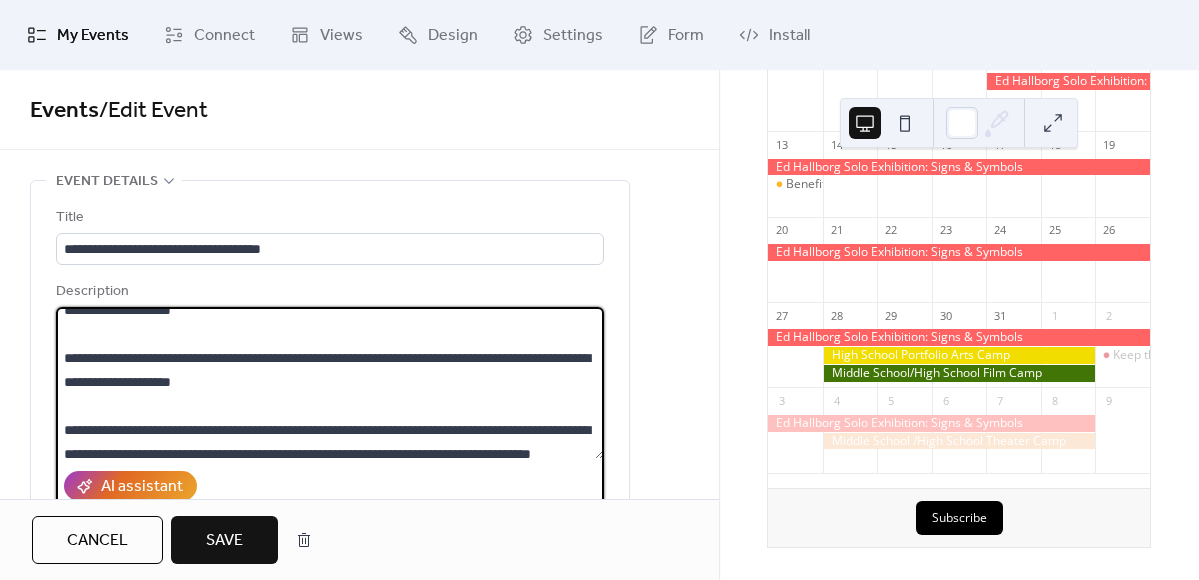 scroll, scrollTop: 146, scrollLeft: 0, axis: vertical 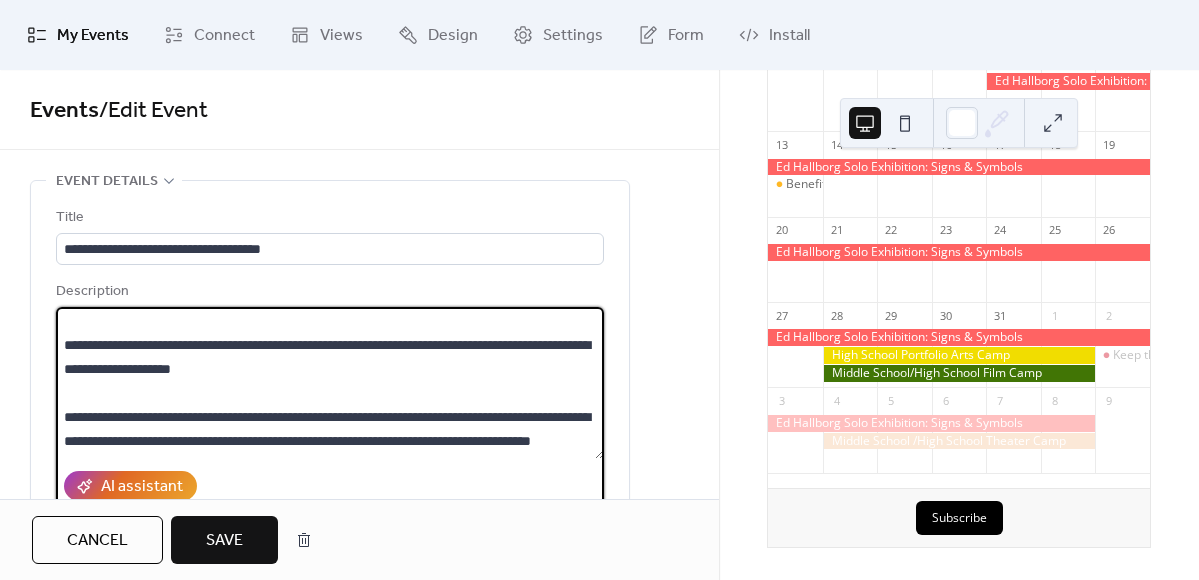click on "**********" at bounding box center (330, 383) 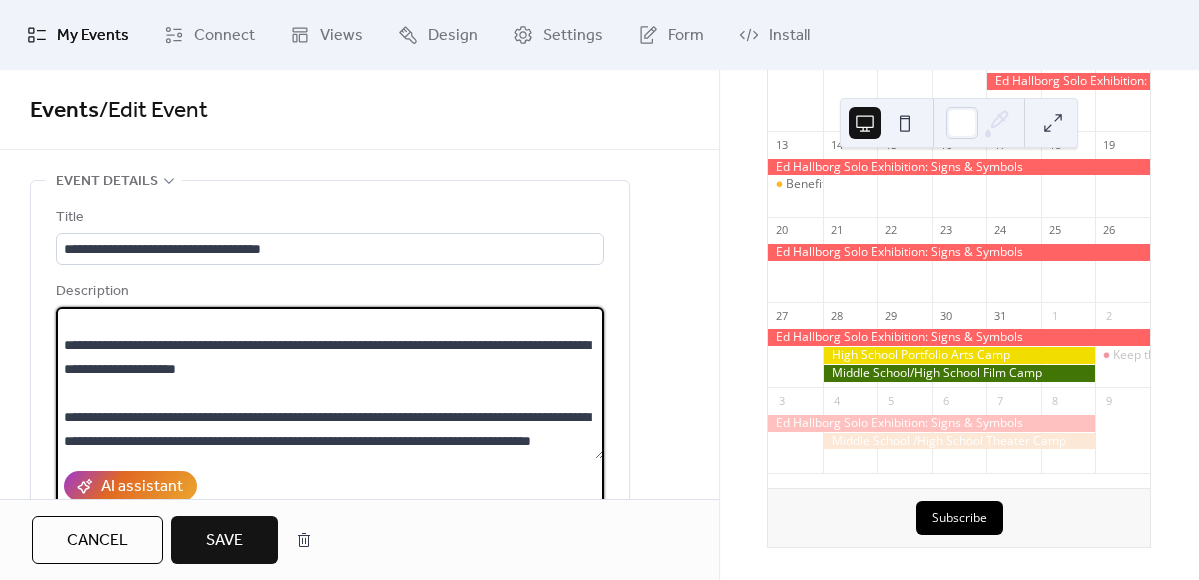 paste on "**********" 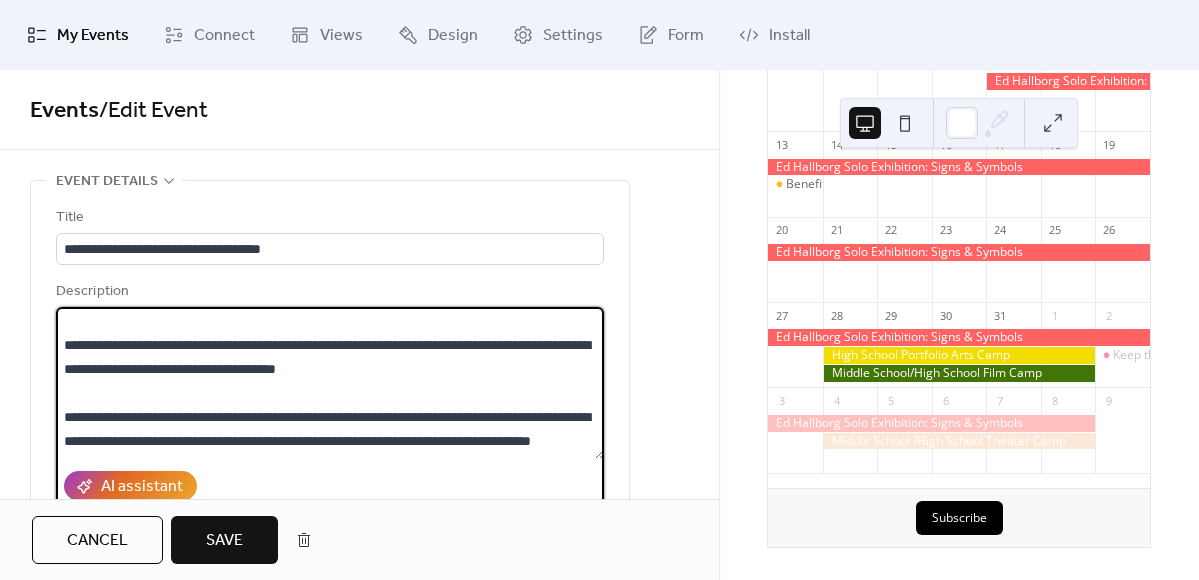 click on "**********" at bounding box center (330, 383) 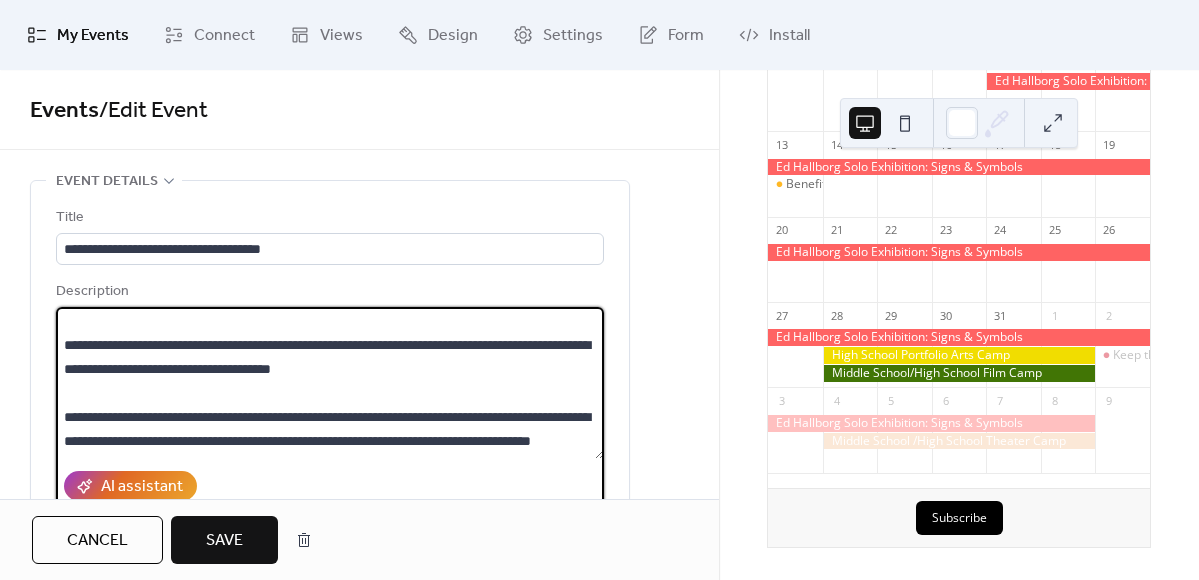 click on "**********" at bounding box center (330, 383) 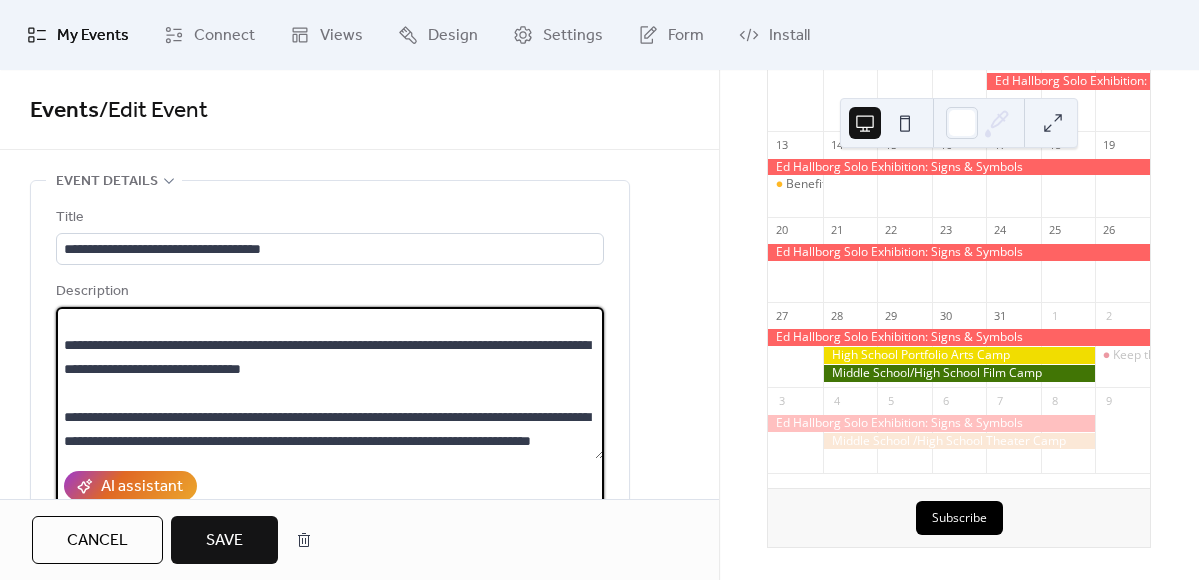 click on "**********" at bounding box center (330, 383) 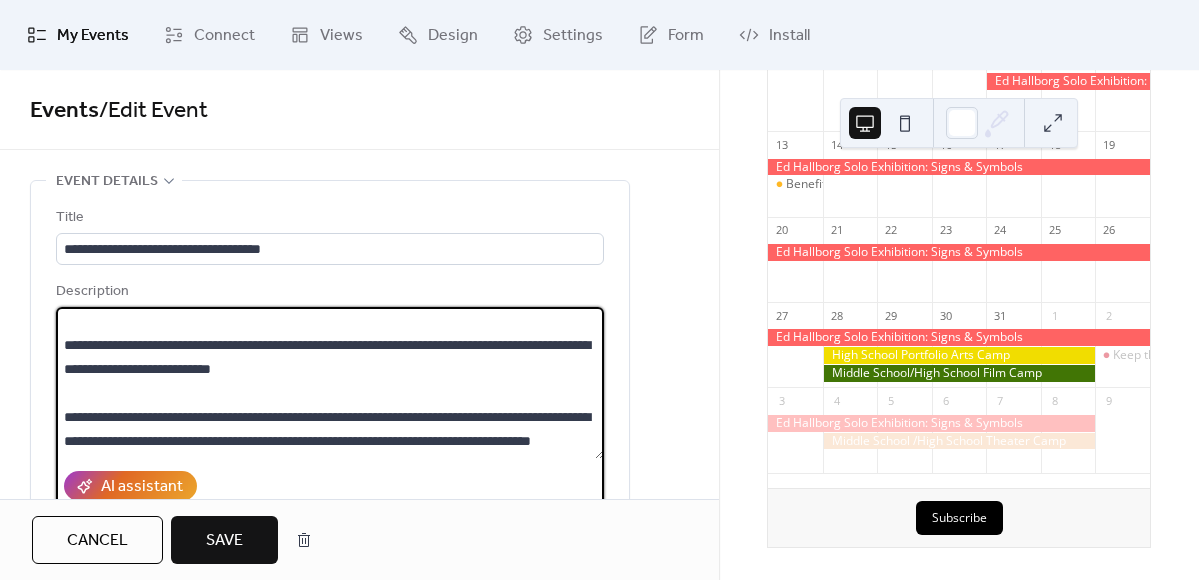 click on "**********" at bounding box center (330, 383) 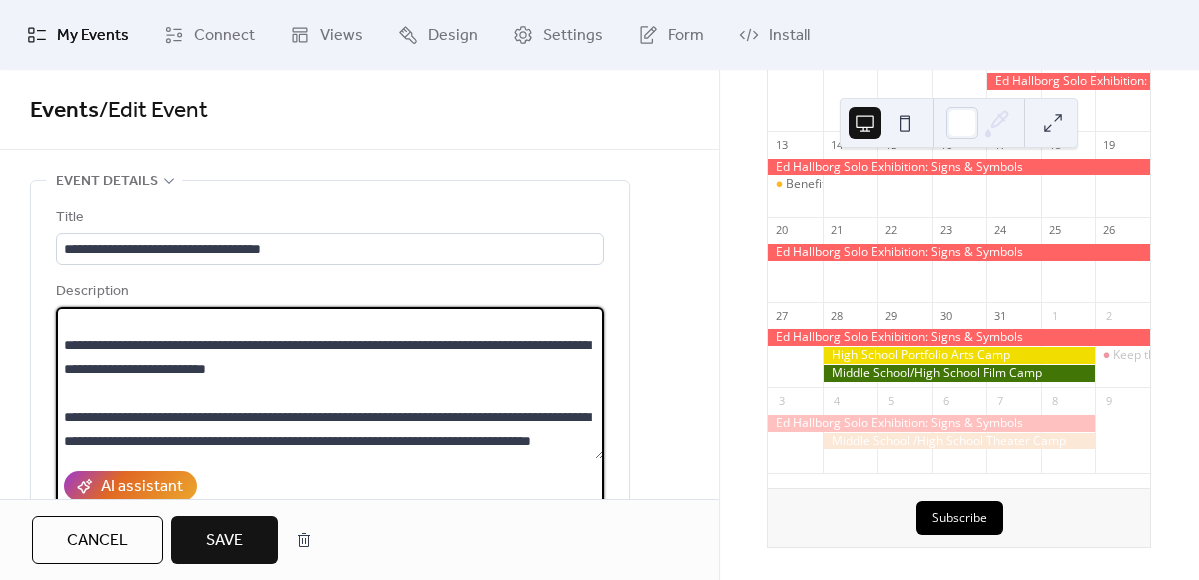 drag, startPoint x: 336, startPoint y: 396, endPoint x: 65, endPoint y: 389, distance: 271.0904 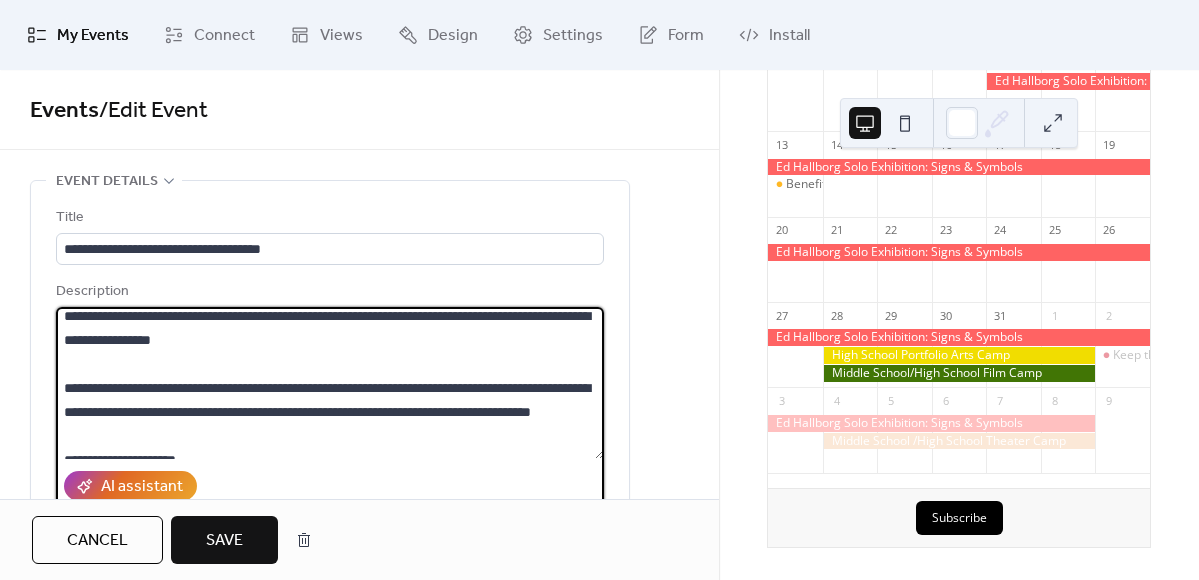scroll, scrollTop: 183, scrollLeft: 0, axis: vertical 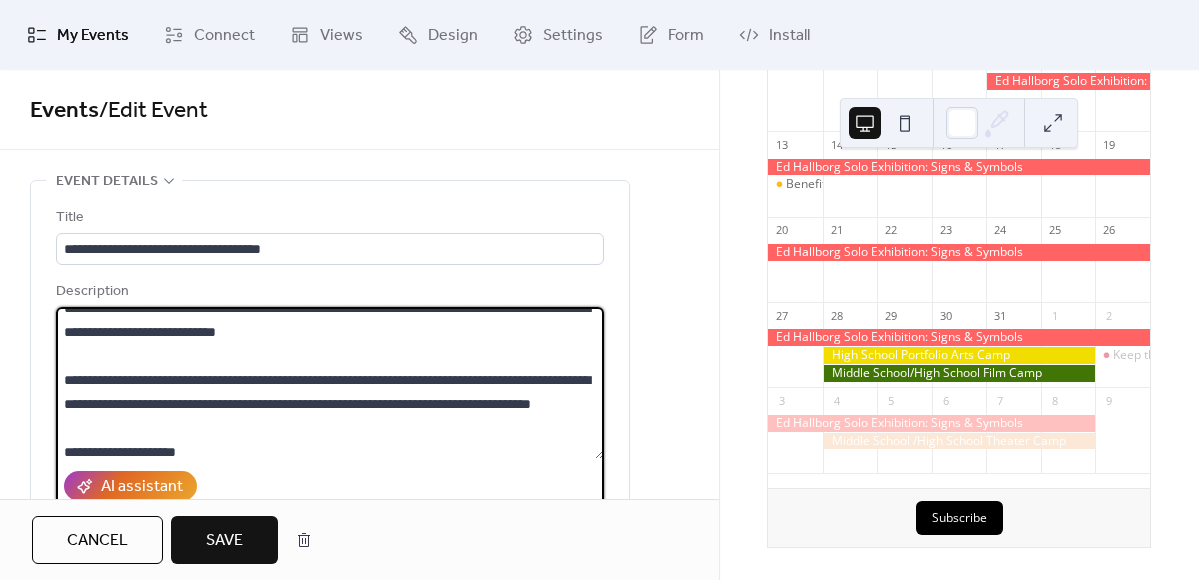 drag, startPoint x: 342, startPoint y: 356, endPoint x: 276, endPoint y: 356, distance: 66 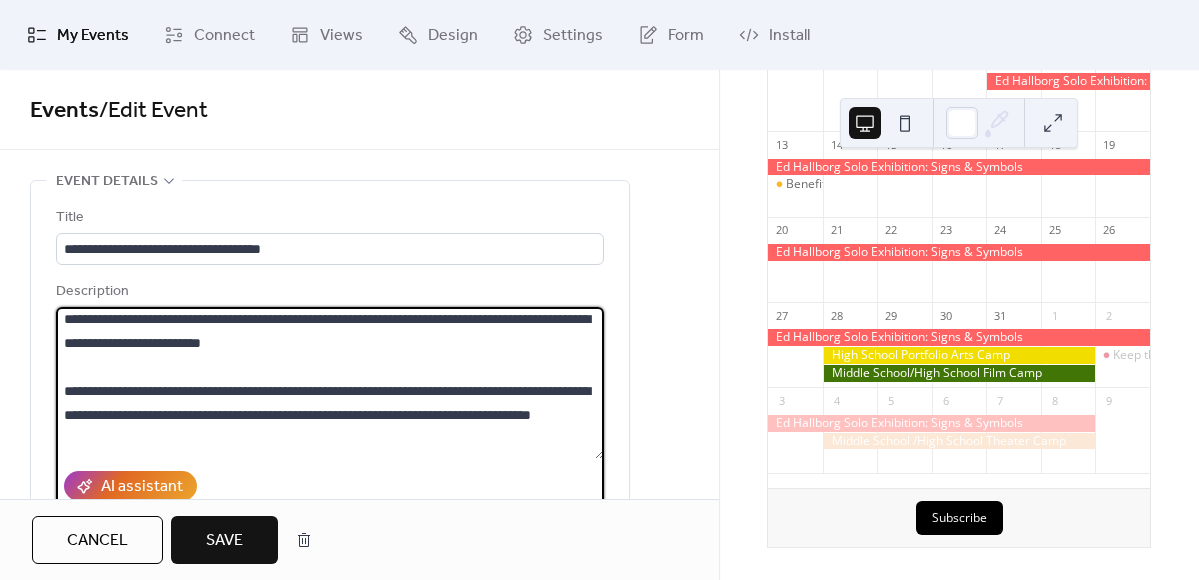 scroll, scrollTop: 167, scrollLeft: 0, axis: vertical 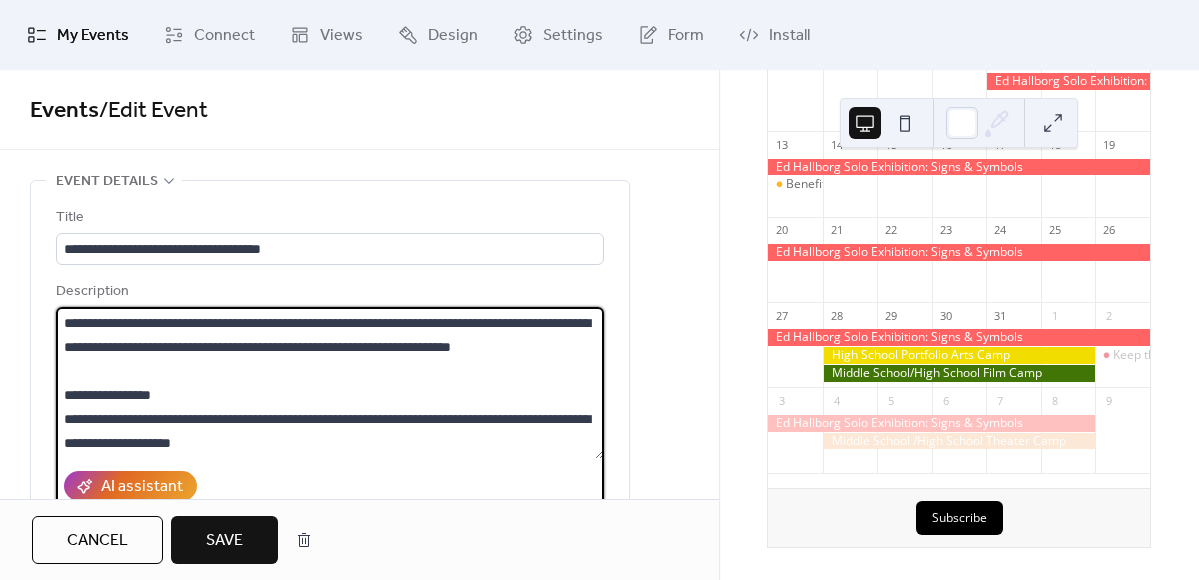 drag, startPoint x: 160, startPoint y: 344, endPoint x: 182, endPoint y: 371, distance: 34.828148 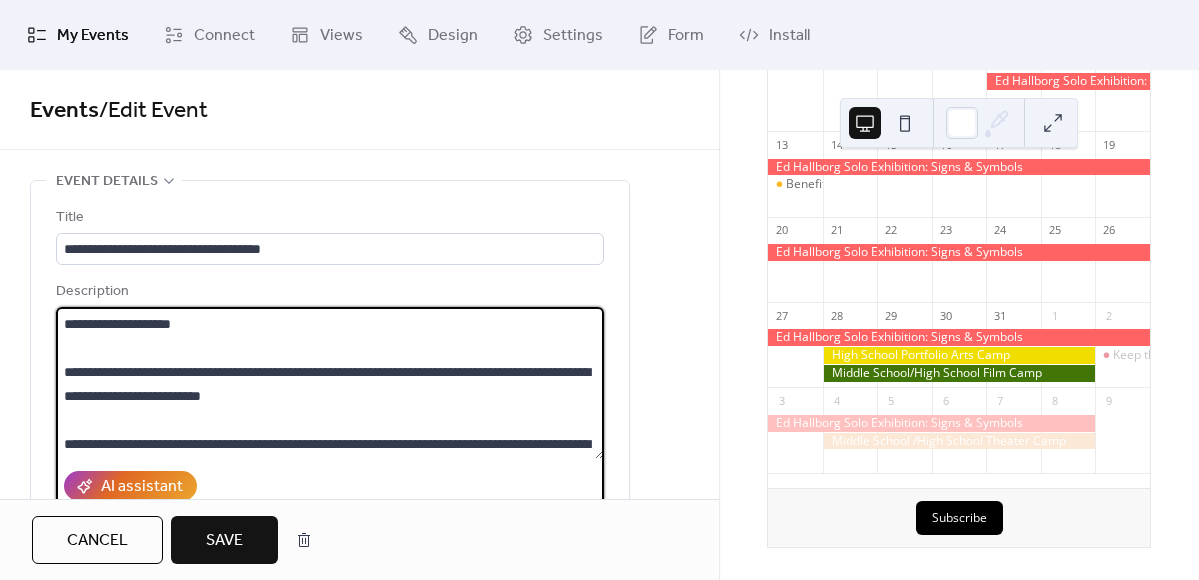 scroll, scrollTop: 103, scrollLeft: 0, axis: vertical 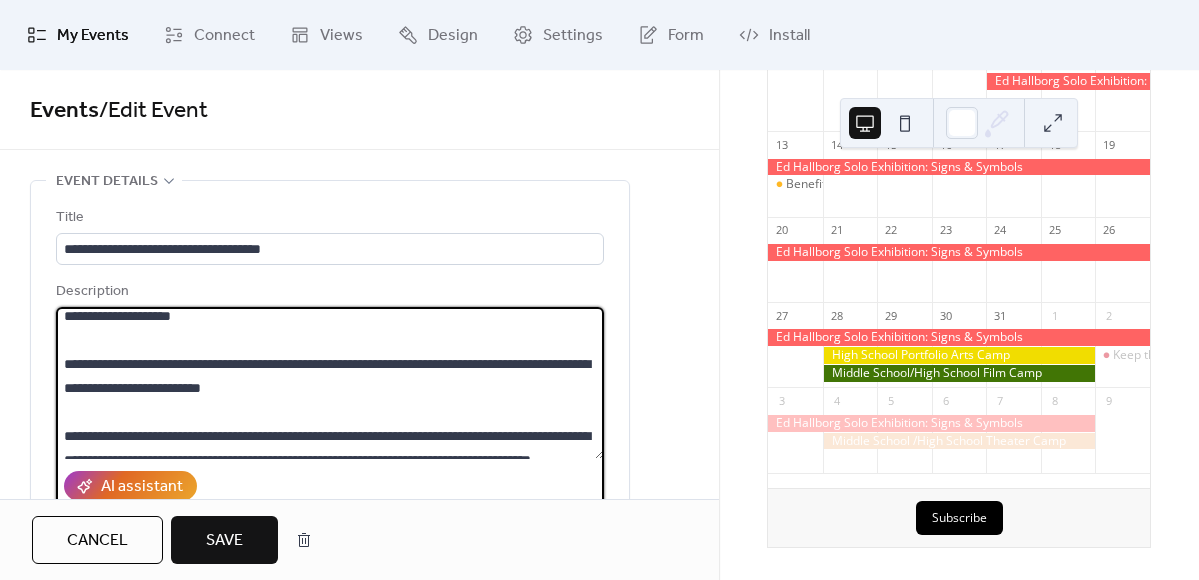 click on "**********" at bounding box center [330, 383] 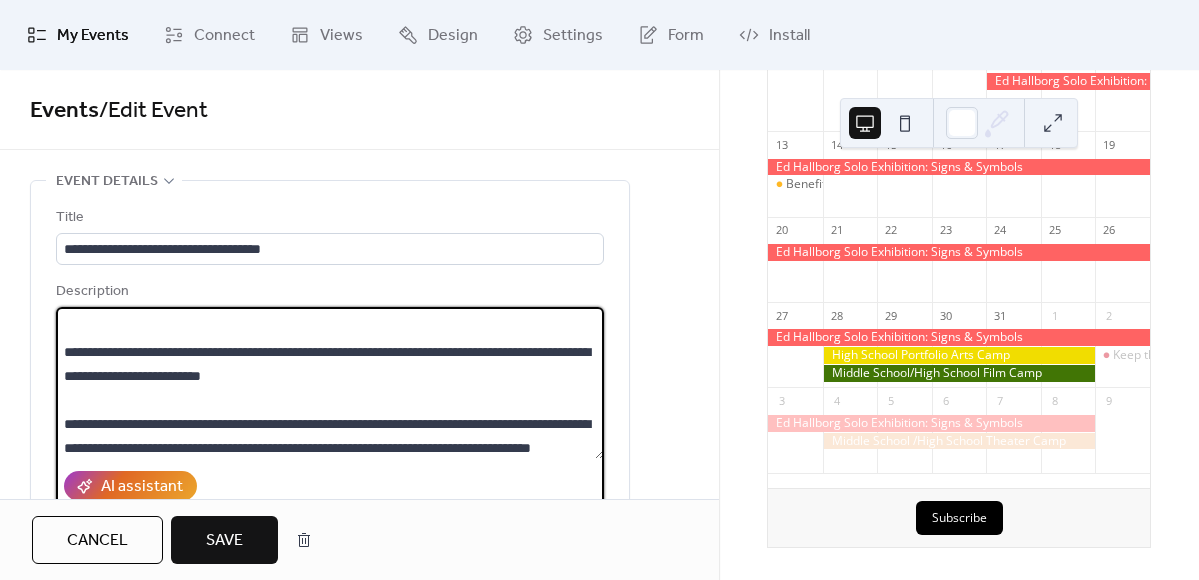 scroll, scrollTop: 127, scrollLeft: 0, axis: vertical 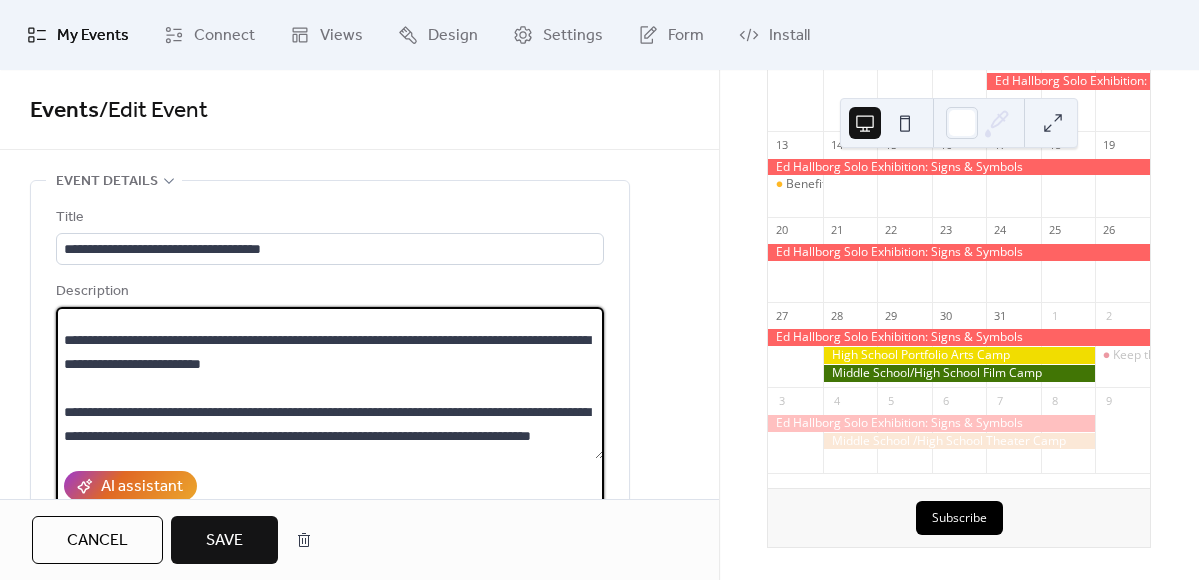 click on "**********" at bounding box center [330, 383] 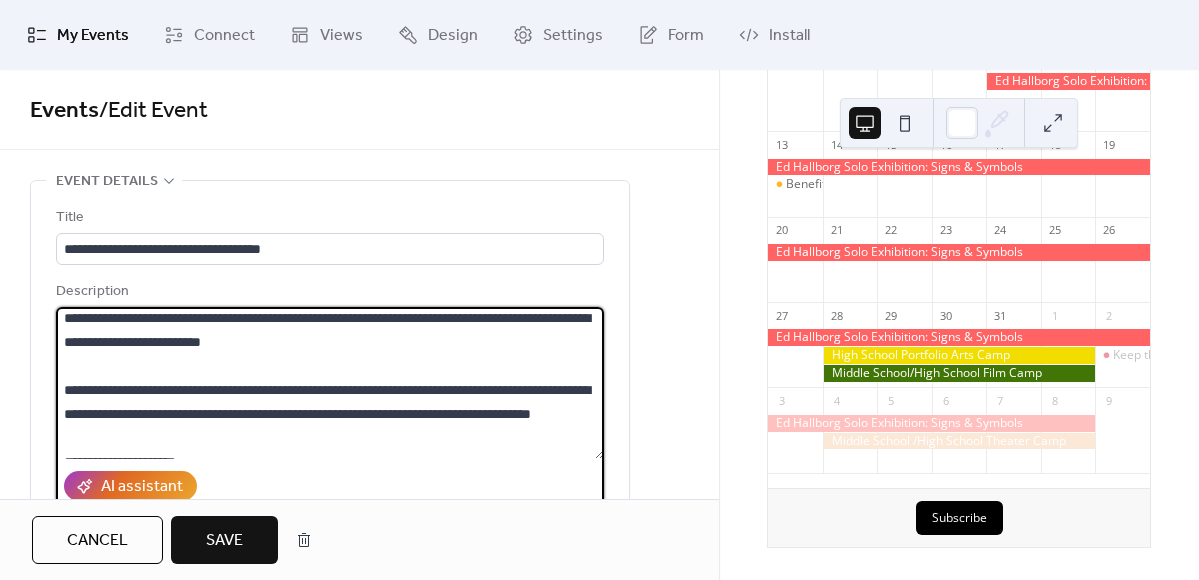 scroll, scrollTop: 151, scrollLeft: 0, axis: vertical 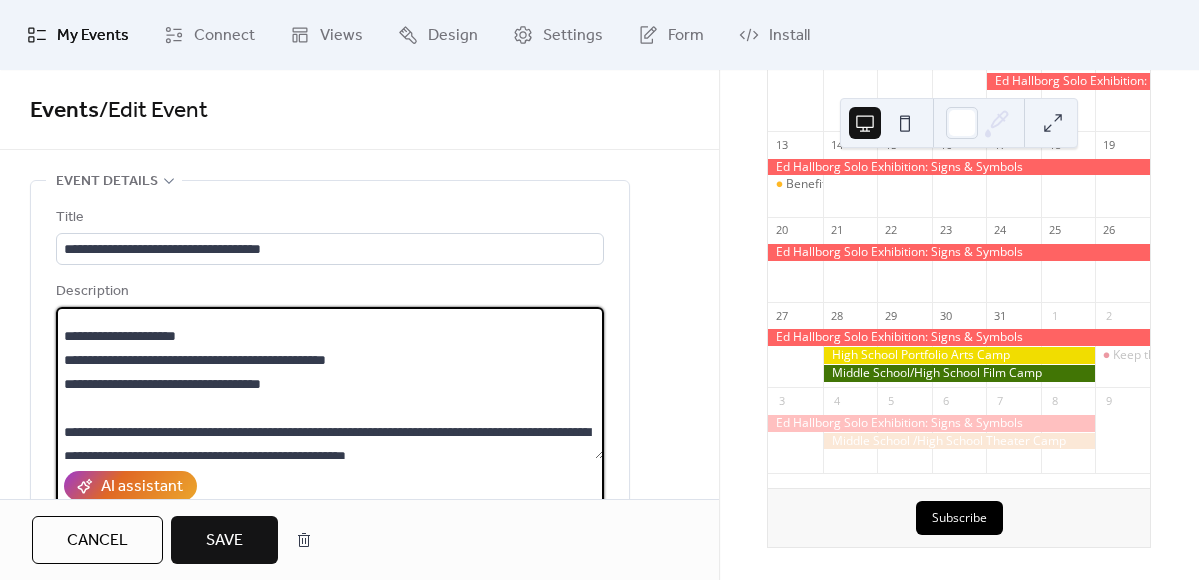 drag, startPoint x: 468, startPoint y: 411, endPoint x: 401, endPoint y: 350, distance: 90.60905 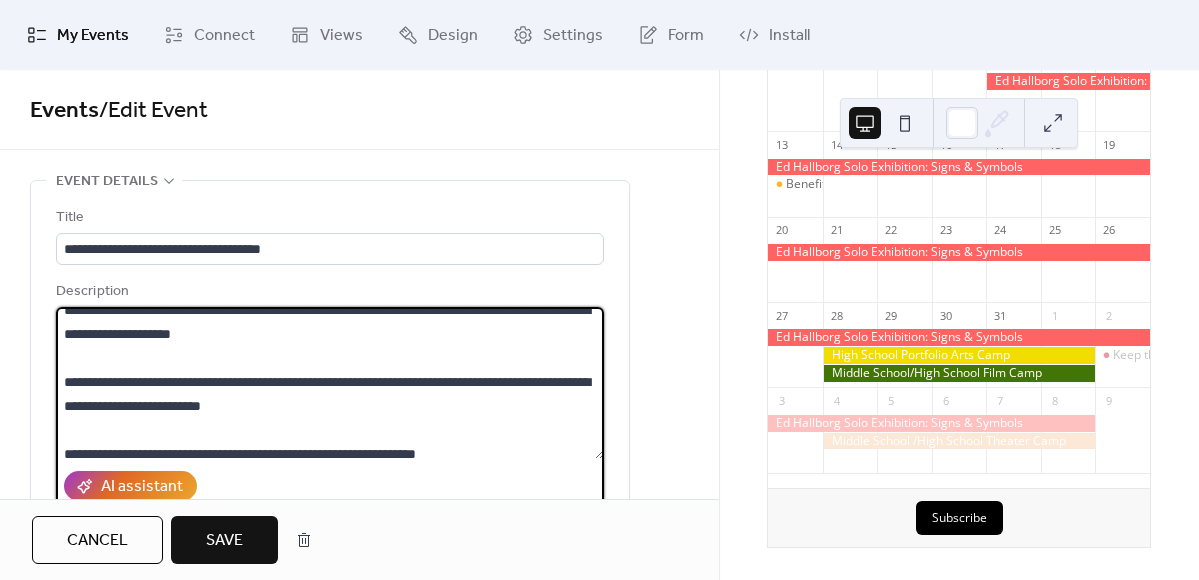 scroll, scrollTop: 92, scrollLeft: 0, axis: vertical 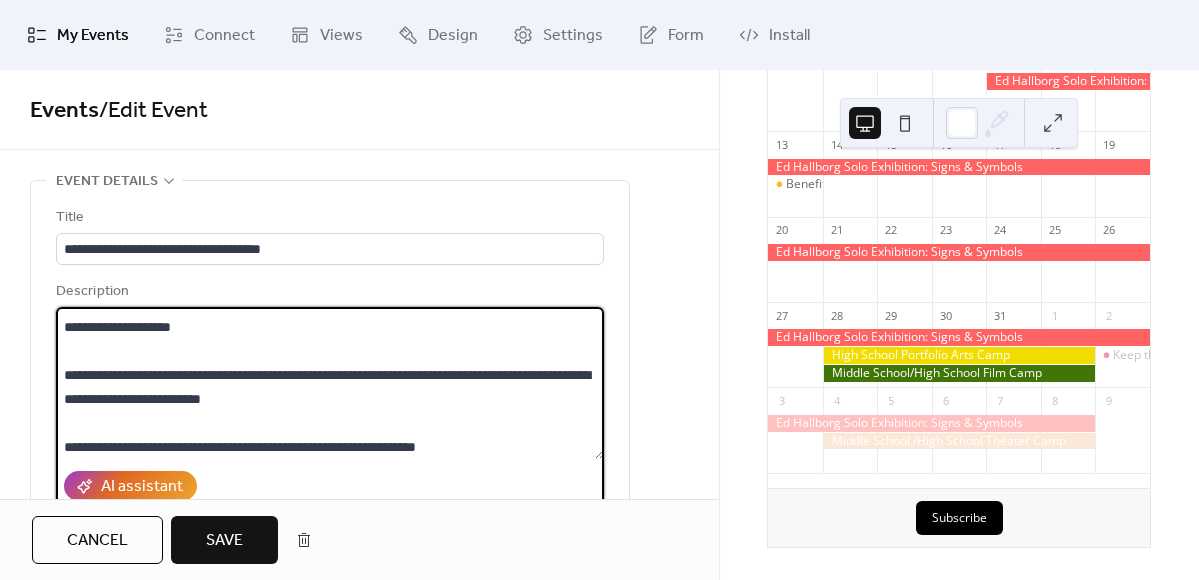 drag, startPoint x: 336, startPoint y: 421, endPoint x: 310, endPoint y: 395, distance: 36.769554 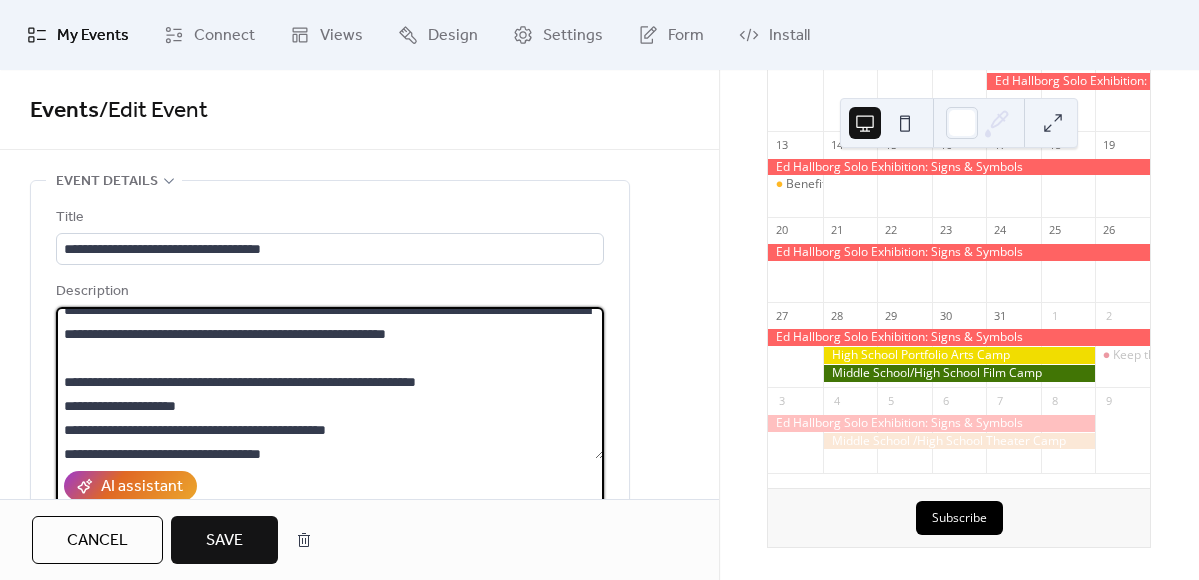 scroll, scrollTop: 158, scrollLeft: 0, axis: vertical 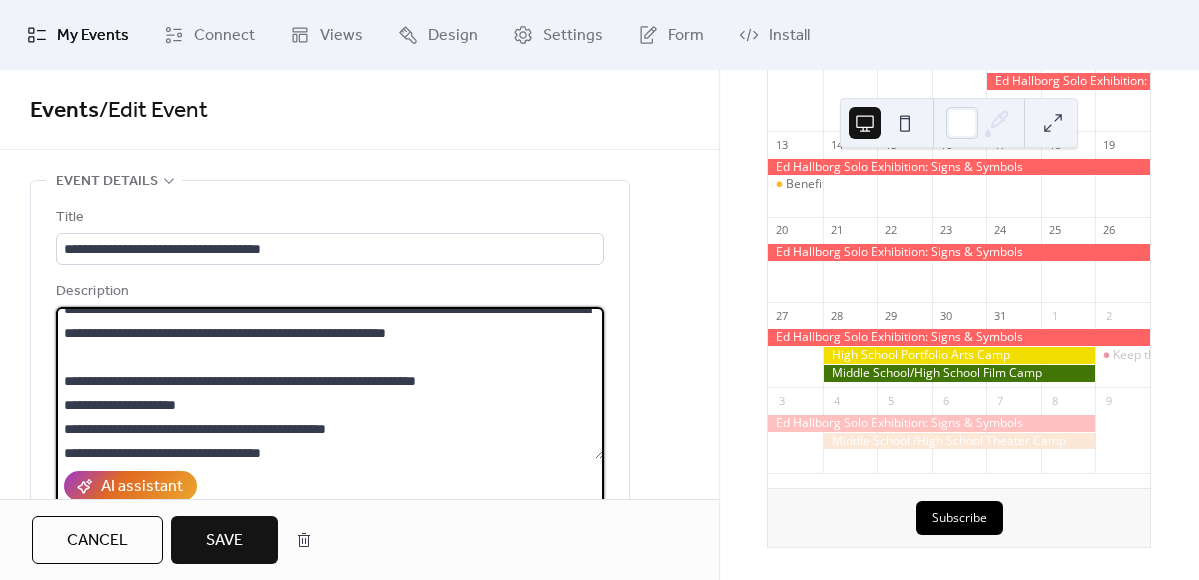 drag, startPoint x: 477, startPoint y: 404, endPoint x: 52, endPoint y: 401, distance: 425.0106 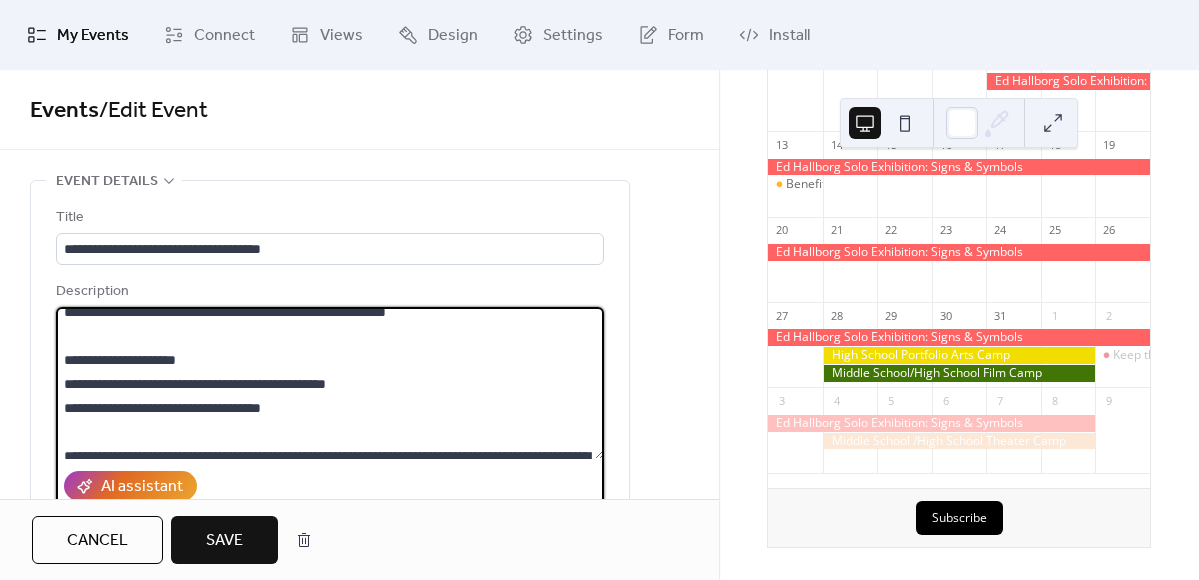 scroll, scrollTop: 187, scrollLeft: 0, axis: vertical 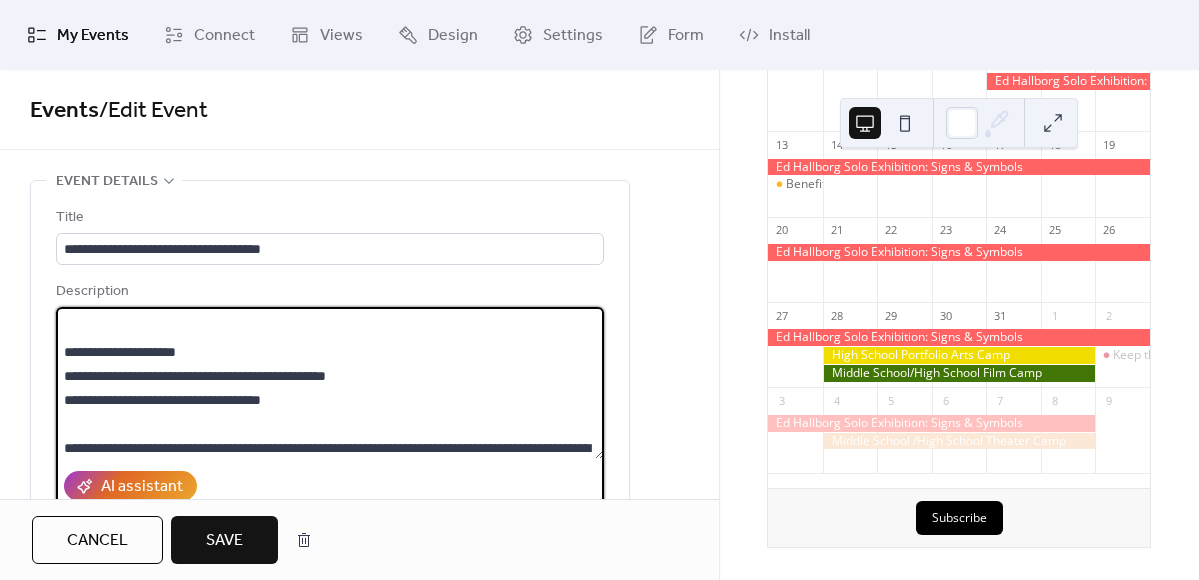 drag, startPoint x: 65, startPoint y: 373, endPoint x: 328, endPoint y: 418, distance: 266.82205 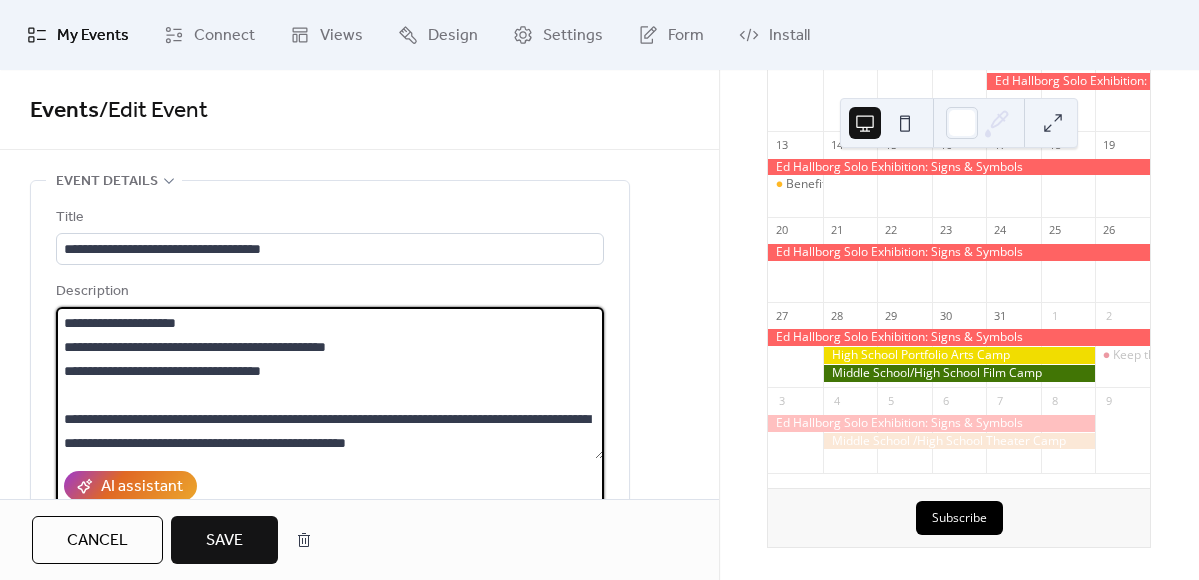 scroll, scrollTop: 199, scrollLeft: 0, axis: vertical 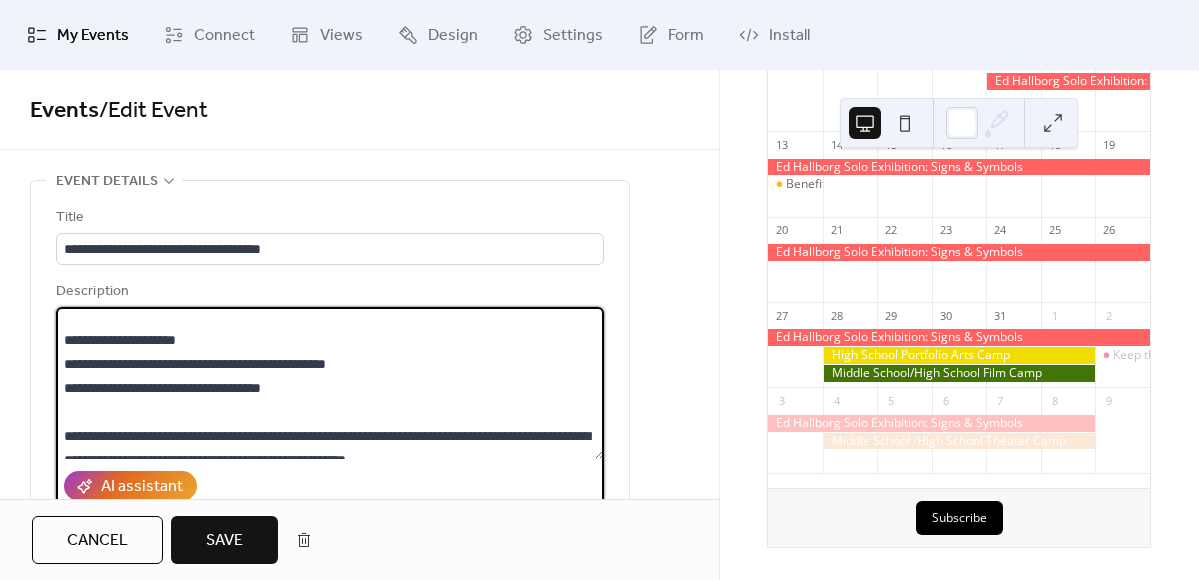 drag, startPoint x: 299, startPoint y: 413, endPoint x: 98, endPoint y: 362, distance: 207.36923 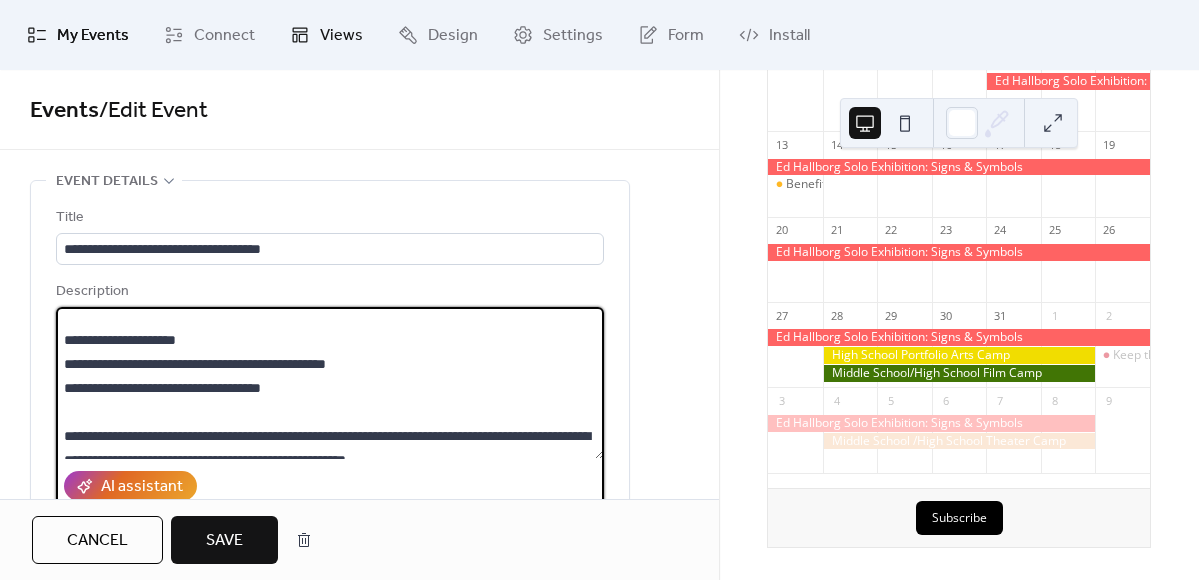 type on "**********" 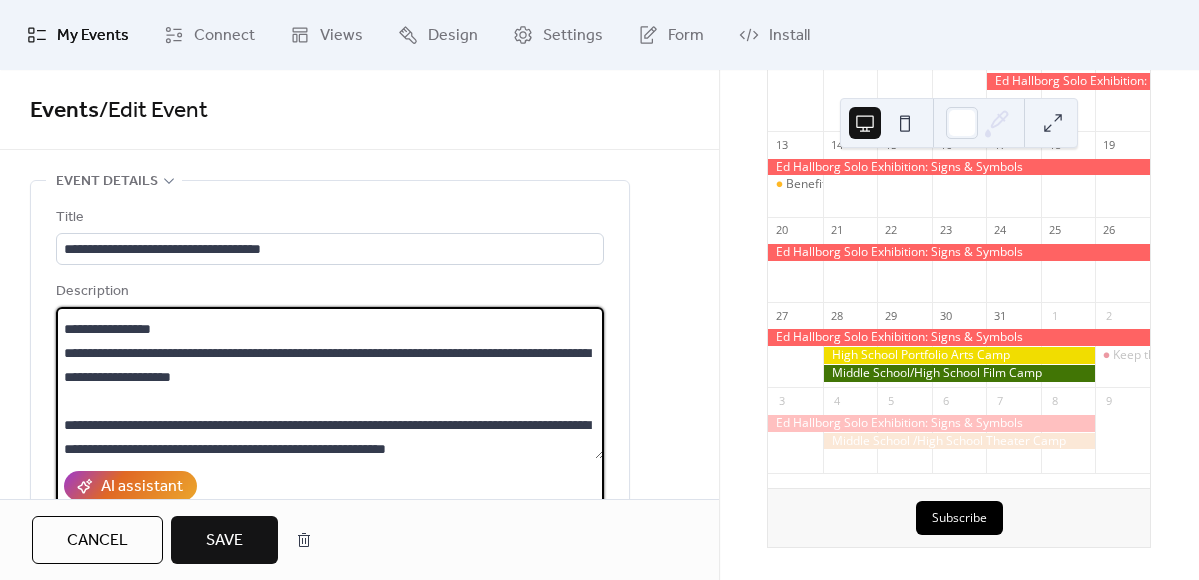 scroll, scrollTop: 72, scrollLeft: 0, axis: vertical 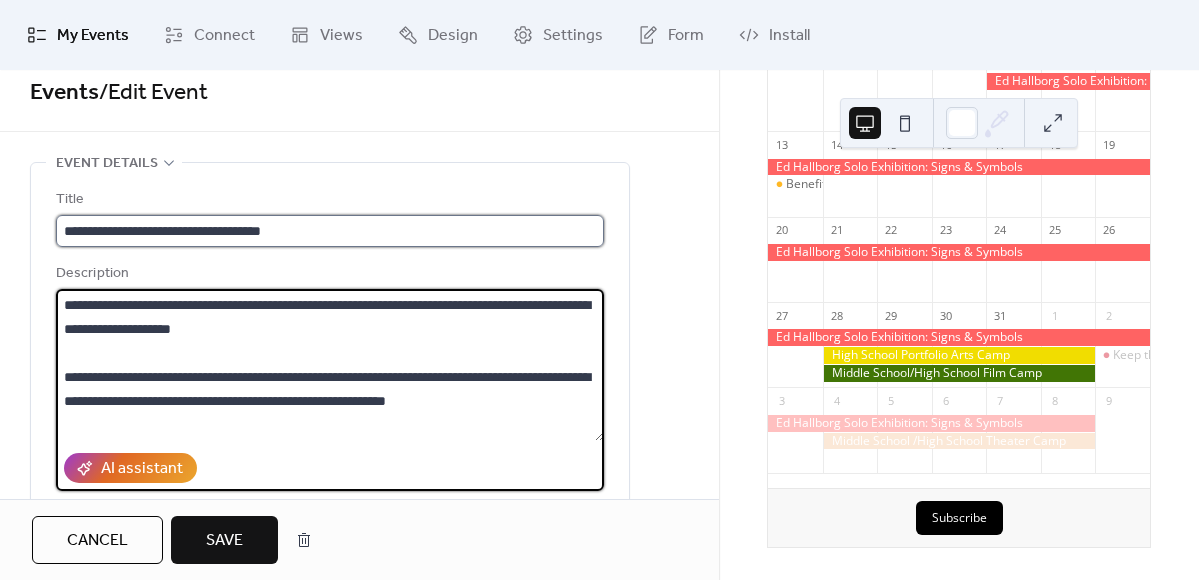 click on "**********" at bounding box center [330, 231] 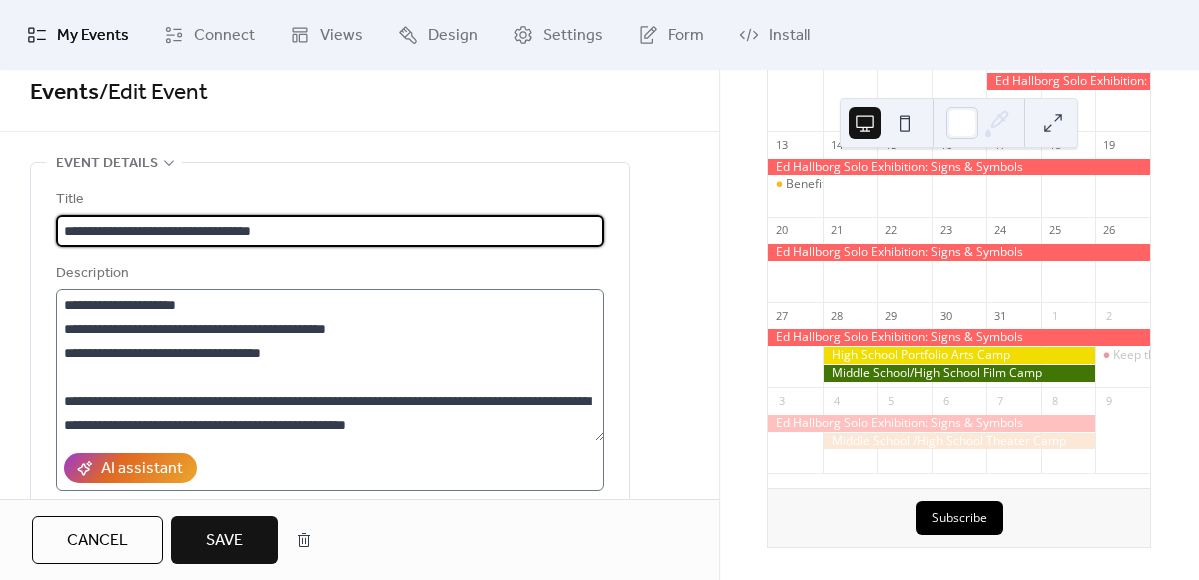 scroll, scrollTop: 240, scrollLeft: 0, axis: vertical 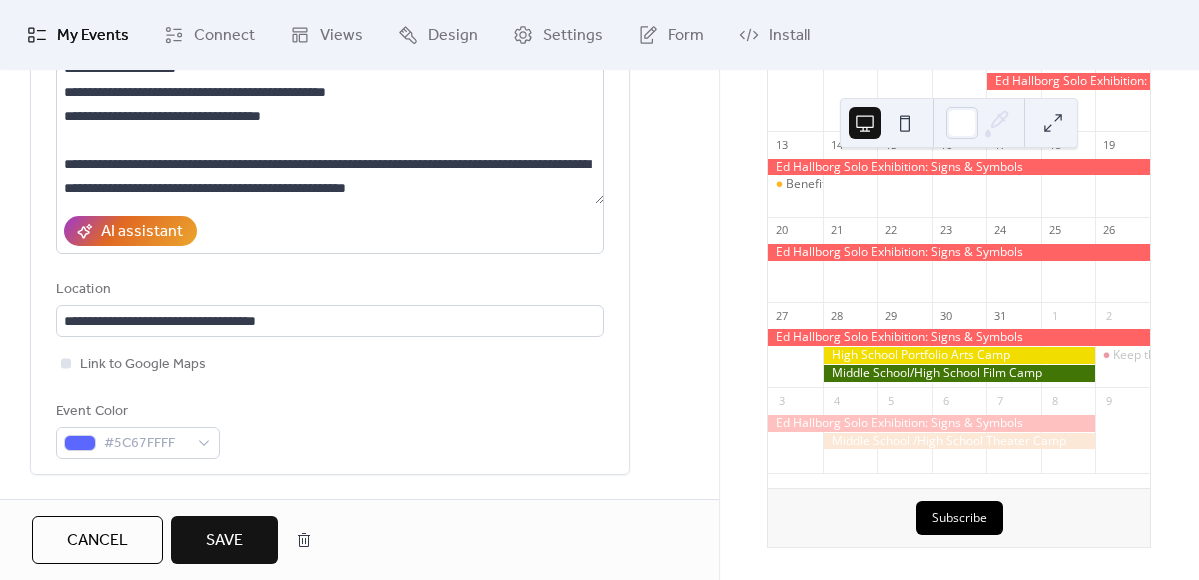type on "**********" 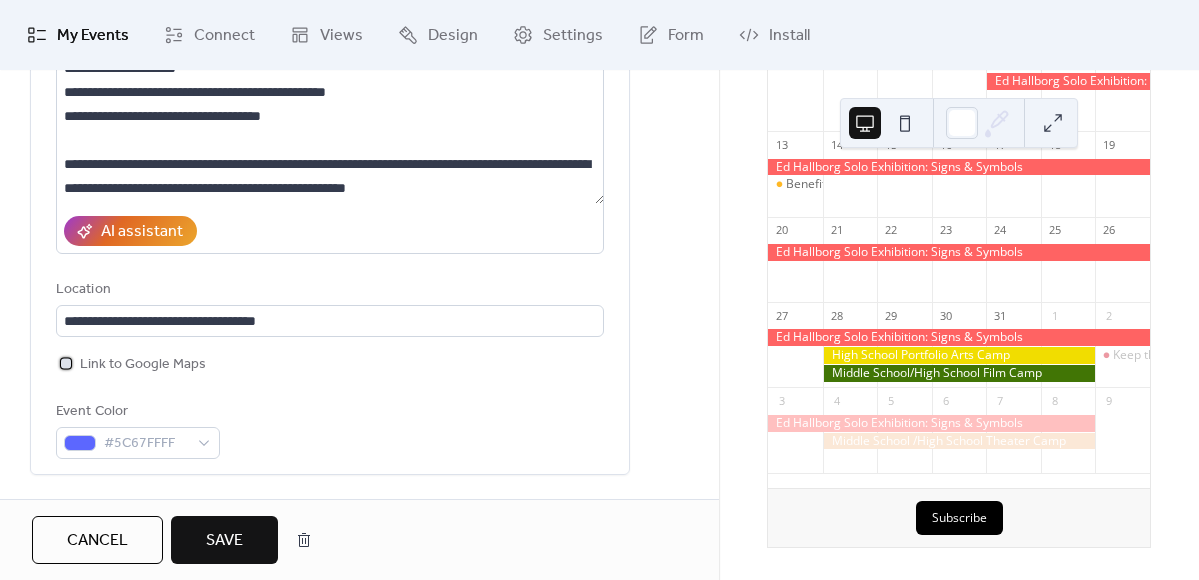click at bounding box center [66, 363] 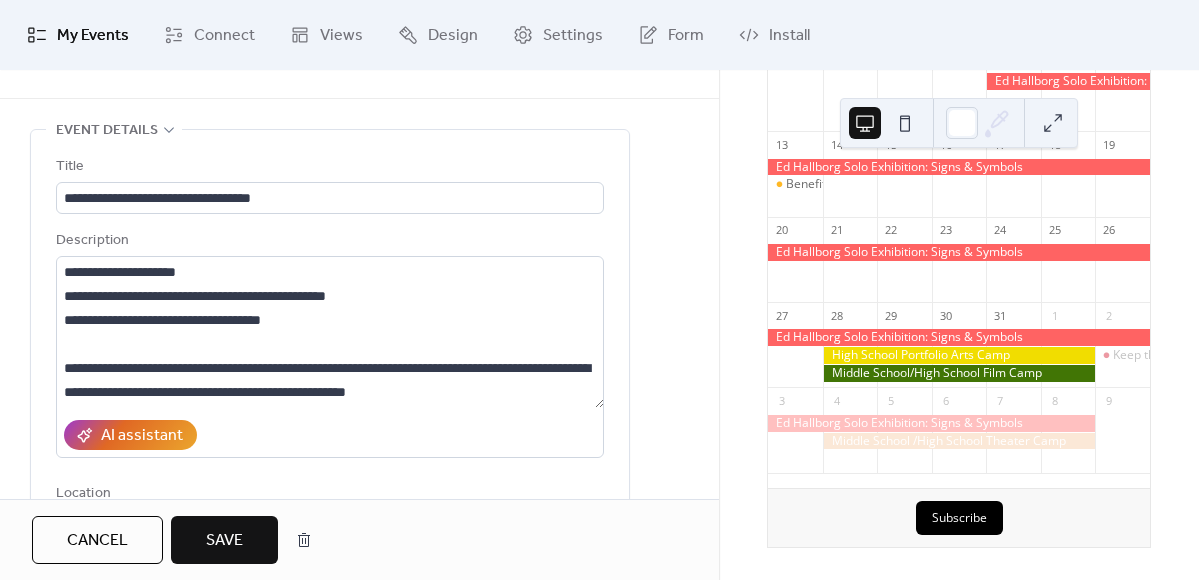 scroll, scrollTop: 46, scrollLeft: 0, axis: vertical 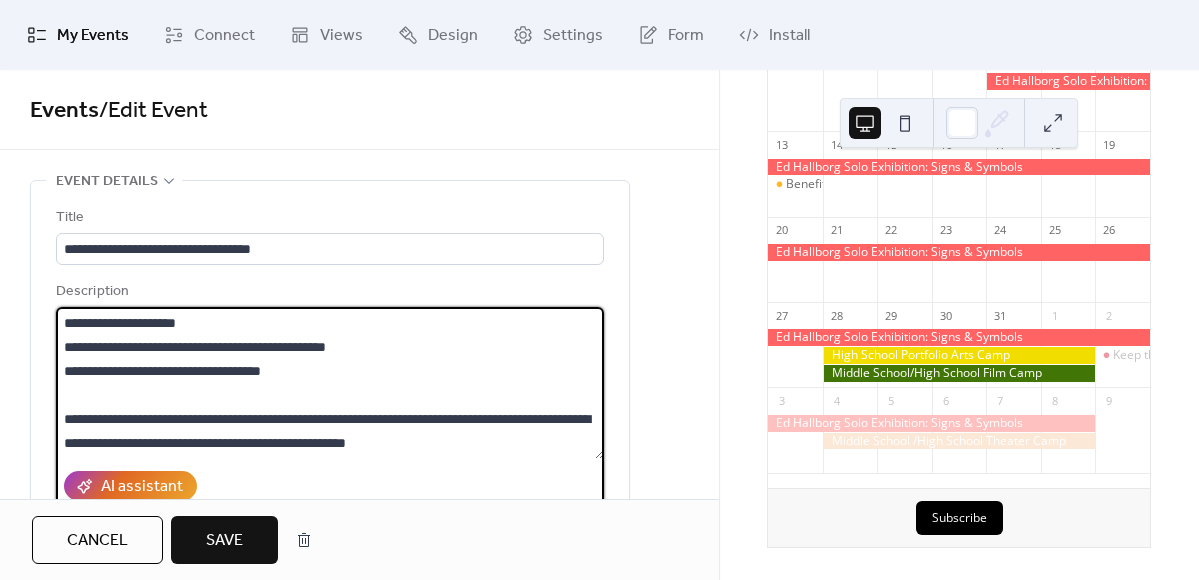 drag, startPoint x: 301, startPoint y: 392, endPoint x: 19, endPoint y: 345, distance: 285.88983 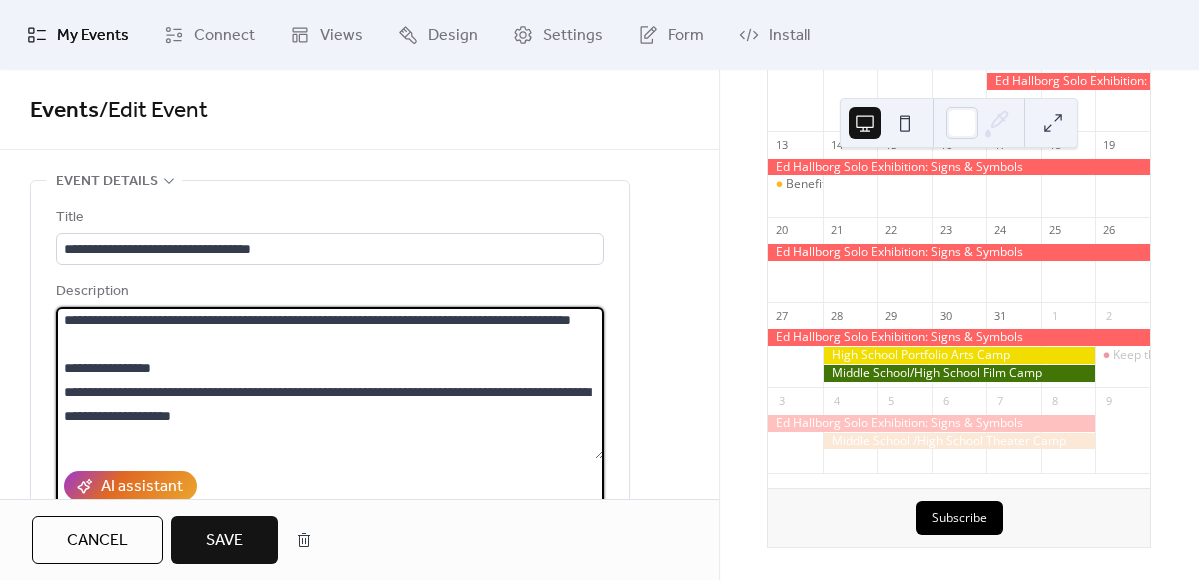 scroll, scrollTop: 0, scrollLeft: 0, axis: both 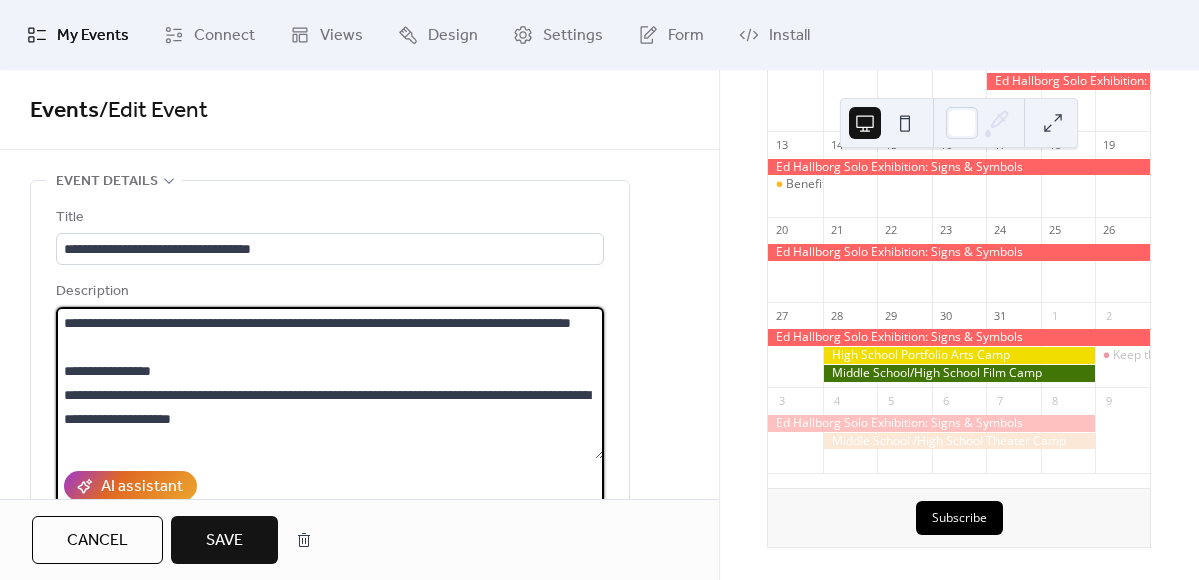 click on "**********" at bounding box center [330, 383] 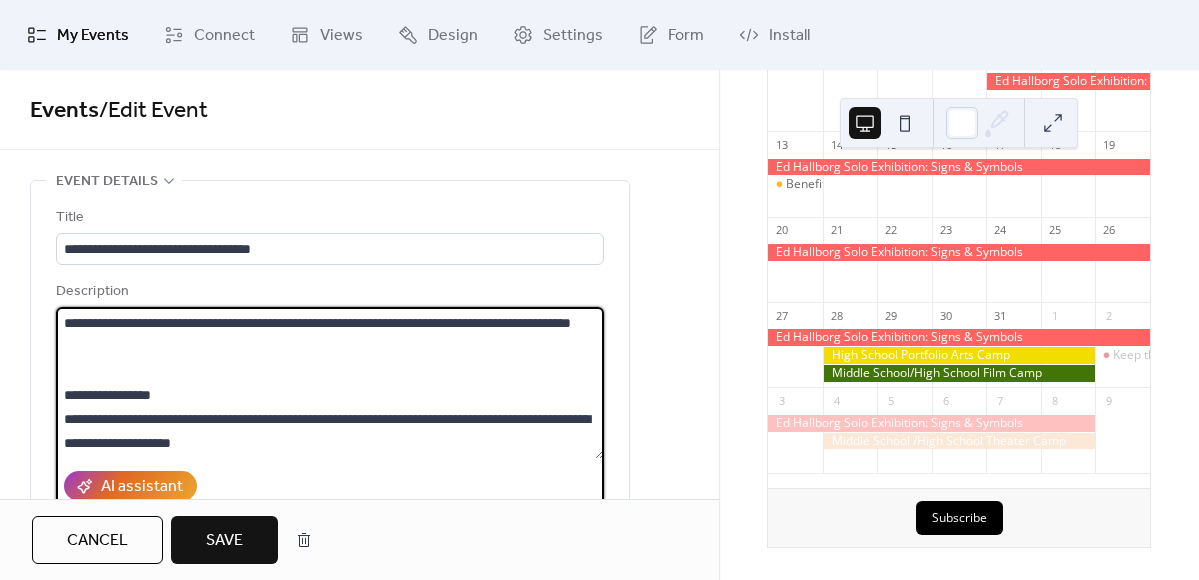 paste on "**********" 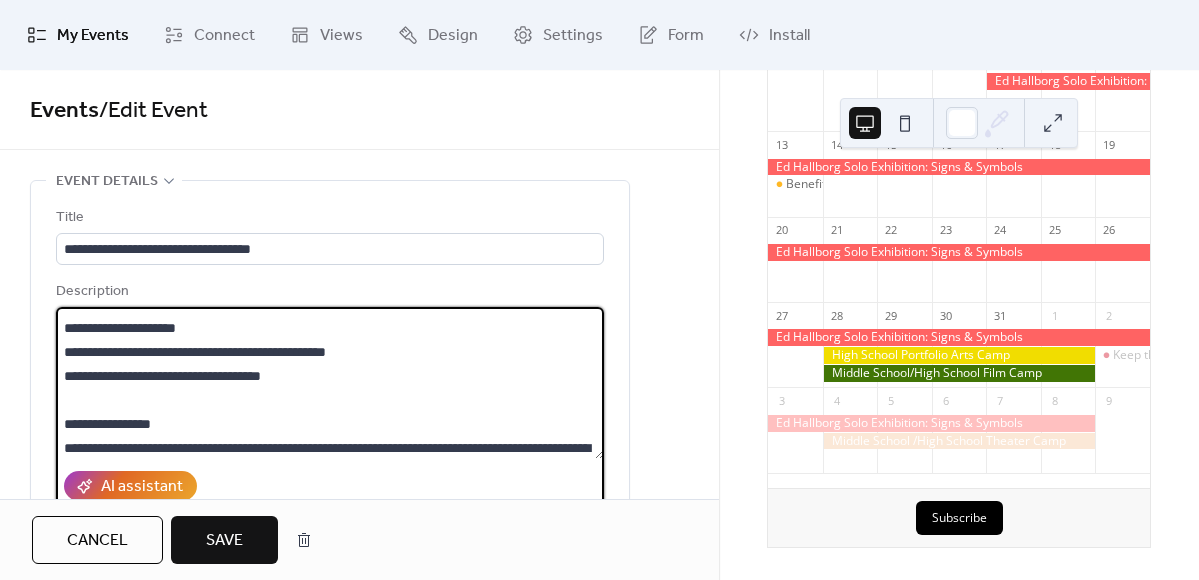 scroll, scrollTop: 5, scrollLeft: 0, axis: vertical 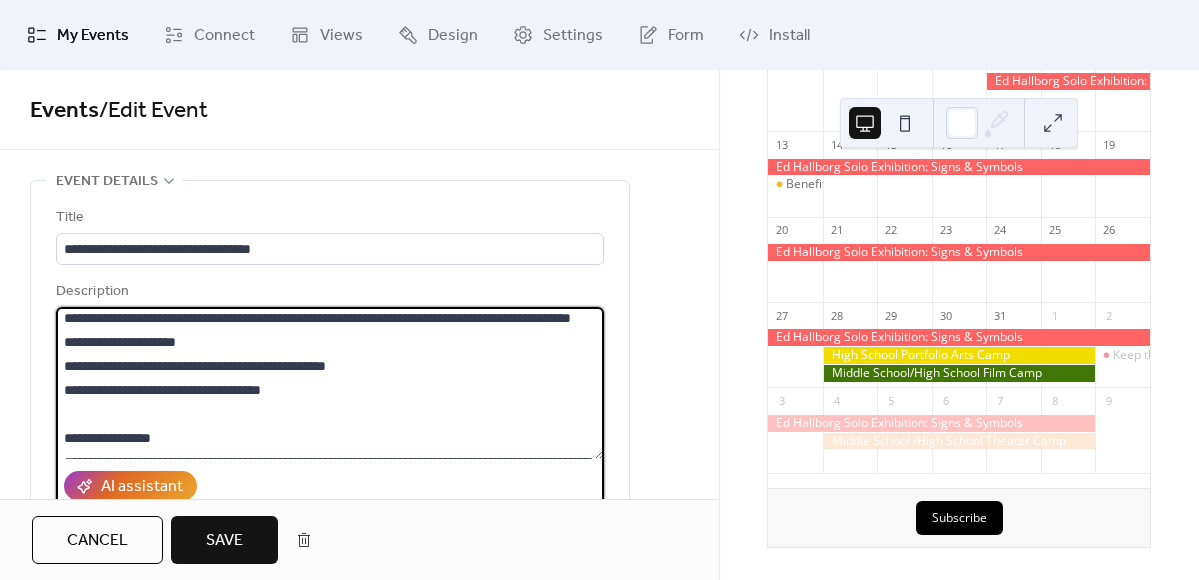 click on "**********" at bounding box center [330, 383] 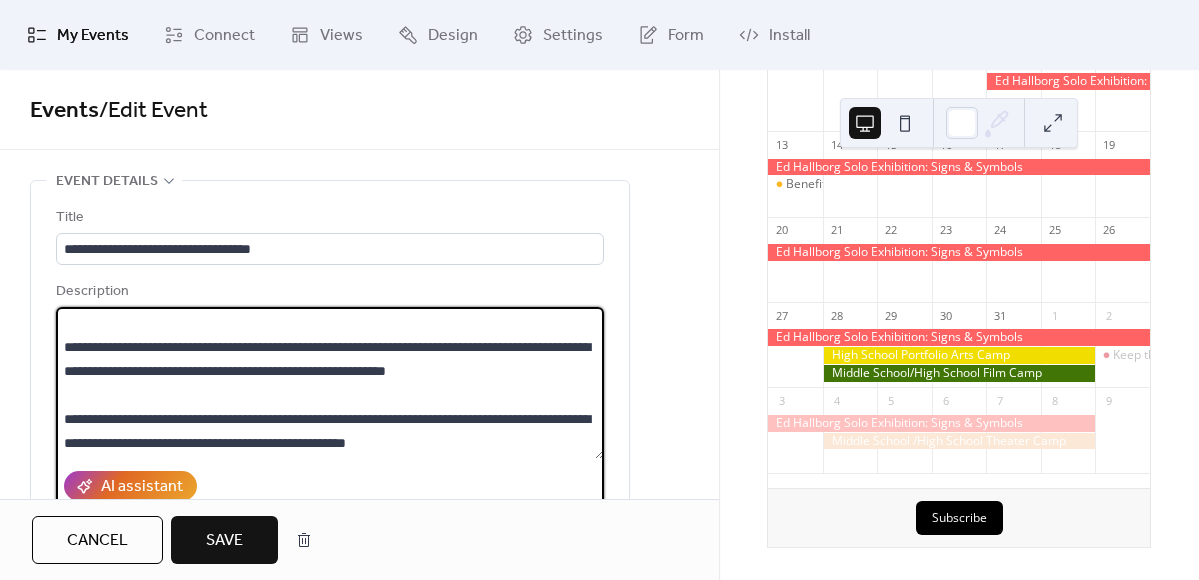 scroll, scrollTop: 216, scrollLeft: 0, axis: vertical 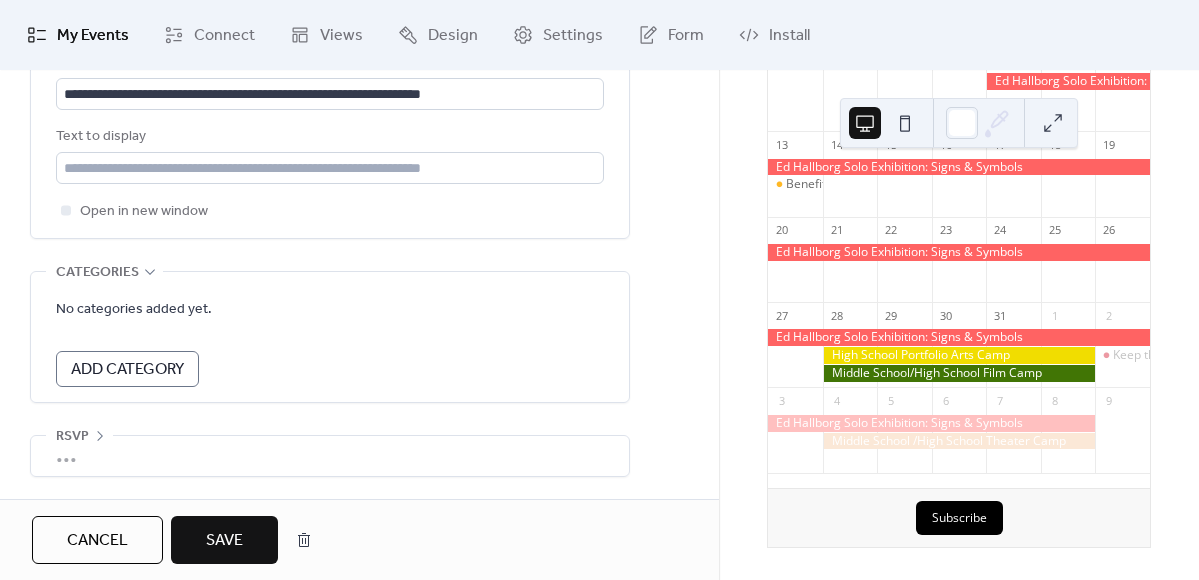 type on "**********" 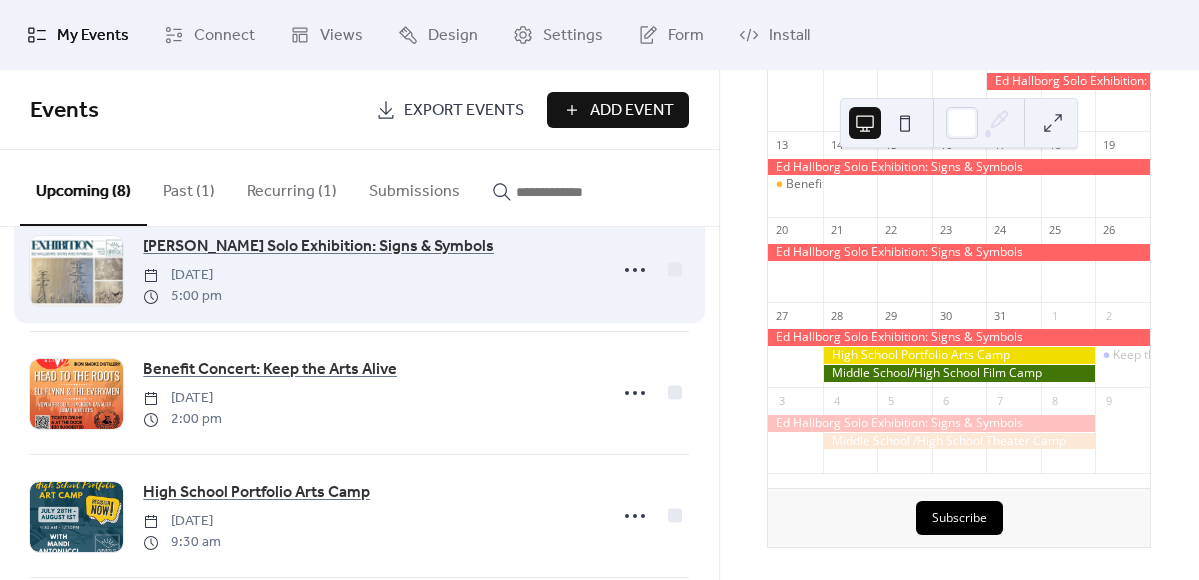 scroll, scrollTop: 70, scrollLeft: 0, axis: vertical 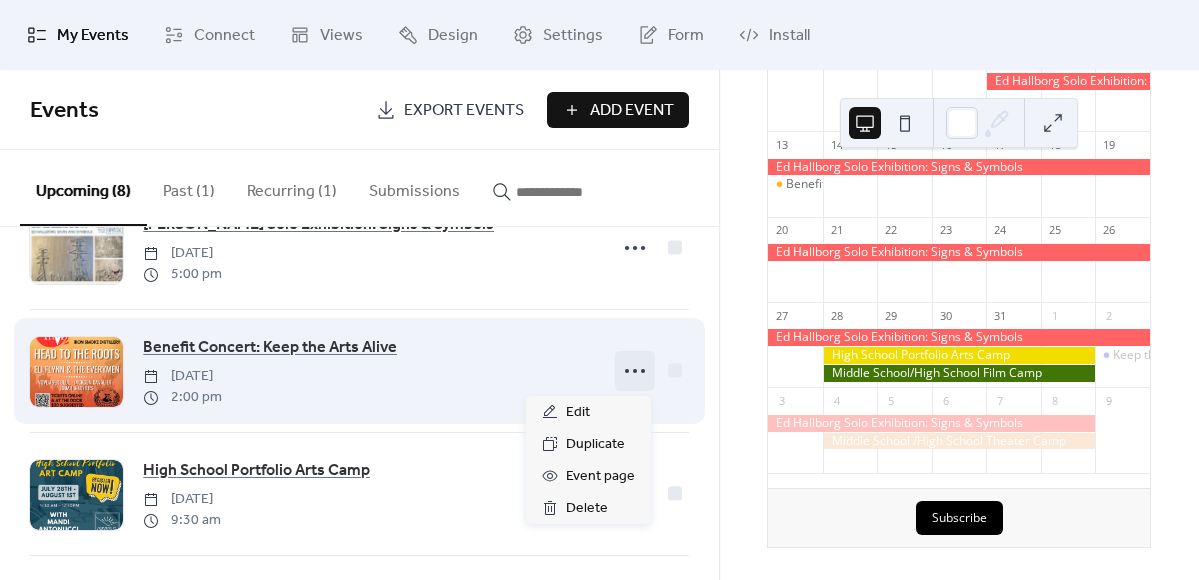 click 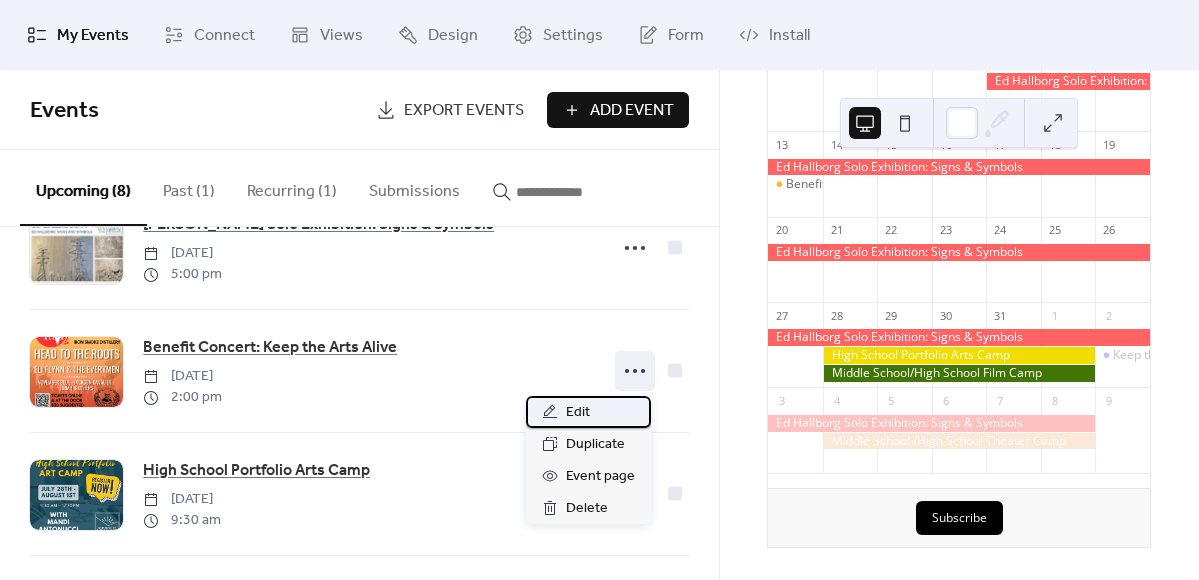 click on "Edit" at bounding box center [578, 413] 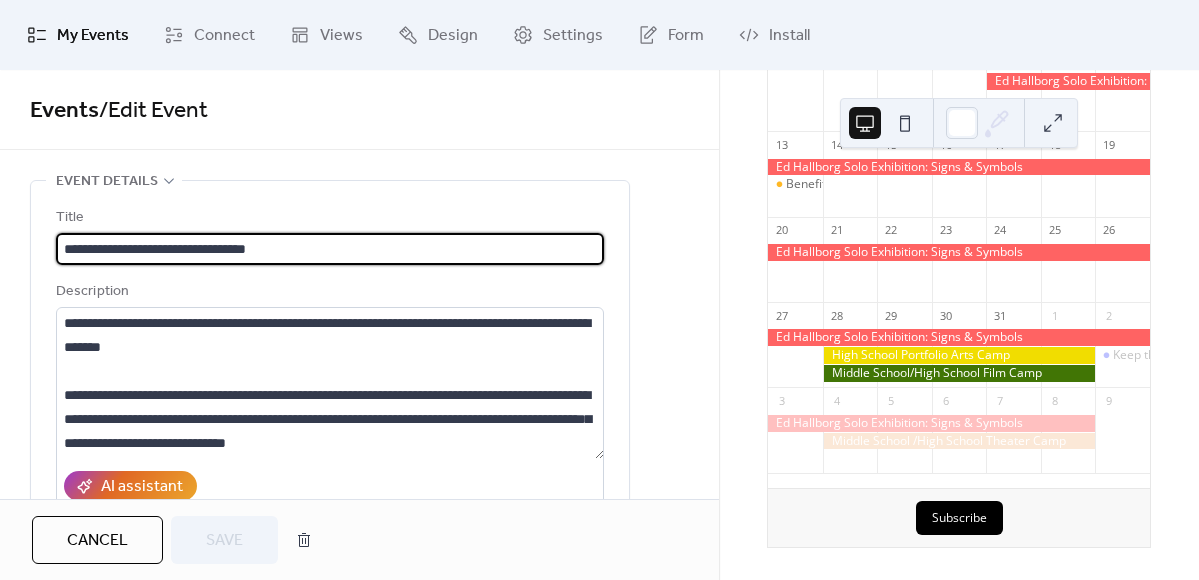 scroll, scrollTop: 1, scrollLeft: 0, axis: vertical 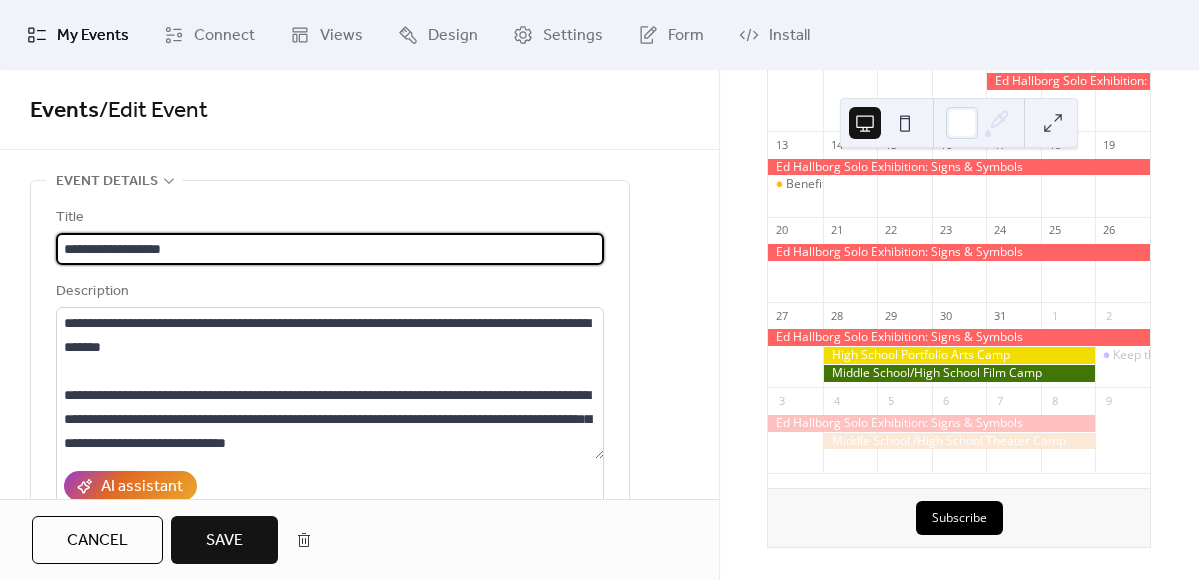 click on "**********" at bounding box center (330, 249) 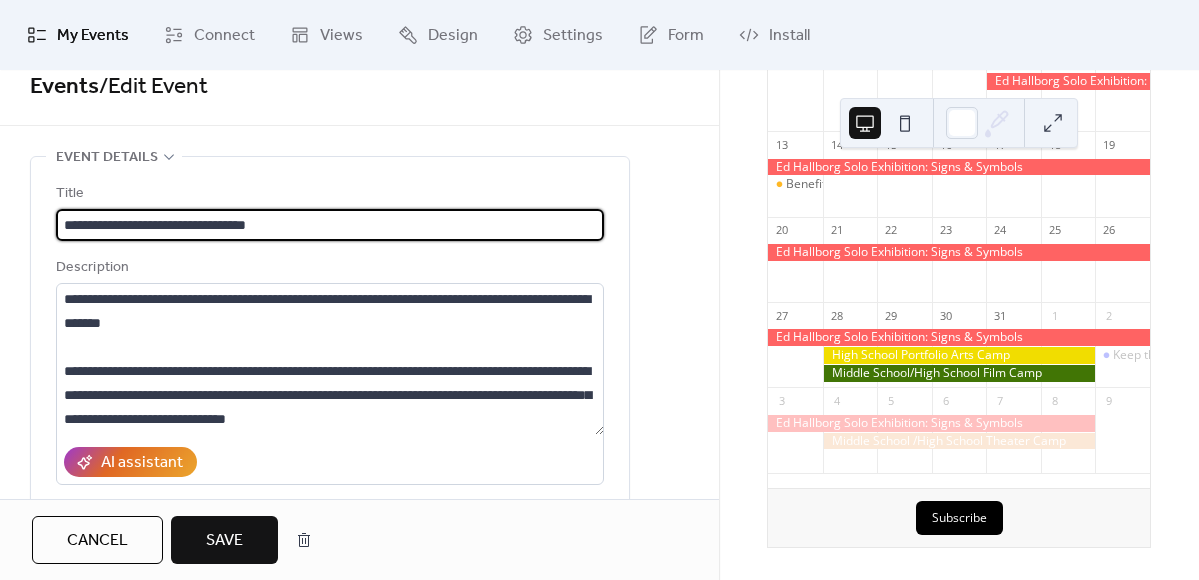 scroll, scrollTop: 28, scrollLeft: 0, axis: vertical 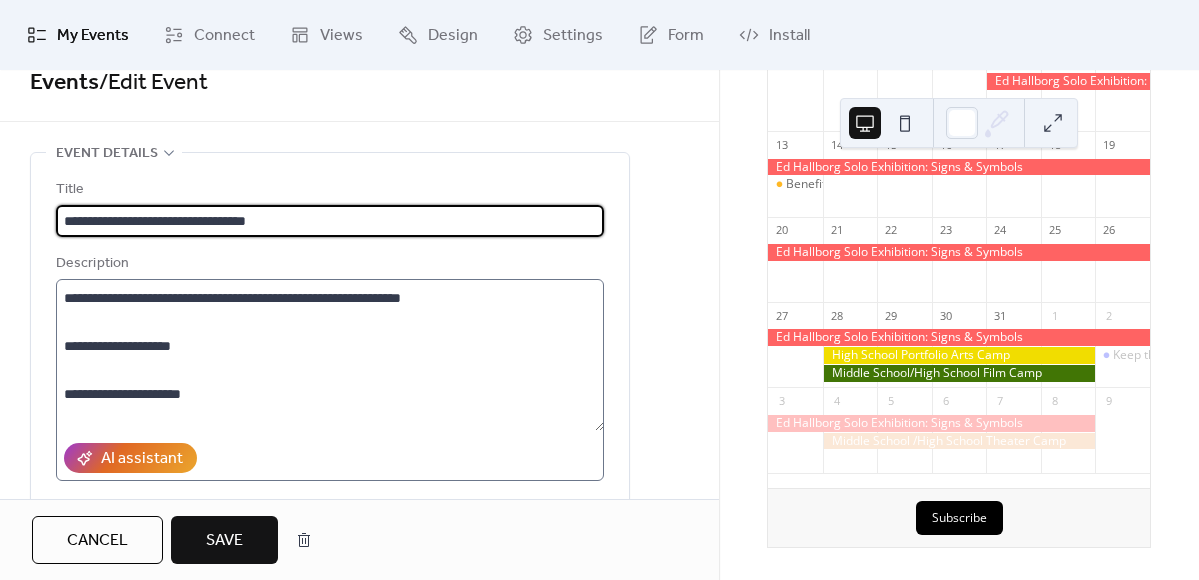 type on "**********" 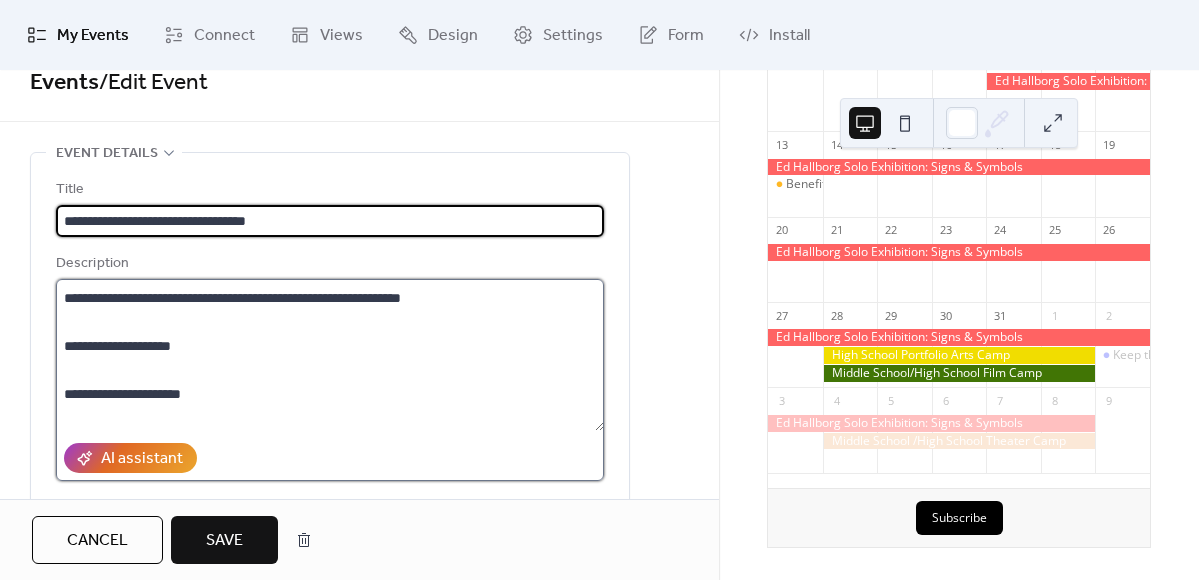 scroll, scrollTop: 0, scrollLeft: 0, axis: both 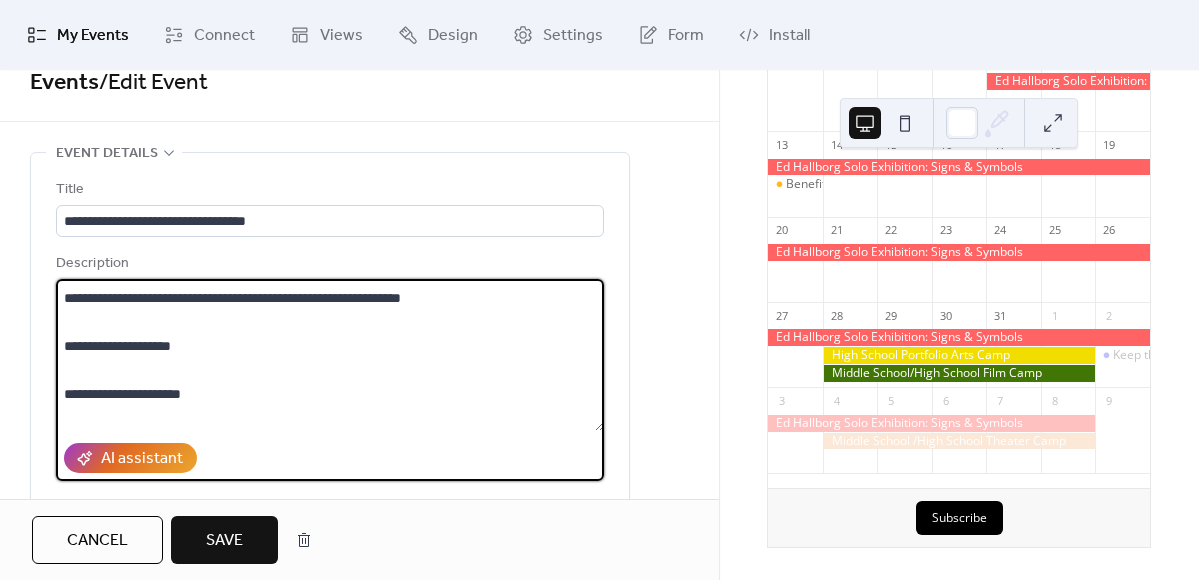 drag, startPoint x: 213, startPoint y: 395, endPoint x: 57, endPoint y: 342, distance: 164.7574 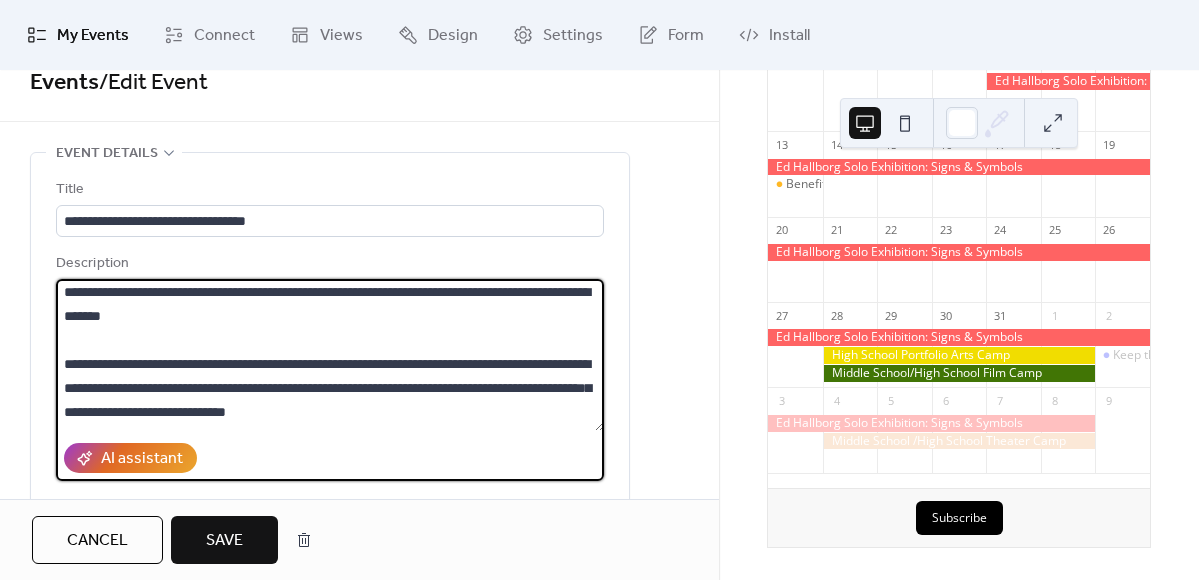 scroll, scrollTop: 0, scrollLeft: 0, axis: both 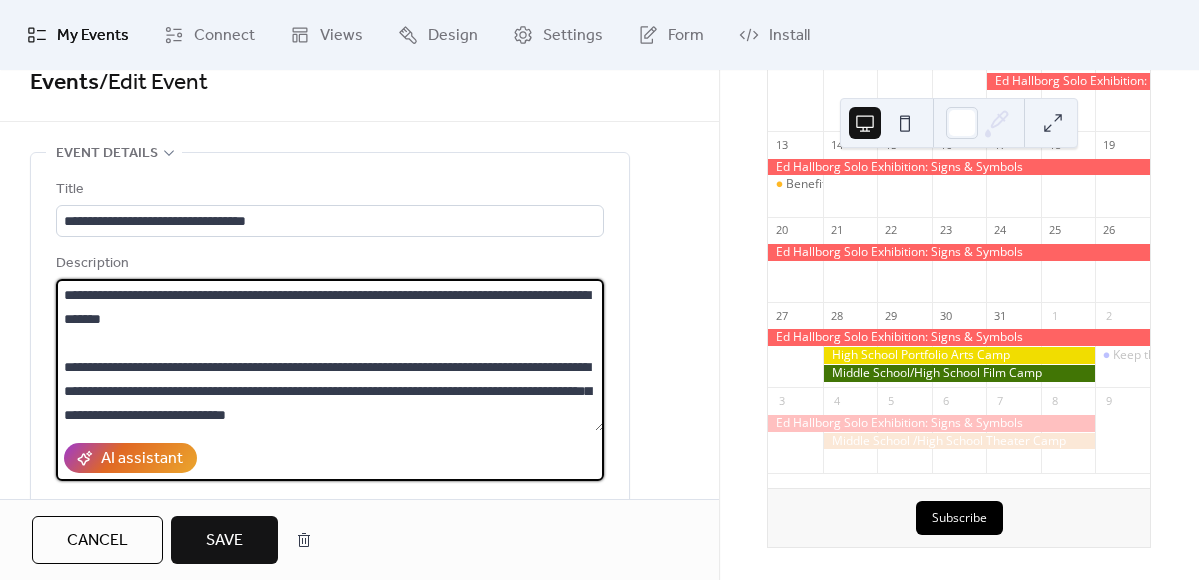 click on "**********" at bounding box center [330, 355] 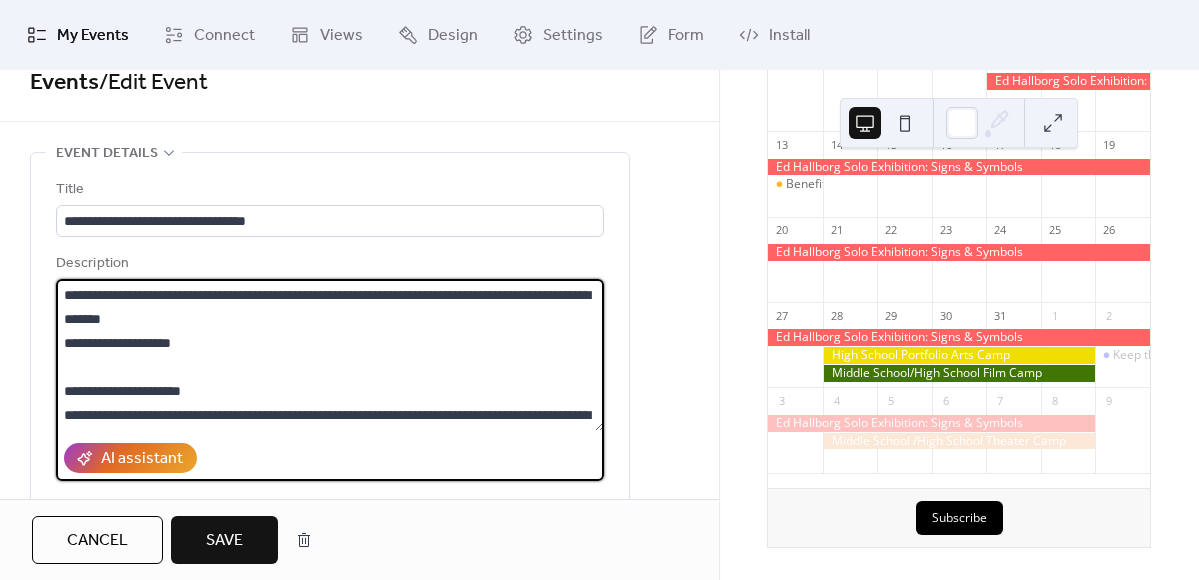 click on "**********" at bounding box center (330, 355) 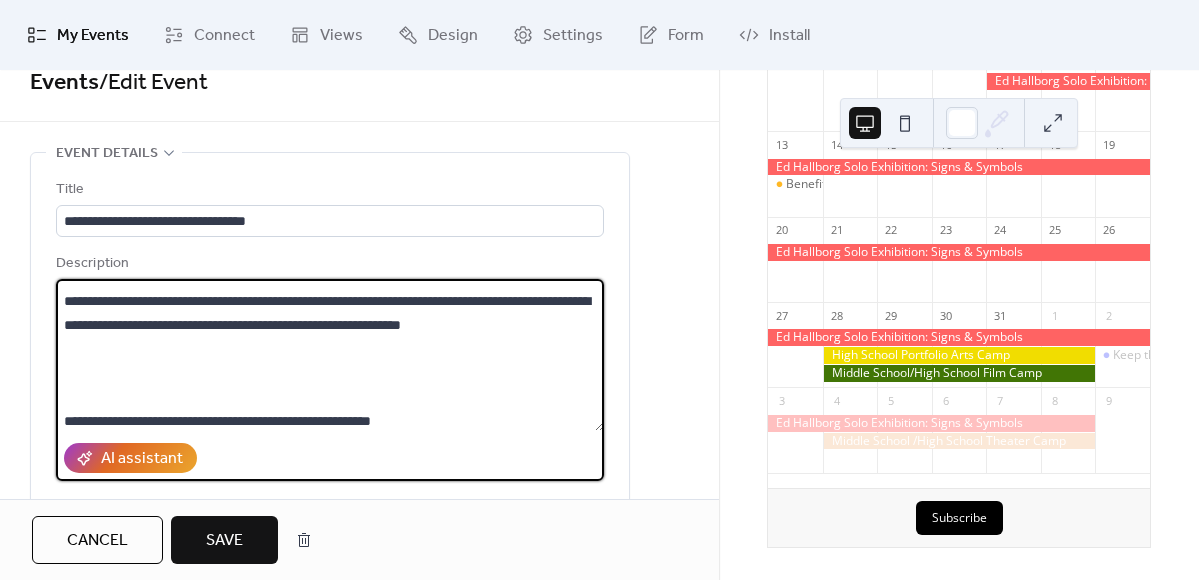 scroll, scrollTop: 168, scrollLeft: 0, axis: vertical 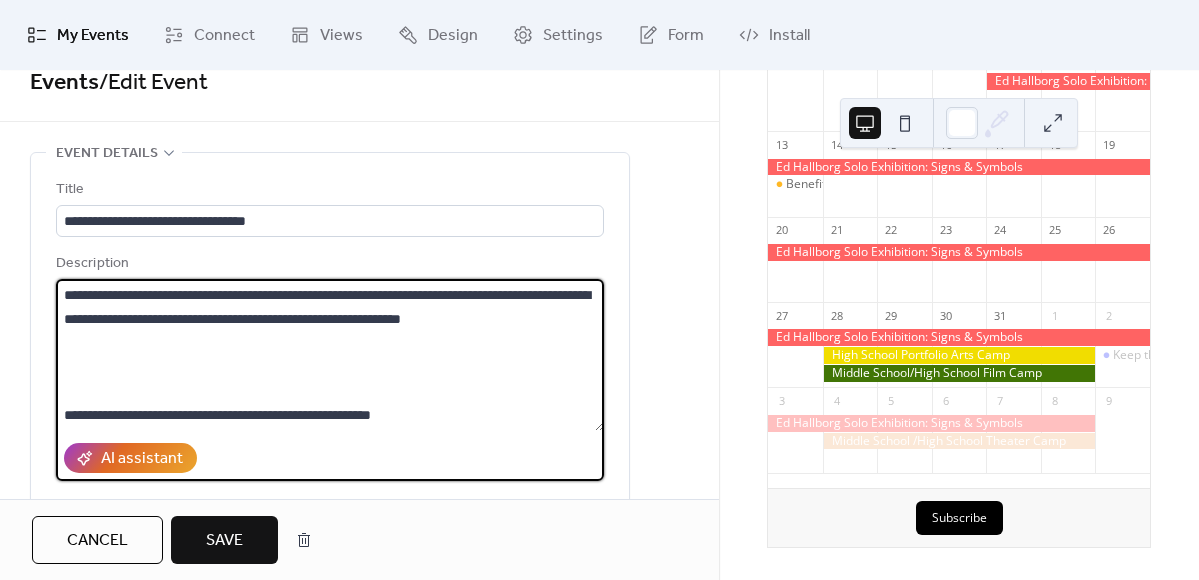 type on "**********" 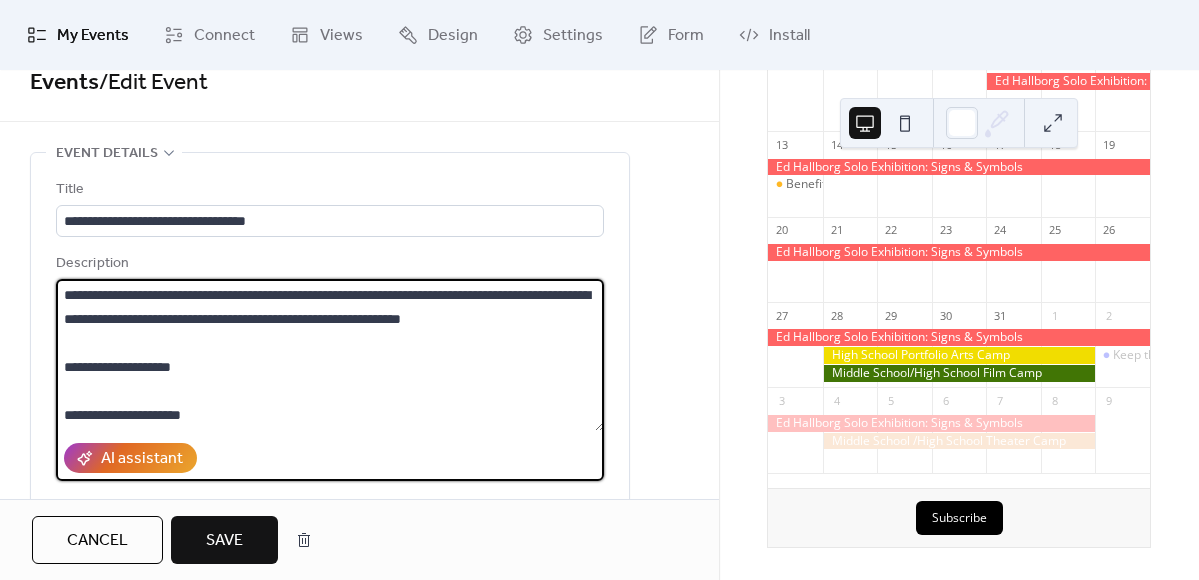 click on "**********" at bounding box center [330, 355] 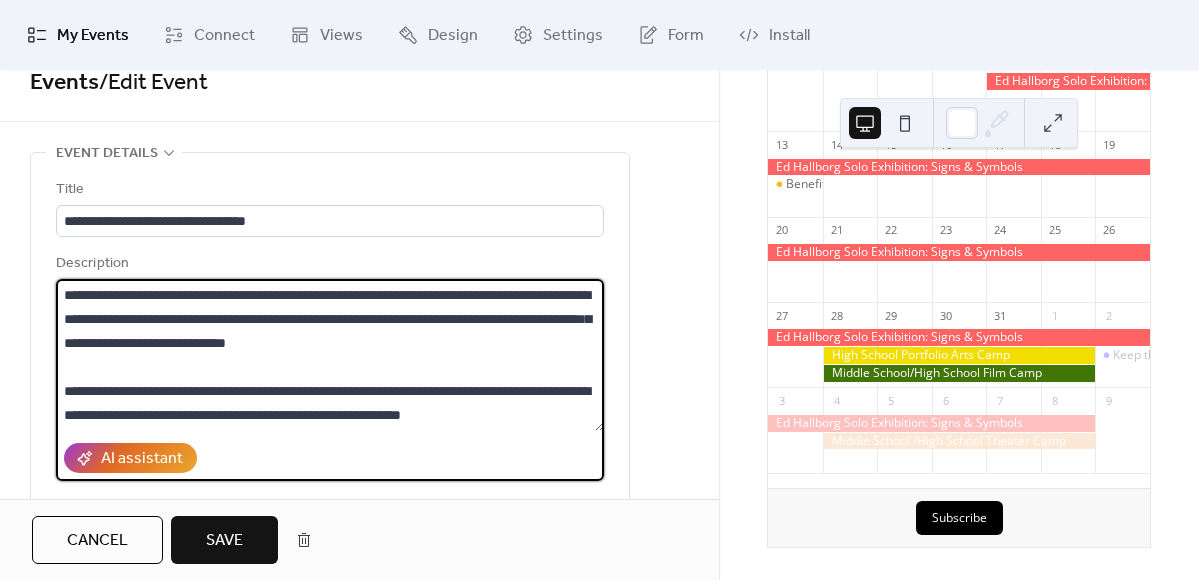 scroll, scrollTop: 0, scrollLeft: 0, axis: both 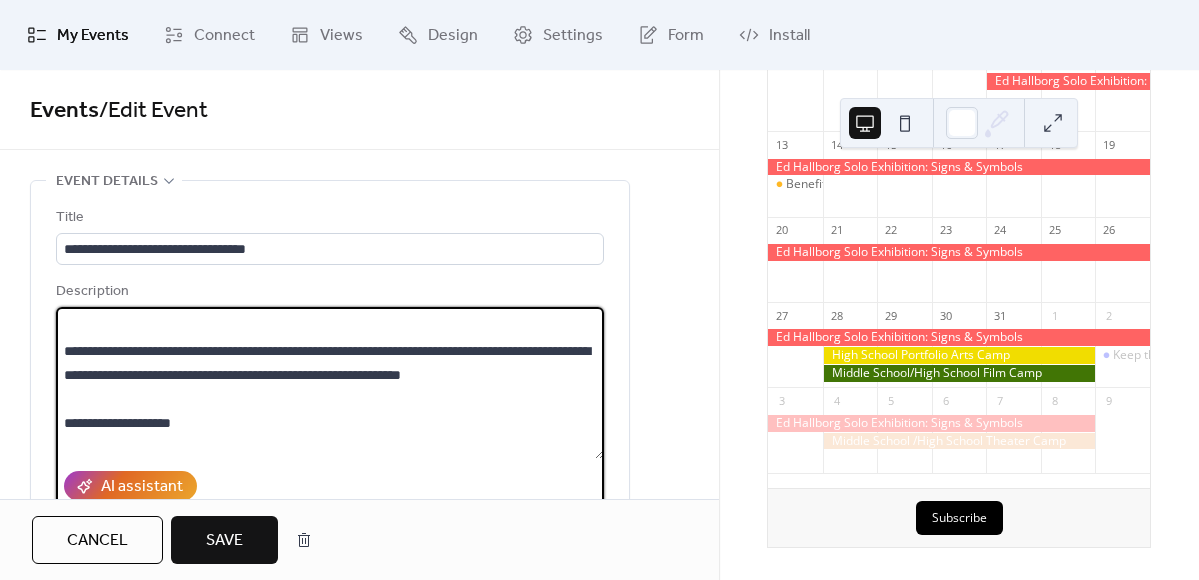 click on "**********" at bounding box center (330, 383) 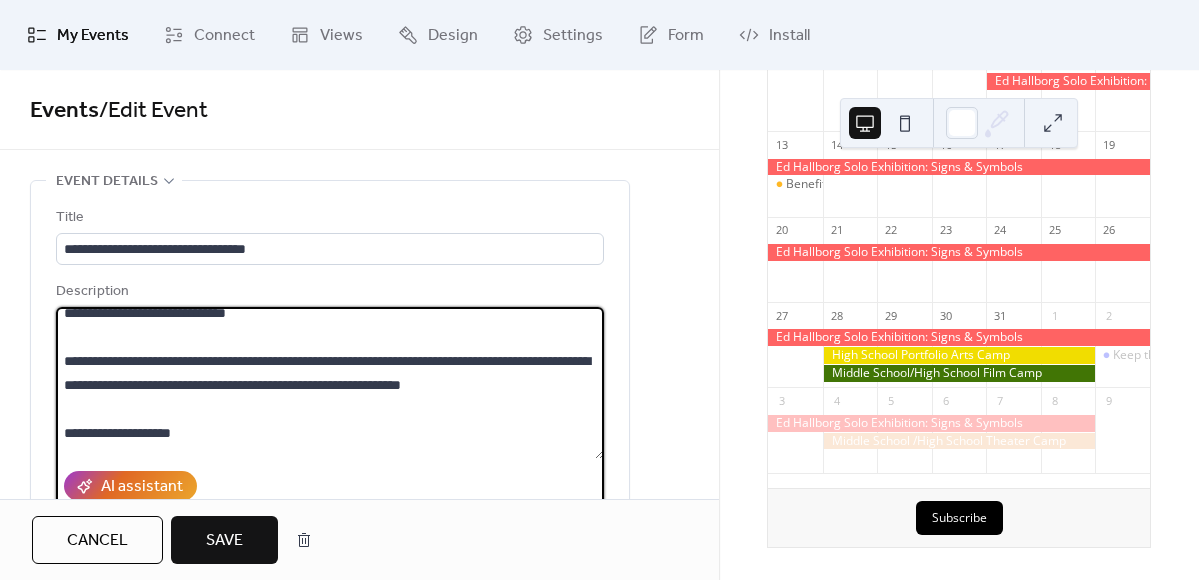 scroll, scrollTop: 129, scrollLeft: 0, axis: vertical 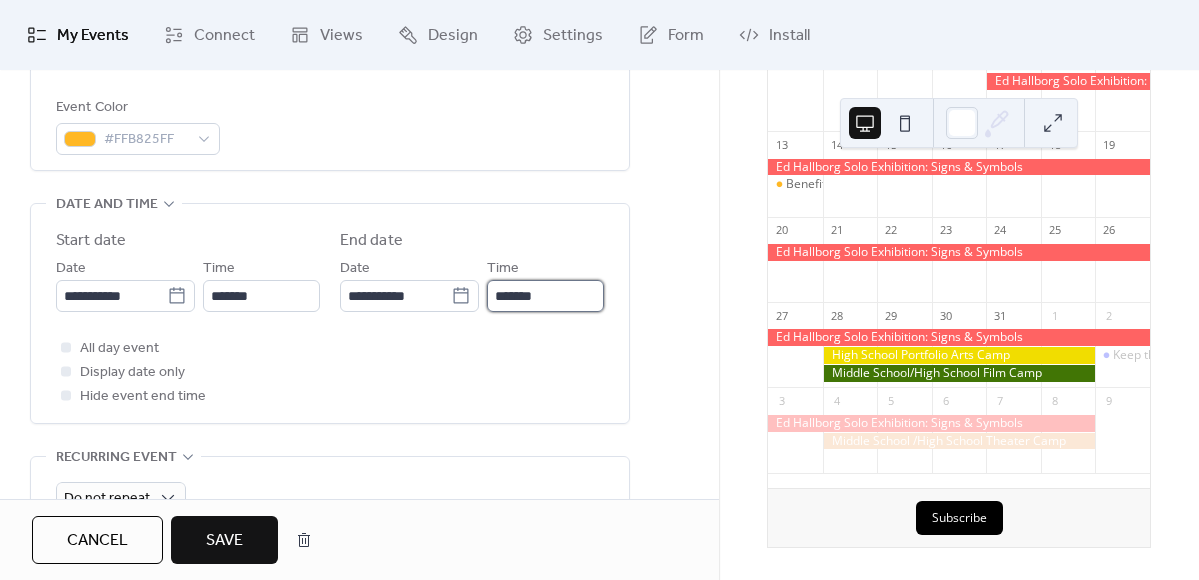 click on "*******" at bounding box center [545, 296] 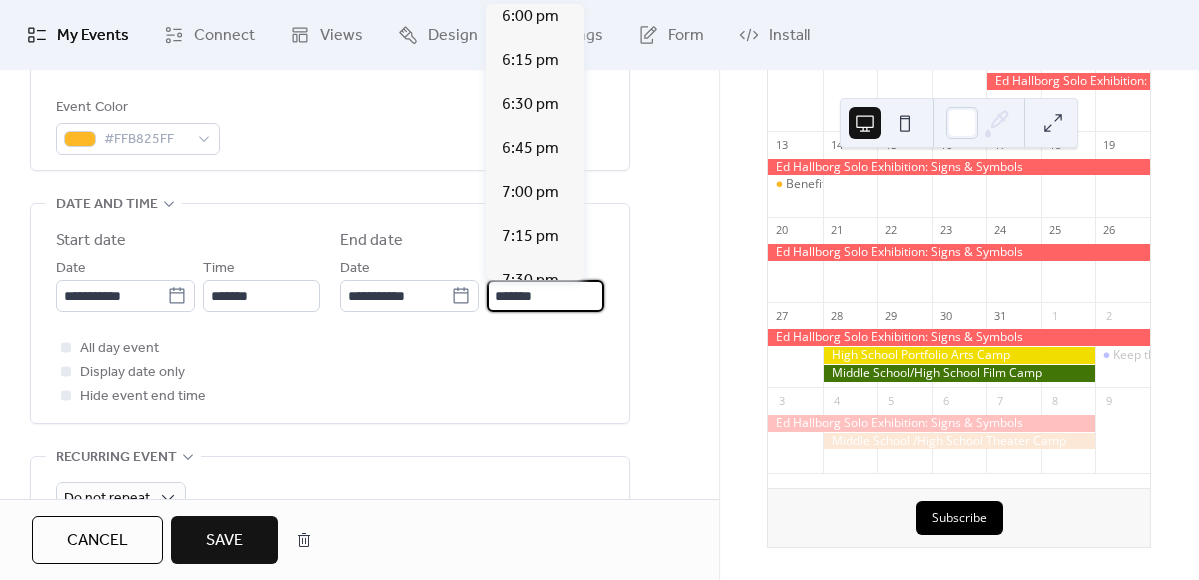 scroll, scrollTop: 676, scrollLeft: 0, axis: vertical 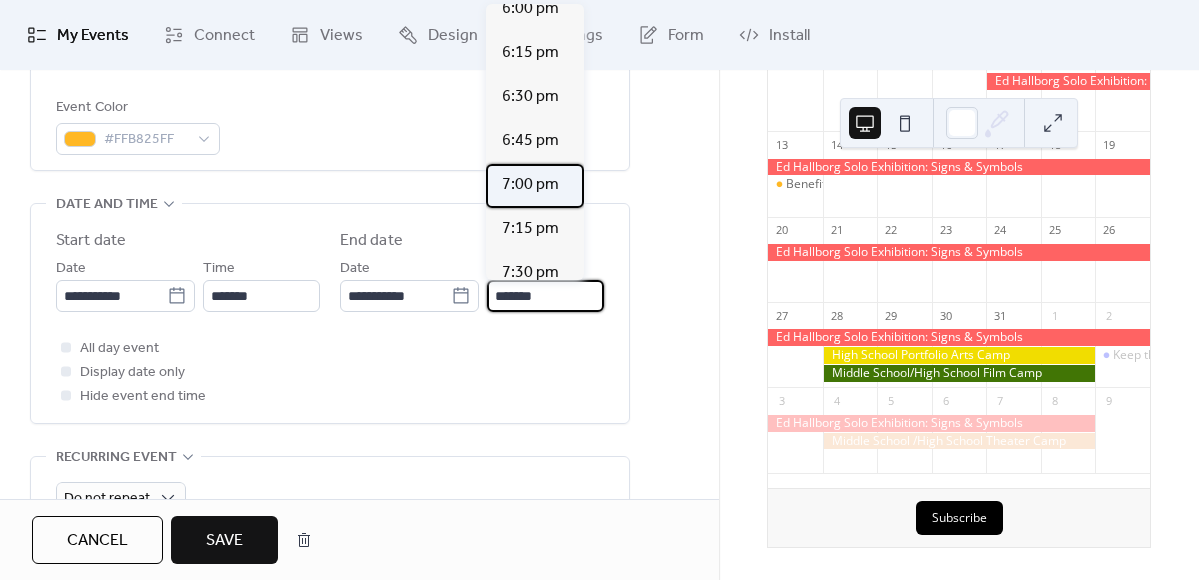 click on "7:00 pm" at bounding box center [530, 185] 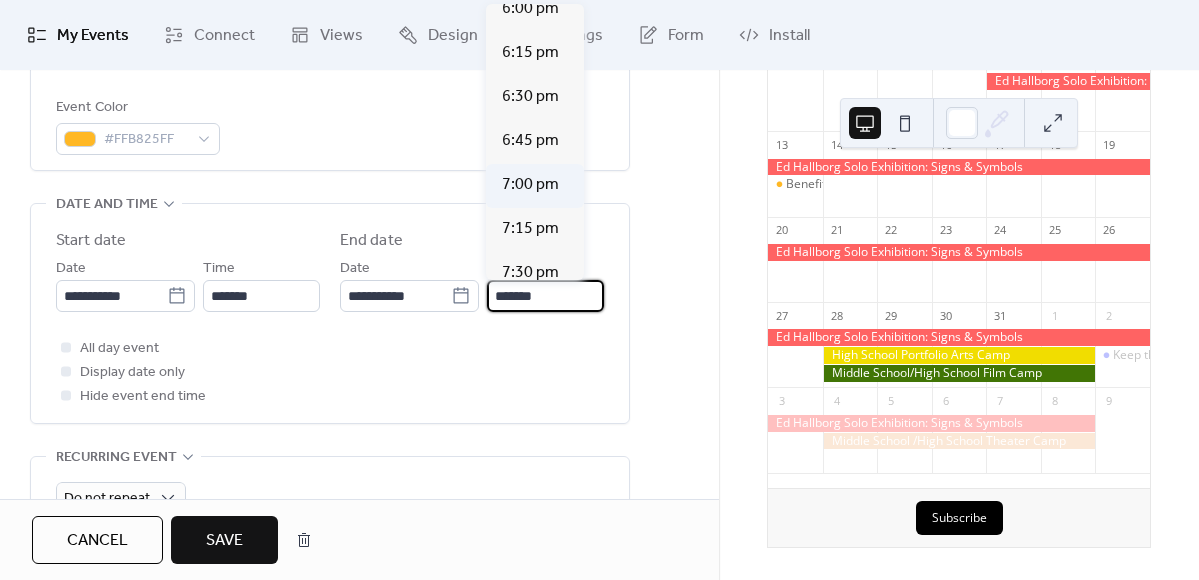 type on "*******" 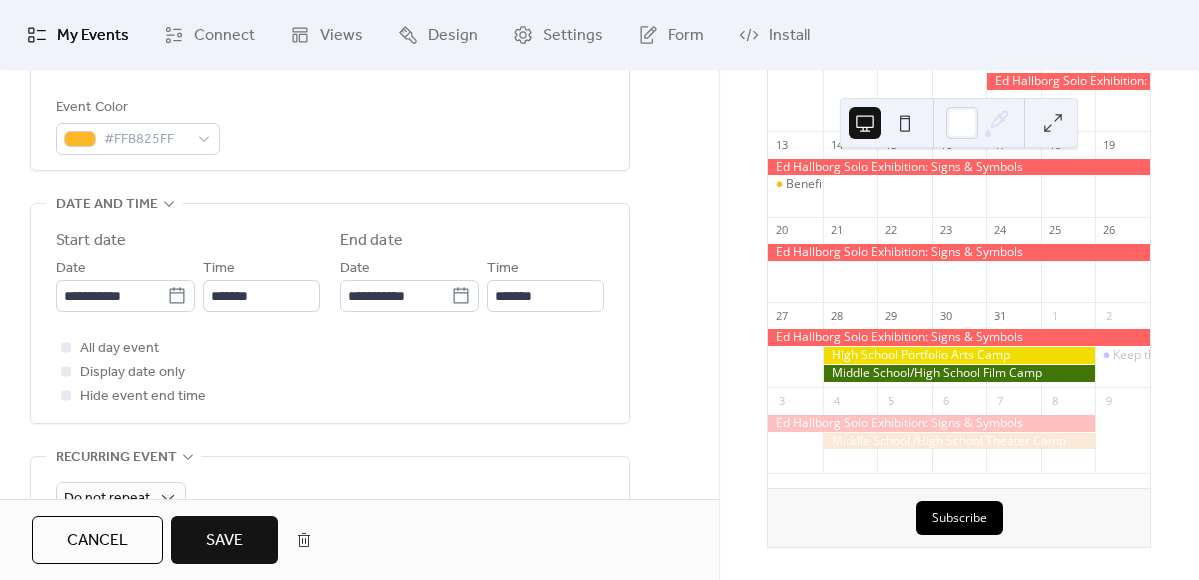 click on "All day event Display date only Hide event end time" at bounding box center [330, 372] 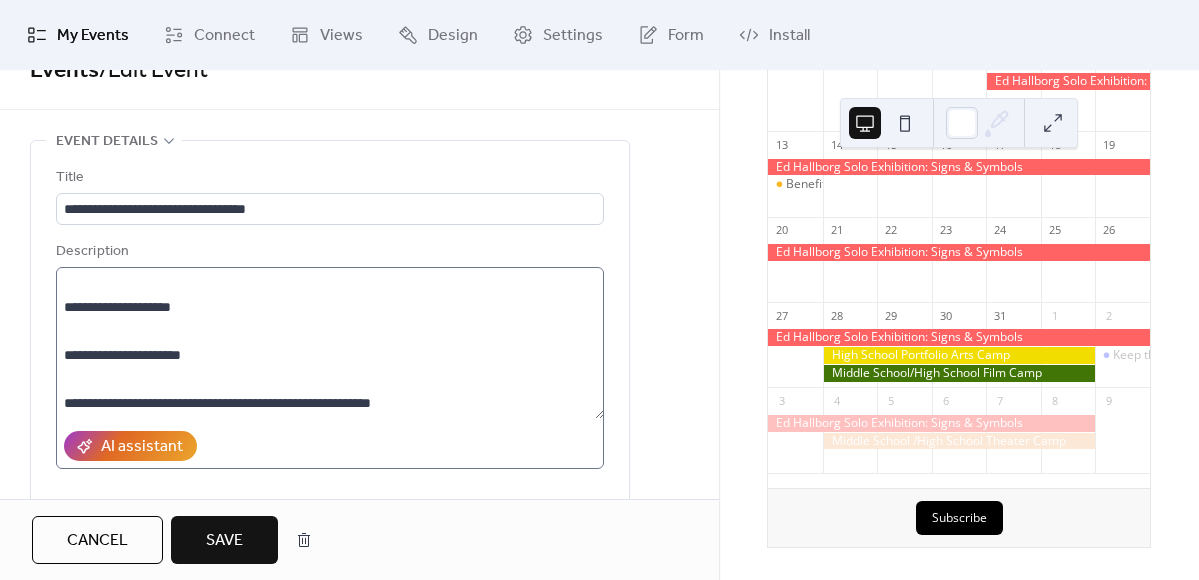 scroll, scrollTop: 42, scrollLeft: 0, axis: vertical 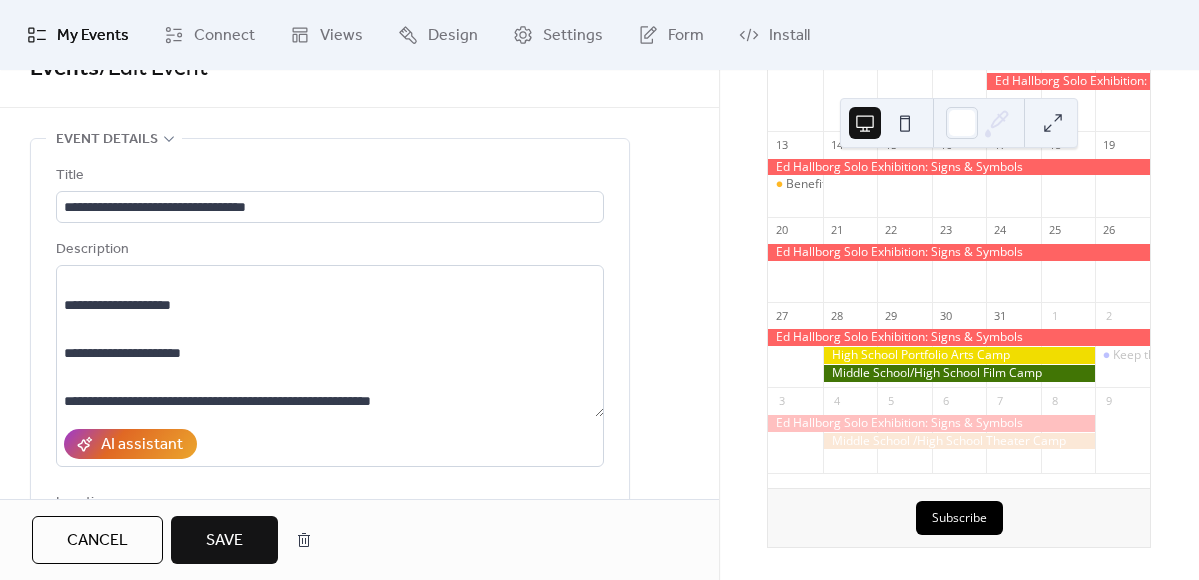 click on "Save" at bounding box center (224, 540) 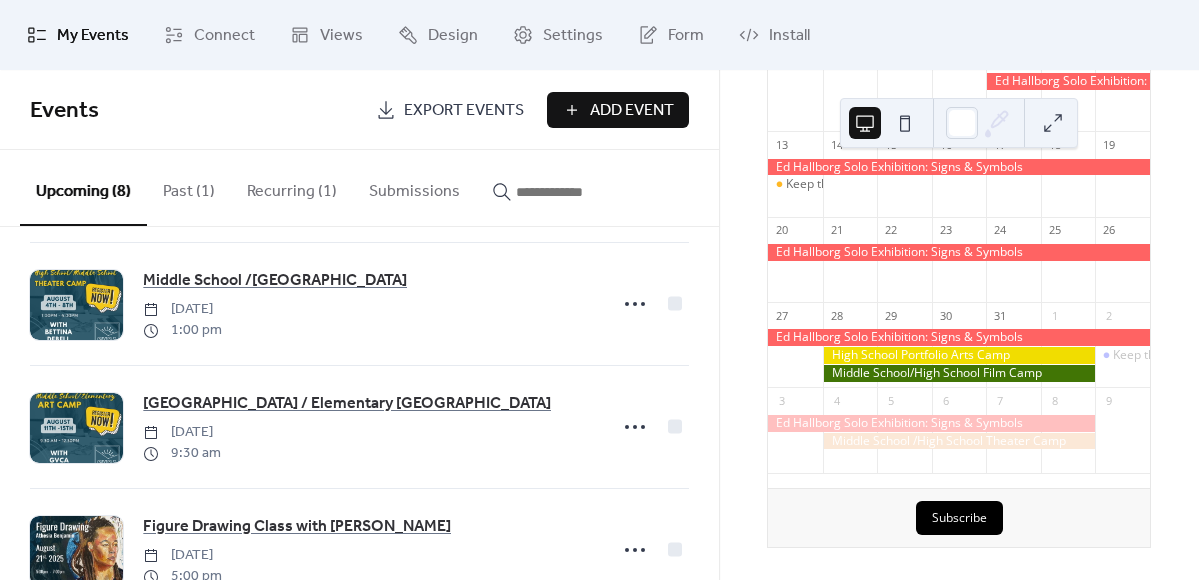scroll, scrollTop: 694, scrollLeft: 0, axis: vertical 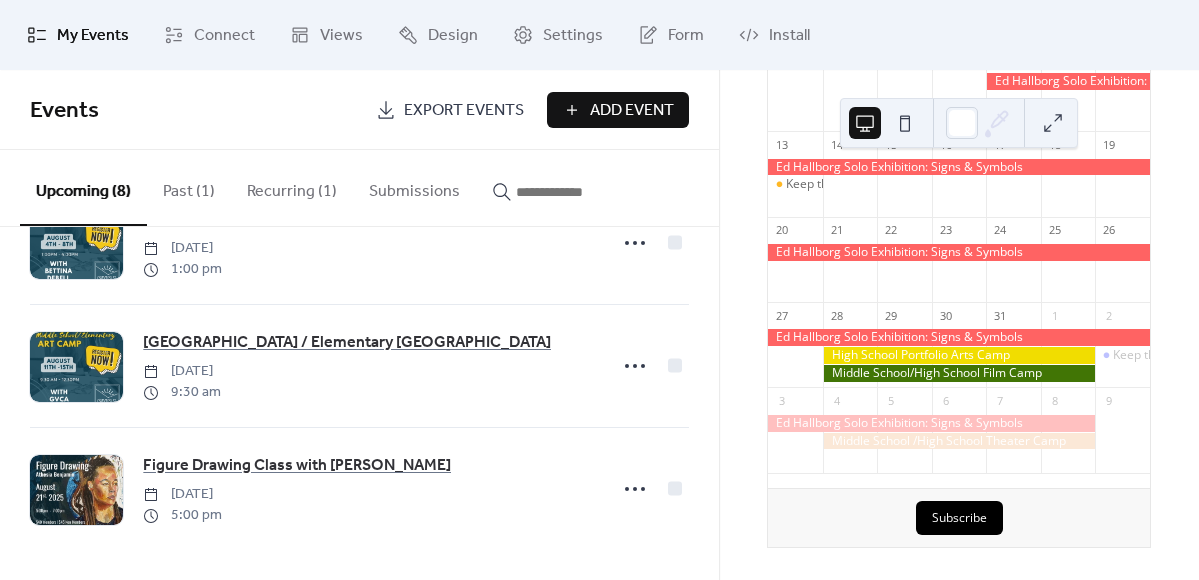 click on "Recurring  (1)" at bounding box center [292, 187] 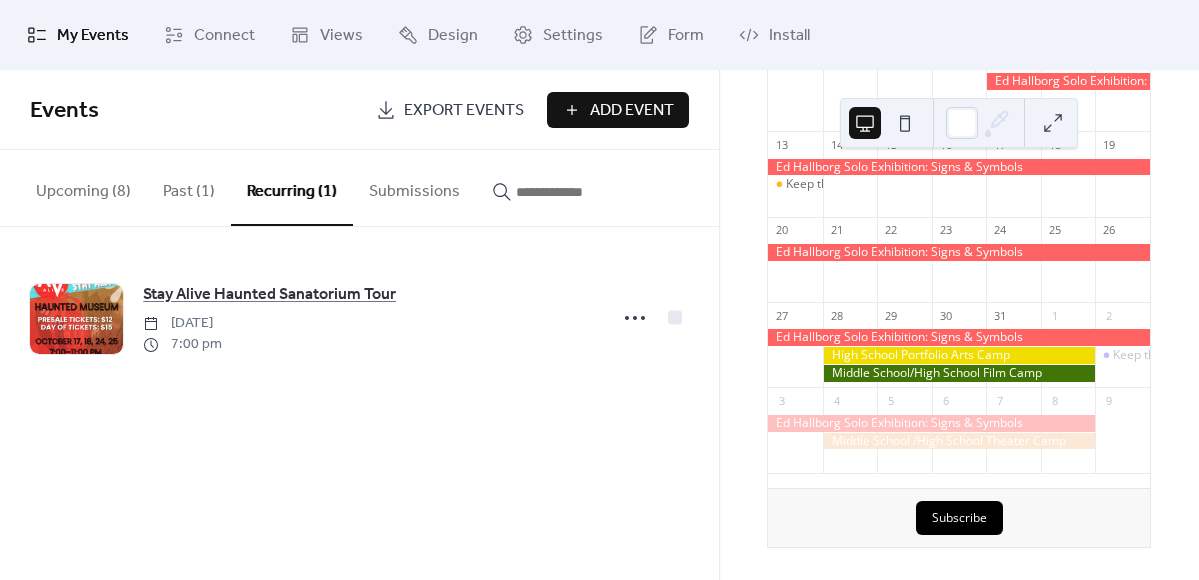 click on "Upcoming  (8)" at bounding box center (83, 187) 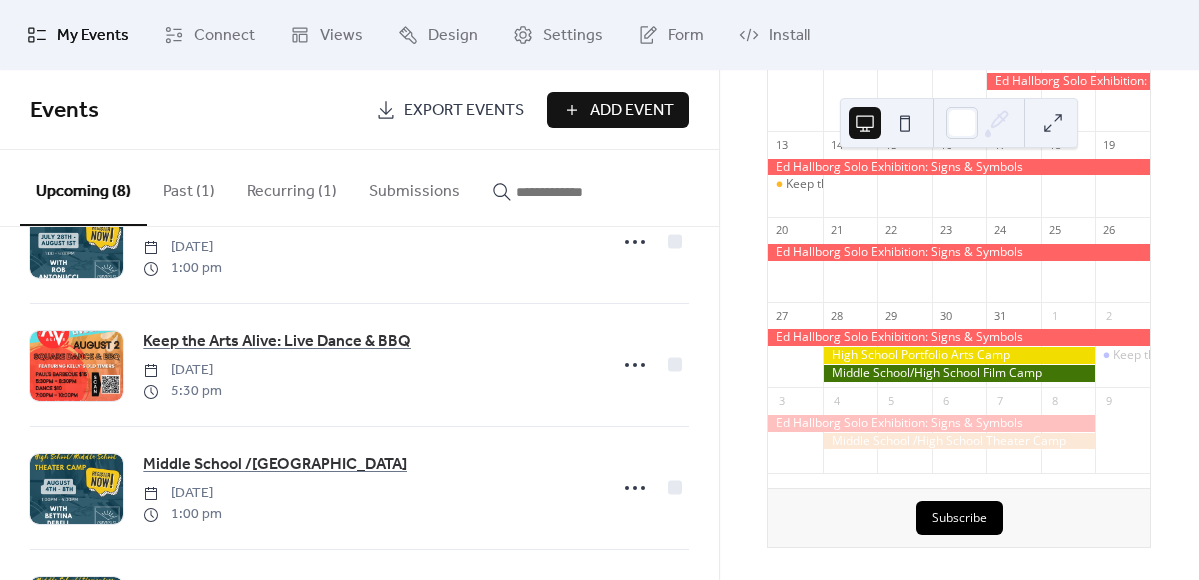 scroll, scrollTop: 377, scrollLeft: 0, axis: vertical 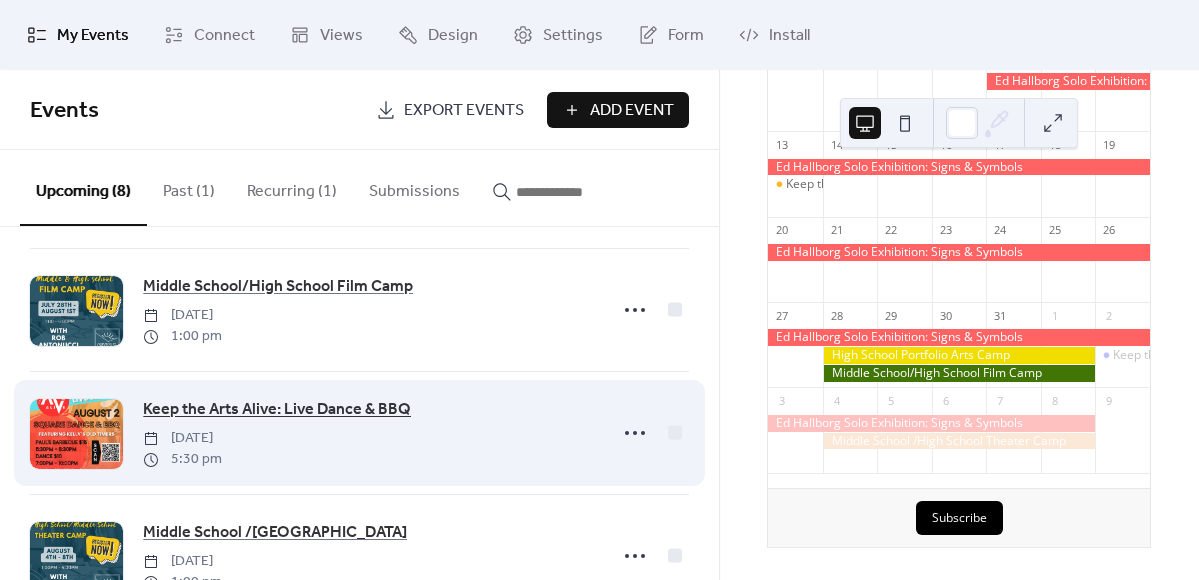 click on "Keep the Arts Alive: Live Dance & BBQ" at bounding box center [277, 410] 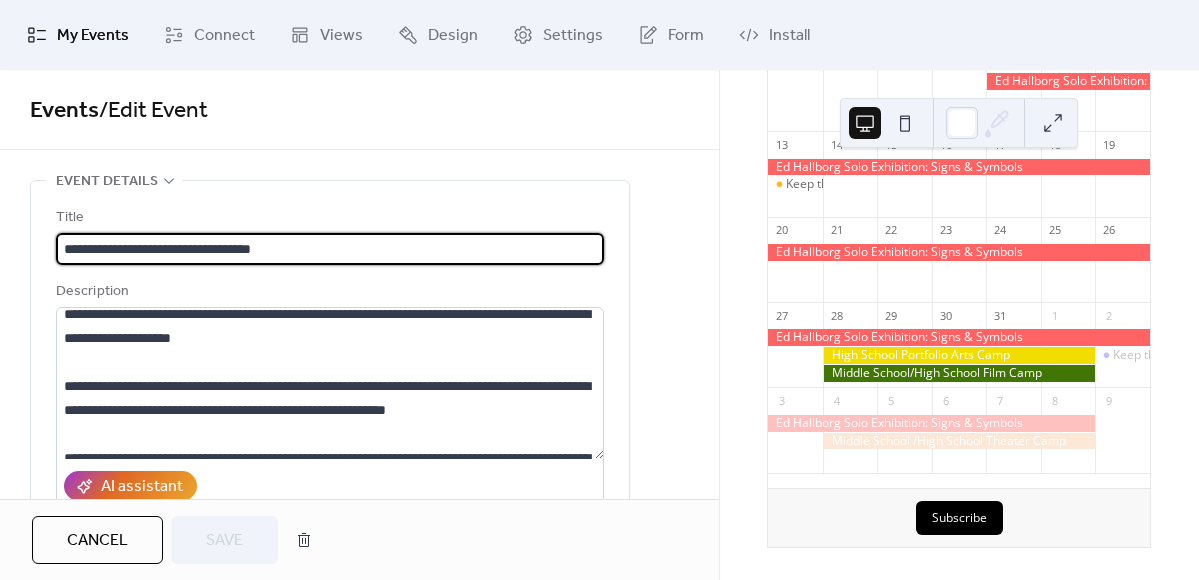 scroll, scrollTop: 216, scrollLeft: 0, axis: vertical 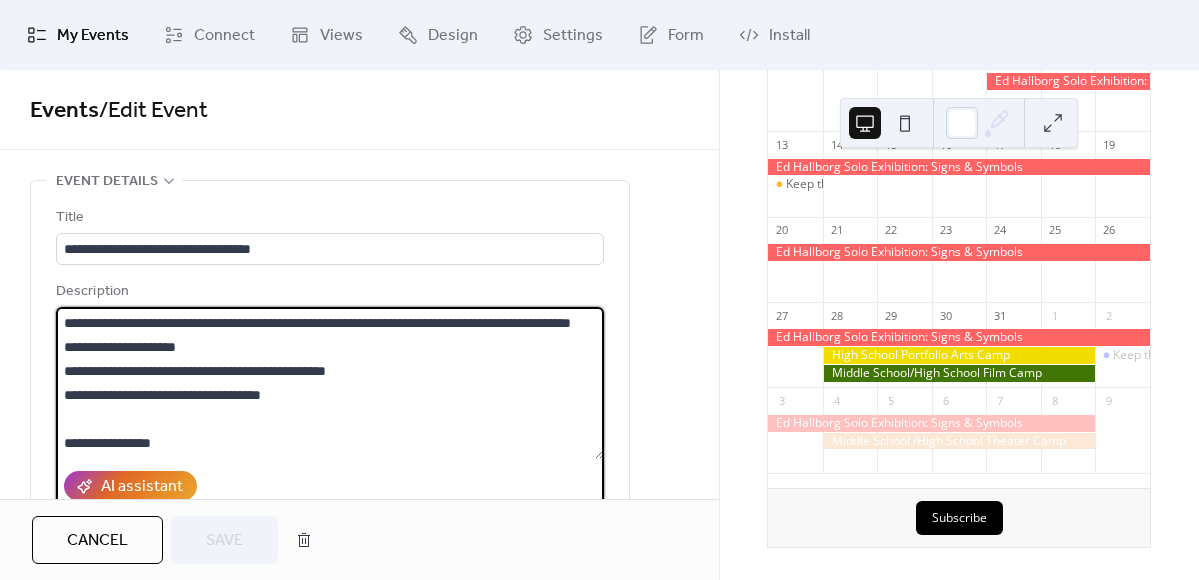 drag, startPoint x: 508, startPoint y: 445, endPoint x: 77, endPoint y: 267, distance: 466.31 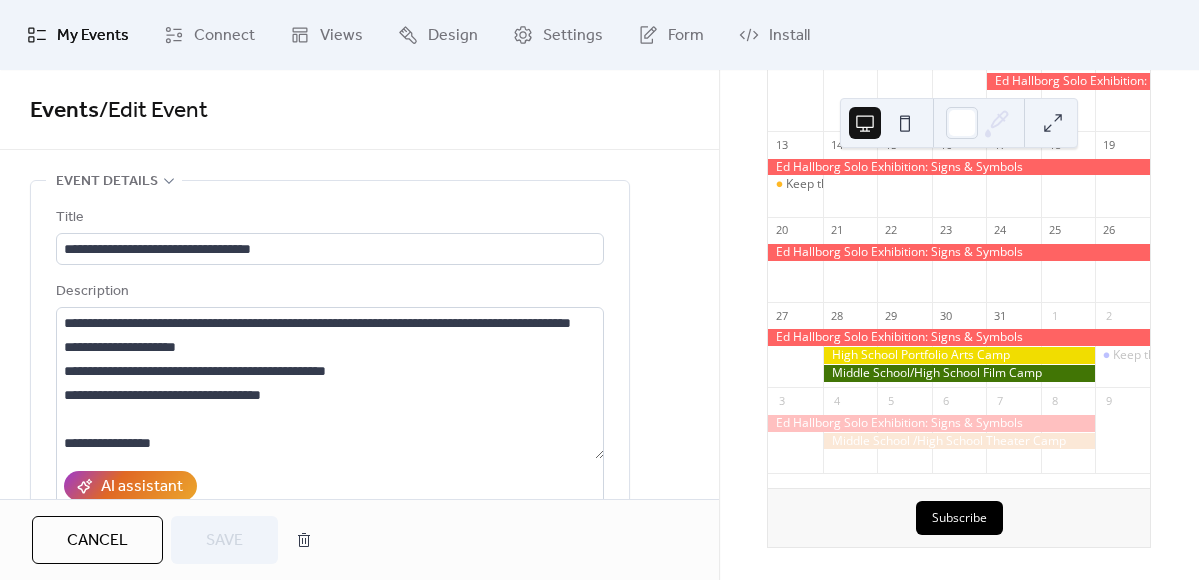 click on "**********" at bounding box center (359, 952) 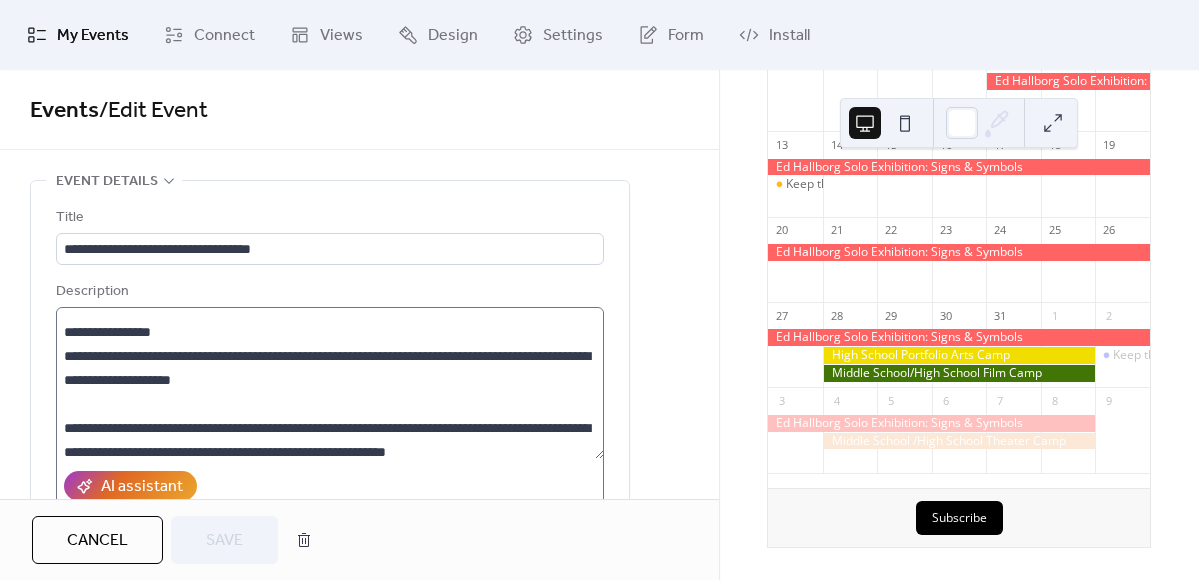 scroll, scrollTop: 216, scrollLeft: 0, axis: vertical 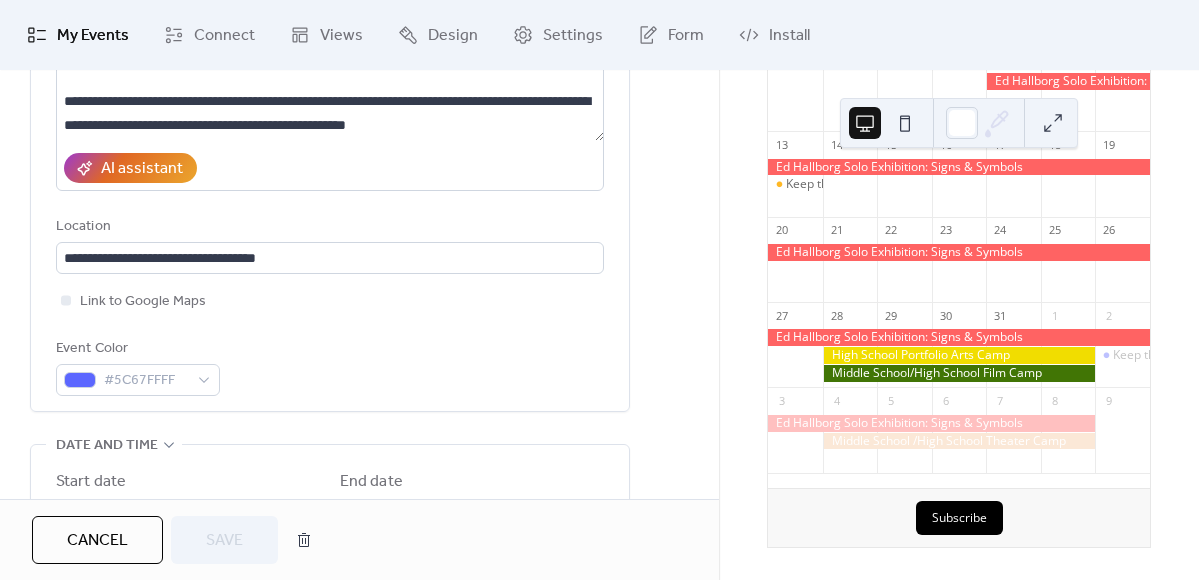 click on "Cancel" at bounding box center (97, 540) 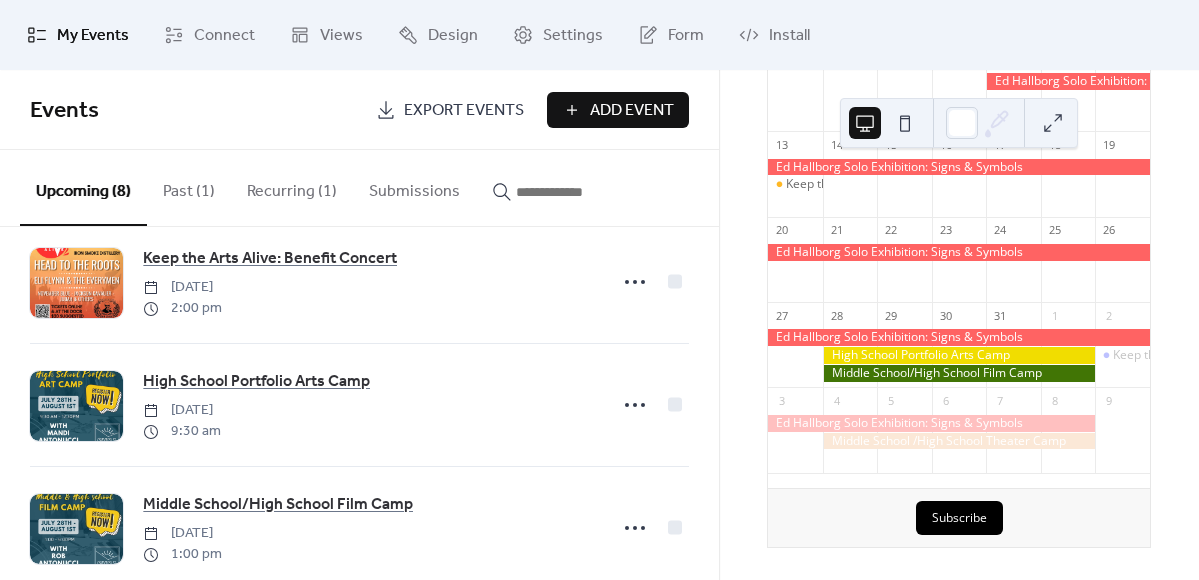 scroll, scrollTop: 19, scrollLeft: 0, axis: vertical 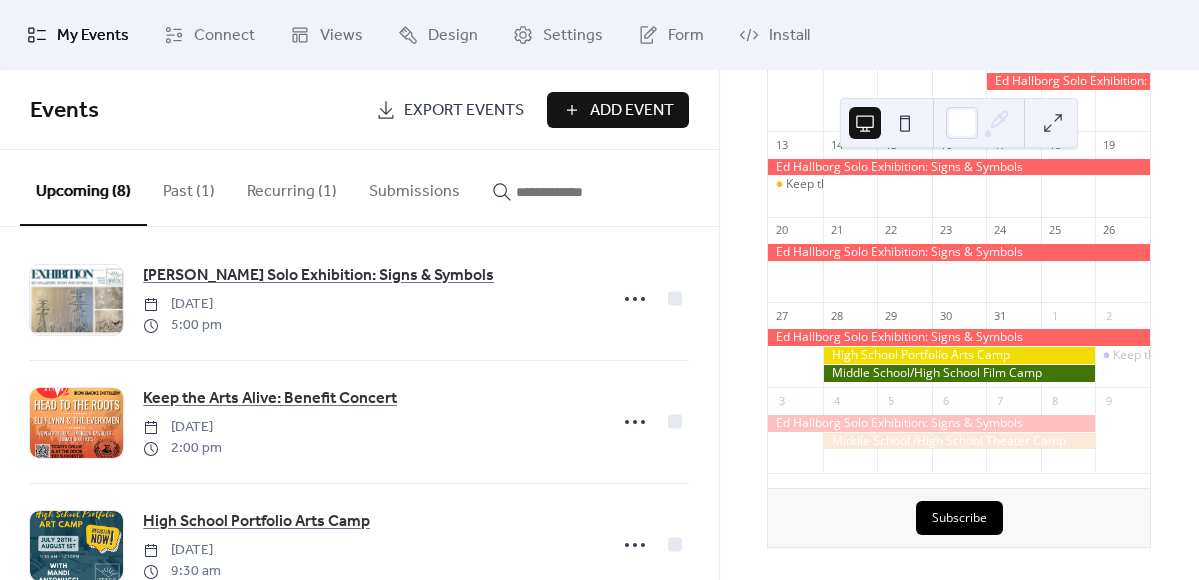 click on "Recurring  (1)" at bounding box center [292, 187] 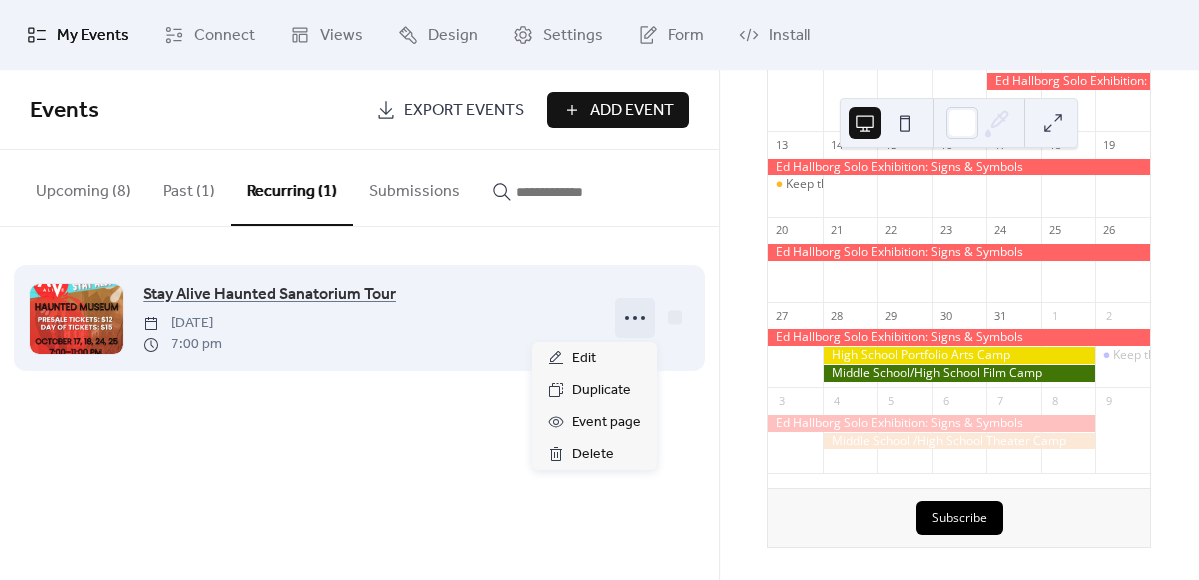 click 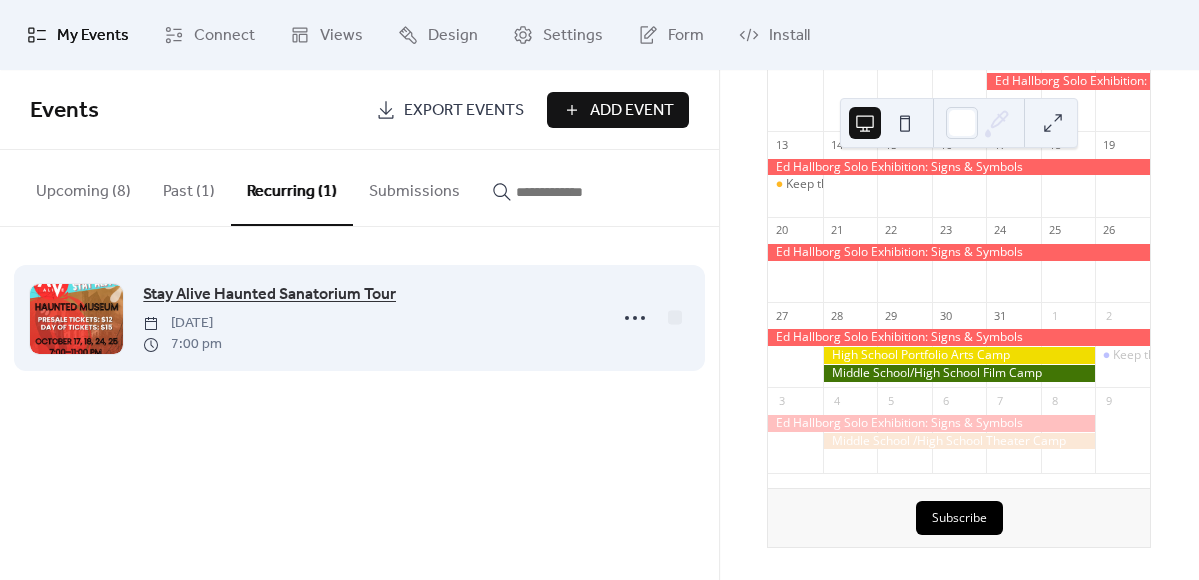 click on "Stay Alive Haunted Sanatorium Tour" at bounding box center [269, 295] 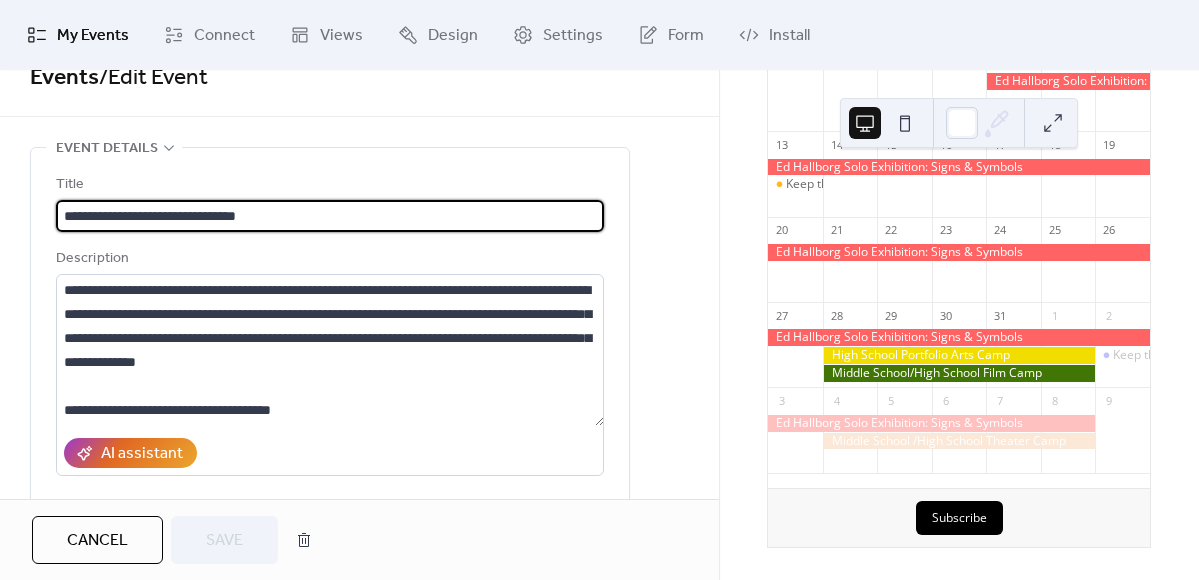 scroll, scrollTop: 0, scrollLeft: 0, axis: both 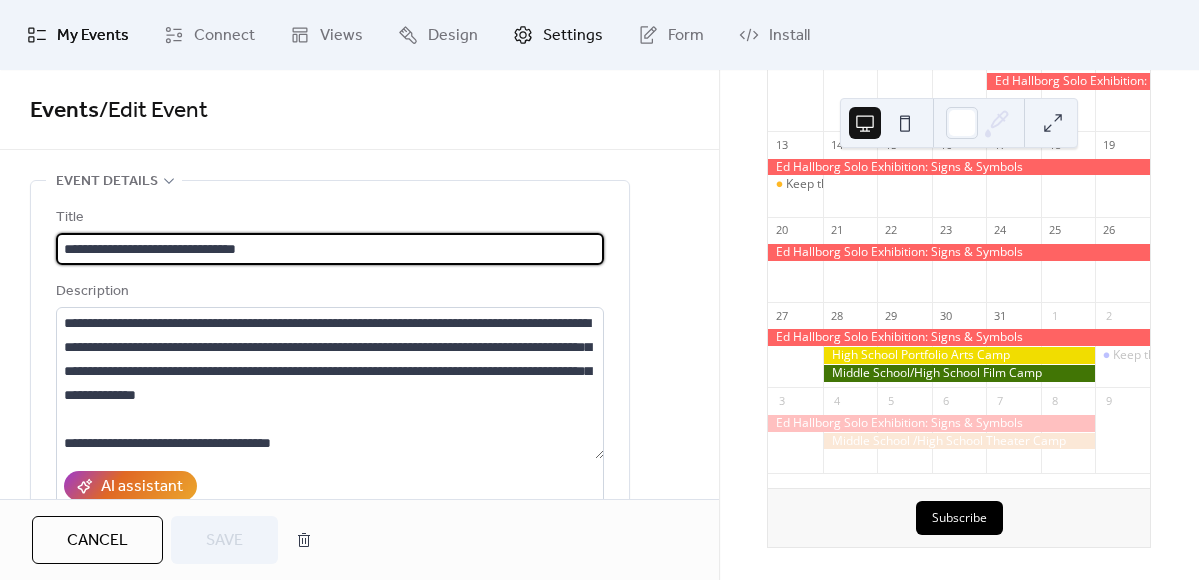click on "Settings" at bounding box center (573, 36) 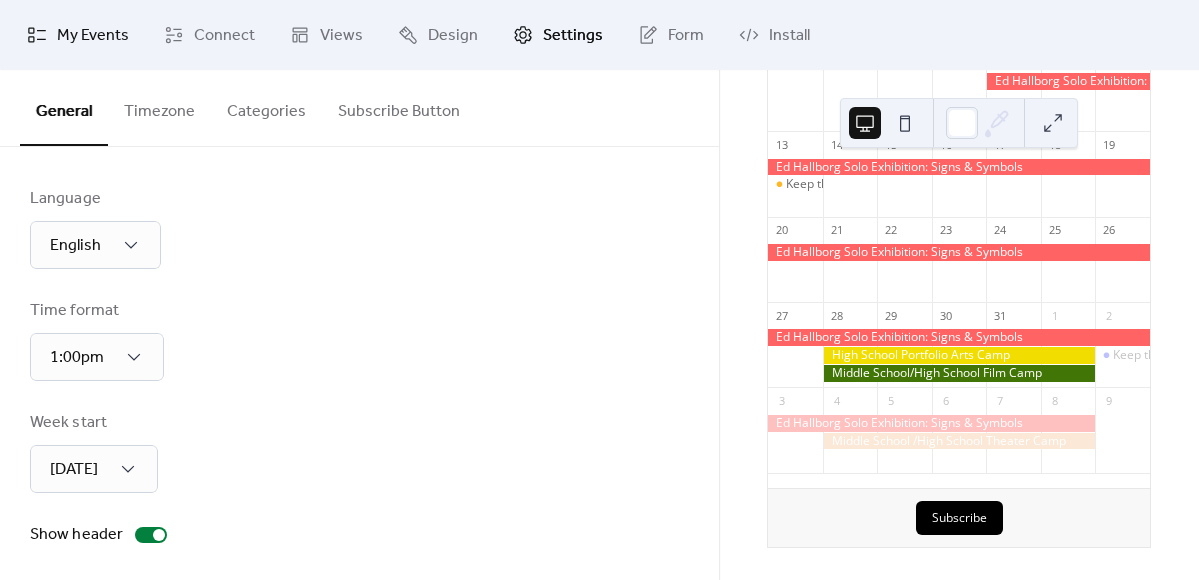 click on "My Events" at bounding box center (93, 36) 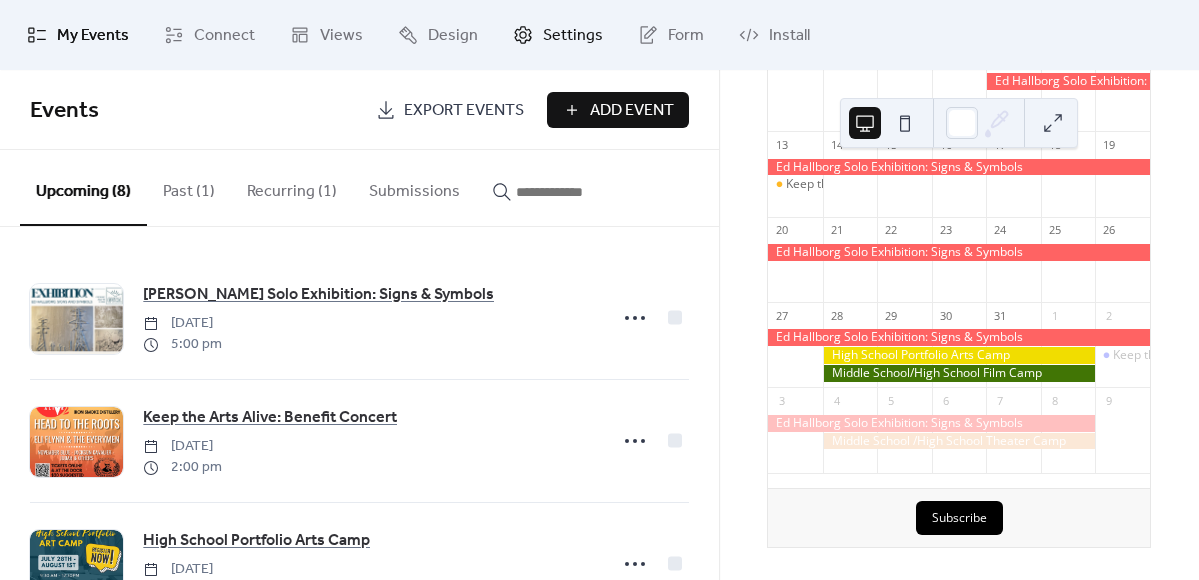 click on "Settings" at bounding box center [573, 36] 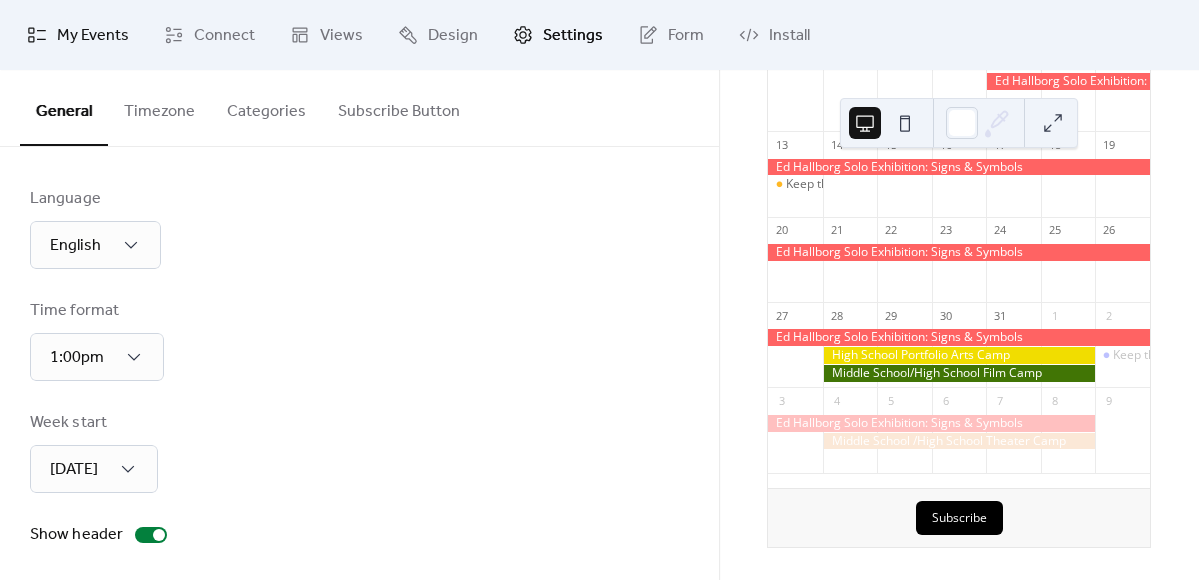 click on "My Events" at bounding box center [93, 36] 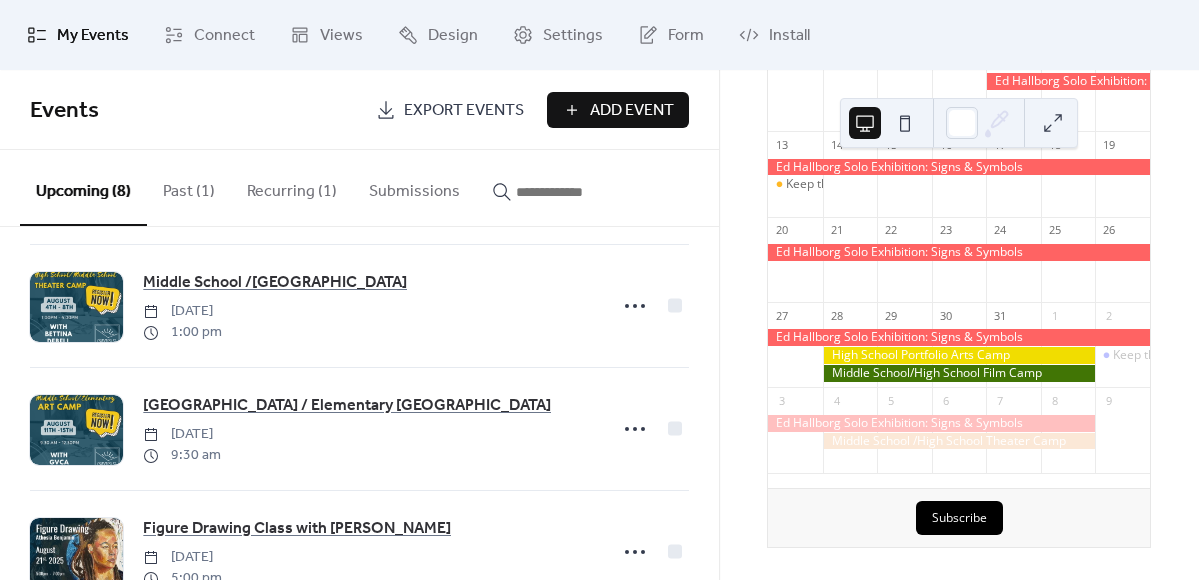 scroll, scrollTop: 694, scrollLeft: 0, axis: vertical 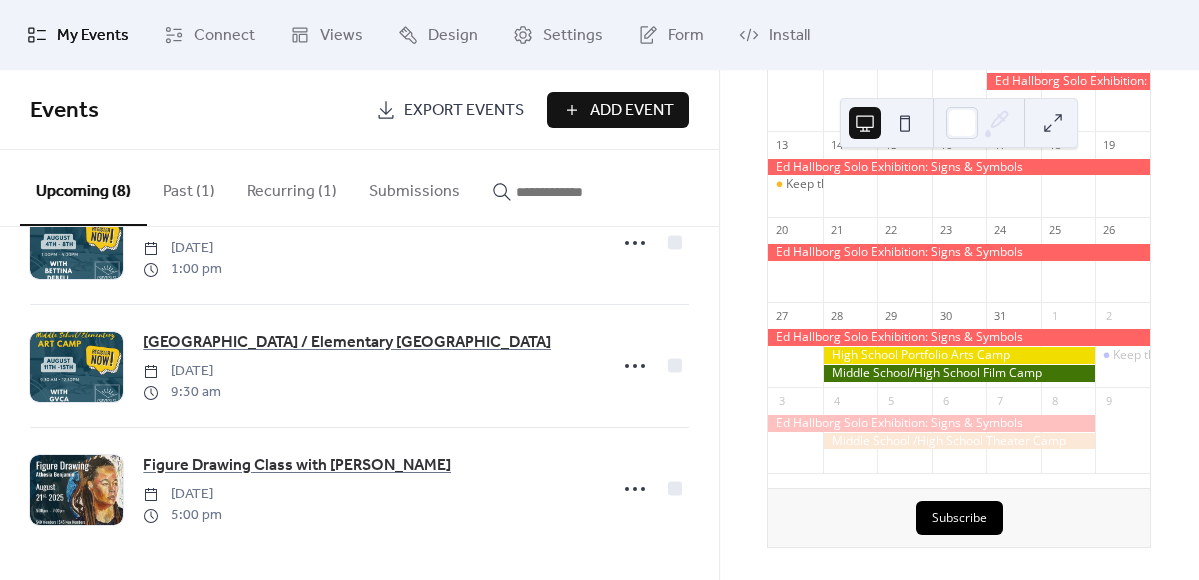 click on "Recurring  (1)" at bounding box center (292, 187) 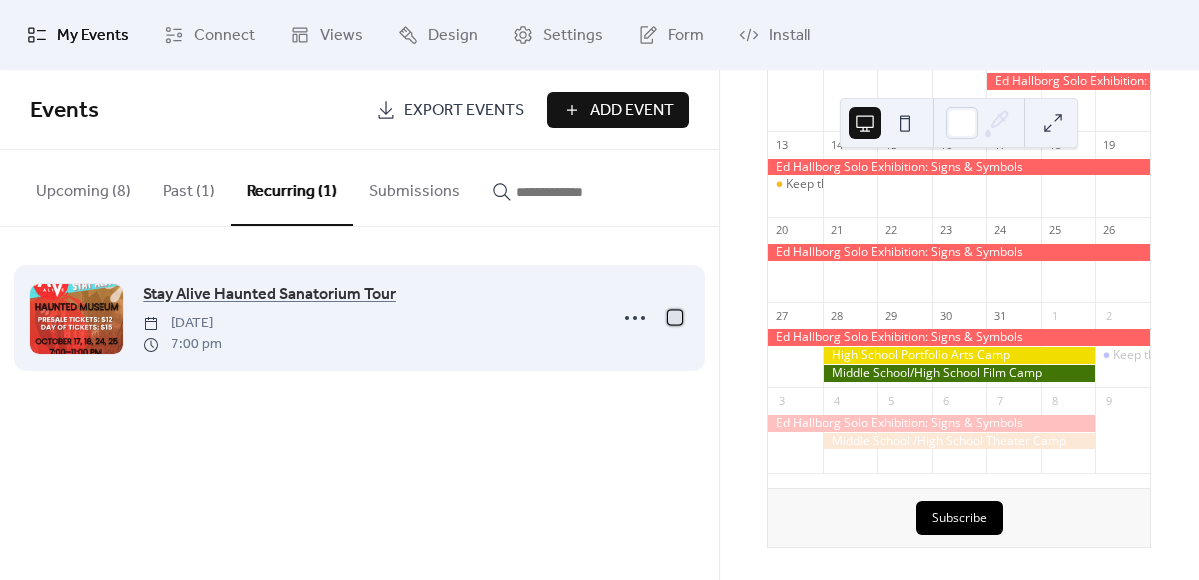 click at bounding box center (675, 317) 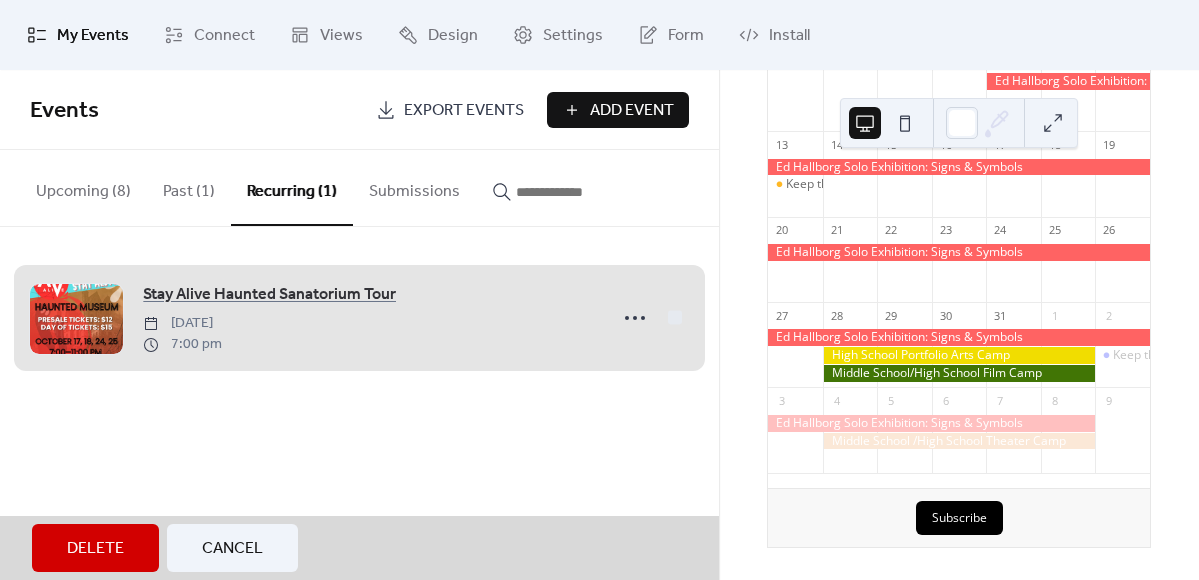 click on "Stay Alive Haunted Sanatorium Tour [DATE] 7:00 pm" at bounding box center [359, 318] 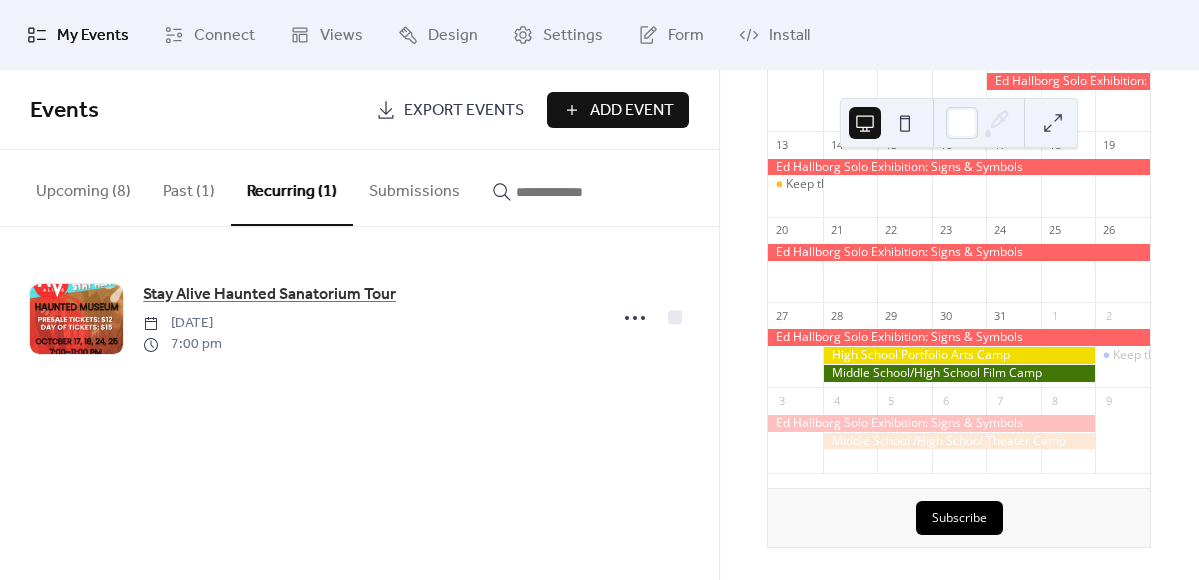 click 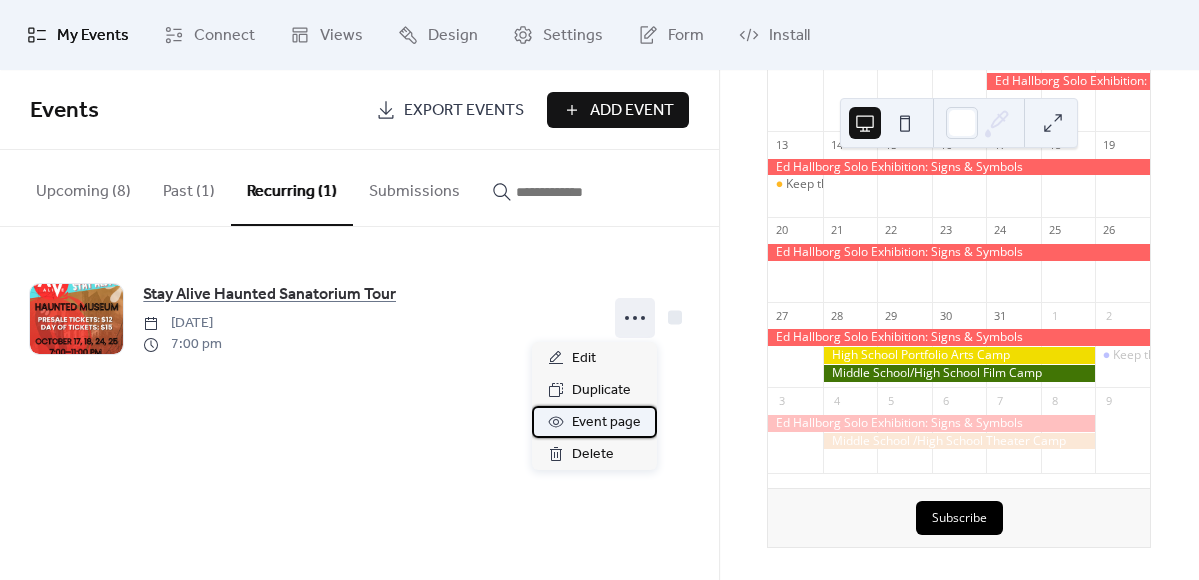 click on "Event page" at bounding box center (606, 423) 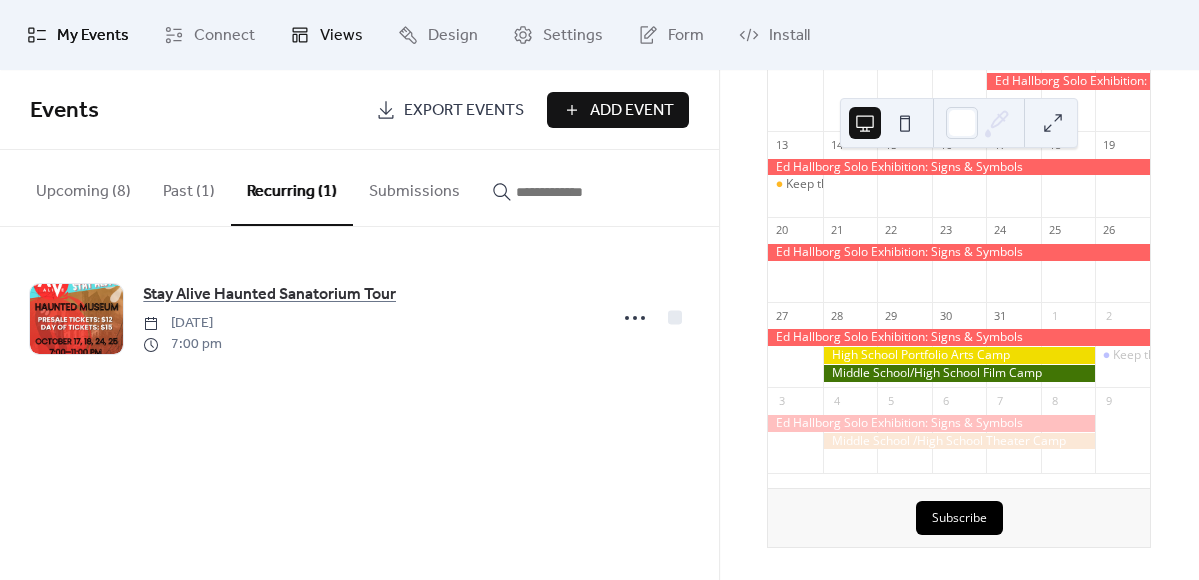 click on "Views" at bounding box center (326, 35) 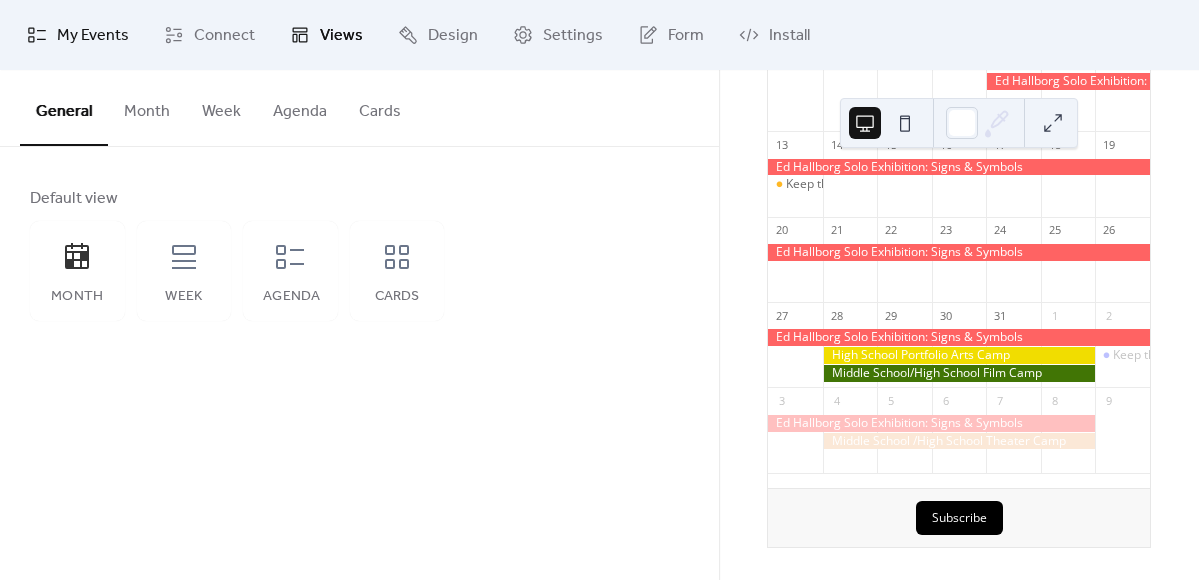 click on "My Events" at bounding box center (93, 36) 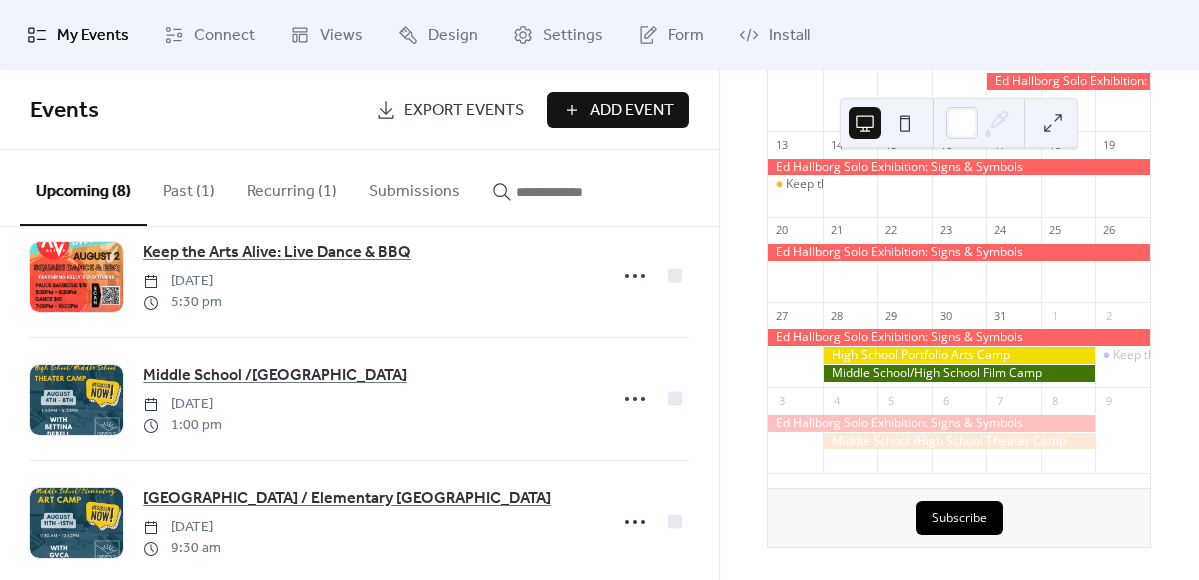 scroll, scrollTop: 694, scrollLeft: 0, axis: vertical 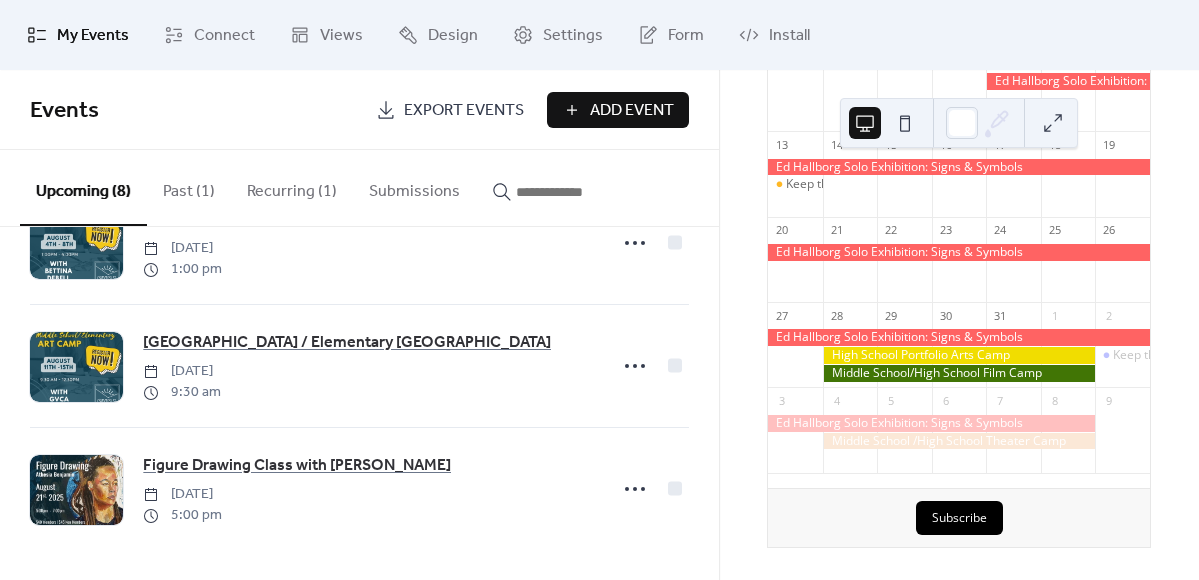 click on "Recurring  (1)" at bounding box center [292, 187] 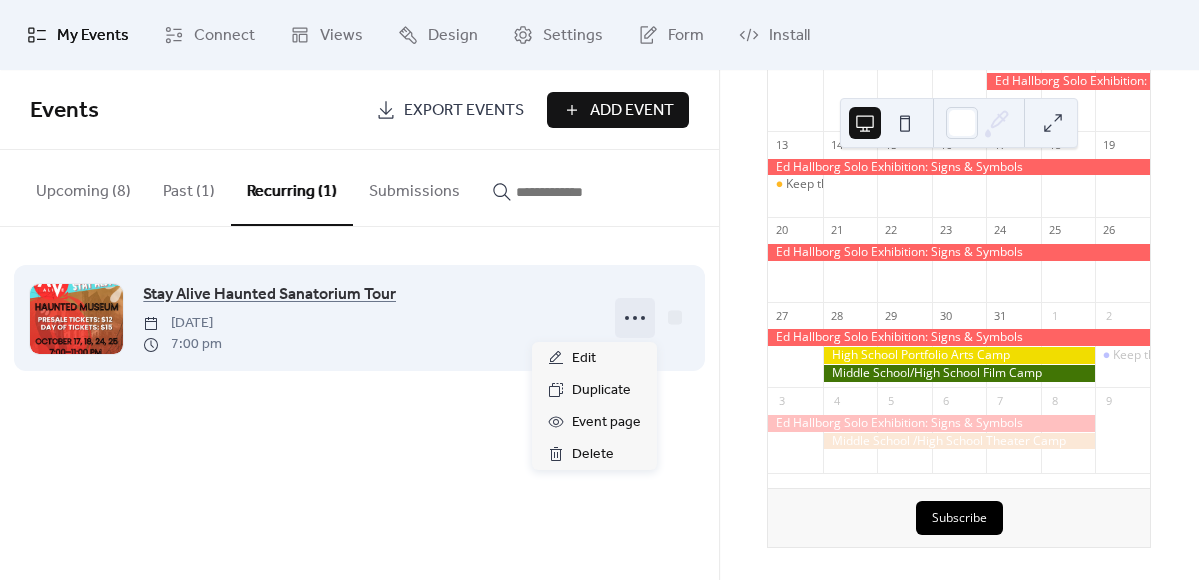 click 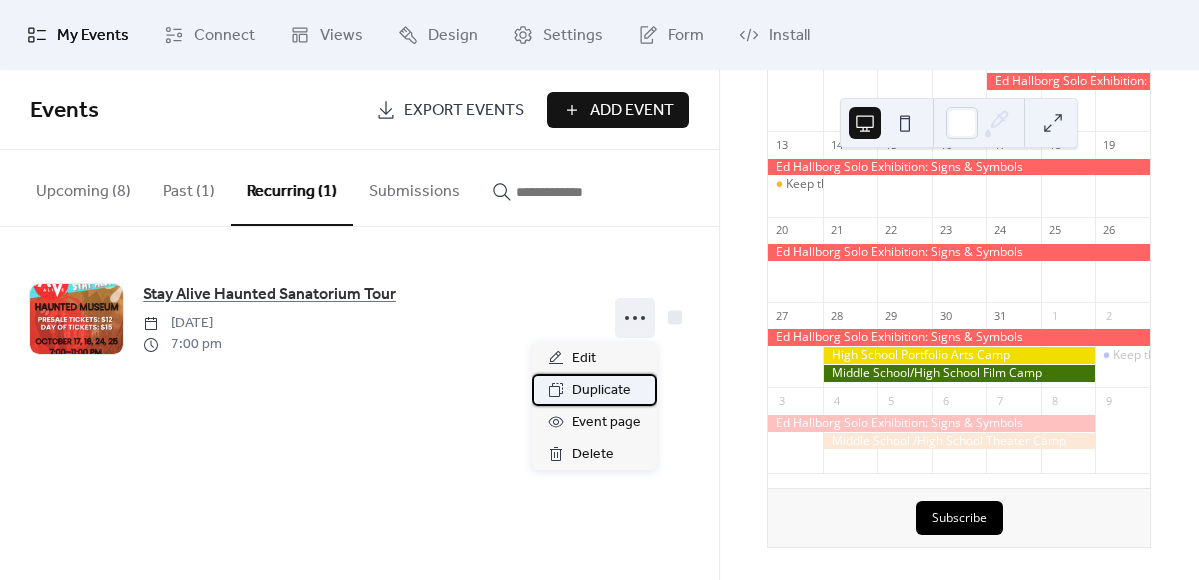 click on "Duplicate" at bounding box center [601, 391] 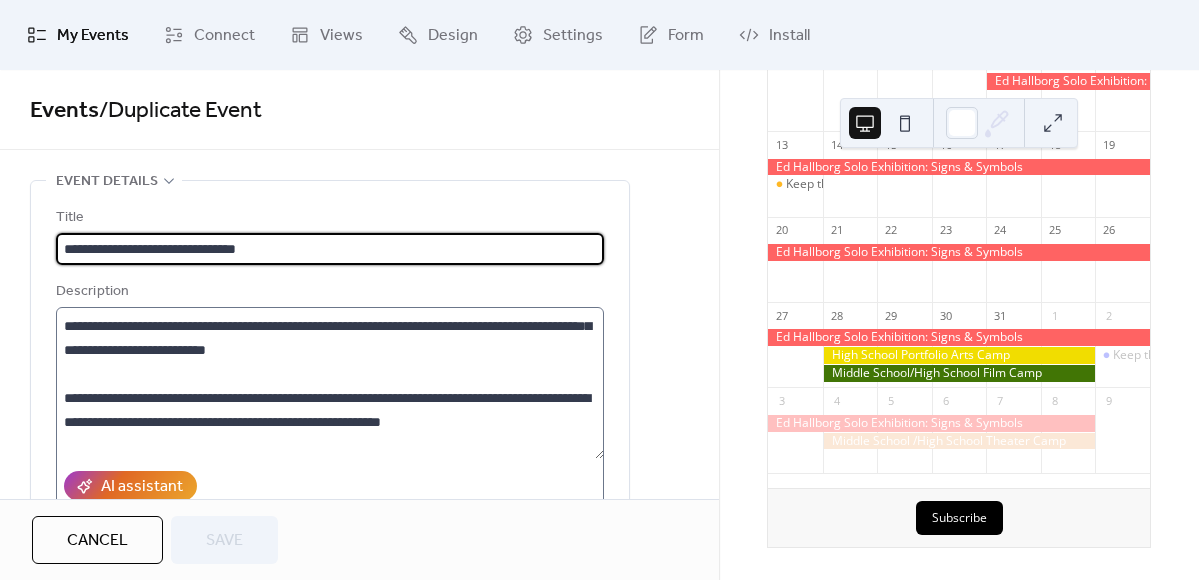 scroll, scrollTop: 648, scrollLeft: 0, axis: vertical 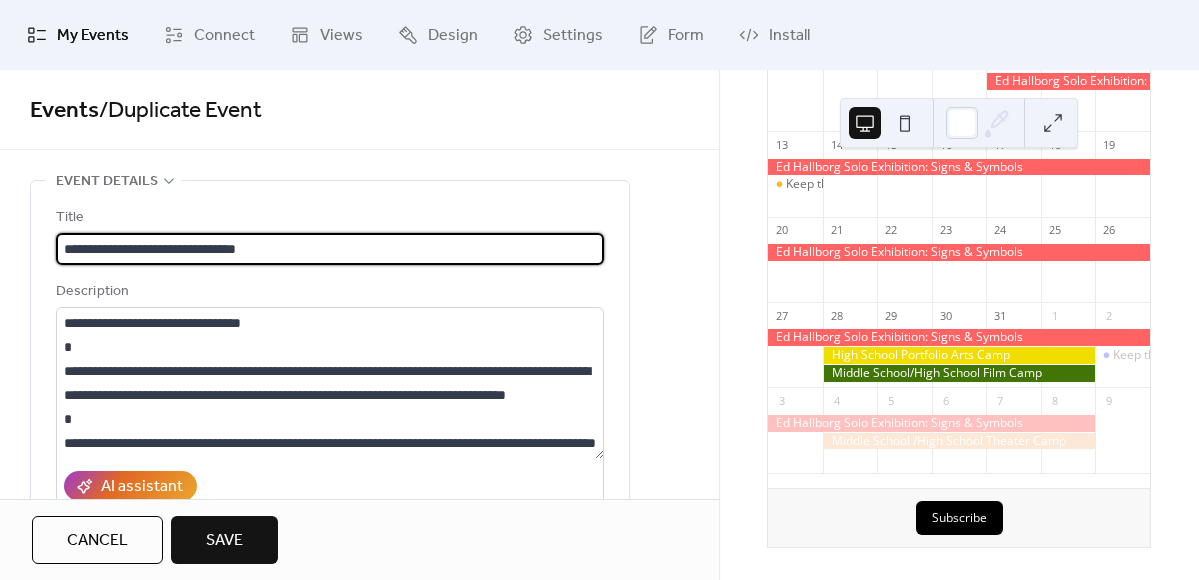 click on "**********" at bounding box center [330, 249] 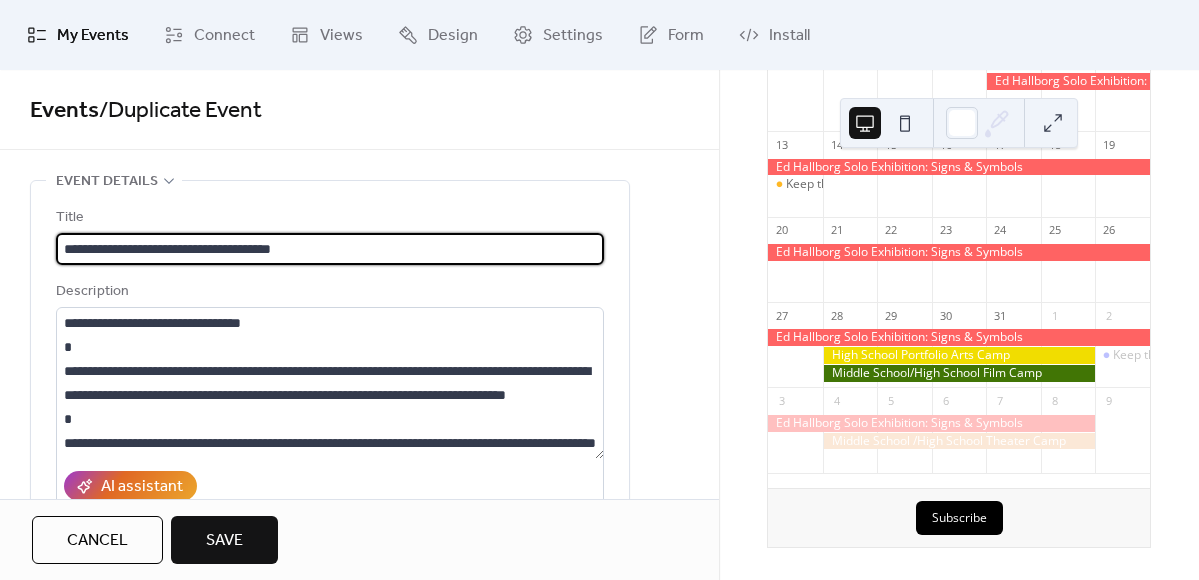 type on "**********" 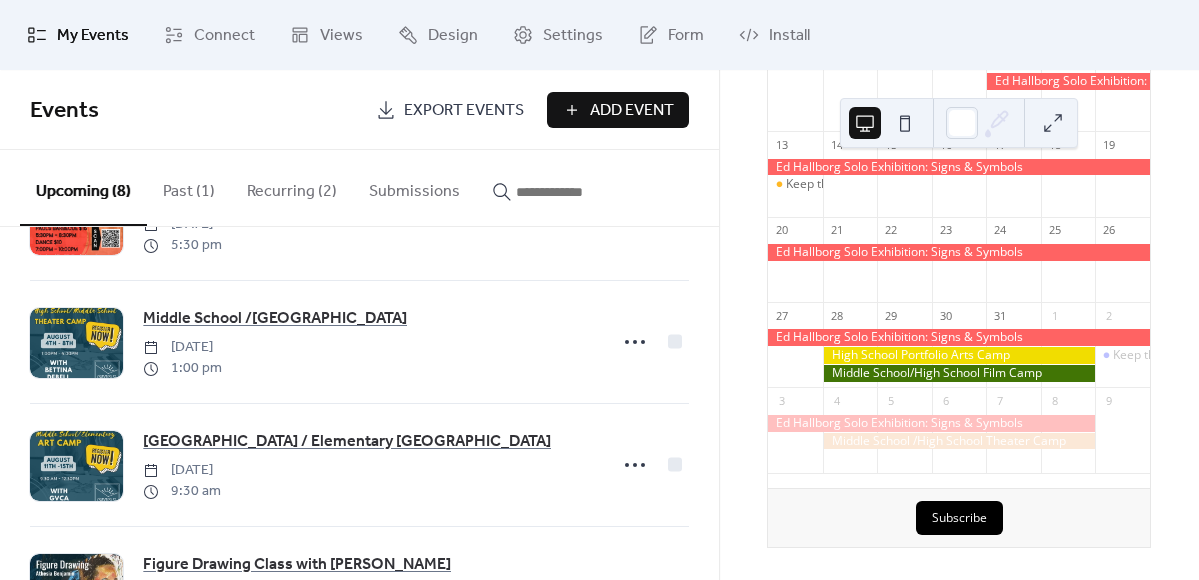 scroll, scrollTop: 694, scrollLeft: 0, axis: vertical 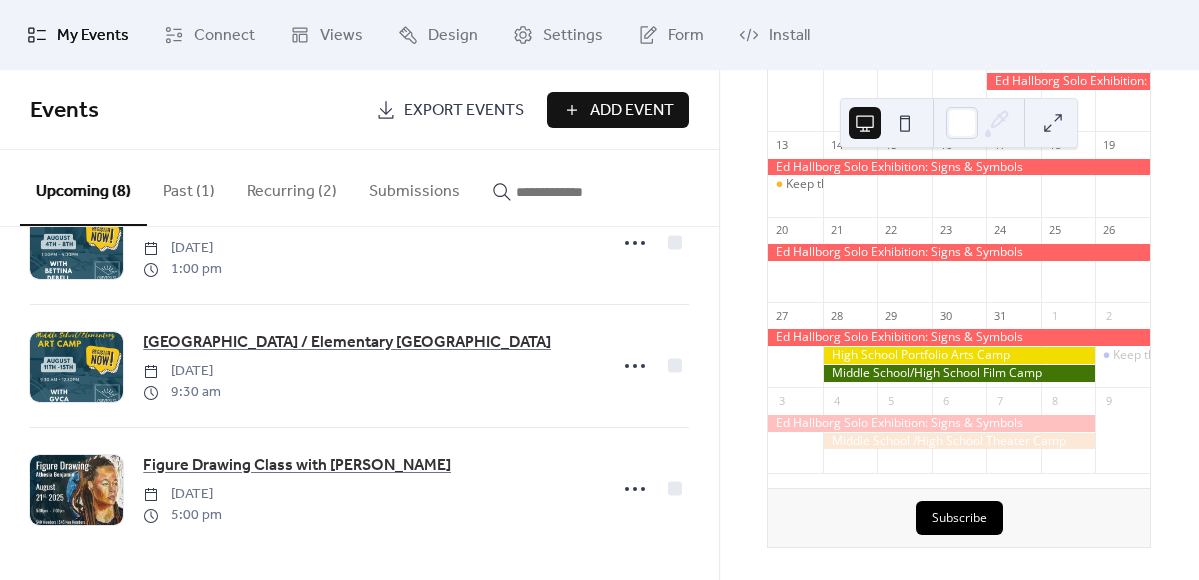 click on "Recurring  (2)" at bounding box center [292, 187] 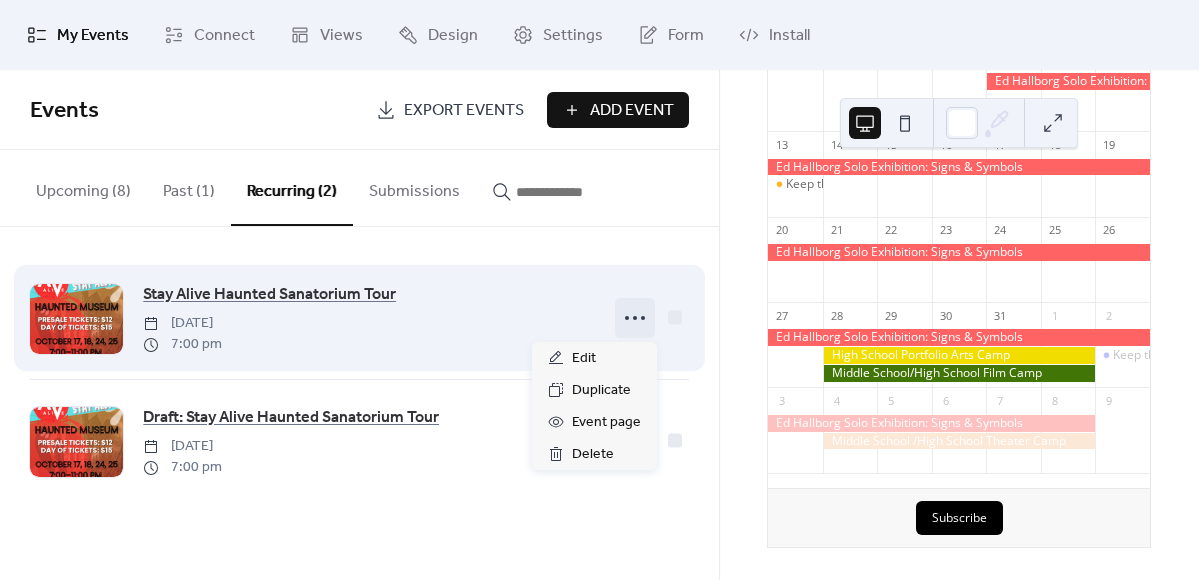 click 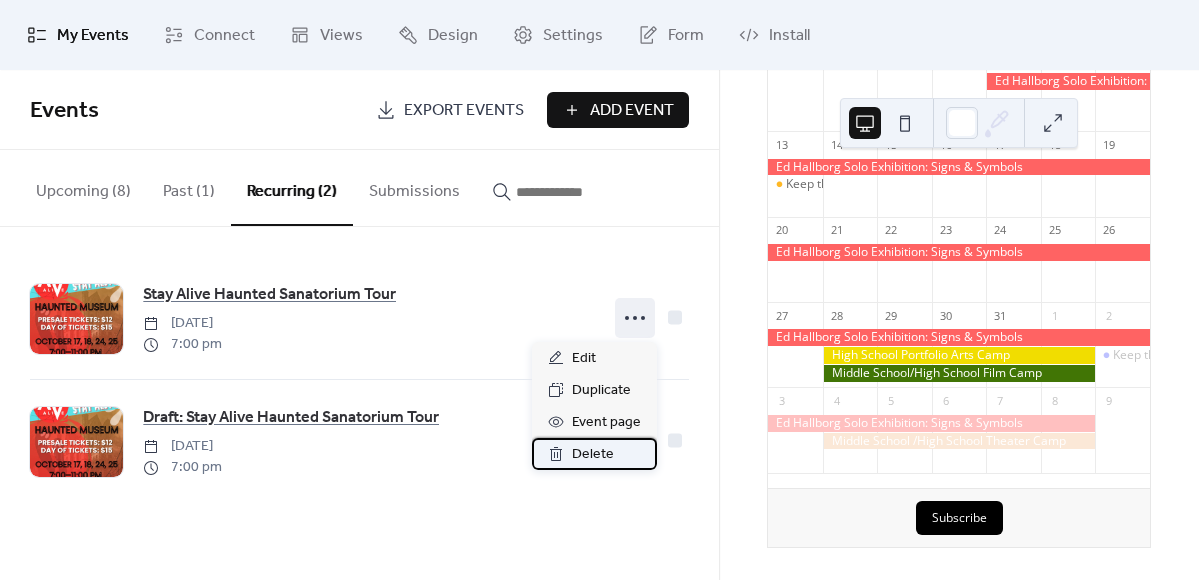 click on "Delete" at bounding box center [594, 454] 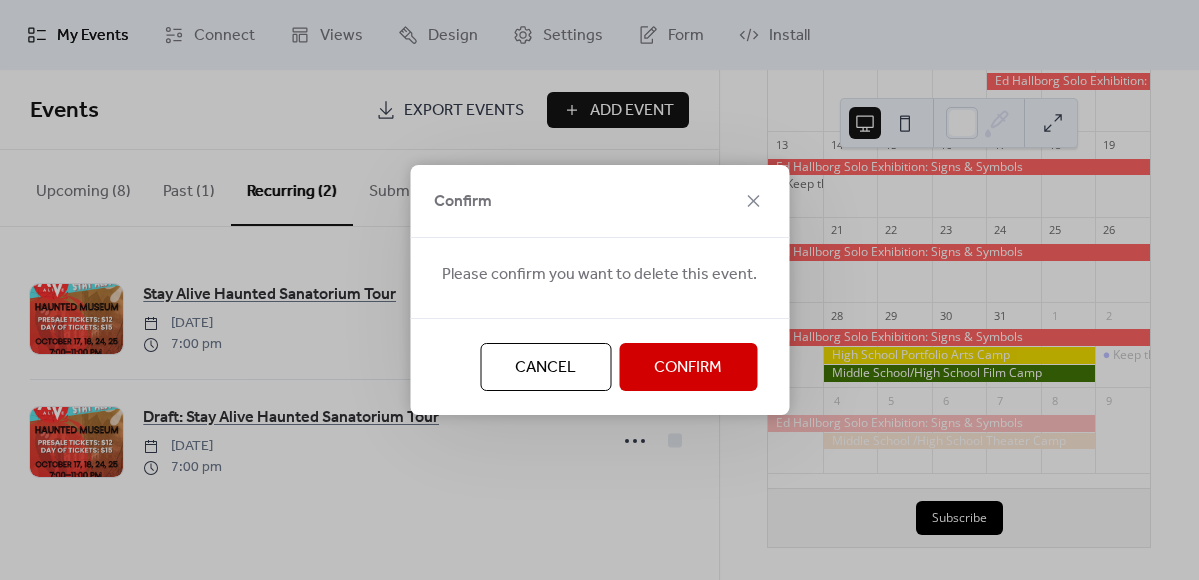 click on "Confirm" at bounding box center [688, 368] 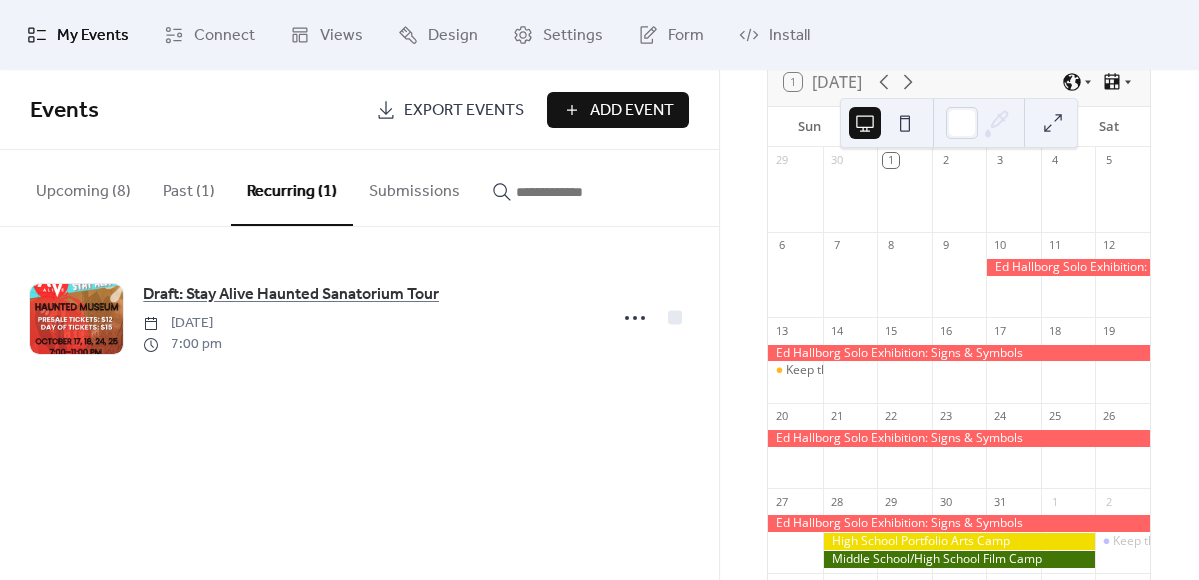 scroll, scrollTop: 0, scrollLeft: 0, axis: both 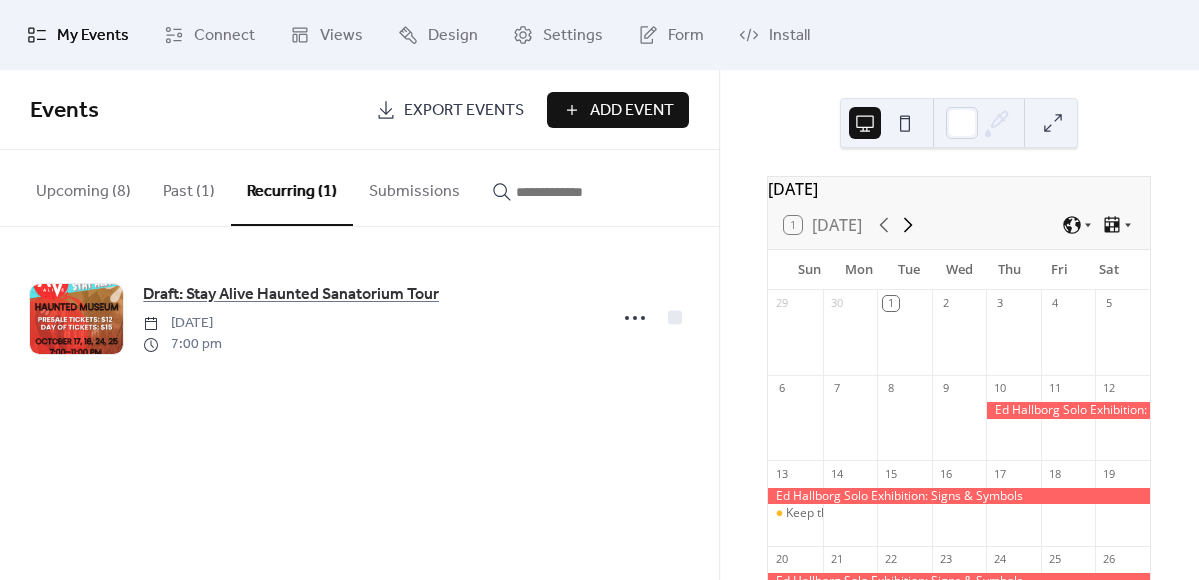 click 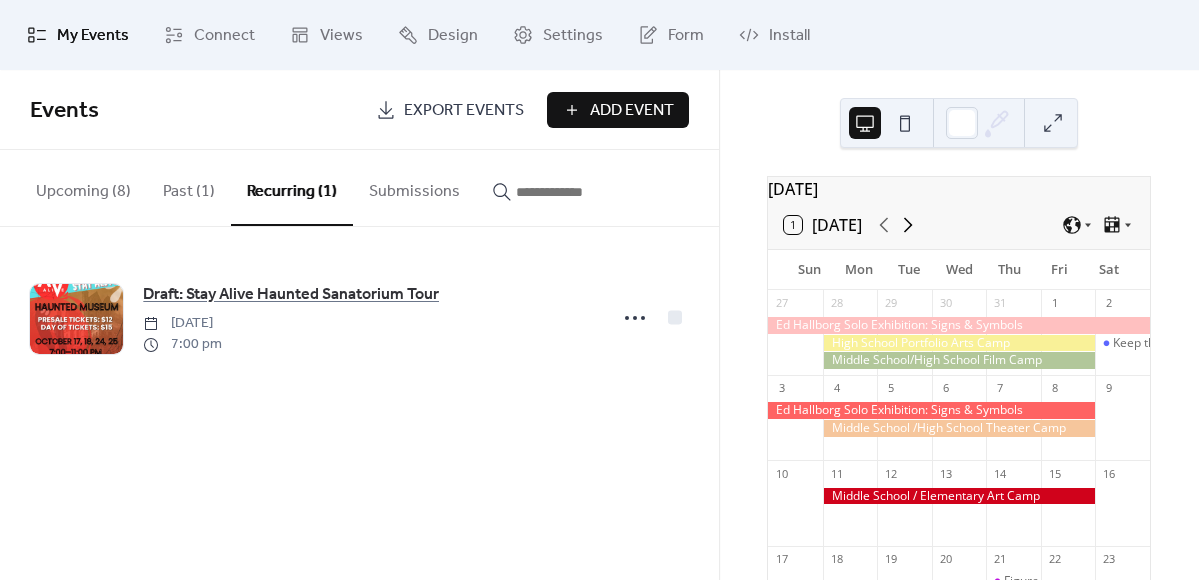 click 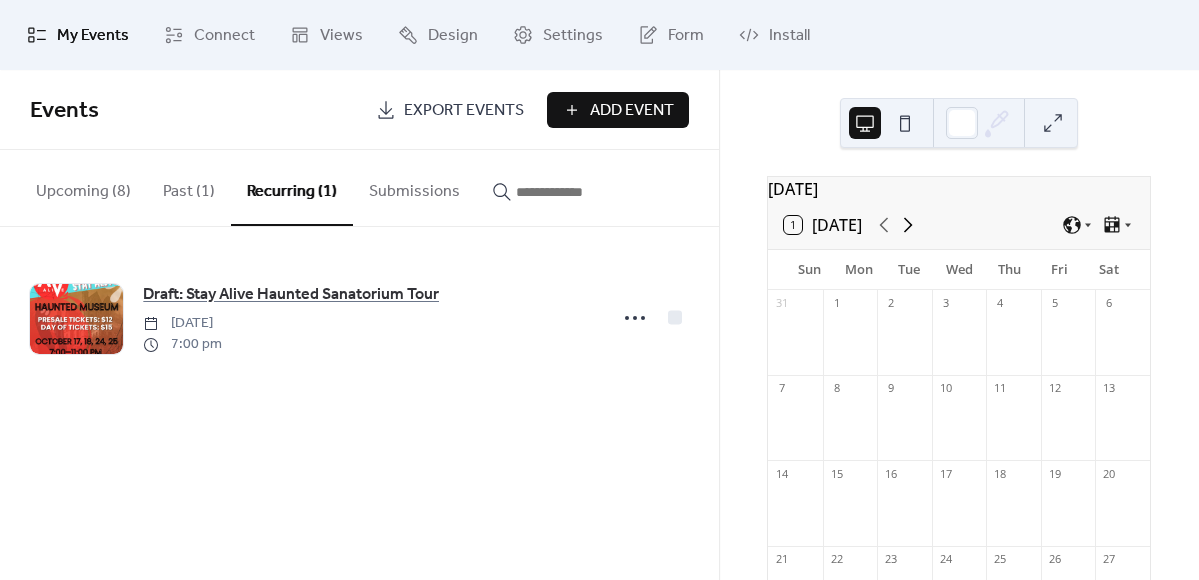 click 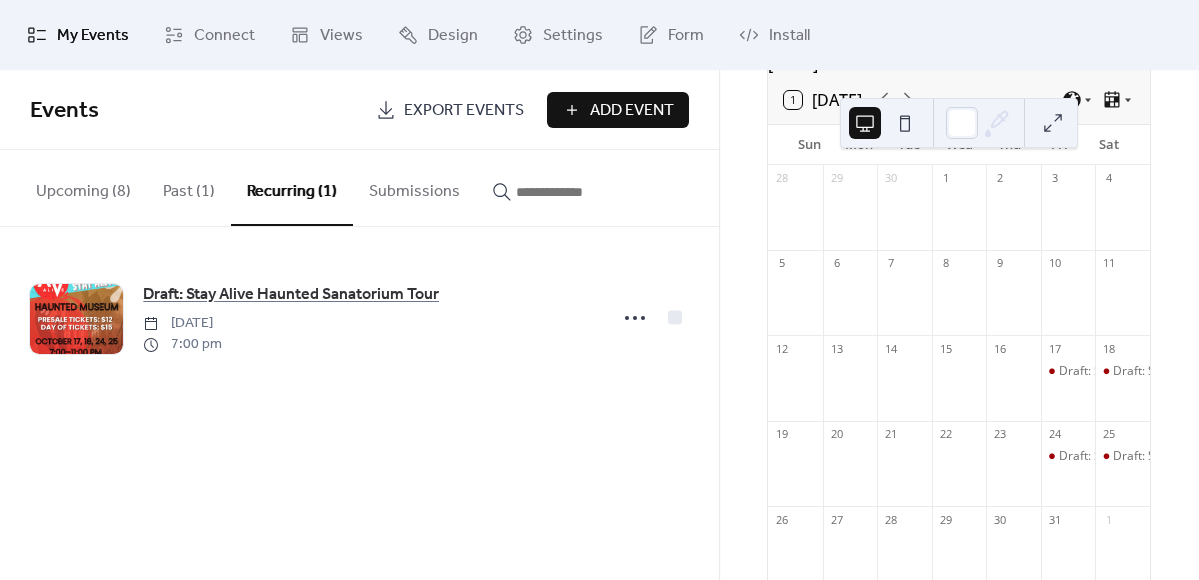 scroll, scrollTop: 134, scrollLeft: 0, axis: vertical 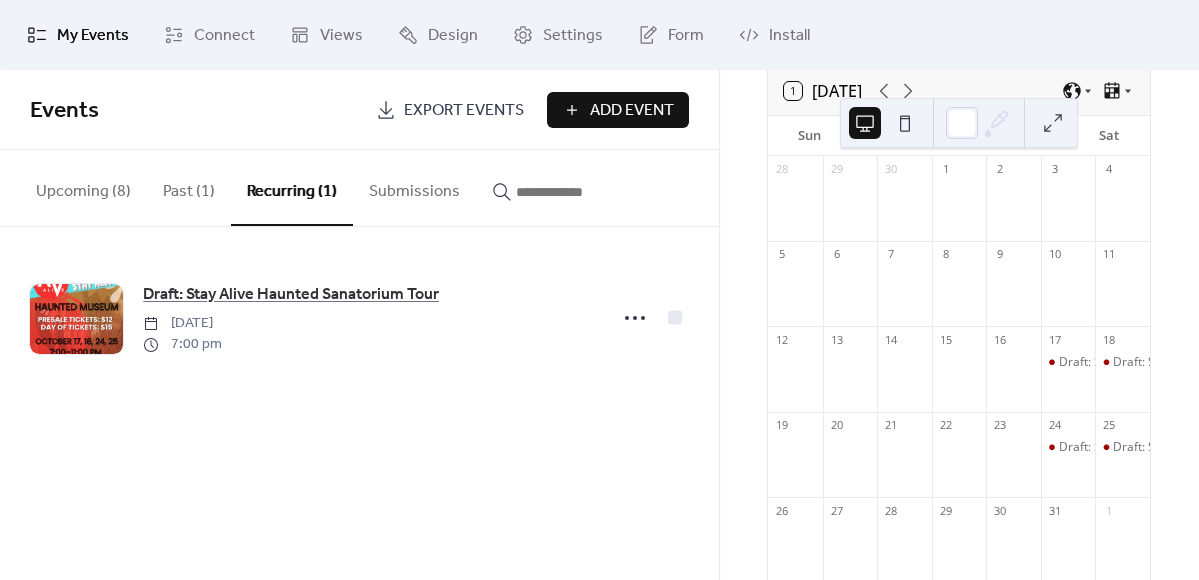 click on "Events Export Events Add Event Upcoming  (8) Past  (1) Recurring  (1) Submissions   [PERSON_NAME] Solo Exhibition: Signs & Symbols [DATE] 5:00 pm Keep the Arts Alive: Benefit Concert [DATE] 2:00 pm  High School Portfolio Arts Camp [DATE] 9:30 am Middle School/High School Film Camp [DATE] 1:00 pm Keep the Arts Alive: Live Dance & BBQ [DATE] 5:30 pm Middle School /[GEOGRAPHIC_DATA] [DATE] 1:00 pm Middle School / Elementary [GEOGRAPHIC_DATA] [DATE] 9:30 am Figure Drawing Class with [PERSON_NAME] [DATE] 5:00 pm Draft: Stay Alive Haunted Sanatorium Tour [DATE] 7:00 pm Cancel" at bounding box center [359, 325] 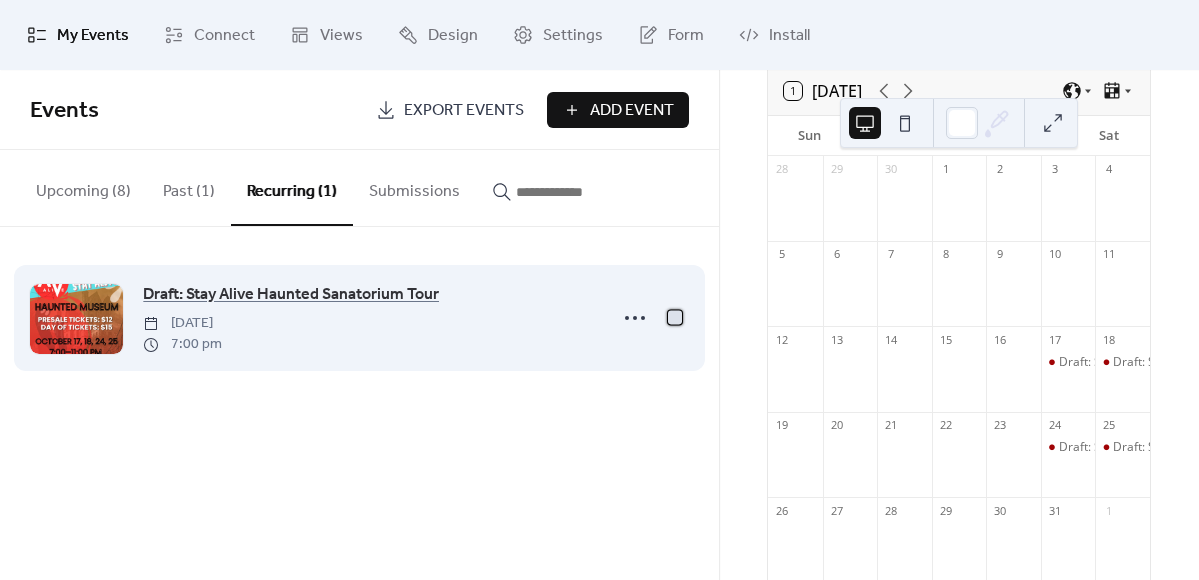 click at bounding box center [675, 317] 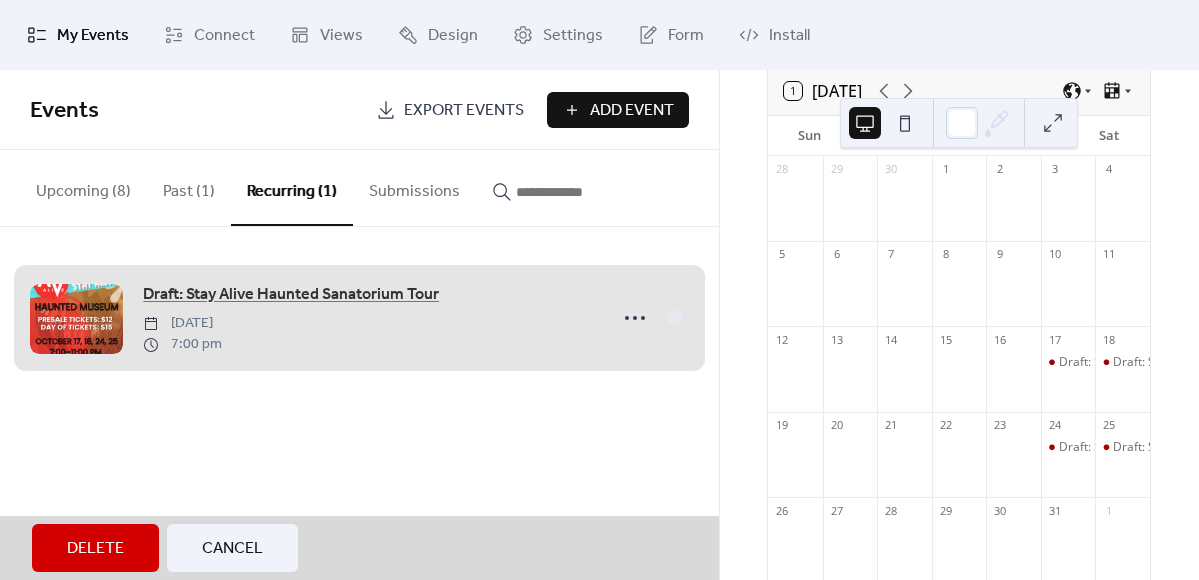 click on "Export Events" at bounding box center (450, 110) 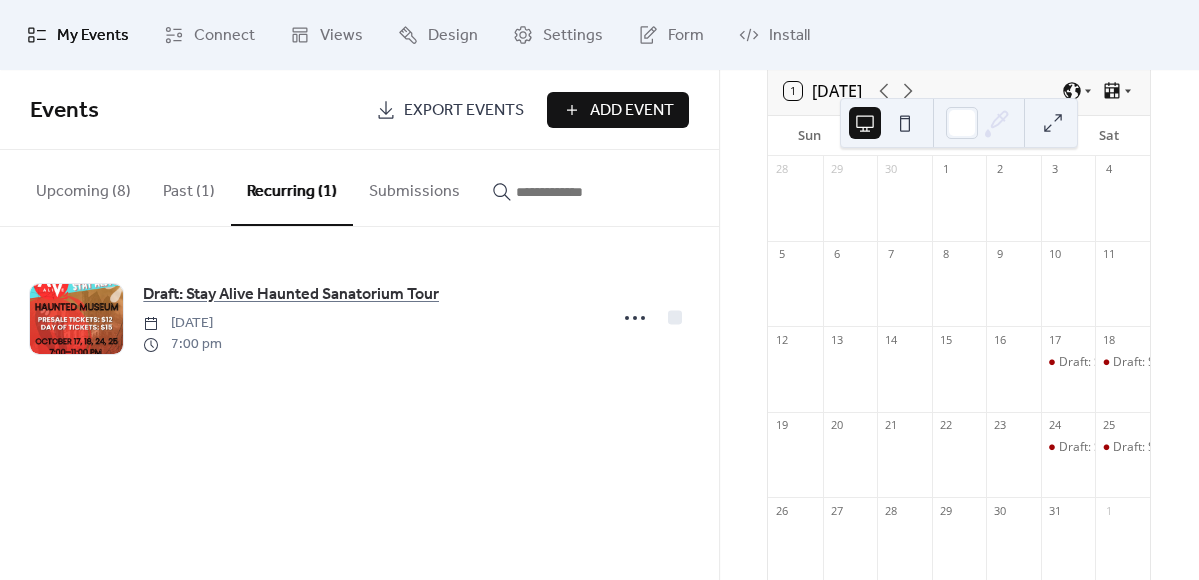 click 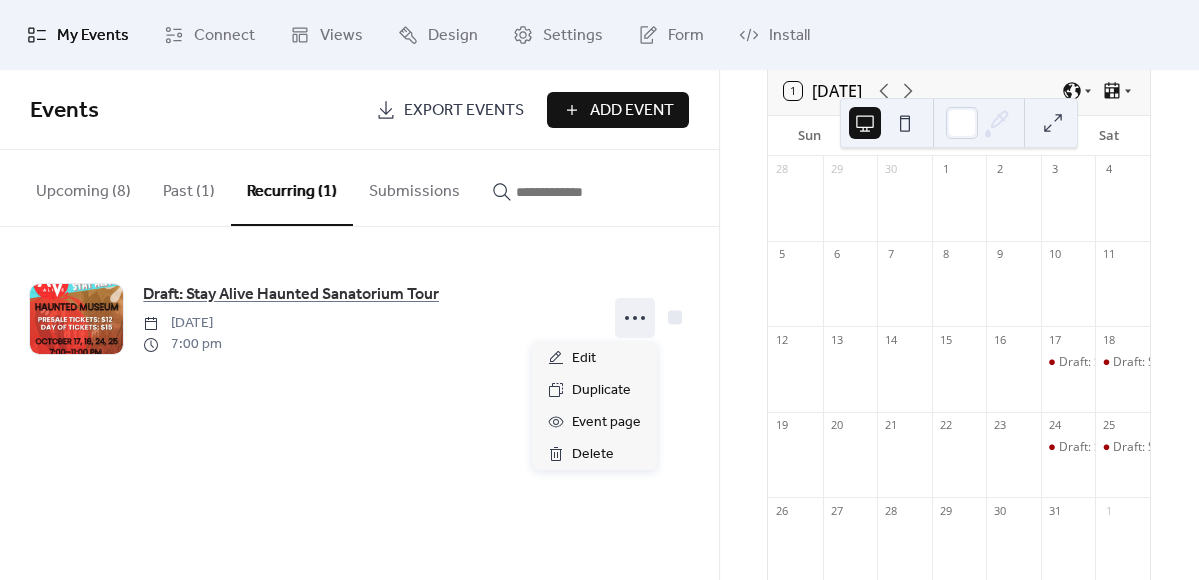 click on "Draft: Stay Alive Haunted Sanatorium Tour [DATE] 7:00 pm" at bounding box center (359, 318) 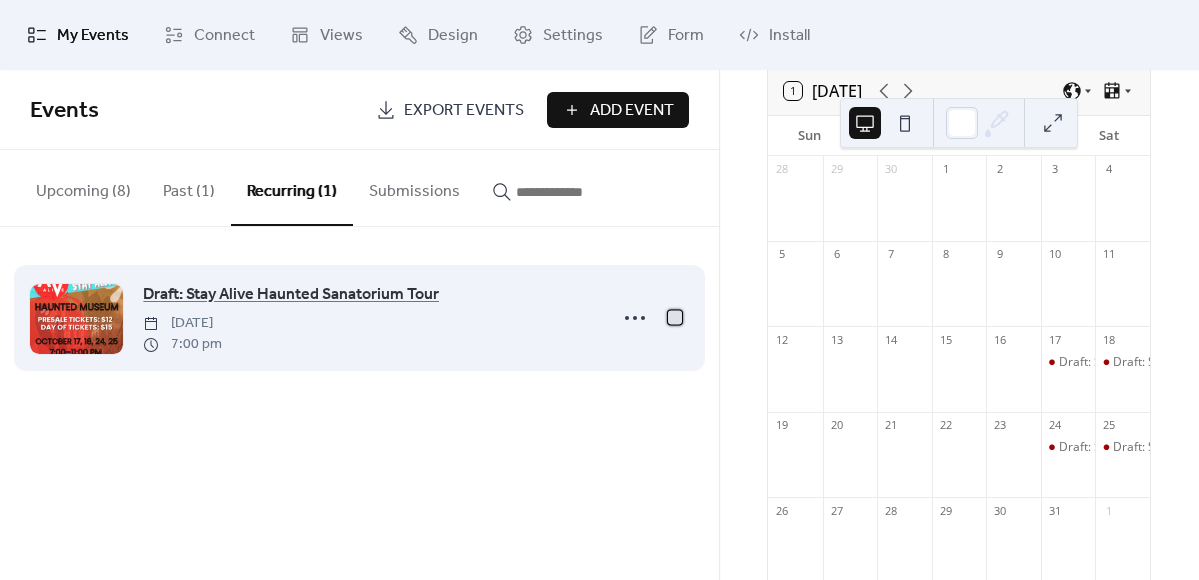 click at bounding box center [675, 317] 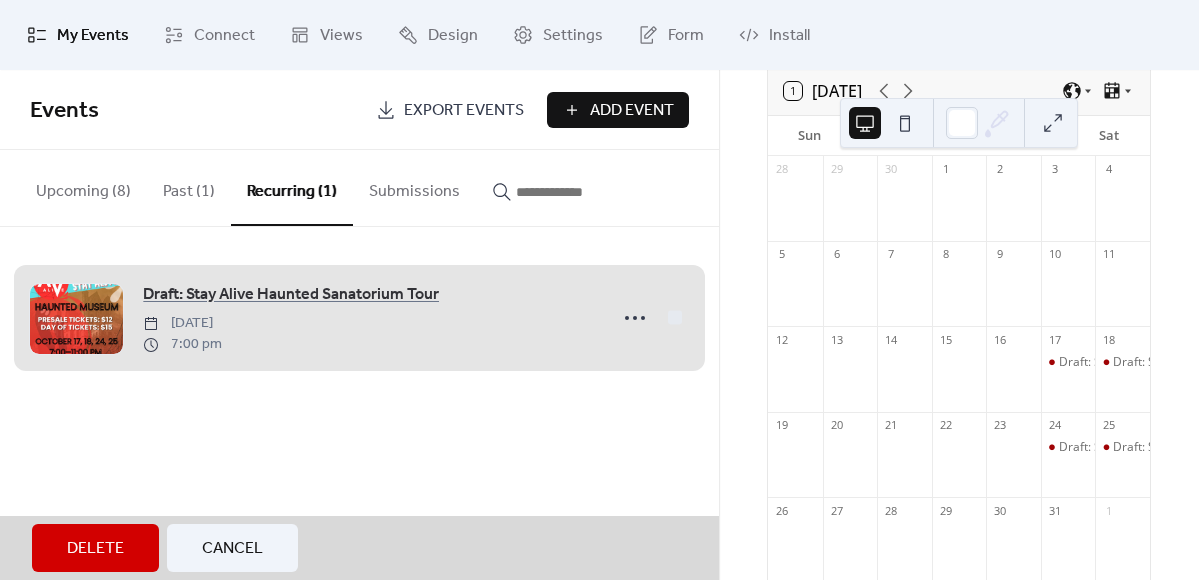click on "Delete" at bounding box center [95, 548] 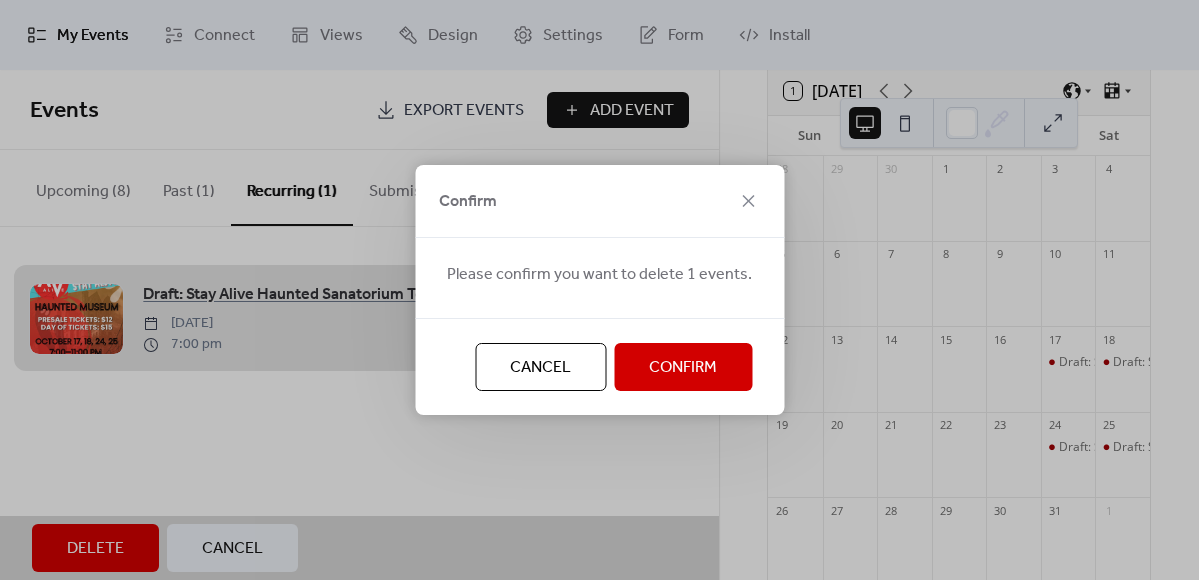 click on "Confirm Please confirm you want to delete 1 events. Cancel Confirm" at bounding box center (599, 290) 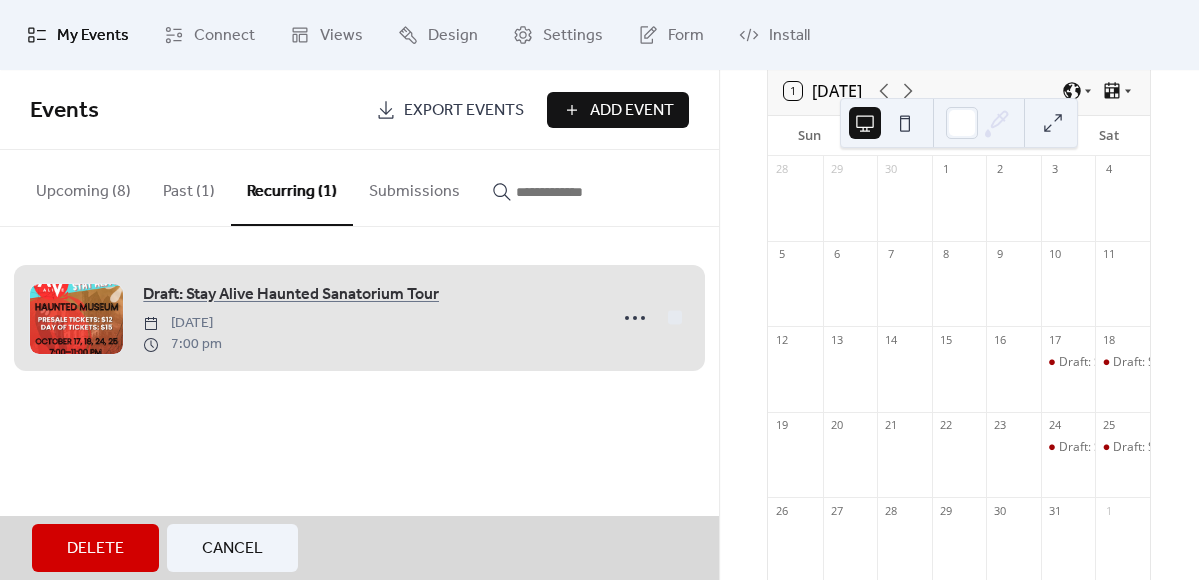 click on "Draft: Stay Alive Haunted Sanatorium Tour [DATE] 7:00 pm" at bounding box center (359, 318) 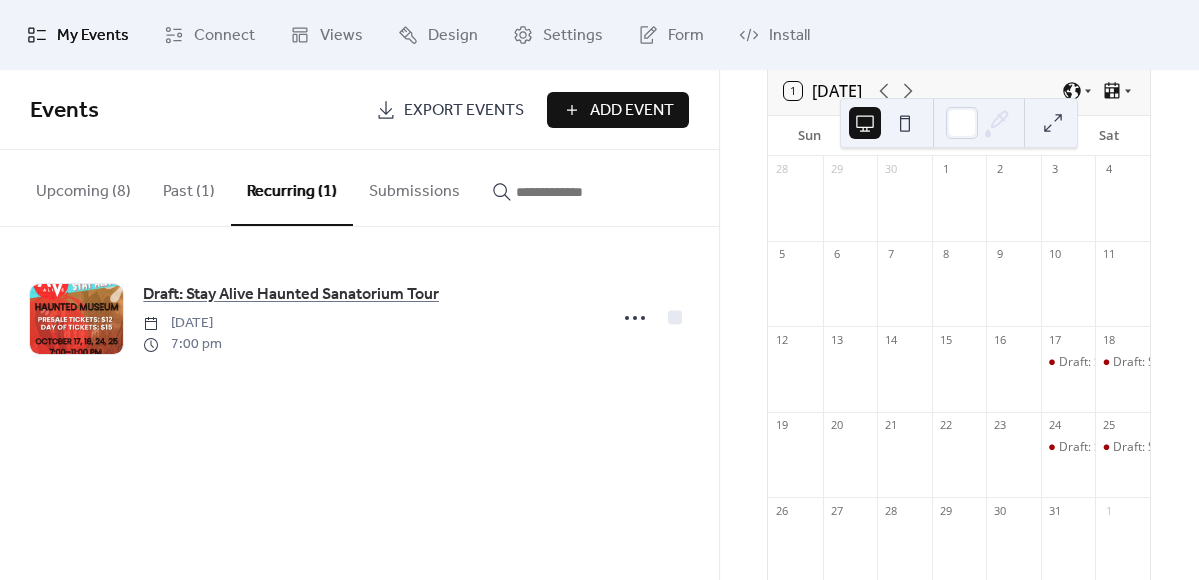 click on "Events Export Events Add Event Upcoming  (8) Past  (1) Recurring  (1) Submissions   [PERSON_NAME] Solo Exhibition: Signs & Symbols [DATE] 5:00 pm Keep the Arts Alive: Benefit Concert [DATE] 2:00 pm  High School Portfolio Arts Camp [DATE] 9:30 am Middle School/High School Film Camp [DATE] 1:00 pm Keep the Arts Alive: Live Dance & BBQ [DATE] 5:30 pm Middle School /[GEOGRAPHIC_DATA] [DATE] 1:00 pm Middle School / Elementary [GEOGRAPHIC_DATA] [DATE] 9:30 am Figure Drawing Class with [PERSON_NAME] [DATE] 5:00 pm Draft: Stay Alive Haunted Sanatorium Tour [DATE] 7:00 pm Cancel" at bounding box center [359, 325] 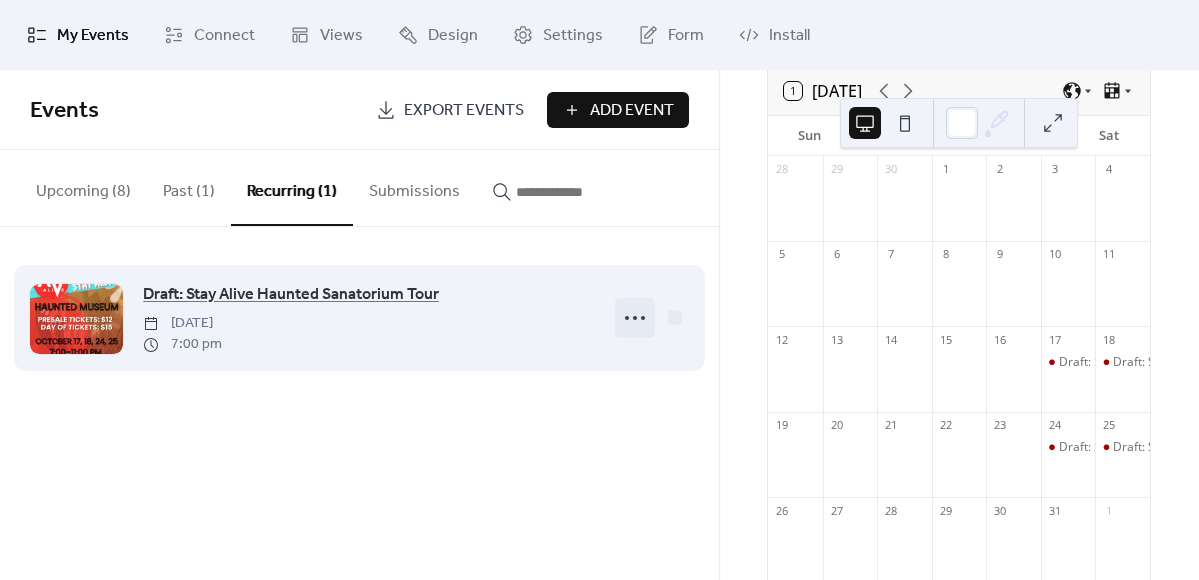 click 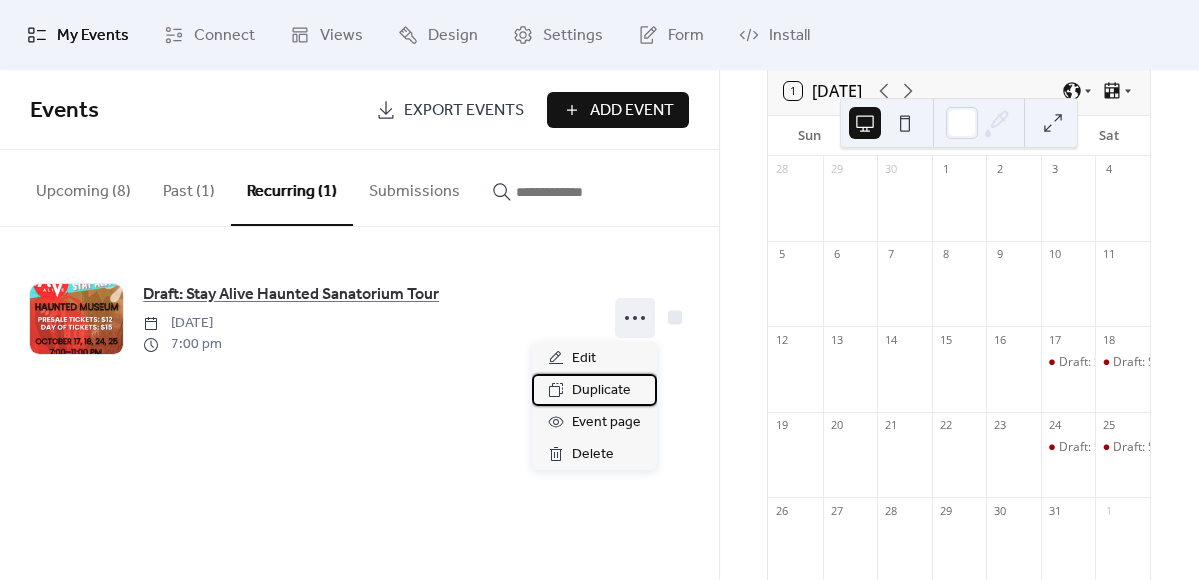 click on "Duplicate" at bounding box center (601, 391) 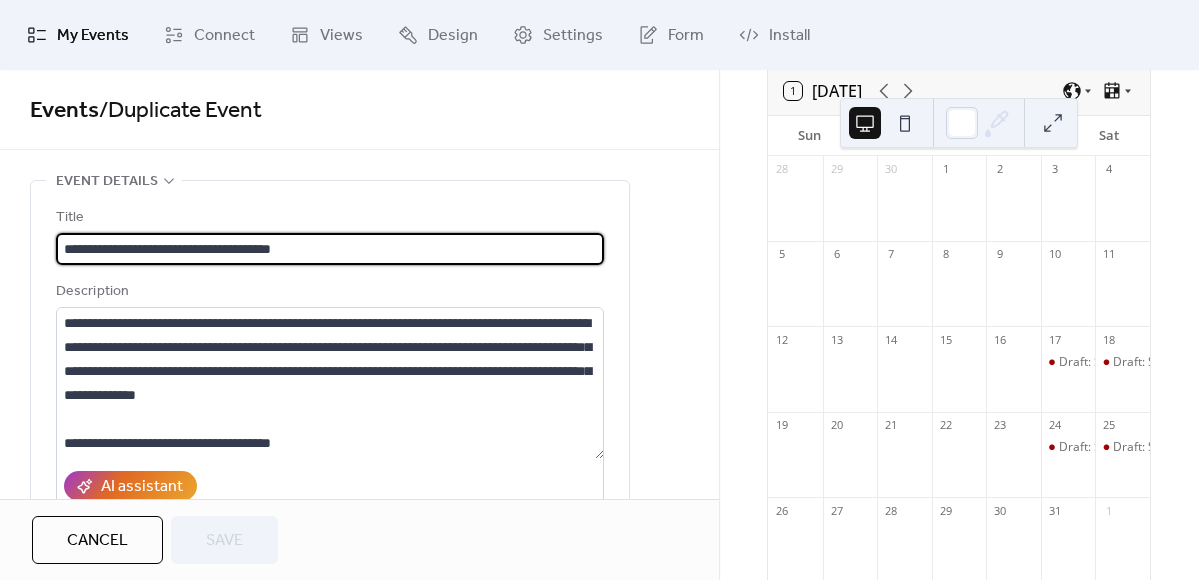 type on "**********" 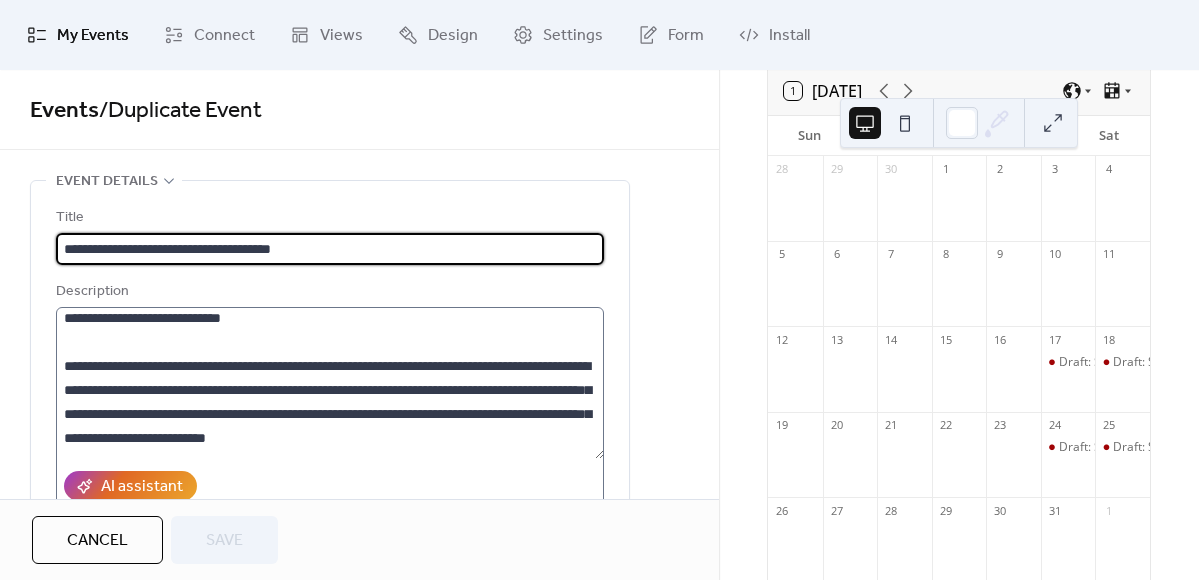 scroll, scrollTop: 648, scrollLeft: 0, axis: vertical 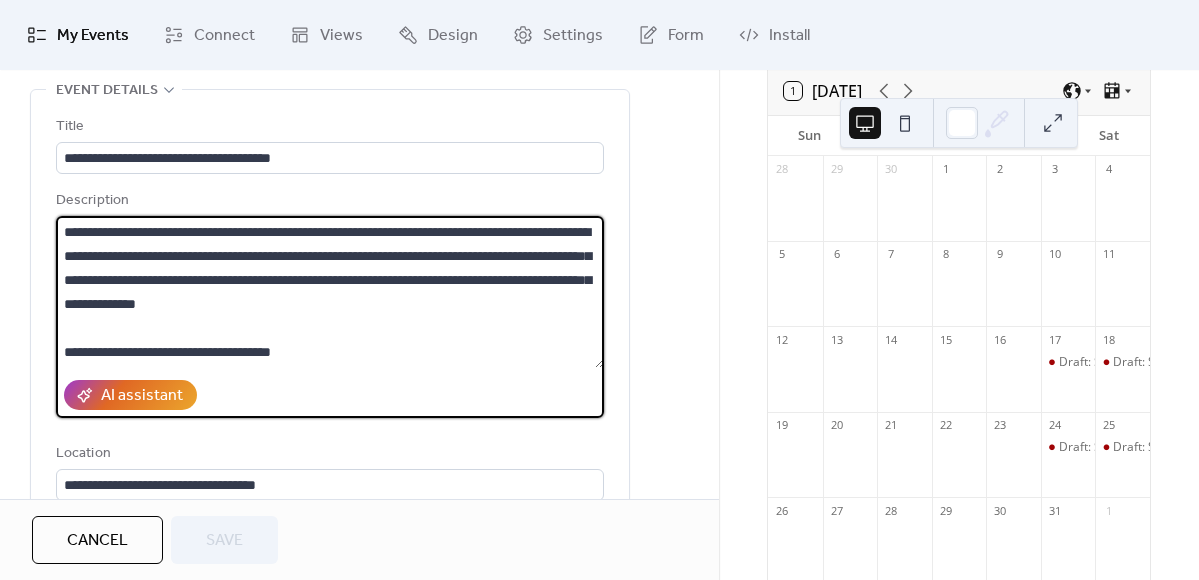 drag, startPoint x: 178, startPoint y: 351, endPoint x: 55, endPoint y: 173, distance: 216.36311 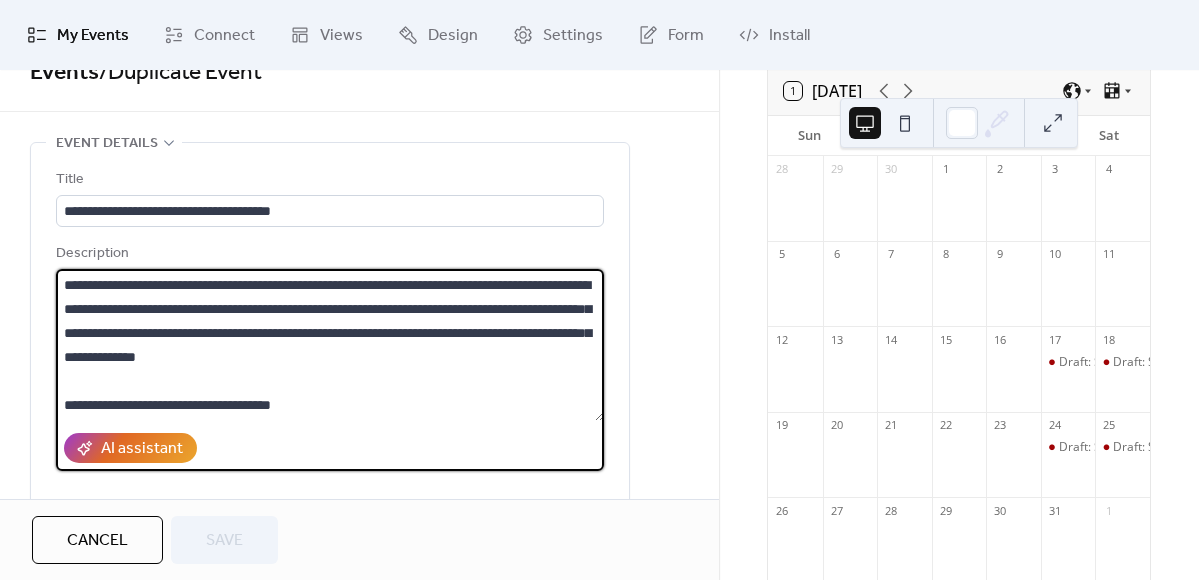 scroll, scrollTop: 26, scrollLeft: 0, axis: vertical 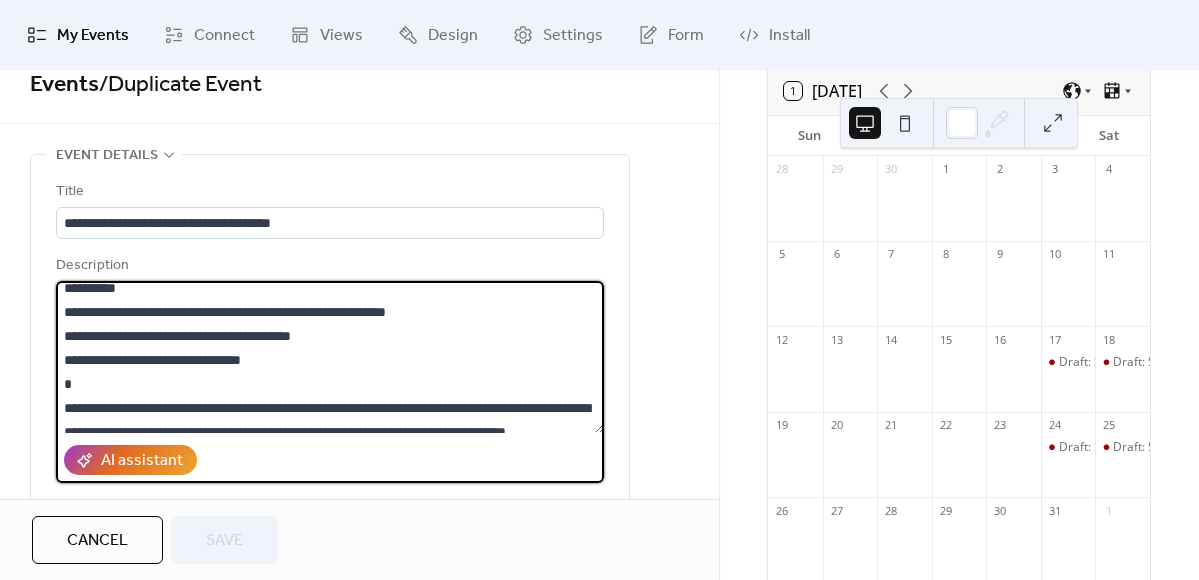 paste on "**********" 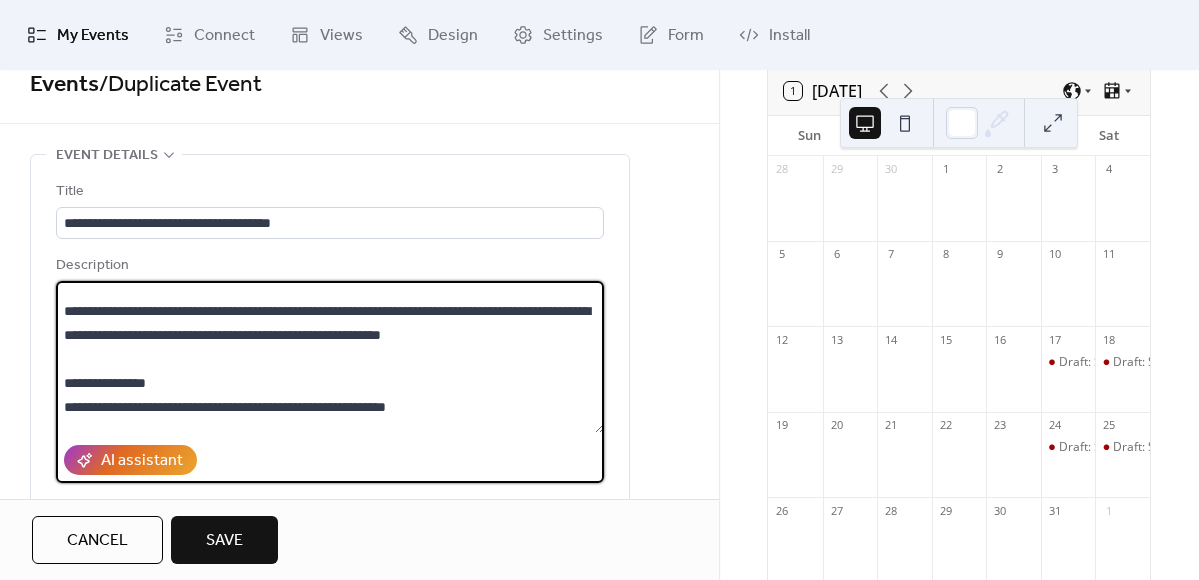 scroll, scrollTop: 431, scrollLeft: 0, axis: vertical 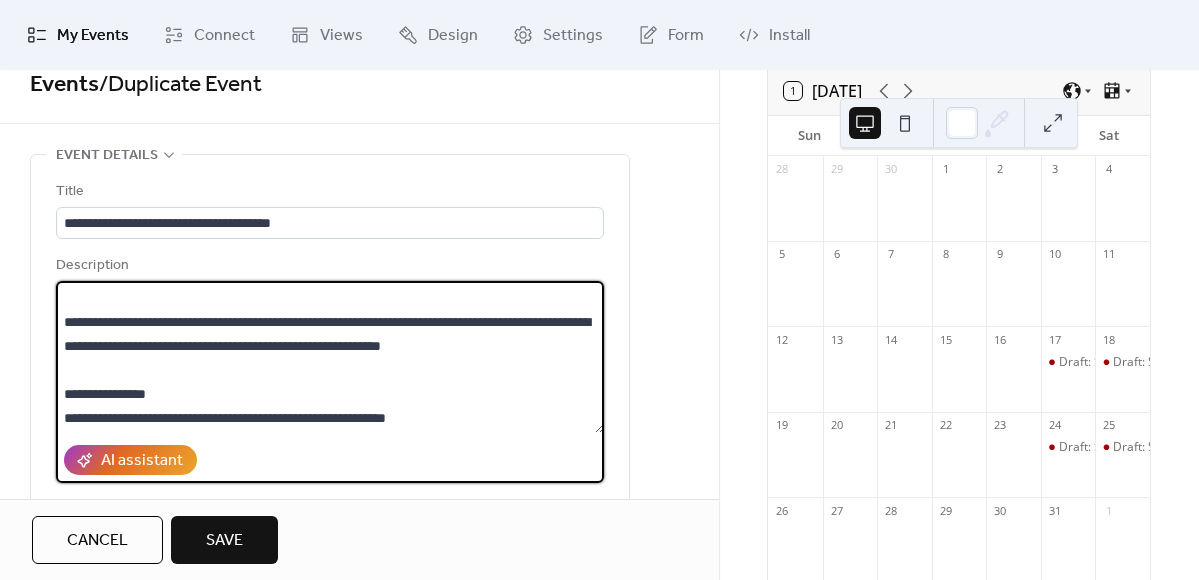 click at bounding box center [330, 357] 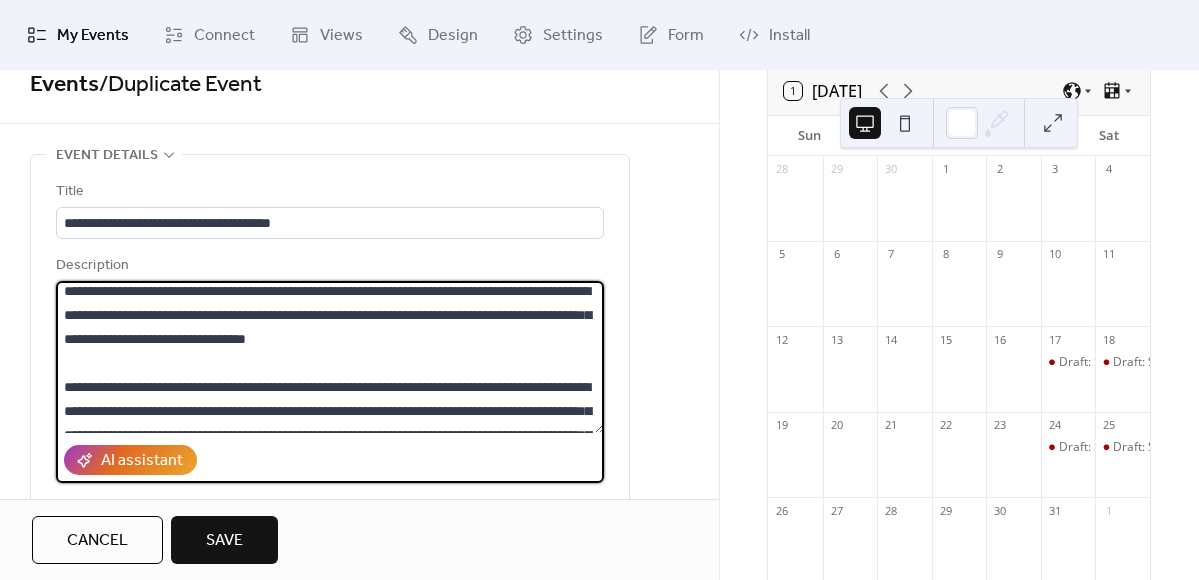 scroll, scrollTop: 244, scrollLeft: 0, axis: vertical 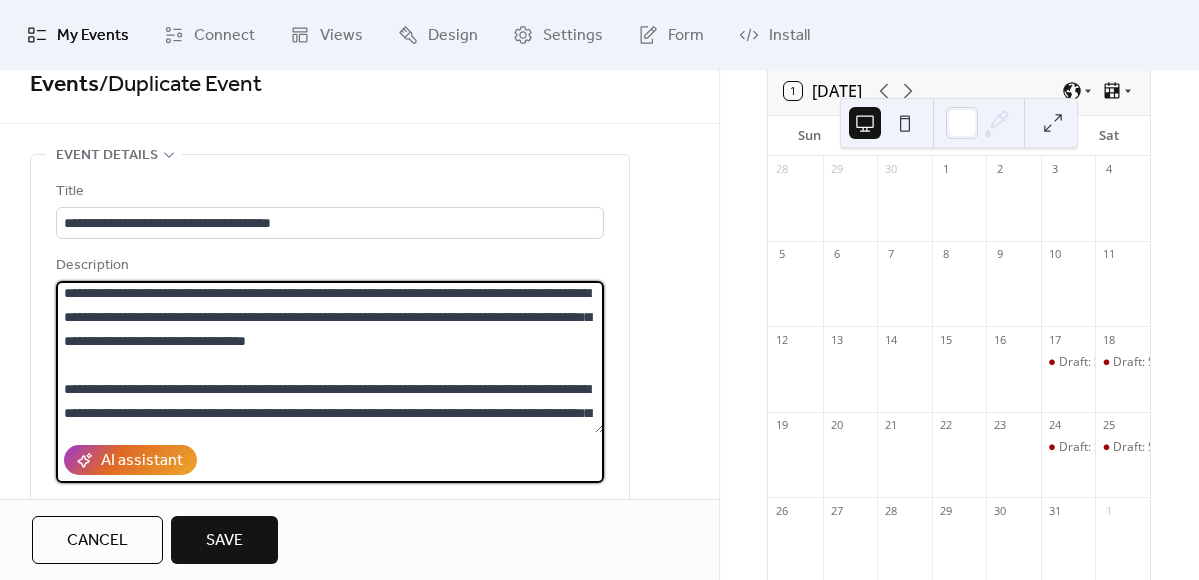 click at bounding box center [330, 357] 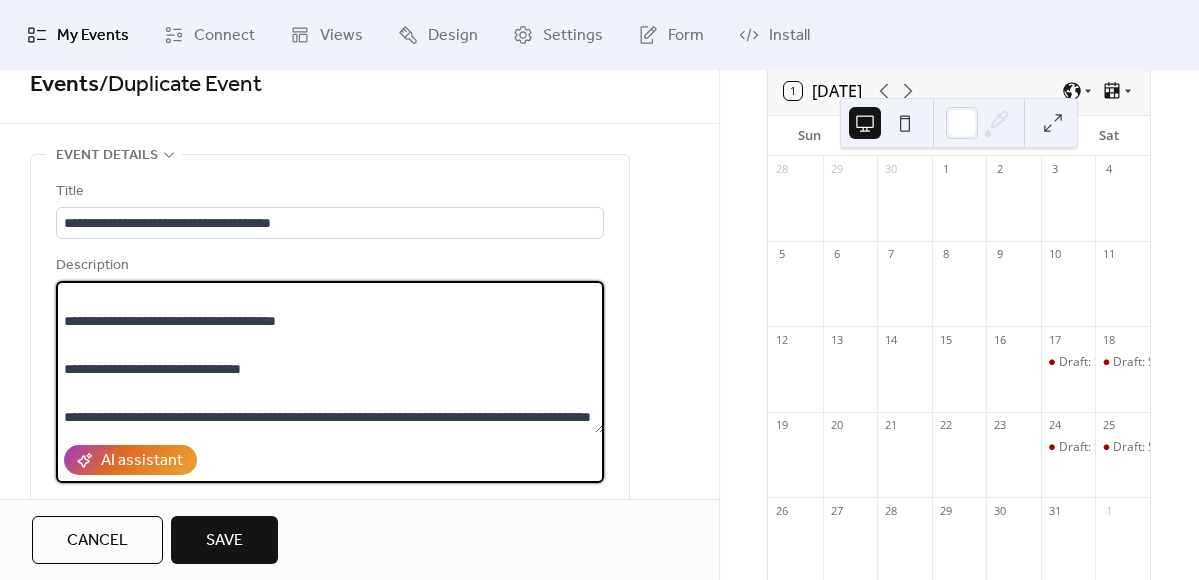 scroll, scrollTop: 600, scrollLeft: 0, axis: vertical 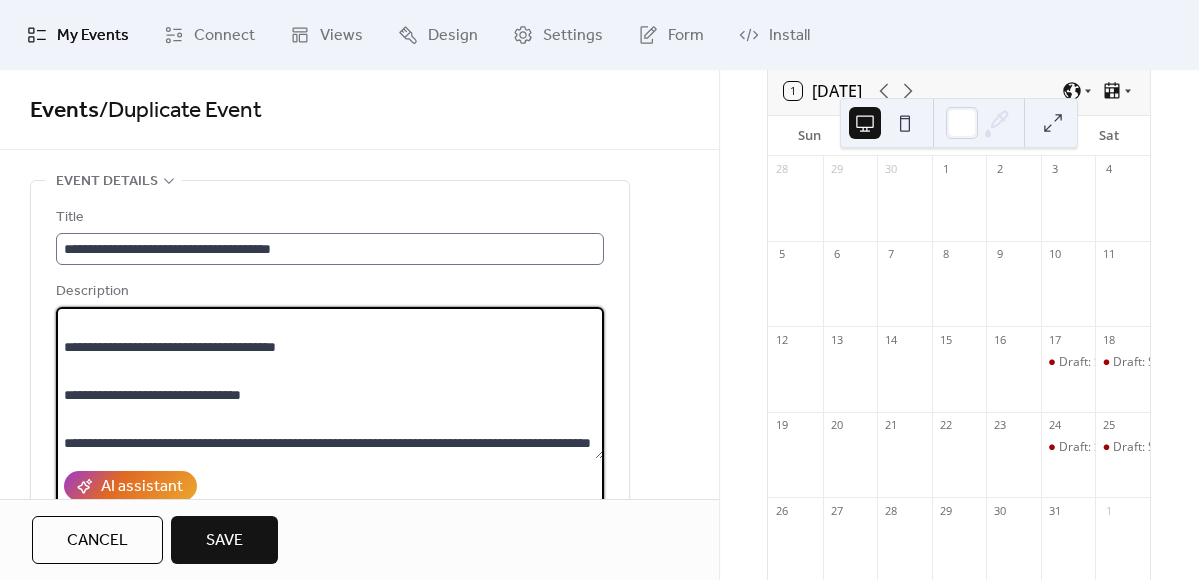 type on "**********" 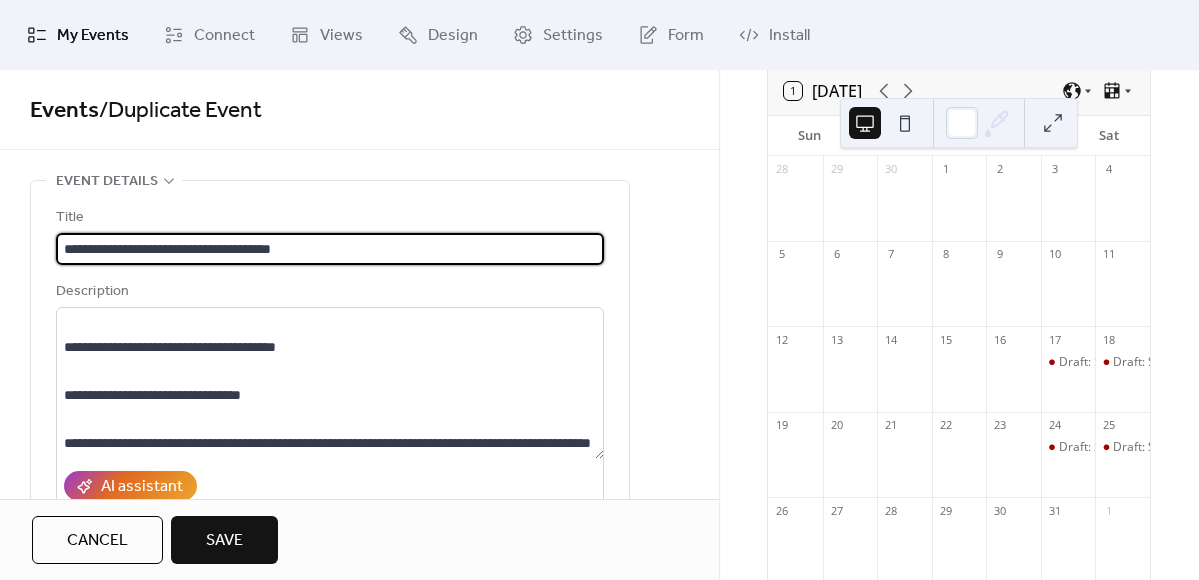 drag, startPoint x: 102, startPoint y: 247, endPoint x: 33, endPoint y: 244, distance: 69.065186 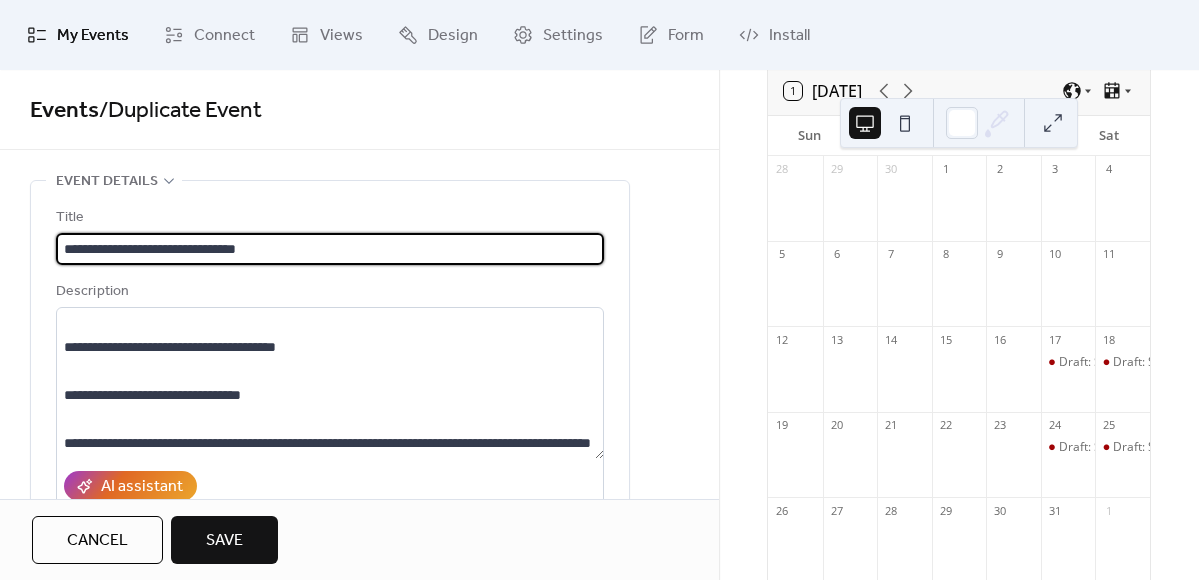 drag, startPoint x: 283, startPoint y: 250, endPoint x: 121, endPoint y: 245, distance: 162.07715 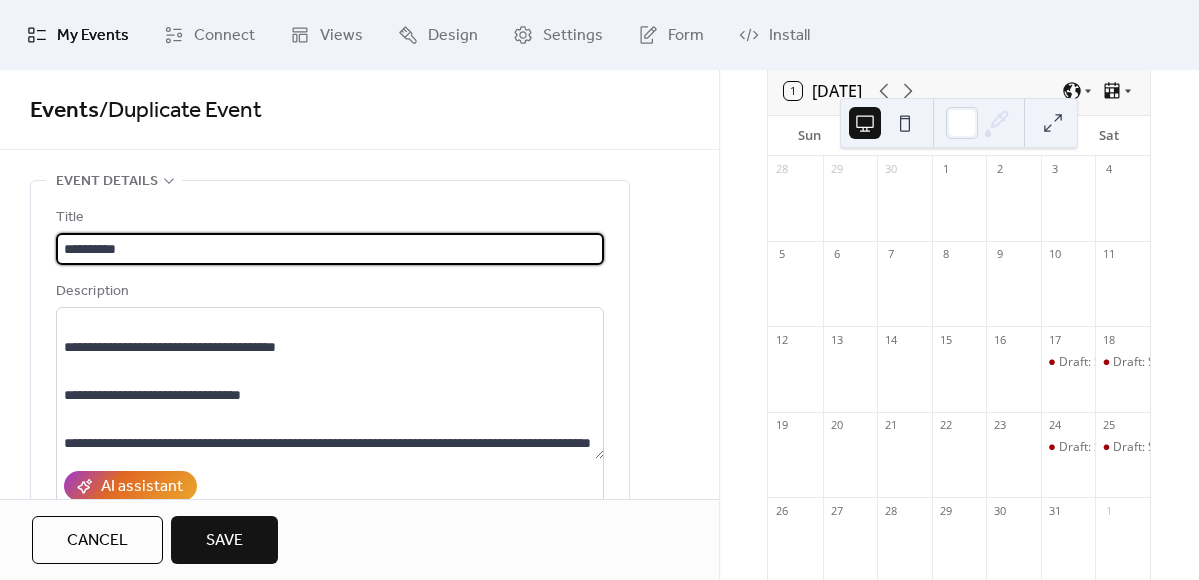 click on "**********" at bounding box center [330, 249] 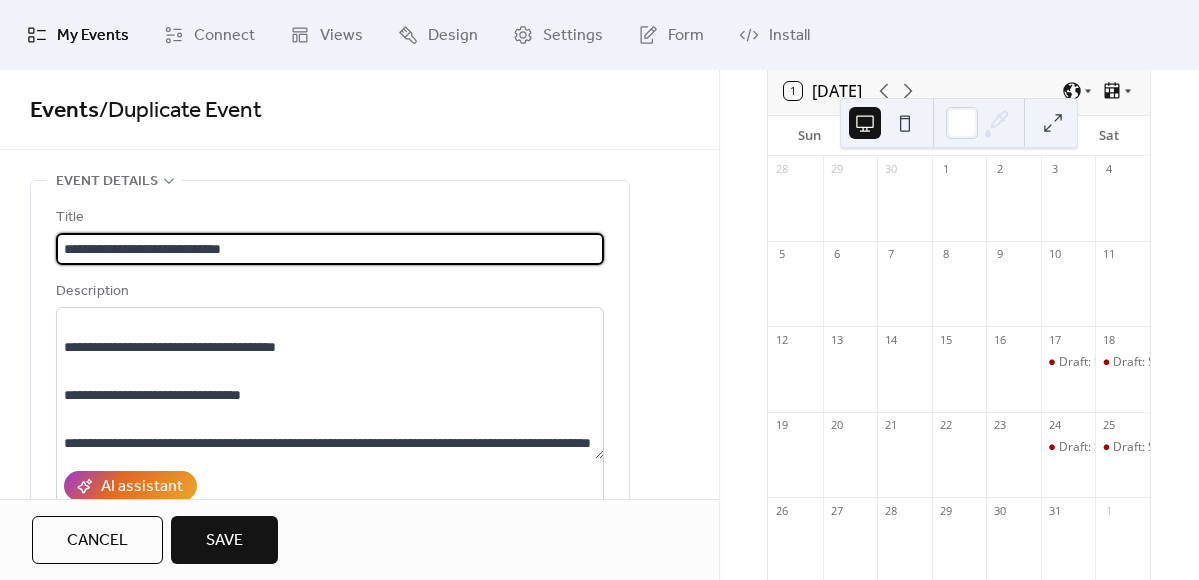 click on "**********" at bounding box center [330, 249] 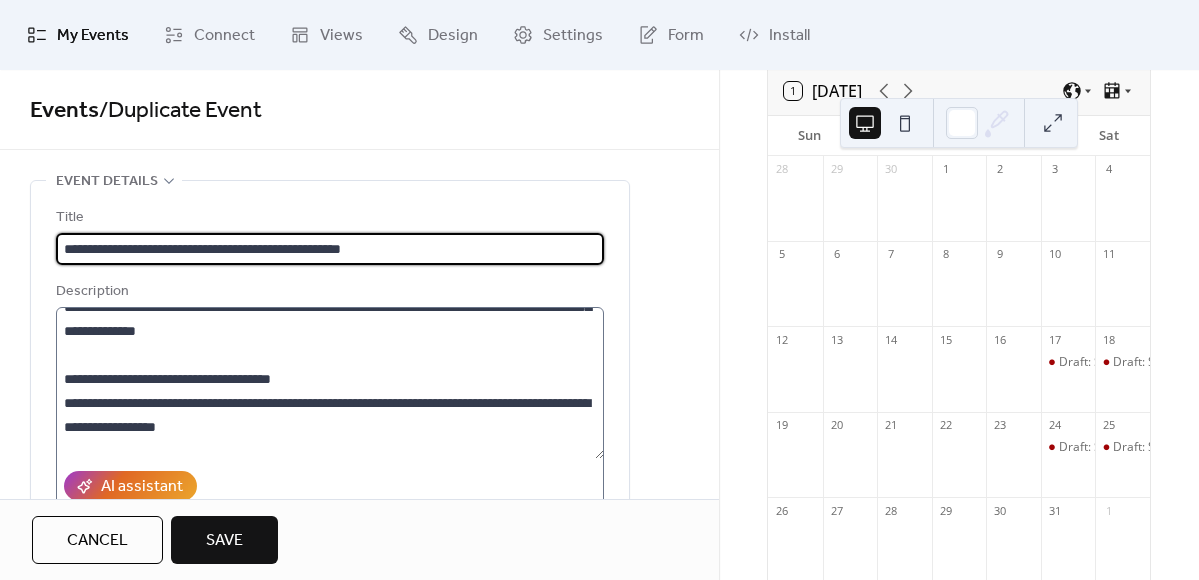 scroll, scrollTop: 0, scrollLeft: 0, axis: both 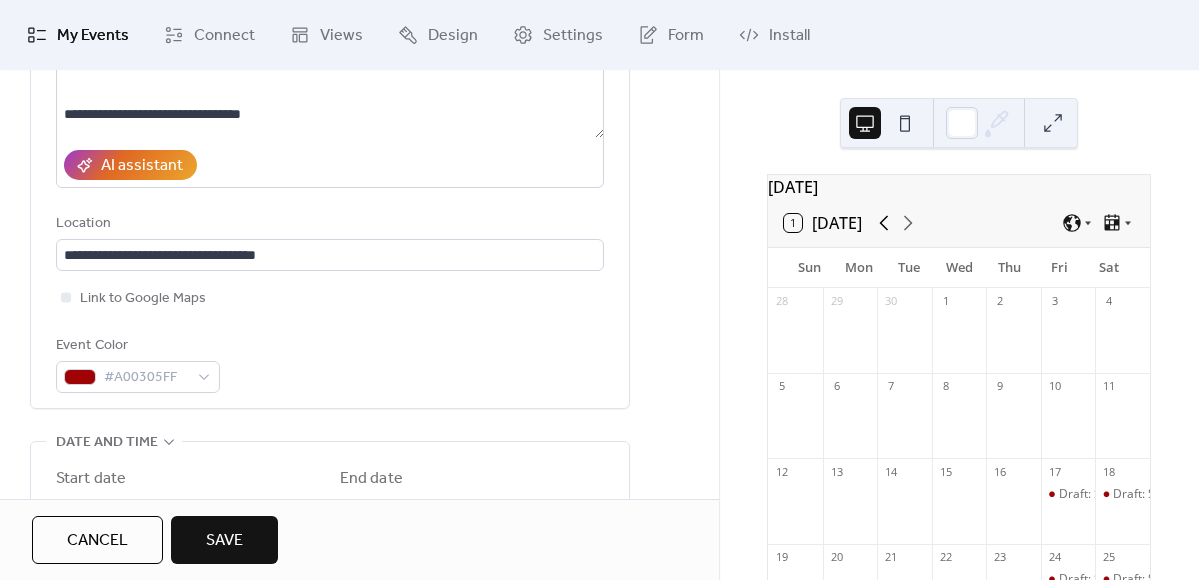 type on "**********" 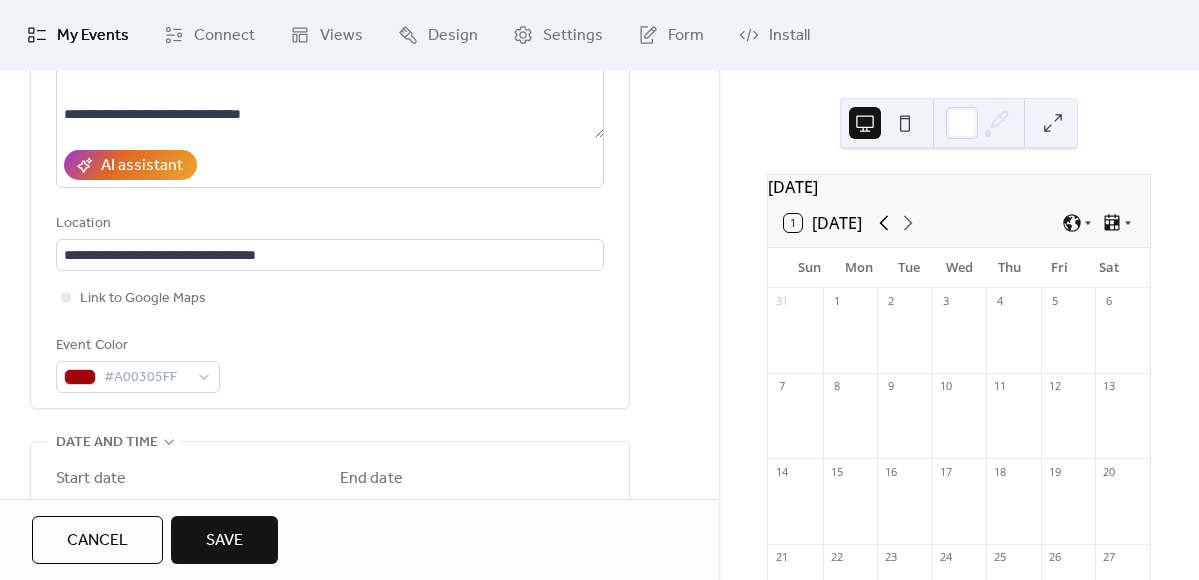 click 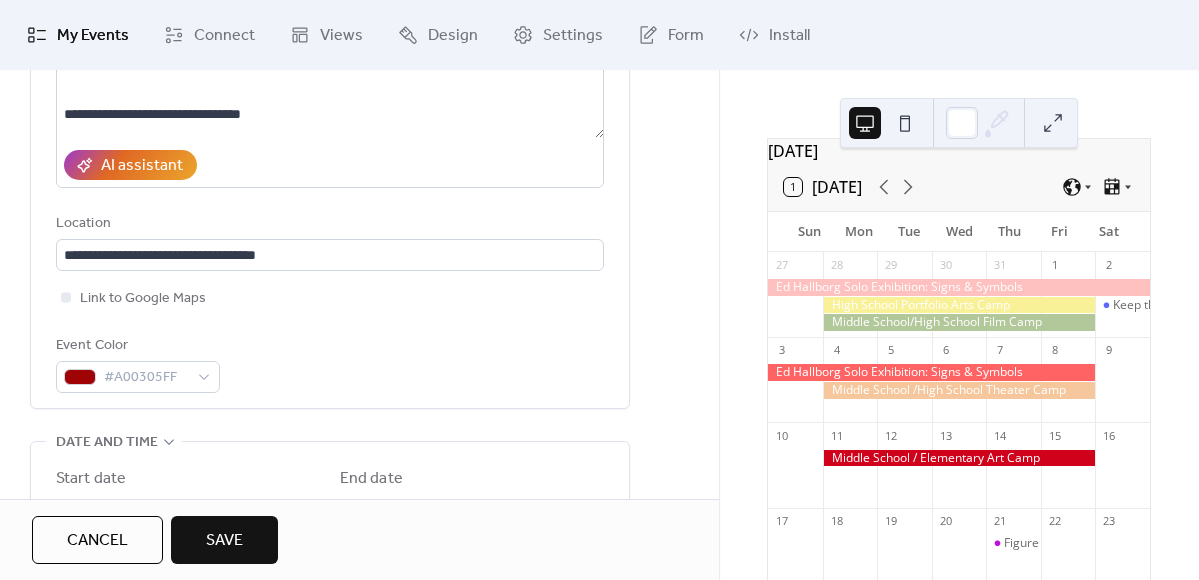 scroll, scrollTop: 13, scrollLeft: 0, axis: vertical 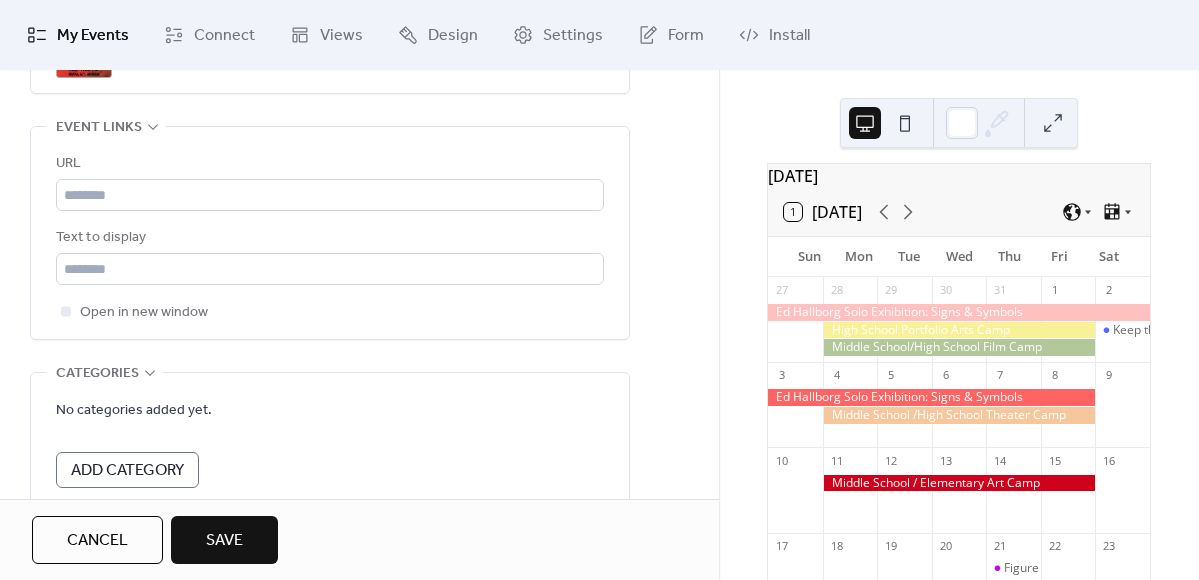 click on "Save" at bounding box center [224, 540] 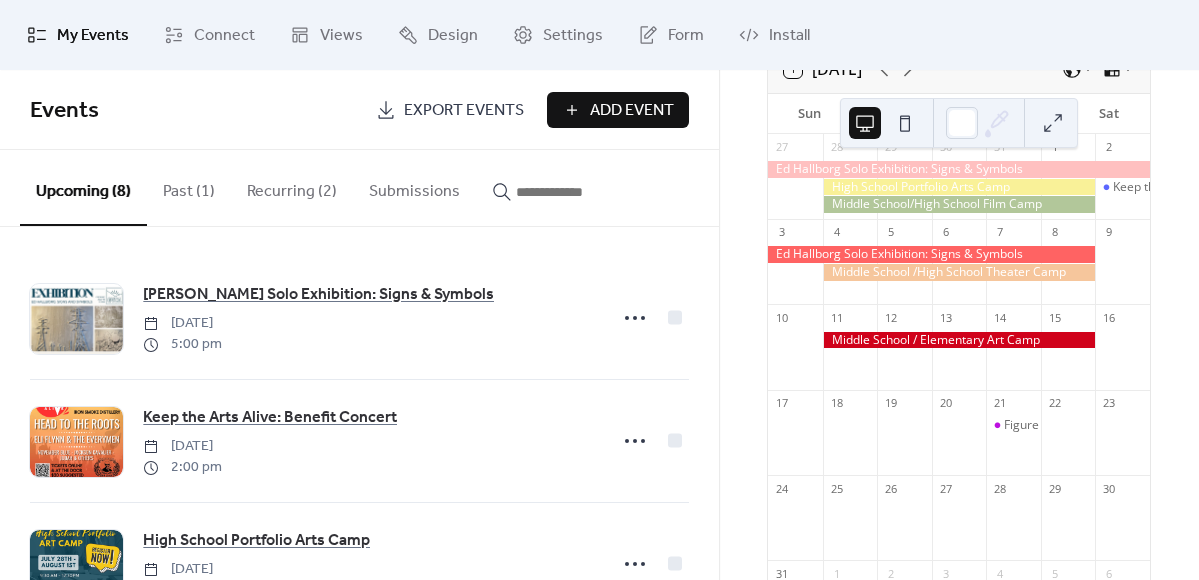 scroll, scrollTop: 168, scrollLeft: 0, axis: vertical 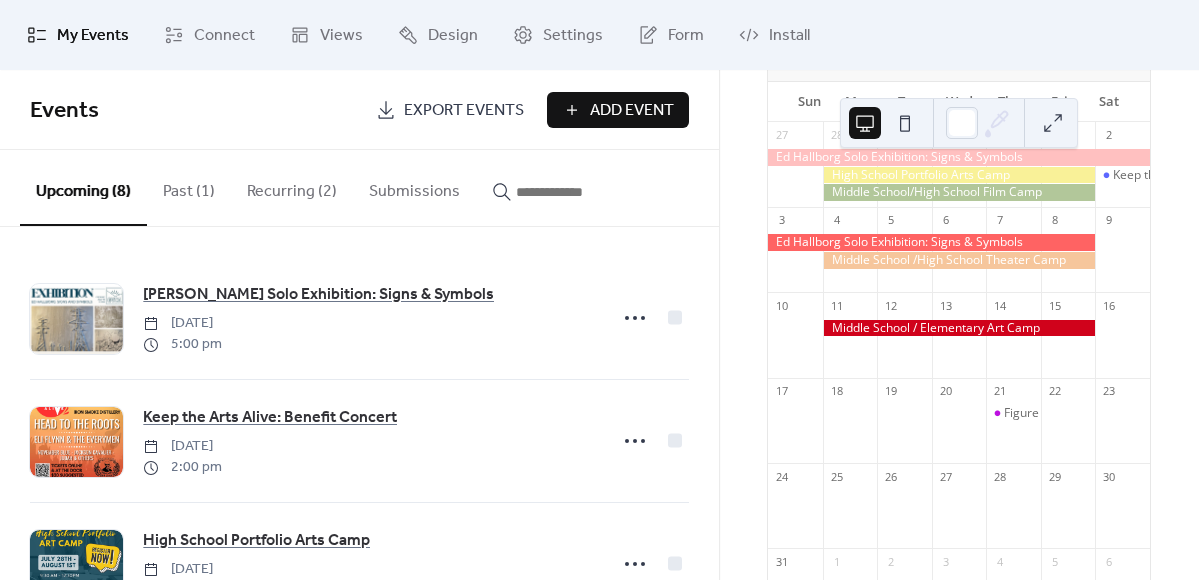 click at bounding box center (959, 260) 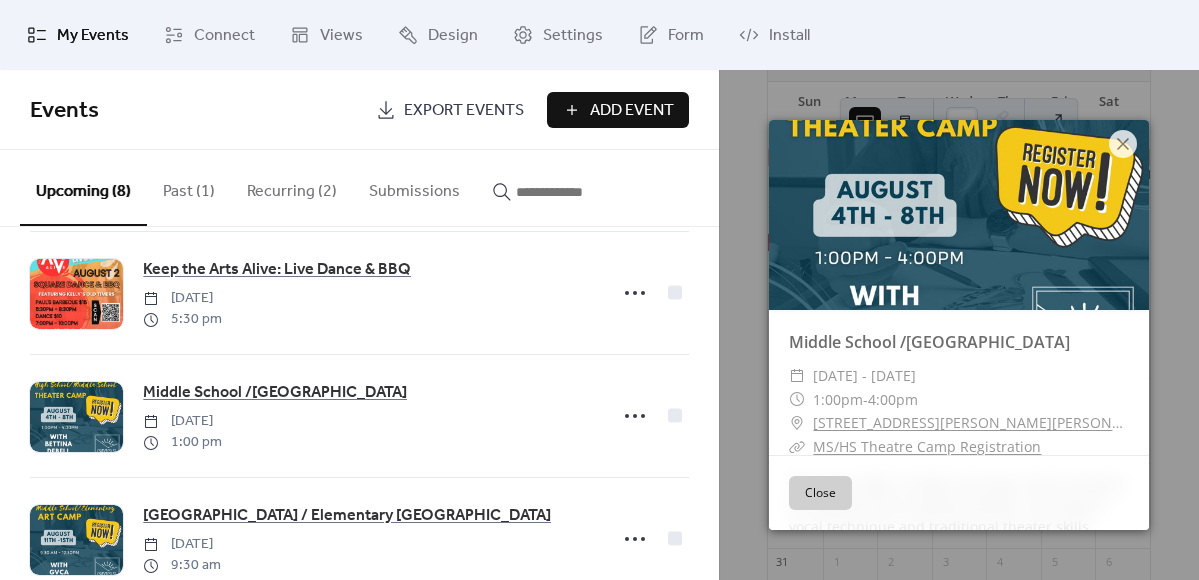 scroll, scrollTop: 519, scrollLeft: 0, axis: vertical 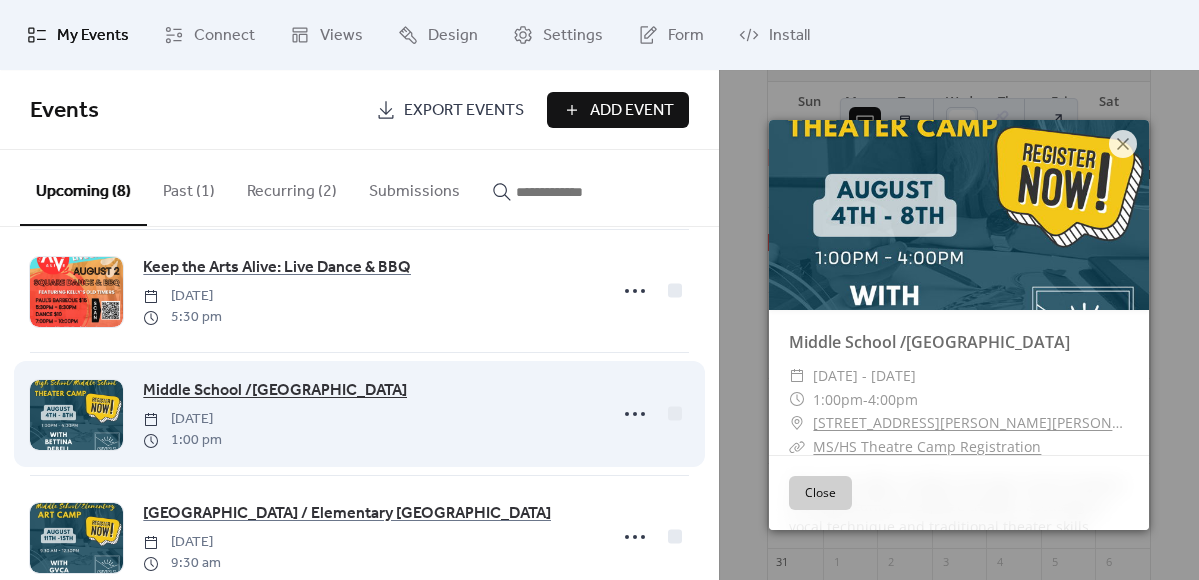 click on "Middle School /[GEOGRAPHIC_DATA]" at bounding box center (275, 391) 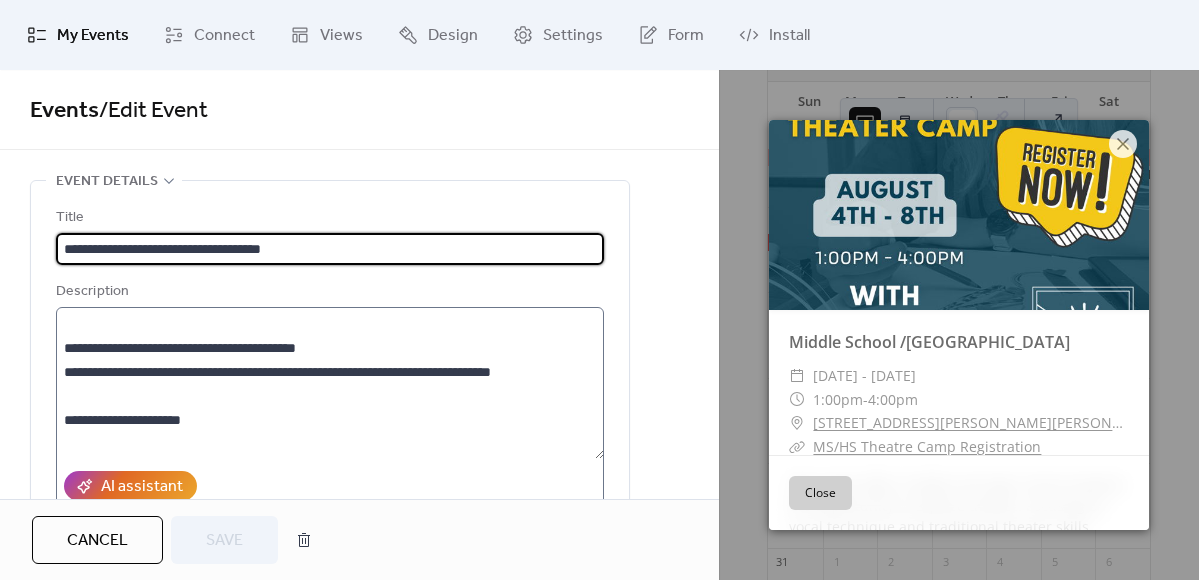 scroll, scrollTop: 144, scrollLeft: 0, axis: vertical 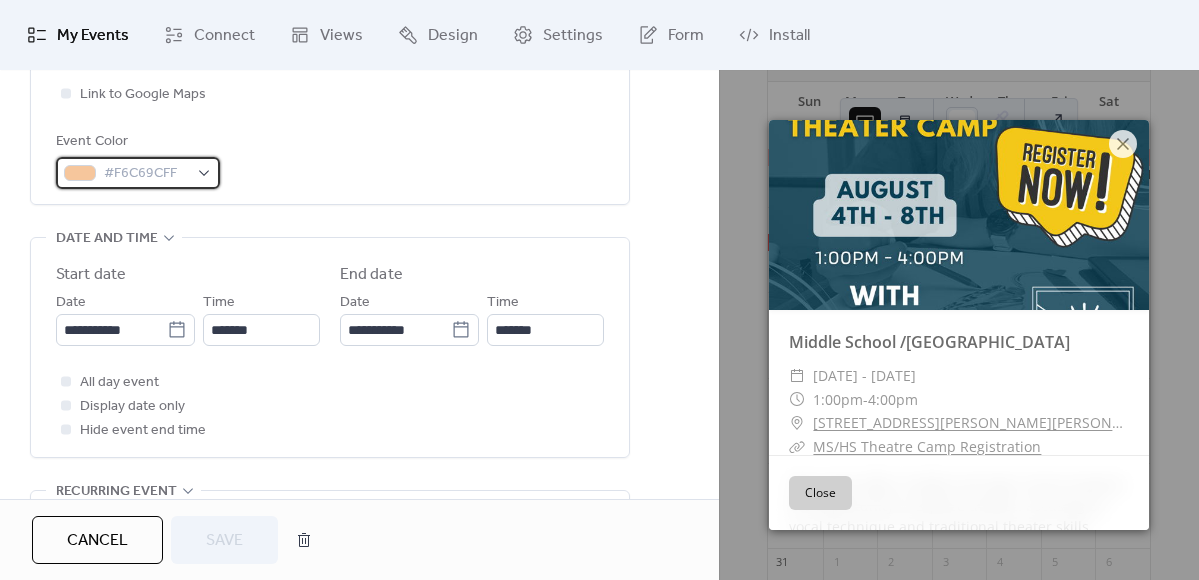 click on "#F6C69CFF" at bounding box center (138, 173) 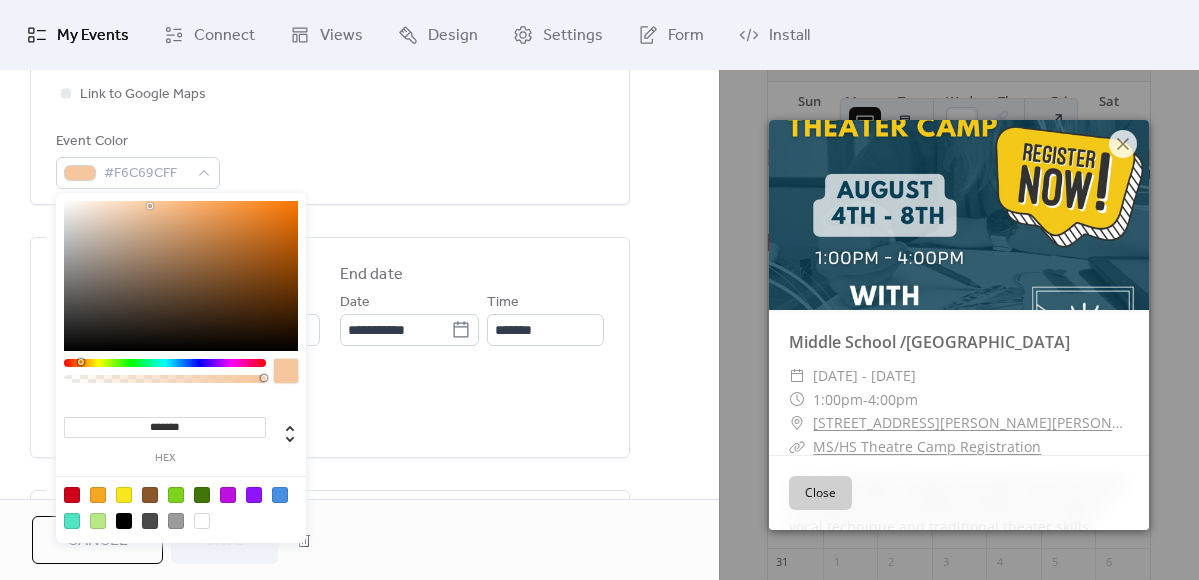 click at bounding box center (165, 363) 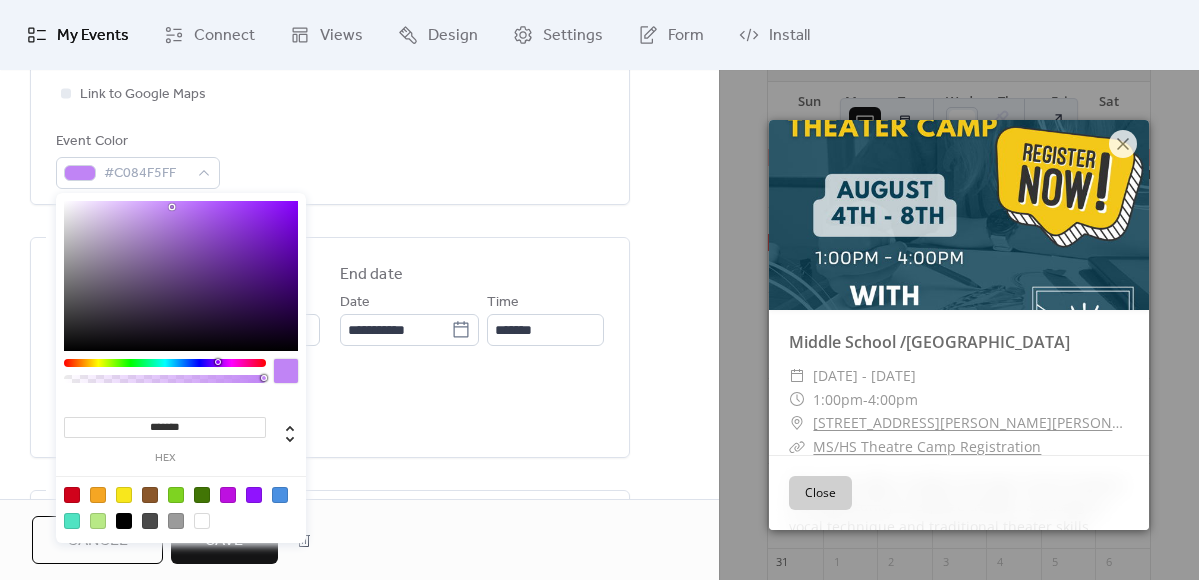 type on "*******" 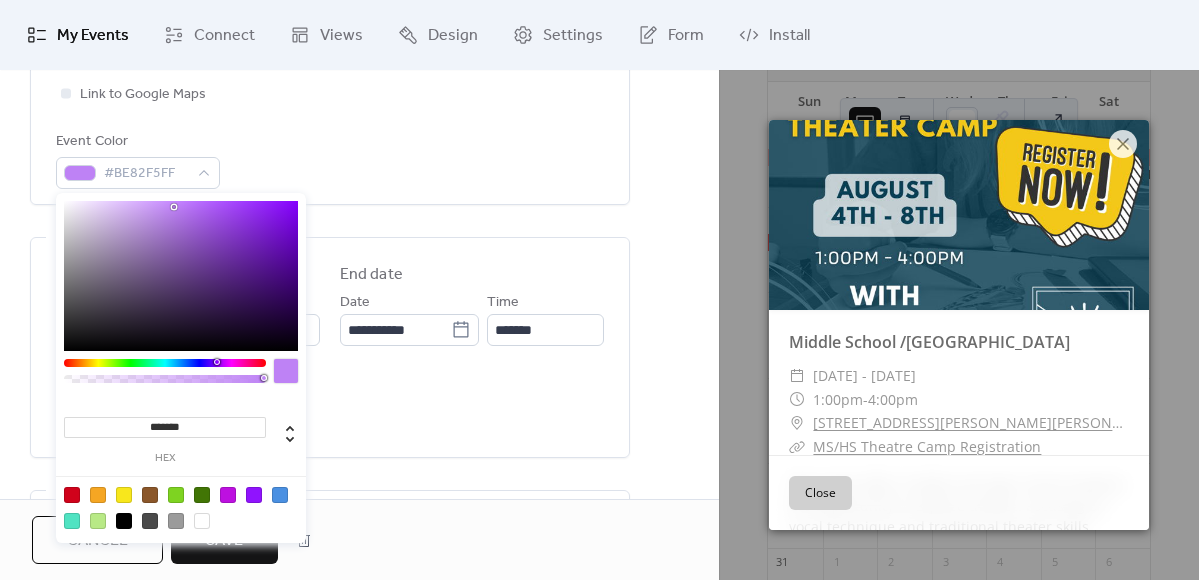 click on "Event Color #BE82F5FF" at bounding box center (330, 159) 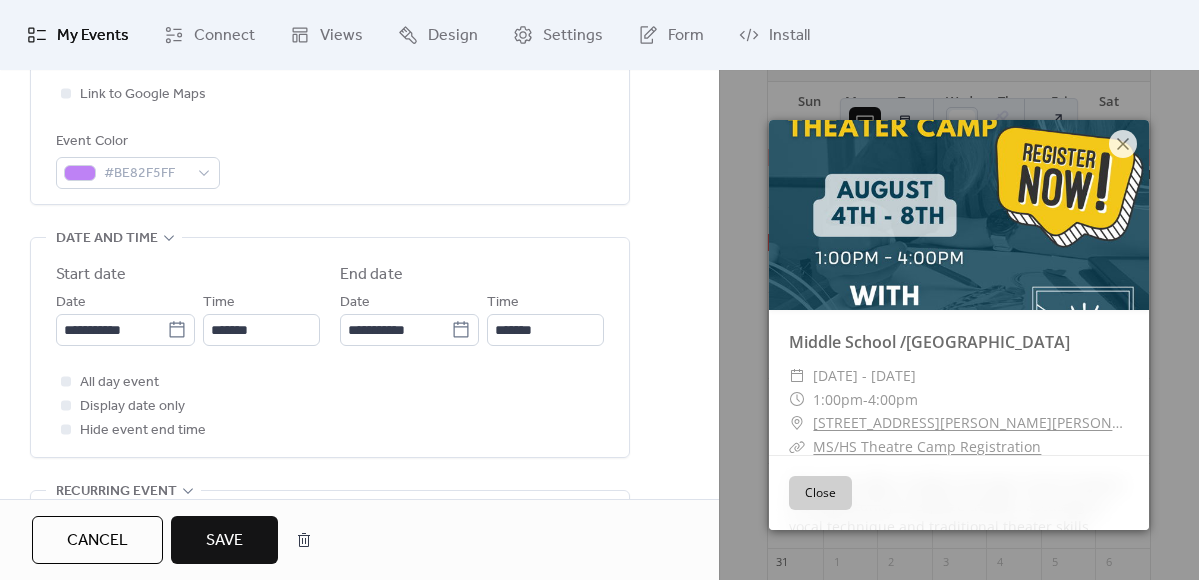 click on "Save" at bounding box center [224, 541] 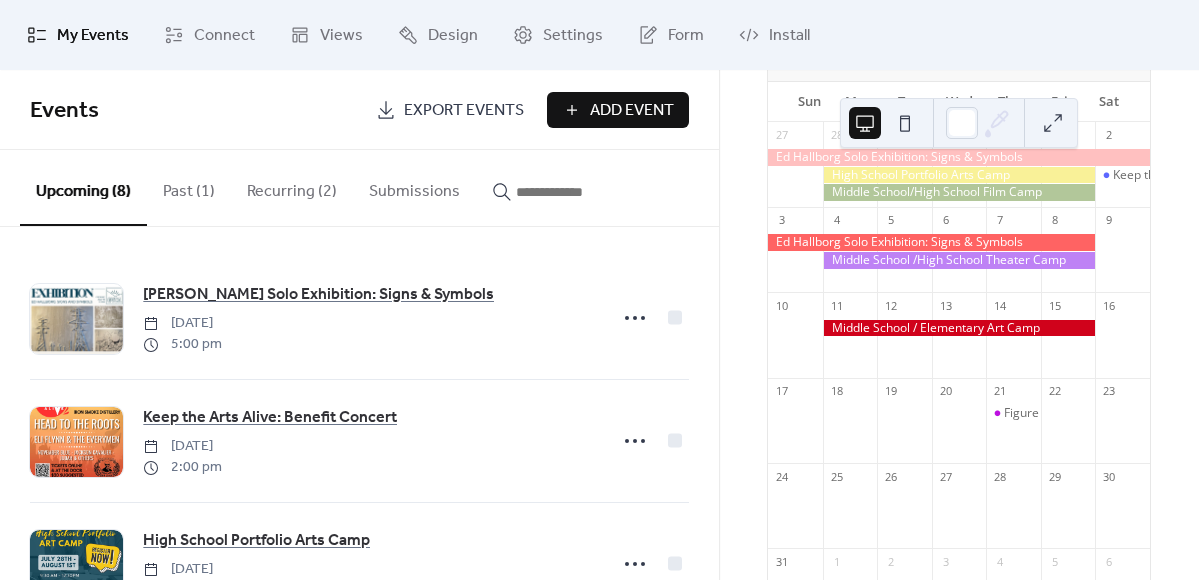 click at bounding box center [959, 328] 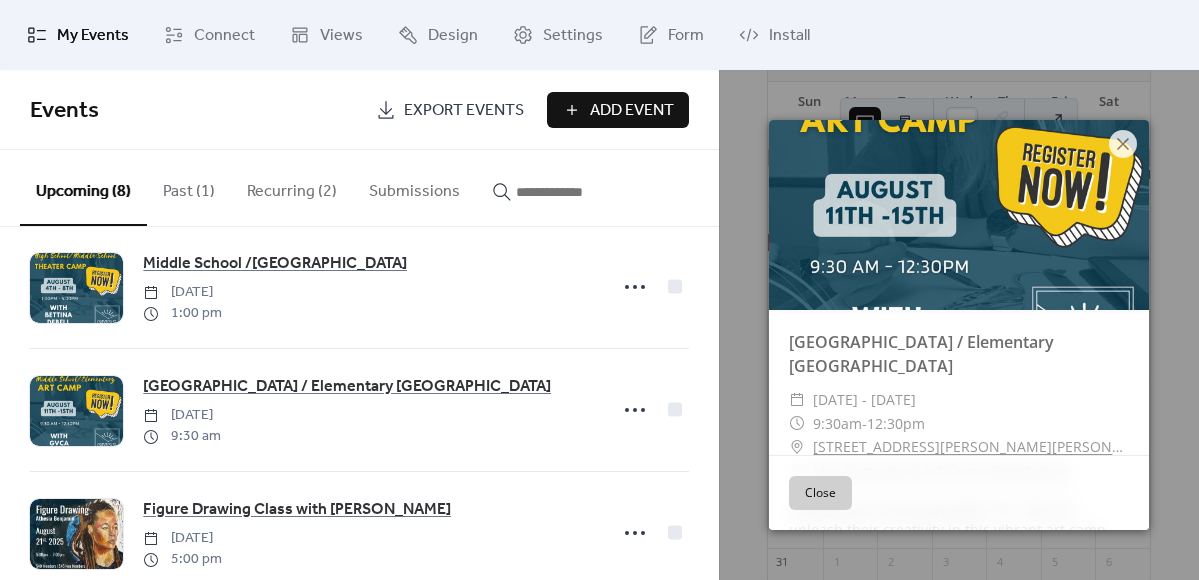 scroll, scrollTop: 650, scrollLeft: 0, axis: vertical 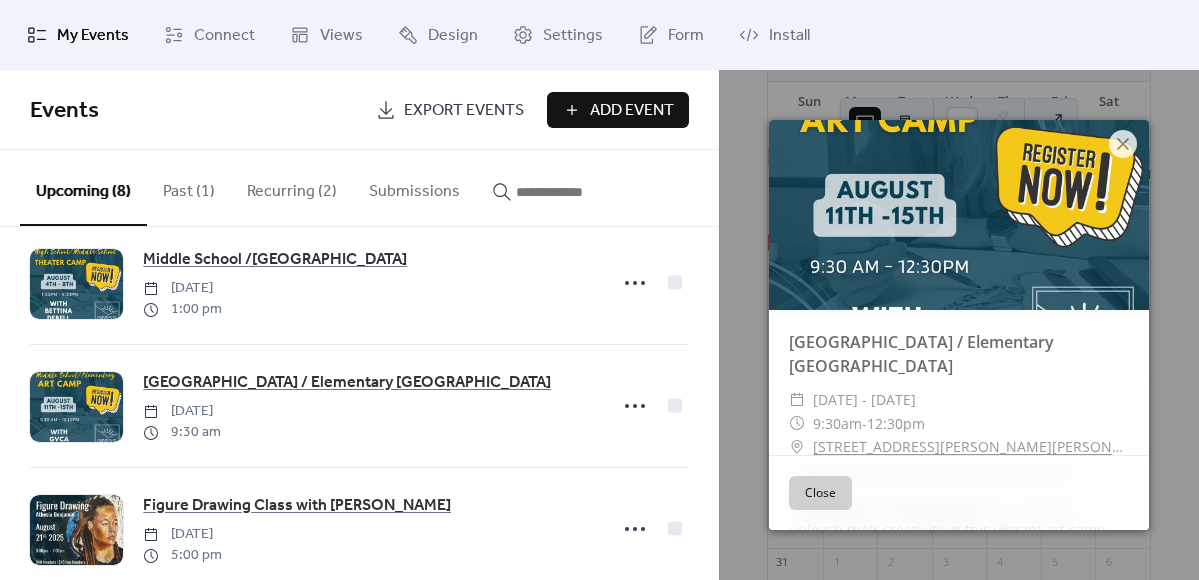 click on "[GEOGRAPHIC_DATA] / Elementary [GEOGRAPHIC_DATA]" at bounding box center [347, 383] 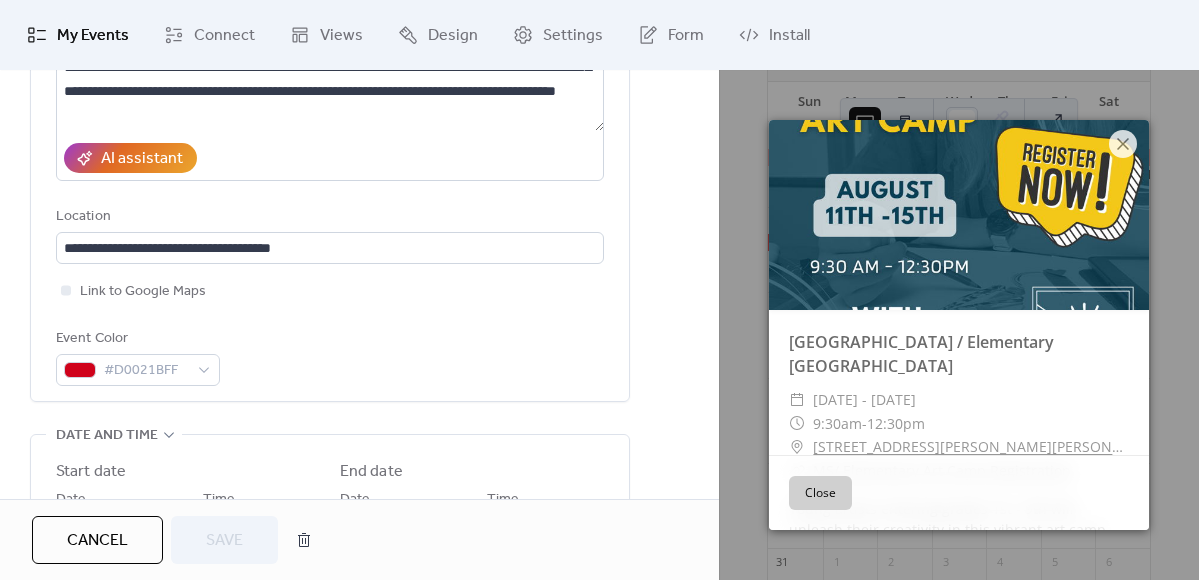 scroll, scrollTop: 330, scrollLeft: 0, axis: vertical 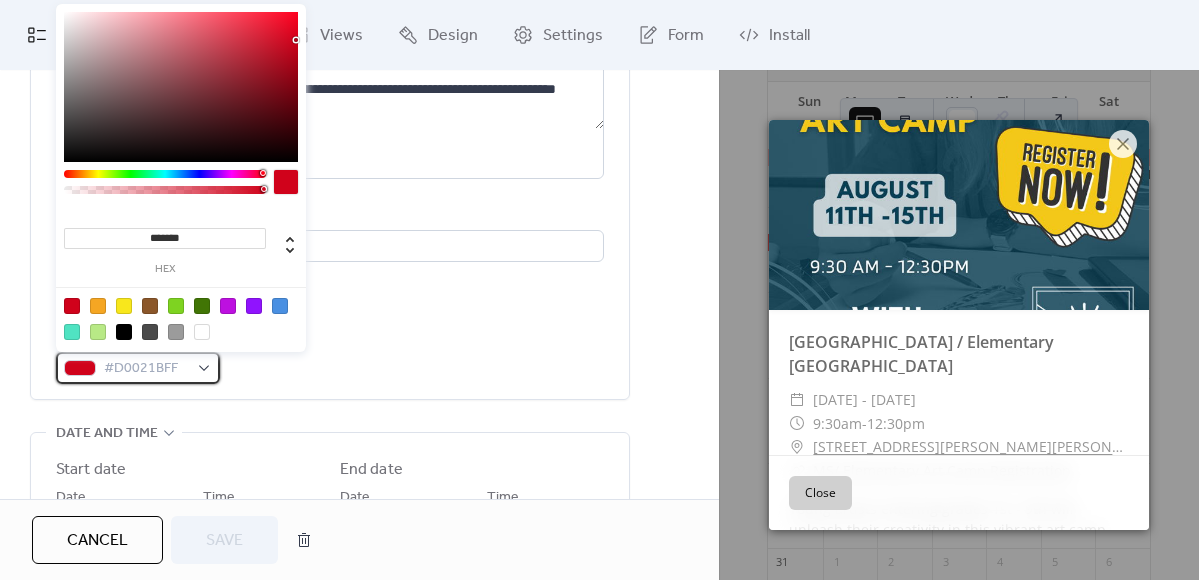click on "#D0021BFF" at bounding box center (138, 368) 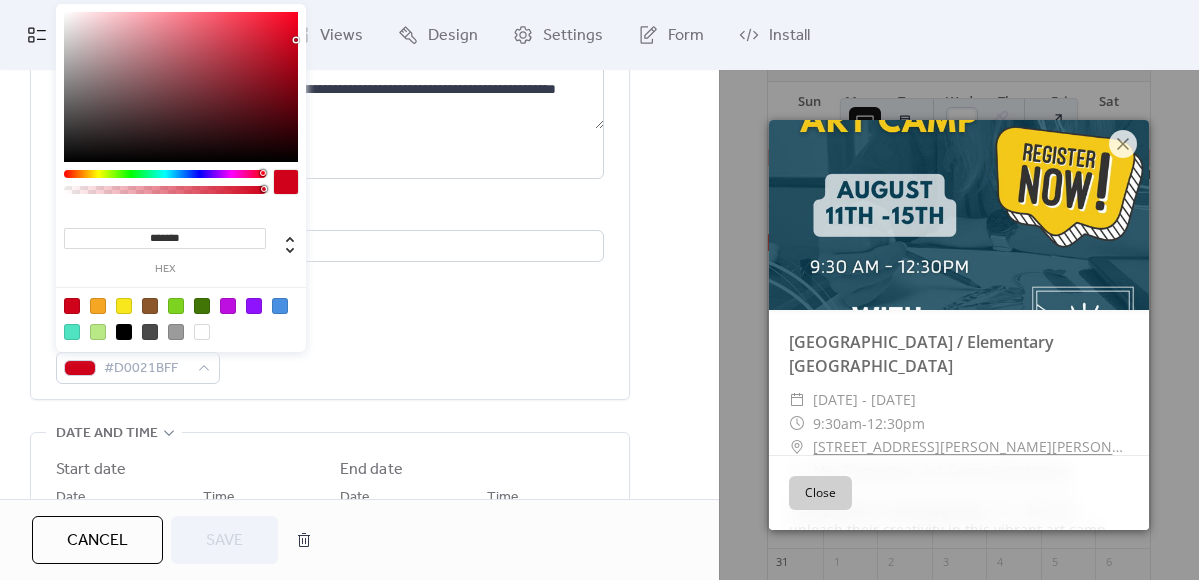 click at bounding box center (165, 174) 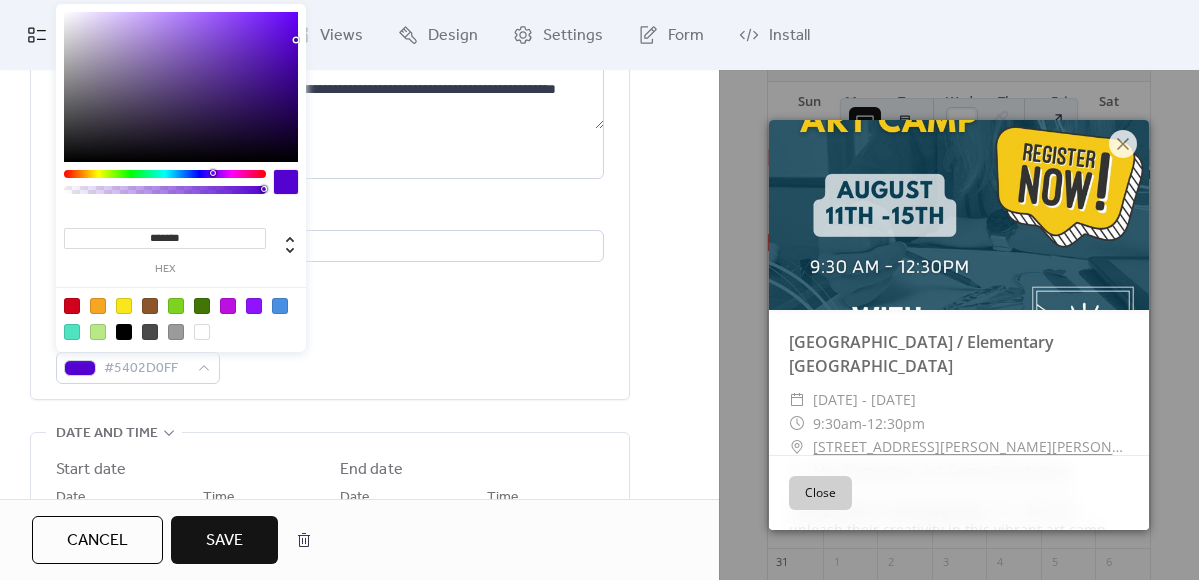 click at bounding box center [165, 174] 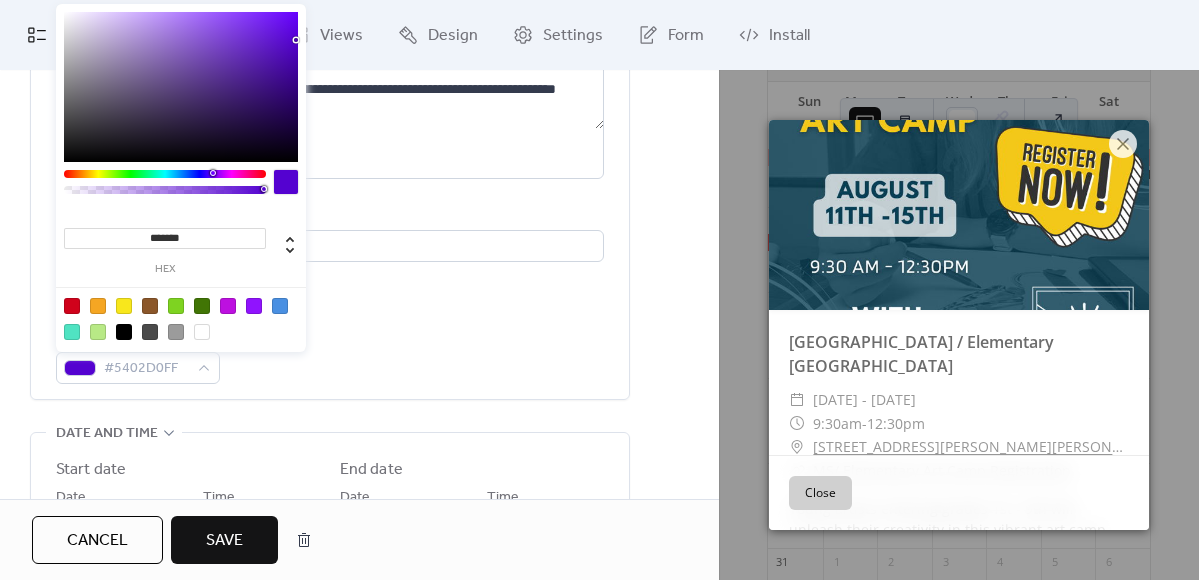 click at bounding box center (165, 174) 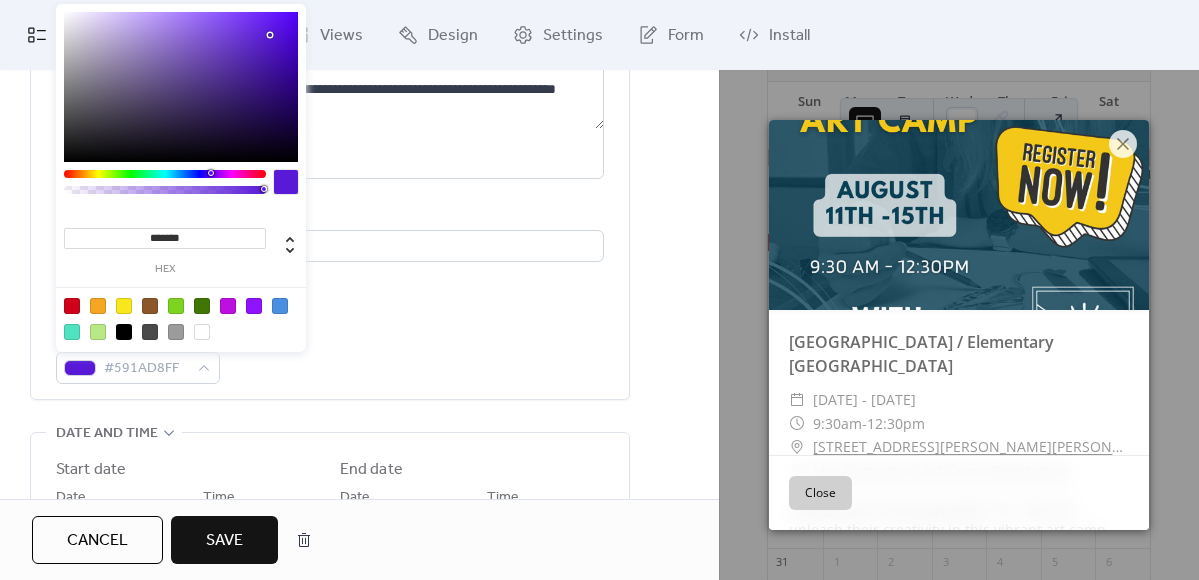 drag, startPoint x: 295, startPoint y: 39, endPoint x: 267, endPoint y: 36, distance: 28.160255 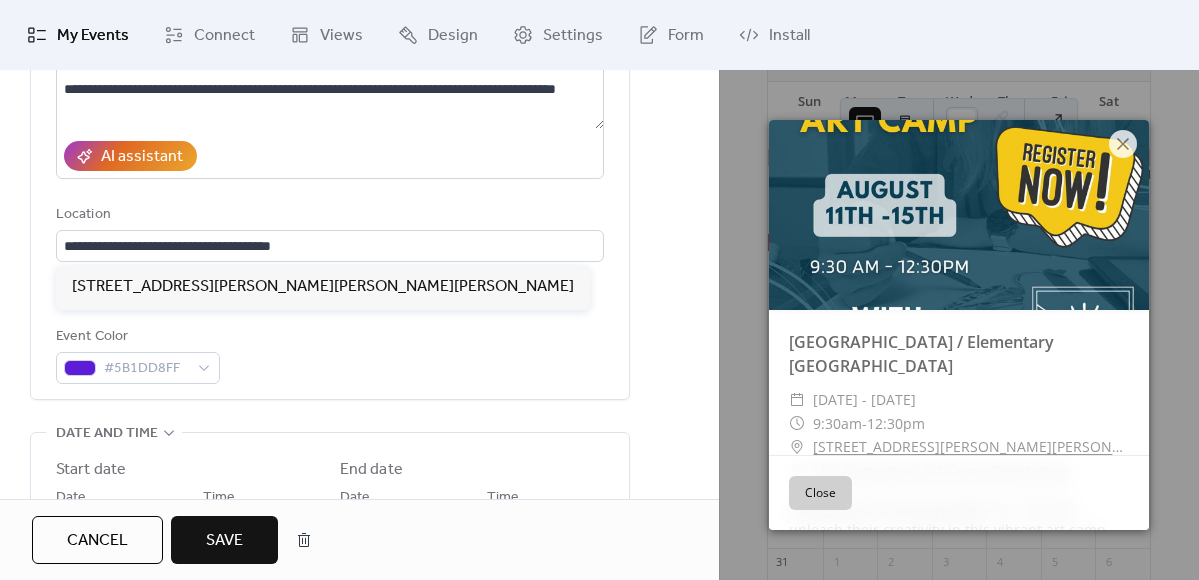 click on "Location" at bounding box center (328, 215) 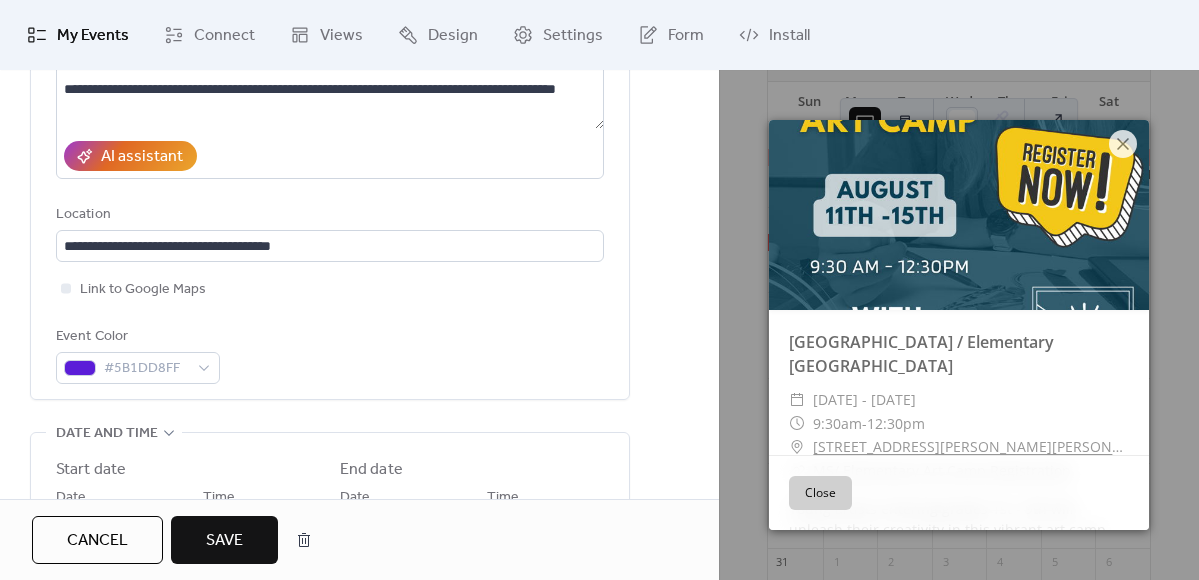 click on "Save" at bounding box center [224, 540] 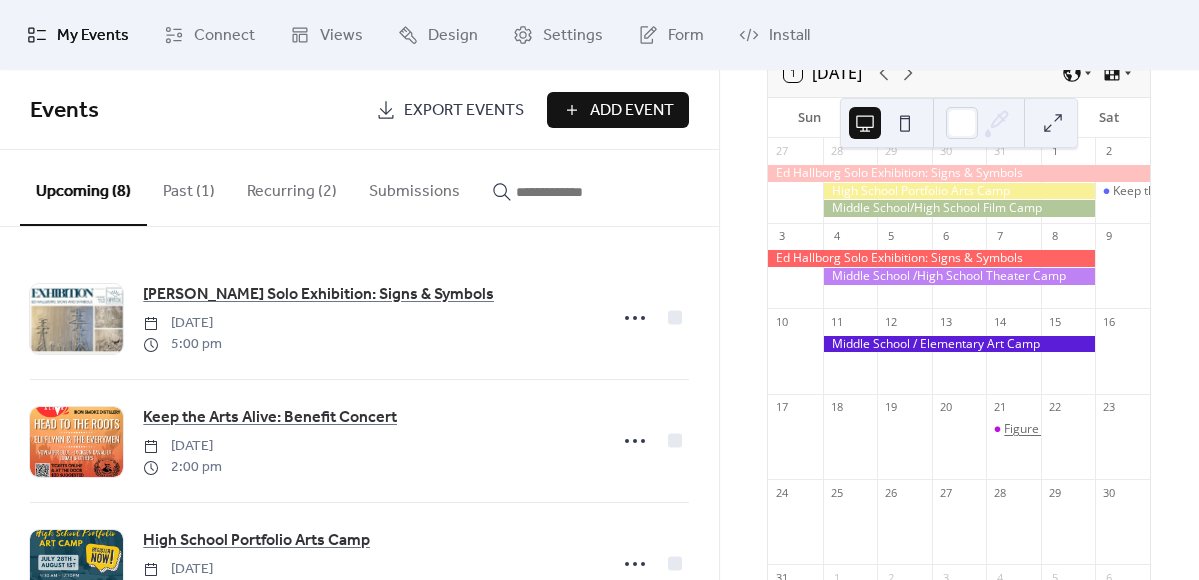 scroll, scrollTop: 151, scrollLeft: 0, axis: vertical 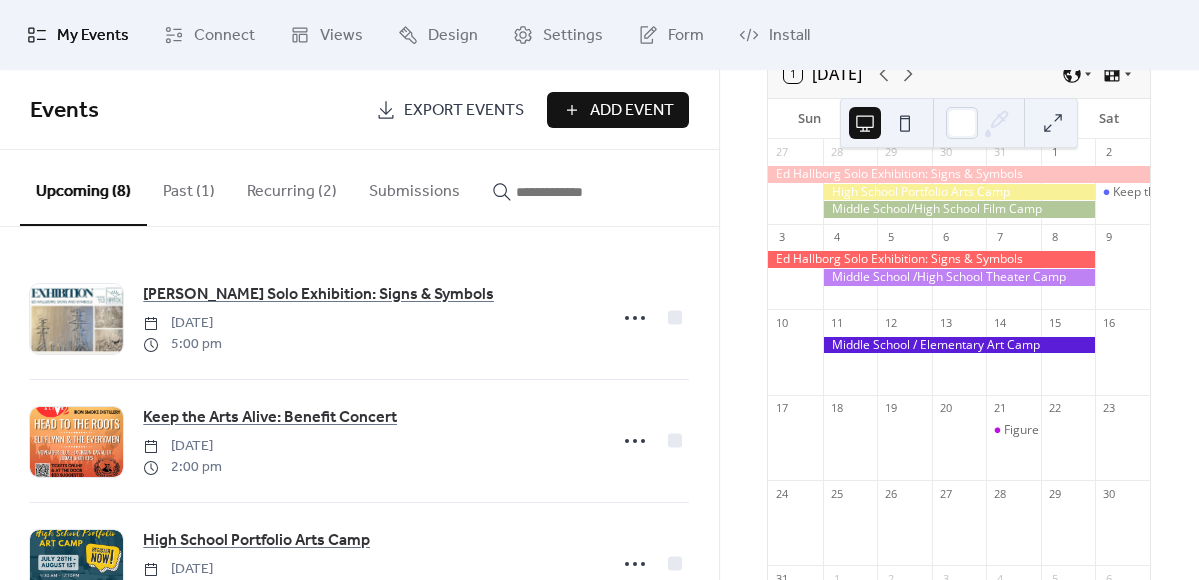 click on "My Events" at bounding box center [93, 36] 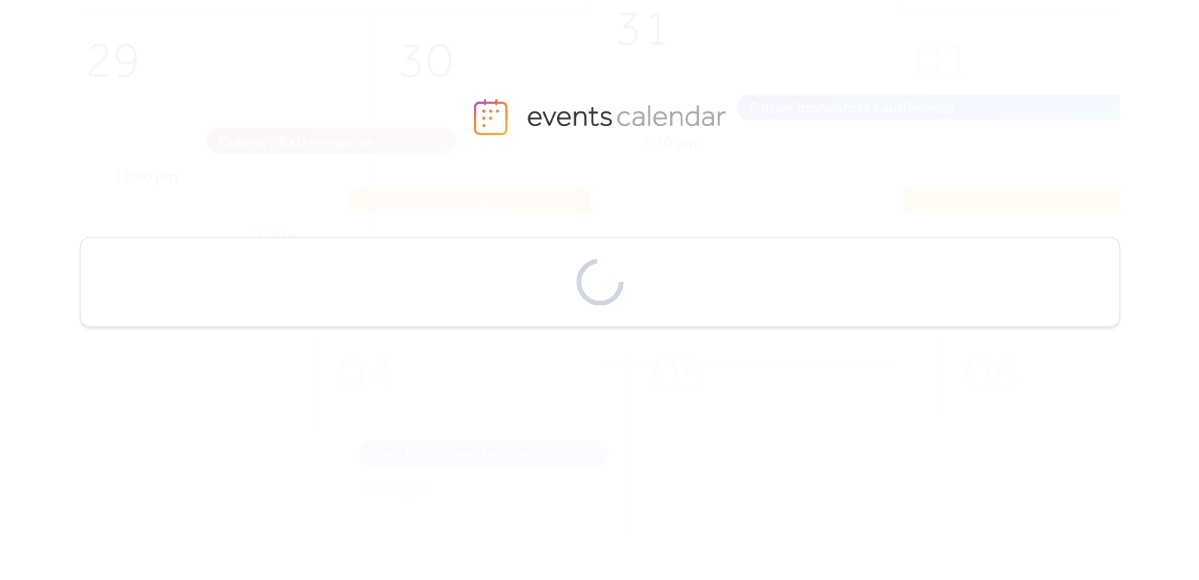 scroll, scrollTop: 0, scrollLeft: 0, axis: both 